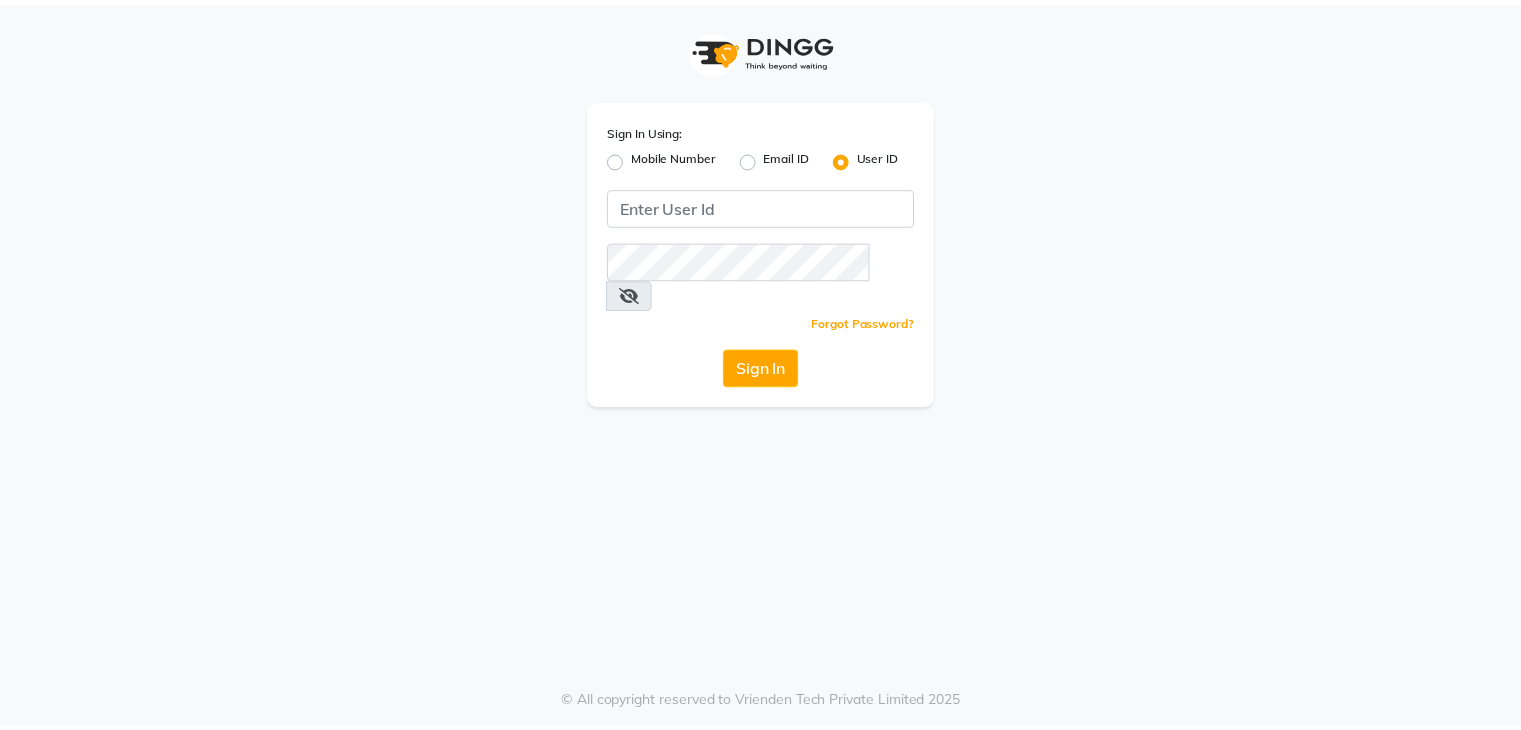 scroll, scrollTop: 0, scrollLeft: 0, axis: both 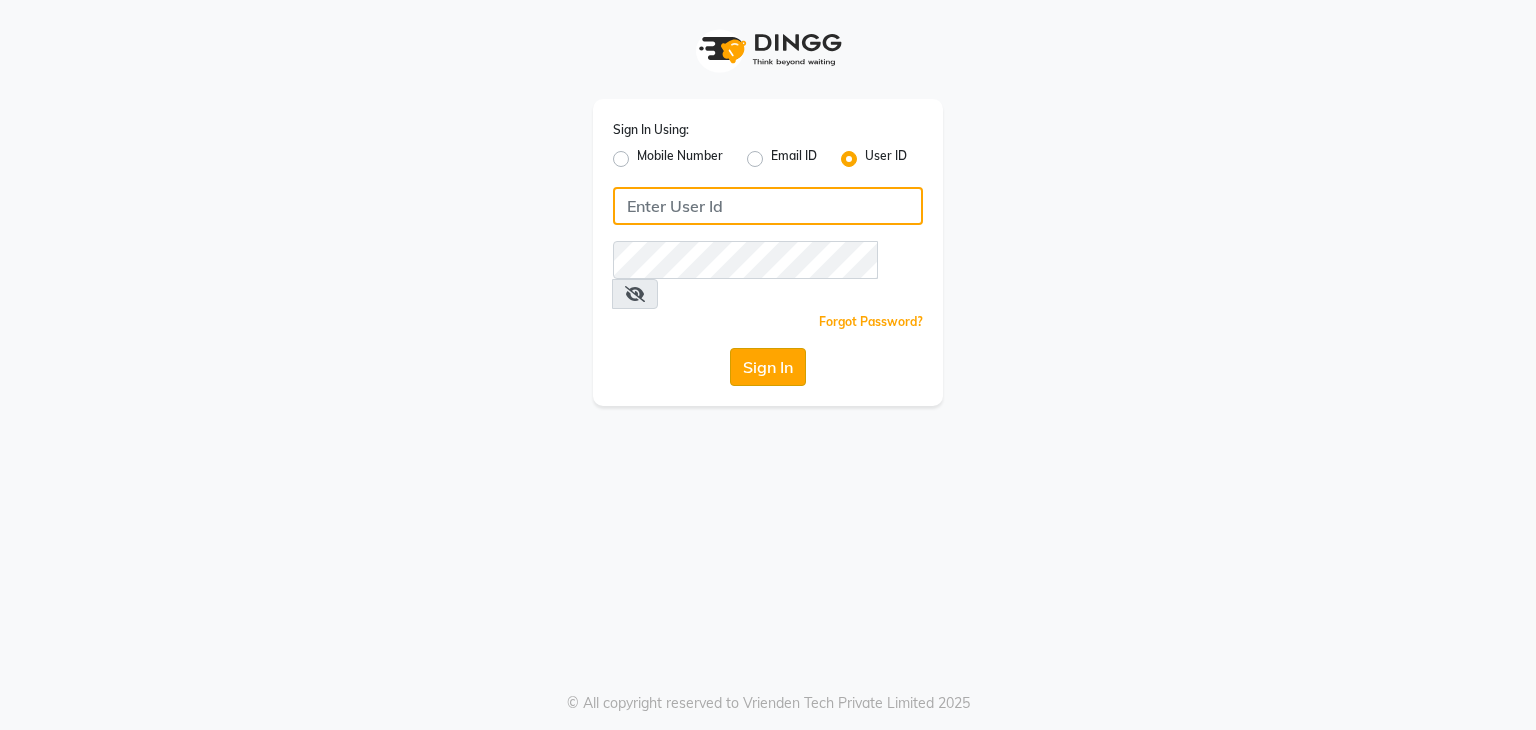 type on "vanishz" 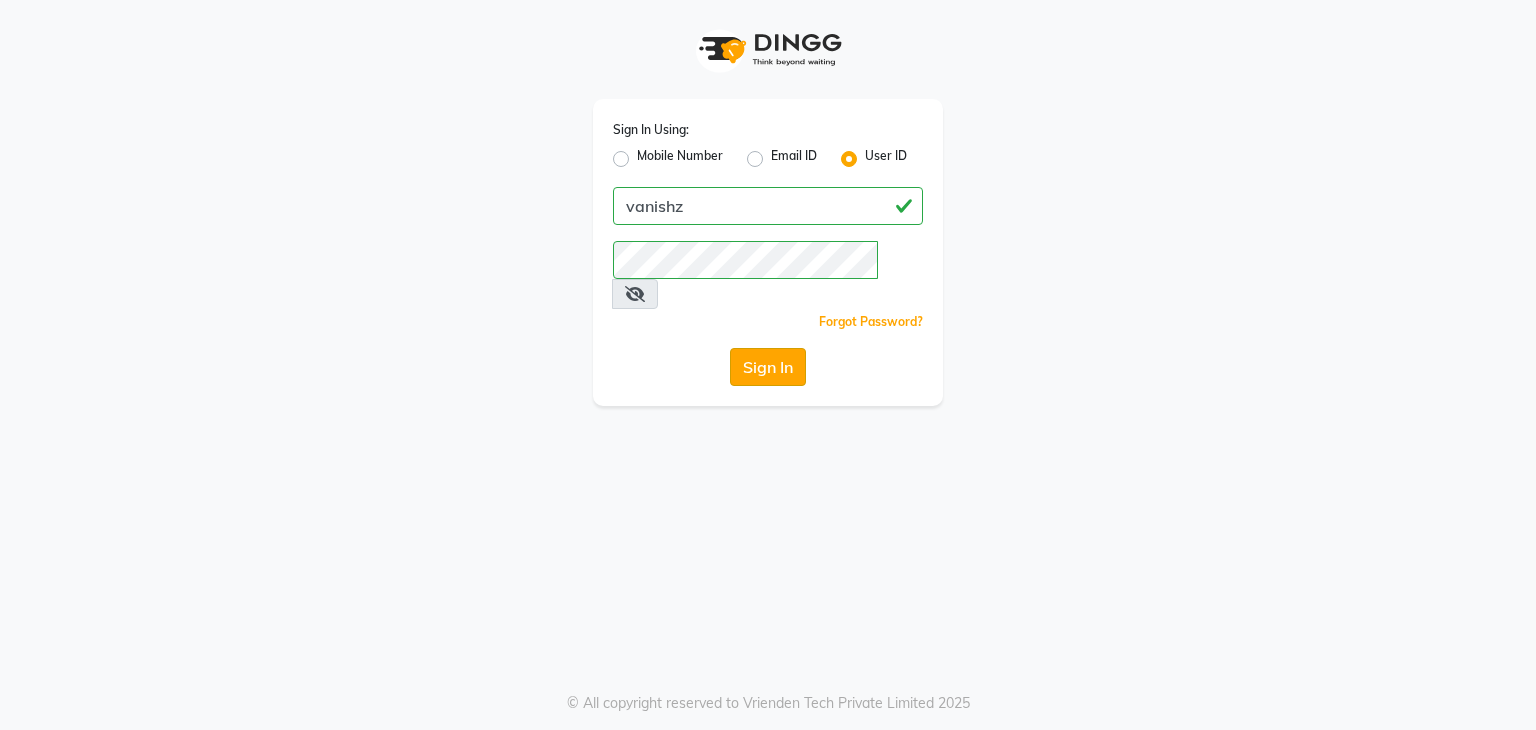 click on "Sign In" 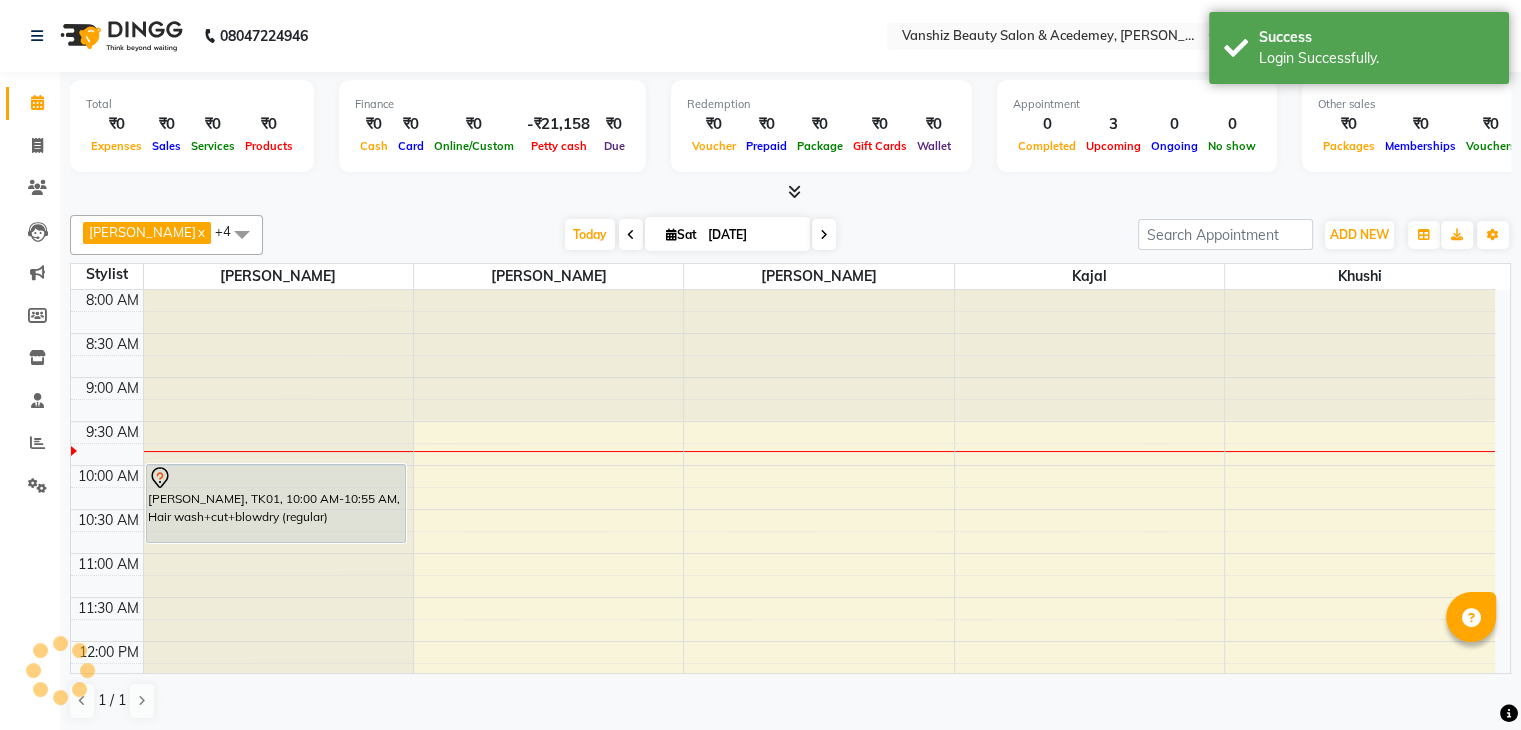 scroll, scrollTop: 0, scrollLeft: 0, axis: both 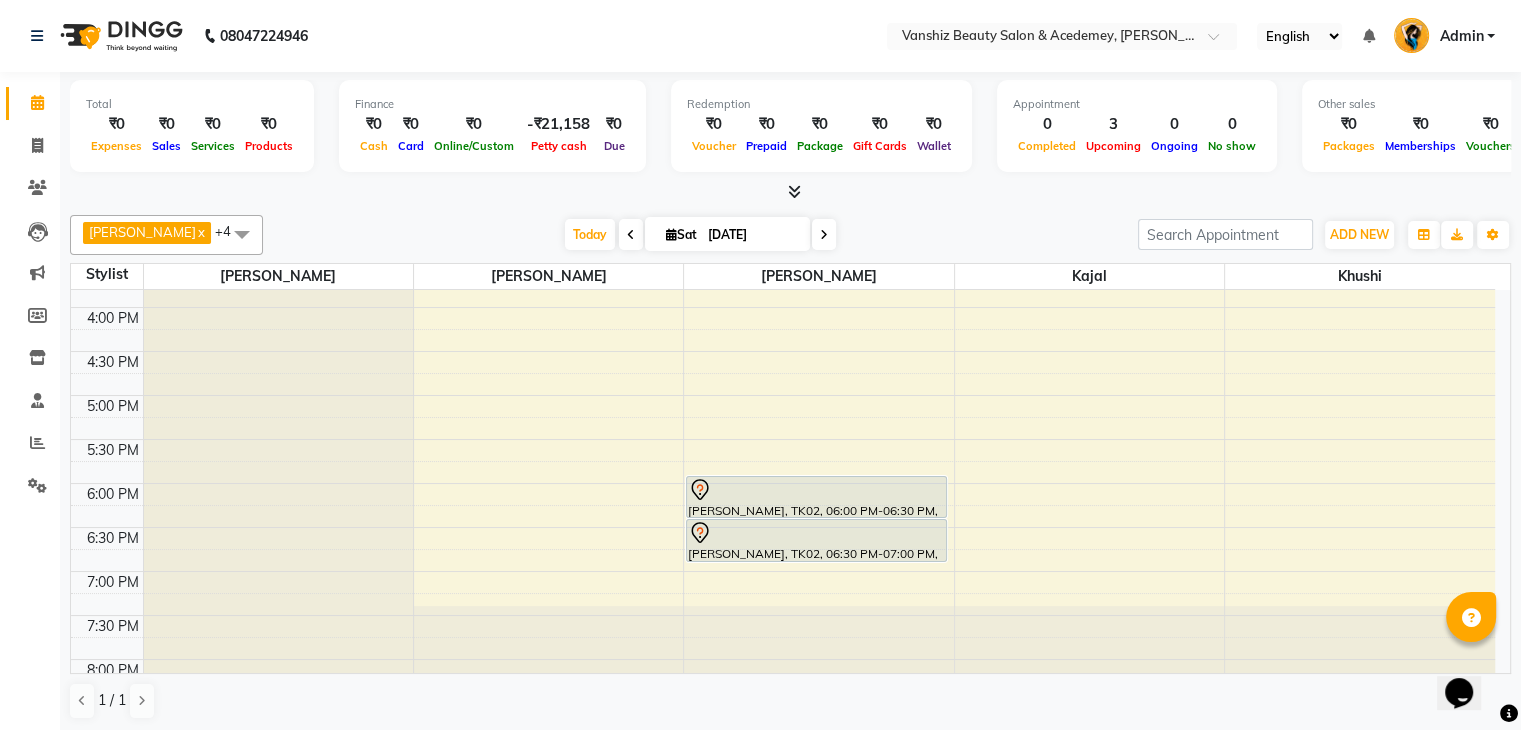 click on "8:00 AM 8:30 AM 9:00 AM 9:30 AM 10:00 AM 10:30 AM 11:00 AM 11:30 AM 12:00 PM 12:30 PM 1:00 PM 1:30 PM 2:00 PM 2:30 PM 3:00 PM 3:30 PM 4:00 PM 4:30 PM 5:00 PM 5:30 PM 6:00 PM 6:30 PM 7:00 PM 7:30 PM 8:00 PM 8:30 PM             [PERSON_NAME][GEOGRAPHIC_DATA], TK01, 10:00 AM-10:55 AM, Hair wash+cut+blowdry (regular)             [PERSON_NAME], TK02, 06:00 PM-06:30 PM, Waxing - Cream Wax             [PERSON_NAME], TK02, 06:30 PM-07:00 PM, Waxing - Under Arms(cream)" at bounding box center (790, 481) 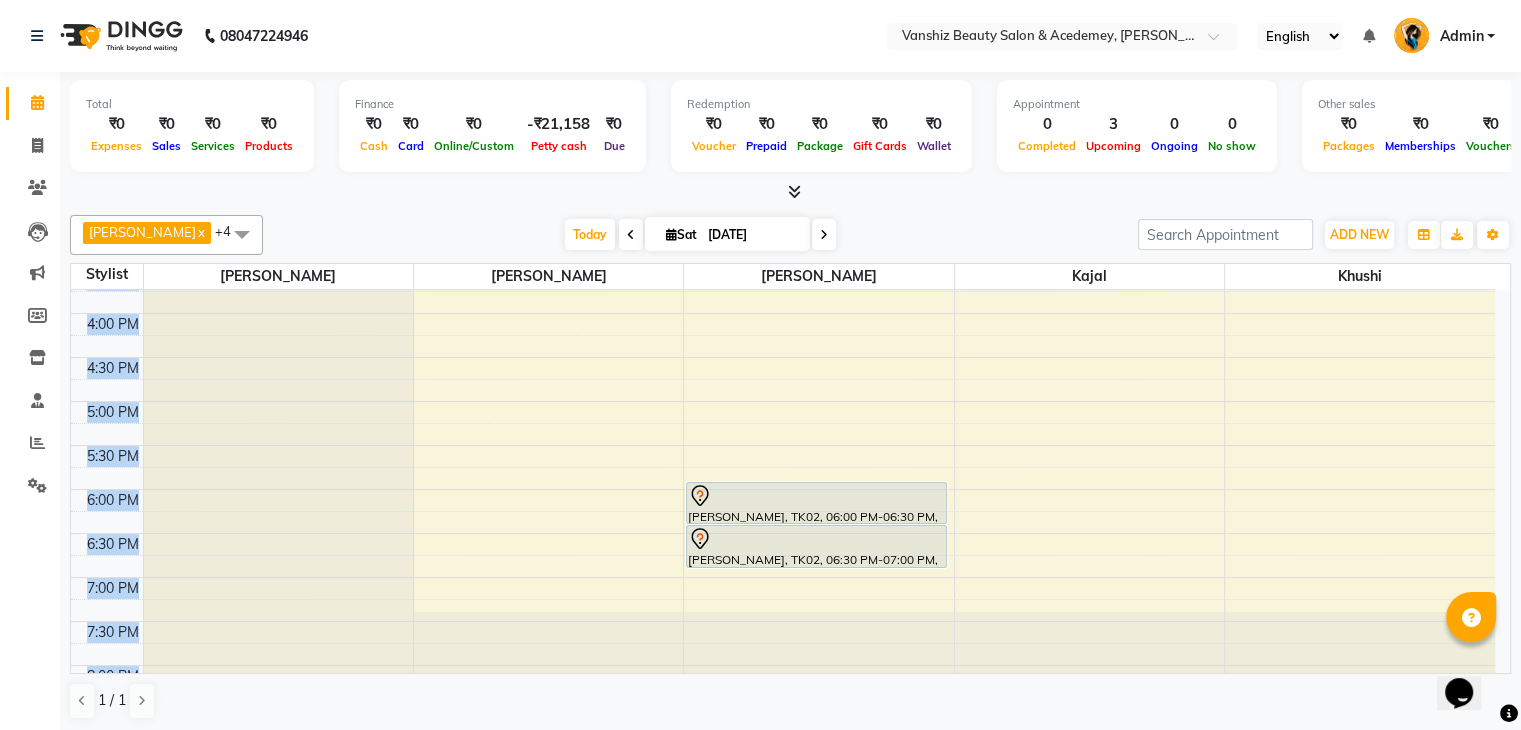 click on "8:00 AM 8:30 AM 9:00 AM 9:30 AM 10:00 AM 10:30 AM 11:00 AM 11:30 AM 12:00 PM 12:30 PM 1:00 PM 1:30 PM 2:00 PM 2:30 PM 3:00 PM 3:30 PM 4:00 PM 4:30 PM 5:00 PM 5:30 PM 6:00 PM 6:30 PM 7:00 PM 7:30 PM 8:00 PM 8:30 PM             [PERSON_NAME][GEOGRAPHIC_DATA], TK01, 10:00 AM-10:55 AM, Hair wash+cut+blowdry (regular)             [PERSON_NAME], TK02, 06:00 PM-06:30 PM, Waxing - Cream Wax             [PERSON_NAME], TK02, 06:30 PM-07:00 PM, Waxing - Under Arms(cream)" at bounding box center (790, 481) 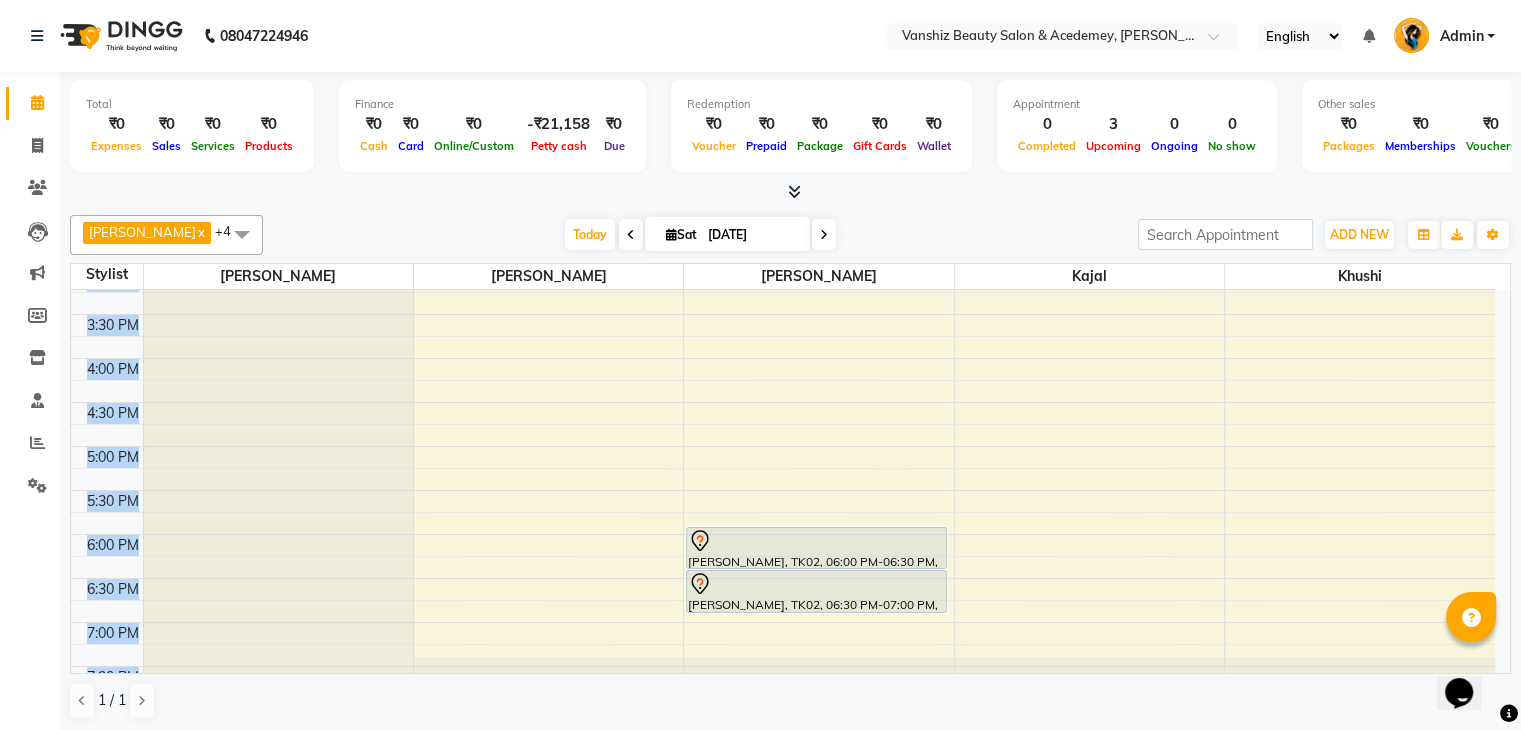 click on "8:00 AM 8:30 AM 9:00 AM 9:30 AM 10:00 AM 10:30 AM 11:00 AM 11:30 AM 12:00 PM 12:30 PM 1:00 PM 1:30 PM 2:00 PM 2:30 PM 3:00 PM 3:30 PM 4:00 PM 4:30 PM 5:00 PM 5:30 PM 6:00 PM 6:30 PM 7:00 PM 7:30 PM 8:00 PM 8:30 PM             [PERSON_NAME][GEOGRAPHIC_DATA], TK01, 10:00 AM-10:55 AM, Hair wash+cut+blowdry (regular)             [PERSON_NAME], TK02, 06:00 PM-06:30 PM, Waxing - Cream Wax             [PERSON_NAME], TK02, 06:30 PM-07:00 PM, Waxing - Under Arms(cream)" at bounding box center [790, 481] 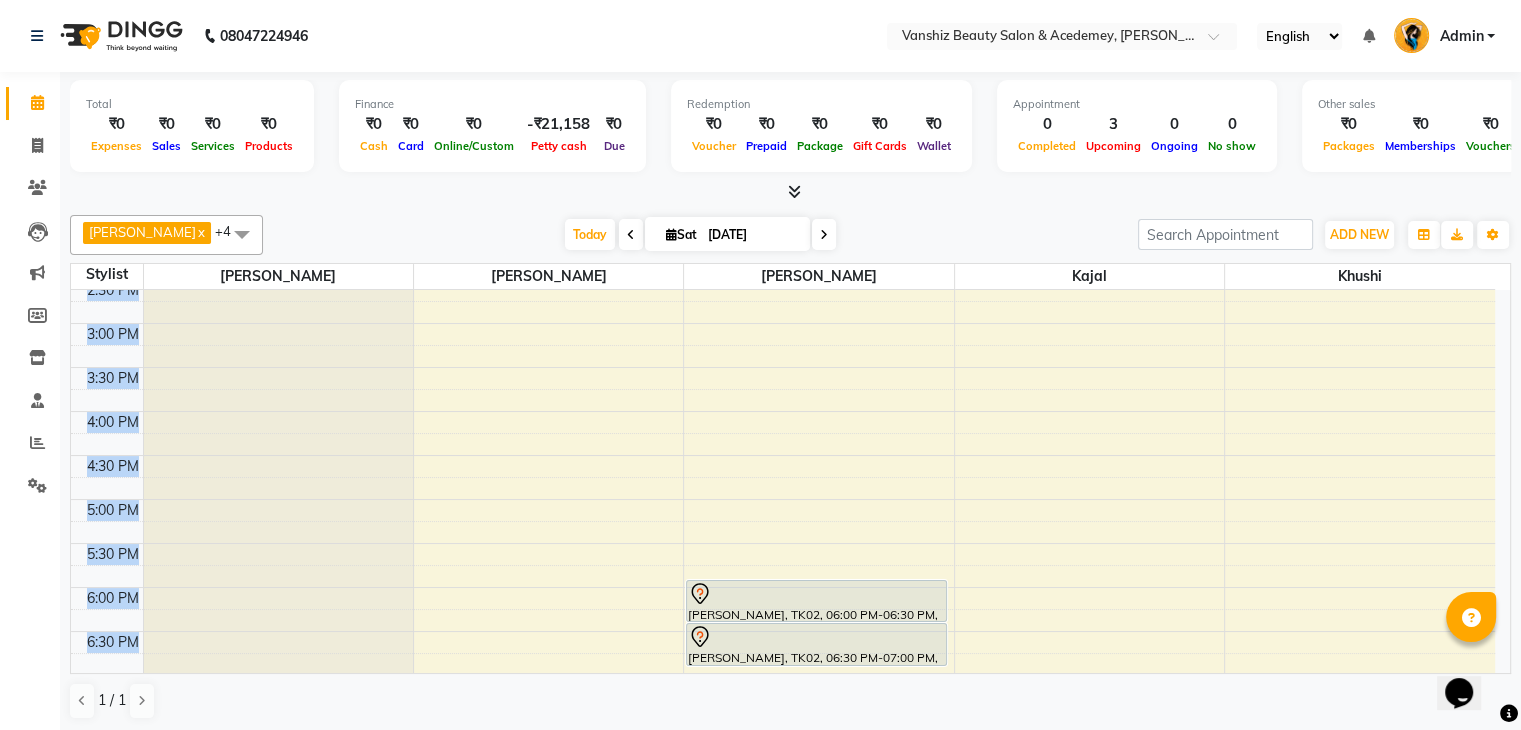 click on "8:00 AM 8:30 AM 9:00 AM 9:30 AM 10:00 AM 10:30 AM 11:00 AM 11:30 AM 12:00 PM 12:30 PM 1:00 PM 1:30 PM 2:00 PM 2:30 PM 3:00 PM 3:30 PM 4:00 PM 4:30 PM 5:00 PM 5:30 PM 6:00 PM 6:30 PM 7:00 PM 7:30 PM 8:00 PM 8:30 PM             [PERSON_NAME][GEOGRAPHIC_DATA], TK01, 10:00 AM-10:55 AM, Hair wash+cut+blowdry (regular)             [PERSON_NAME], TK02, 06:00 PM-06:30 PM, Waxing - Cream Wax             [PERSON_NAME], TK02, 06:30 PM-07:00 PM, Waxing - Under Arms(cream)" at bounding box center [790, 481] 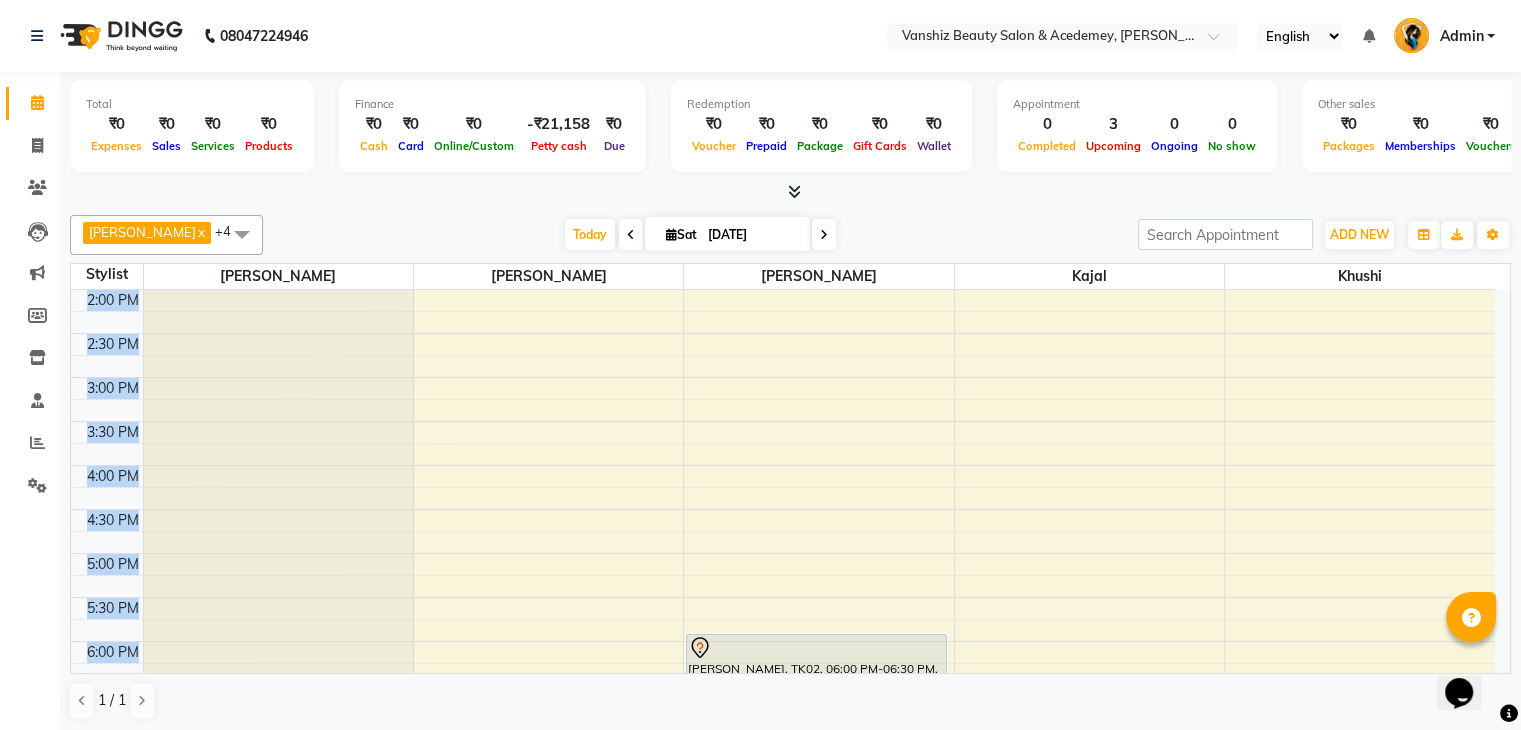 click on "8:00 AM 8:30 AM 9:00 AM 9:30 AM 10:00 AM 10:30 AM 11:00 AM 11:30 AM 12:00 PM 12:30 PM 1:00 PM 1:30 PM 2:00 PM 2:30 PM 3:00 PM 3:30 PM 4:00 PM 4:30 PM 5:00 PM 5:30 PM 6:00 PM 6:30 PM 7:00 PM 7:30 PM 8:00 PM 8:30 PM             [PERSON_NAME][GEOGRAPHIC_DATA], TK01, 10:00 AM-10:55 AM, Hair wash+cut+blowdry (regular)             [PERSON_NAME], TK02, 06:00 PM-06:30 PM, Waxing - Cream Wax             [PERSON_NAME], TK02, 06:30 PM-07:00 PM, Waxing - Under Arms(cream)" at bounding box center (790, 481) 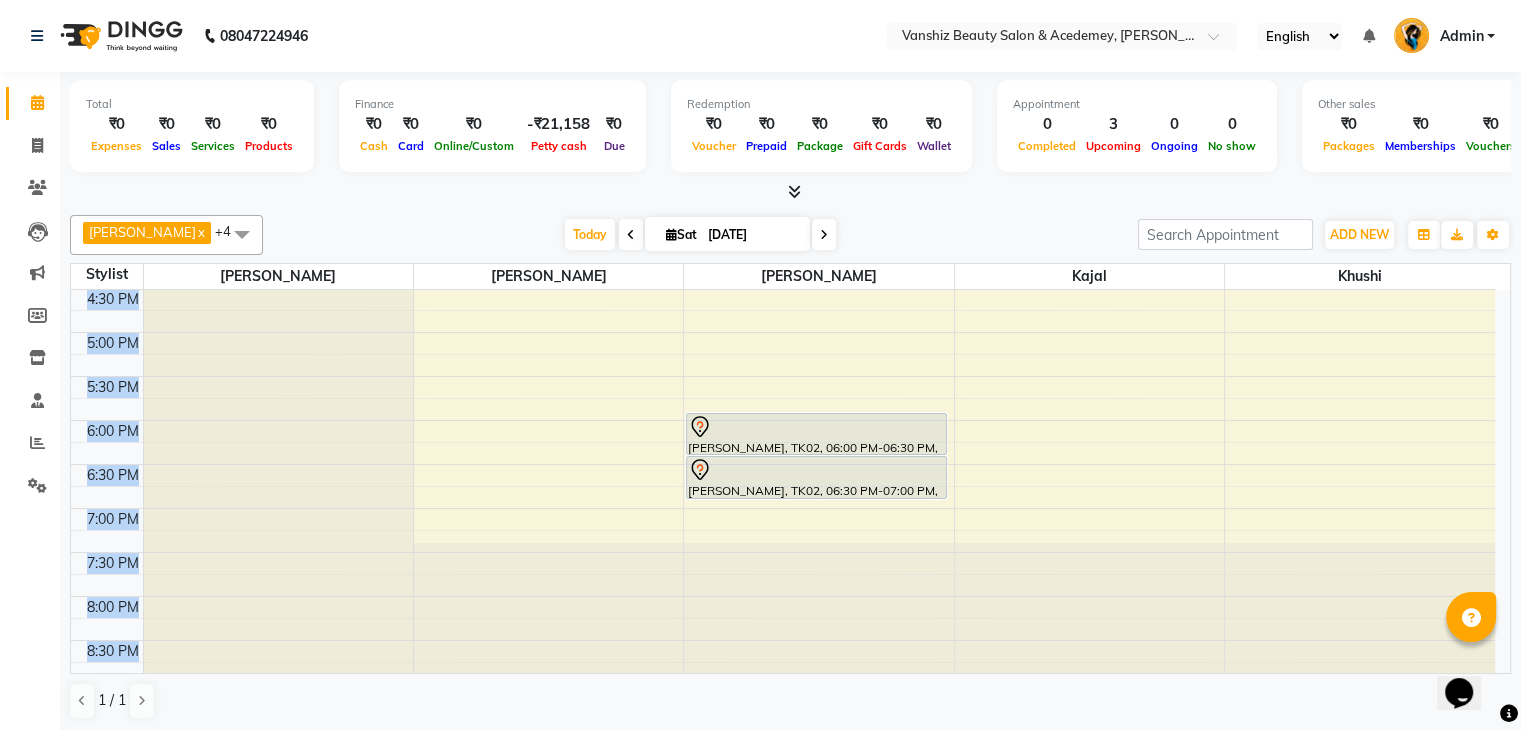 scroll, scrollTop: 749, scrollLeft: 0, axis: vertical 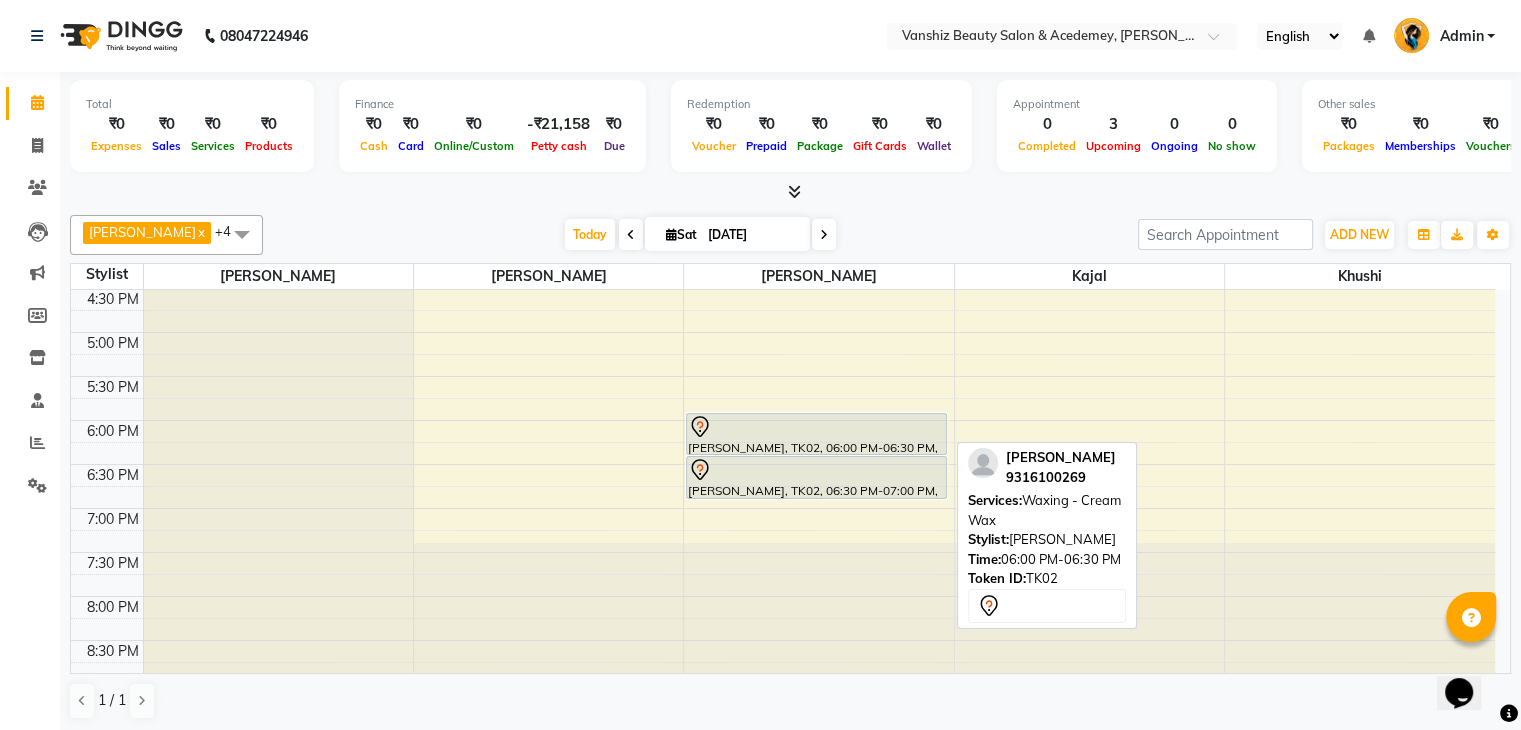 click at bounding box center [816, 427] 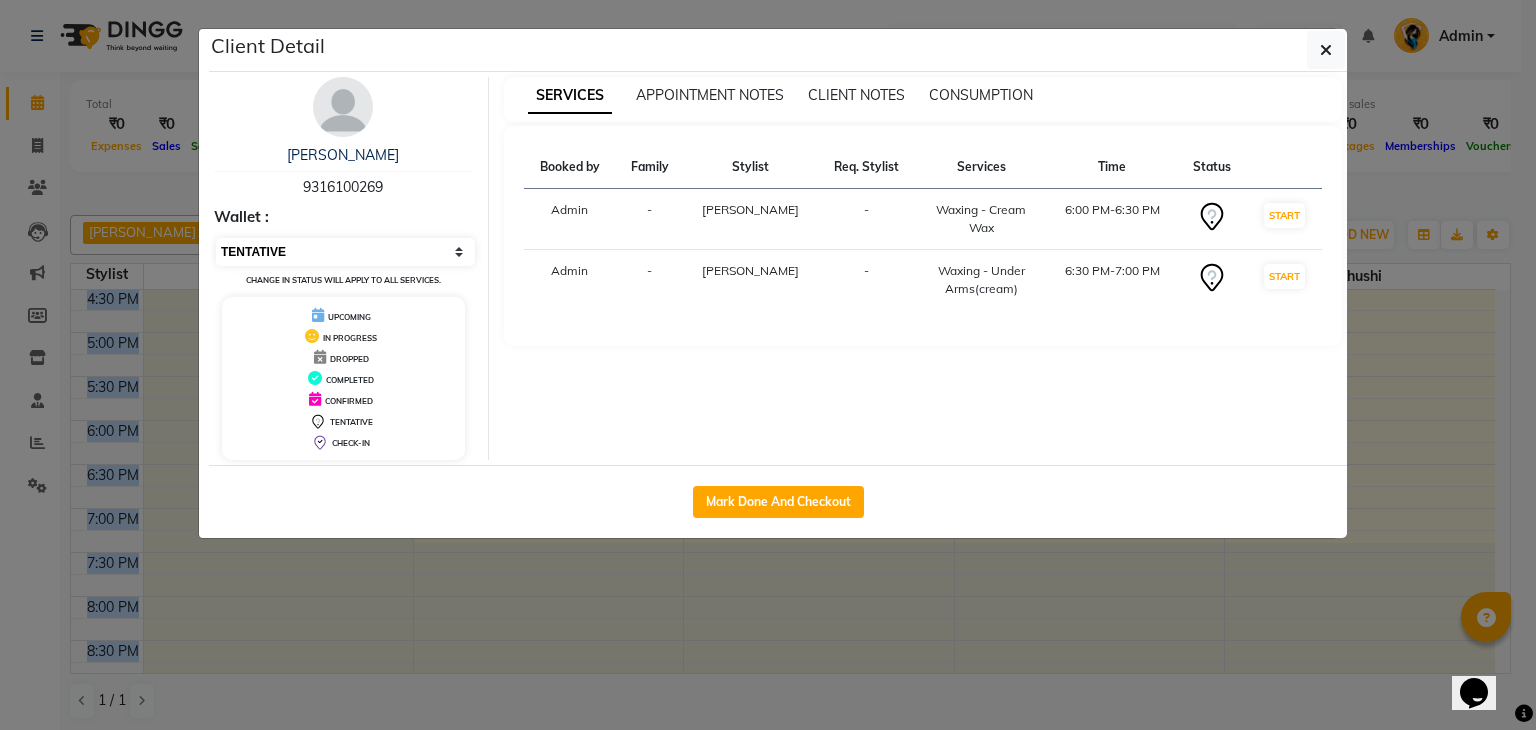 click on "Select IN SERVICE CONFIRMED TENTATIVE CHECK IN MARK DONE DROPPED UPCOMING" at bounding box center [345, 252] 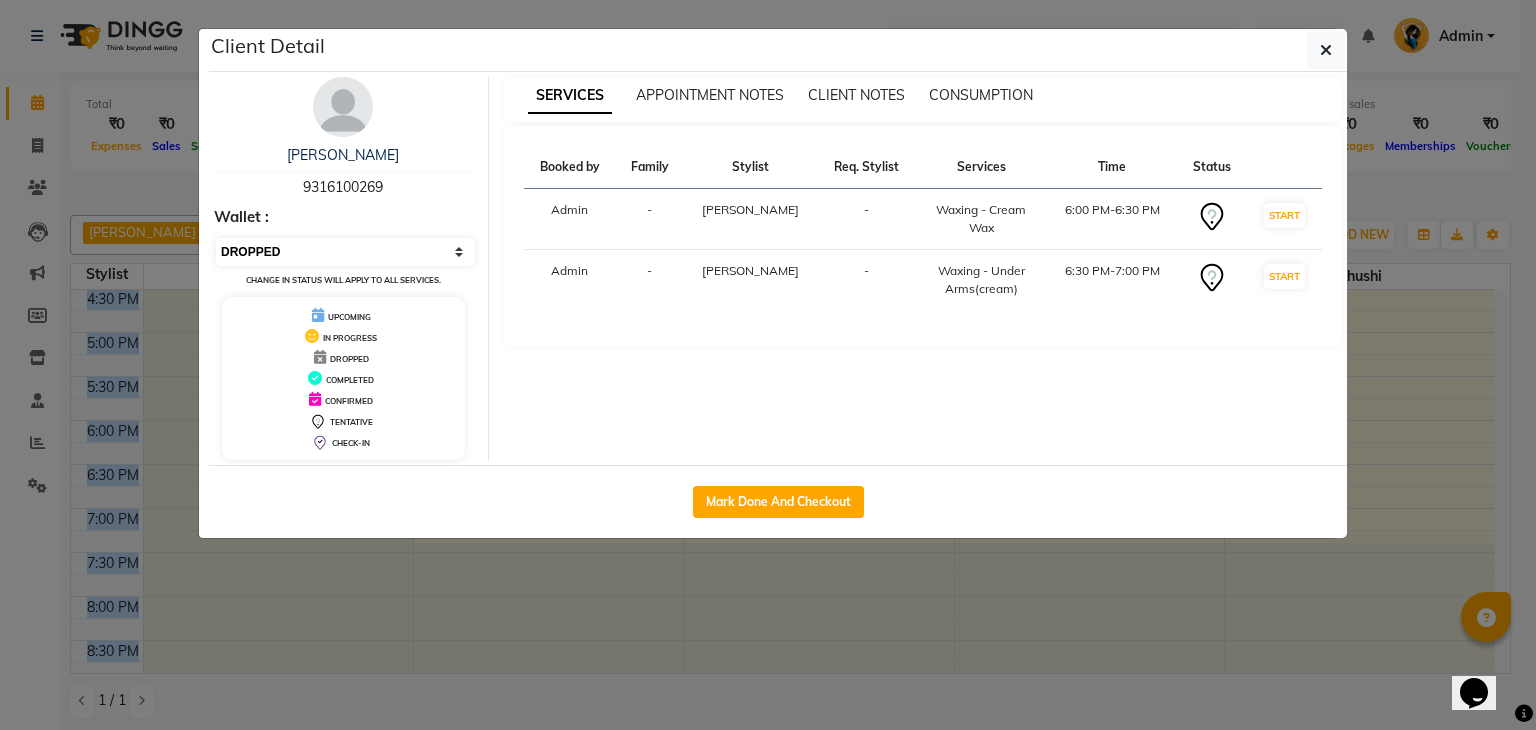 click on "Select IN SERVICE CONFIRMED TENTATIVE CHECK IN MARK DONE DROPPED UPCOMING" at bounding box center [345, 252] 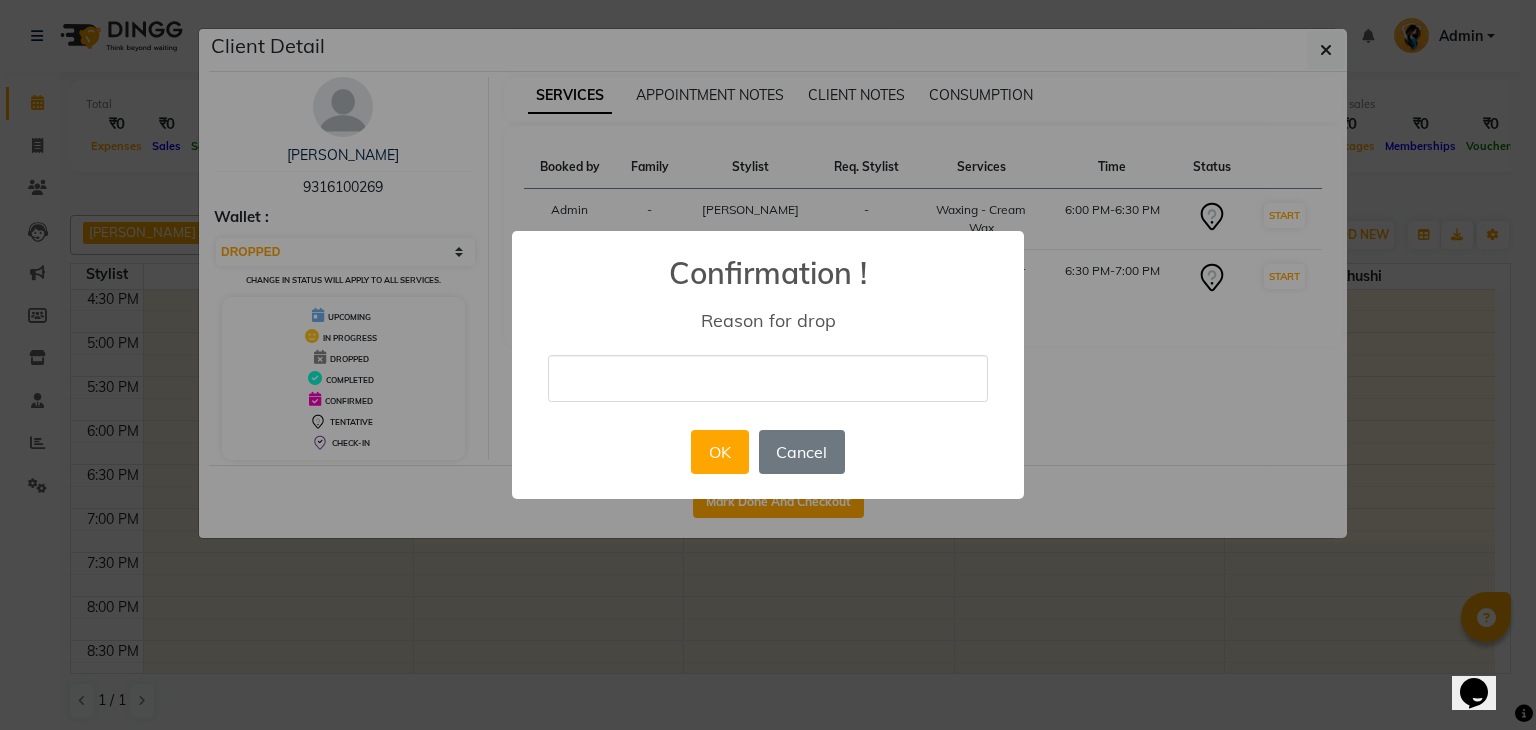 click at bounding box center [768, 378] 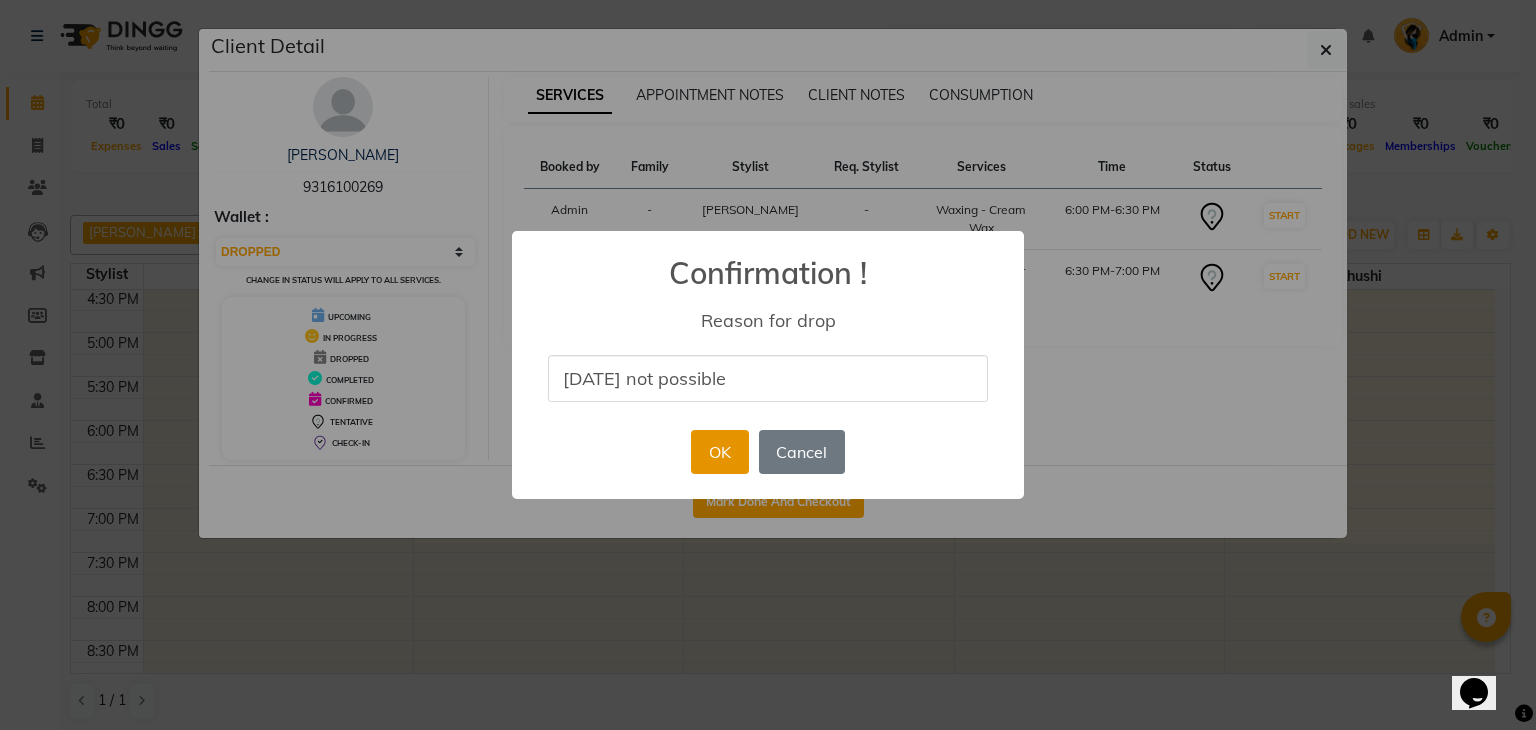 click on "OK" at bounding box center (719, 452) 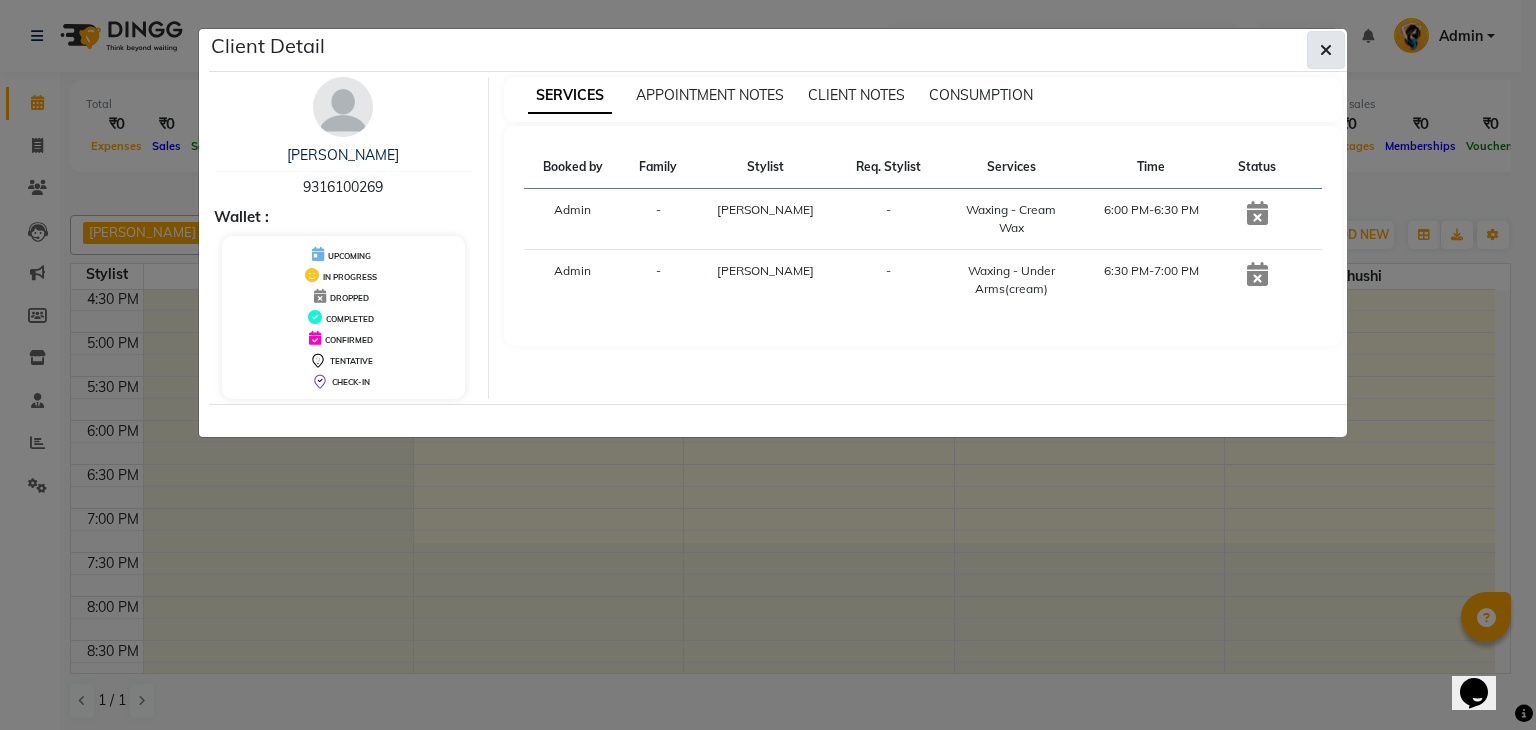 click 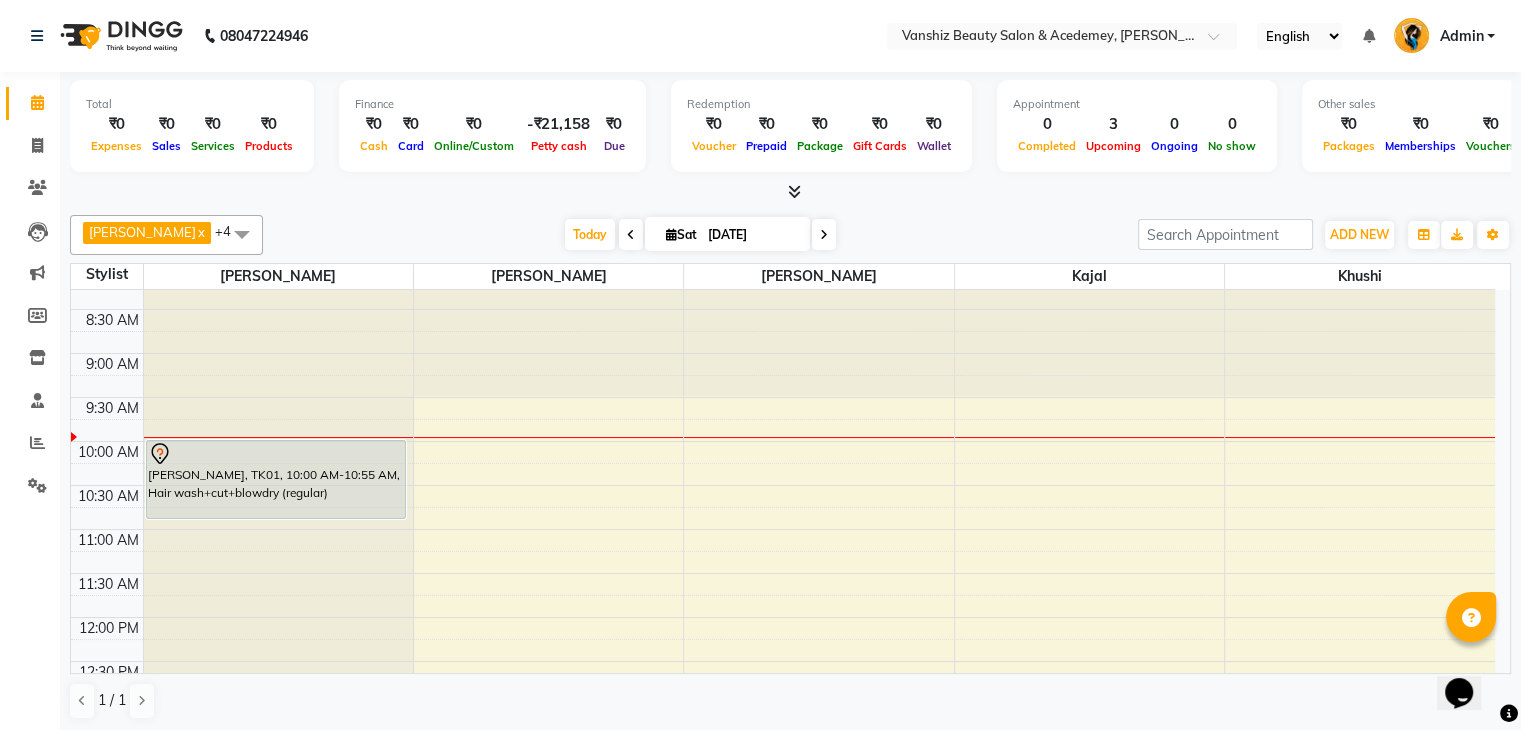 scroll, scrollTop: 10, scrollLeft: 0, axis: vertical 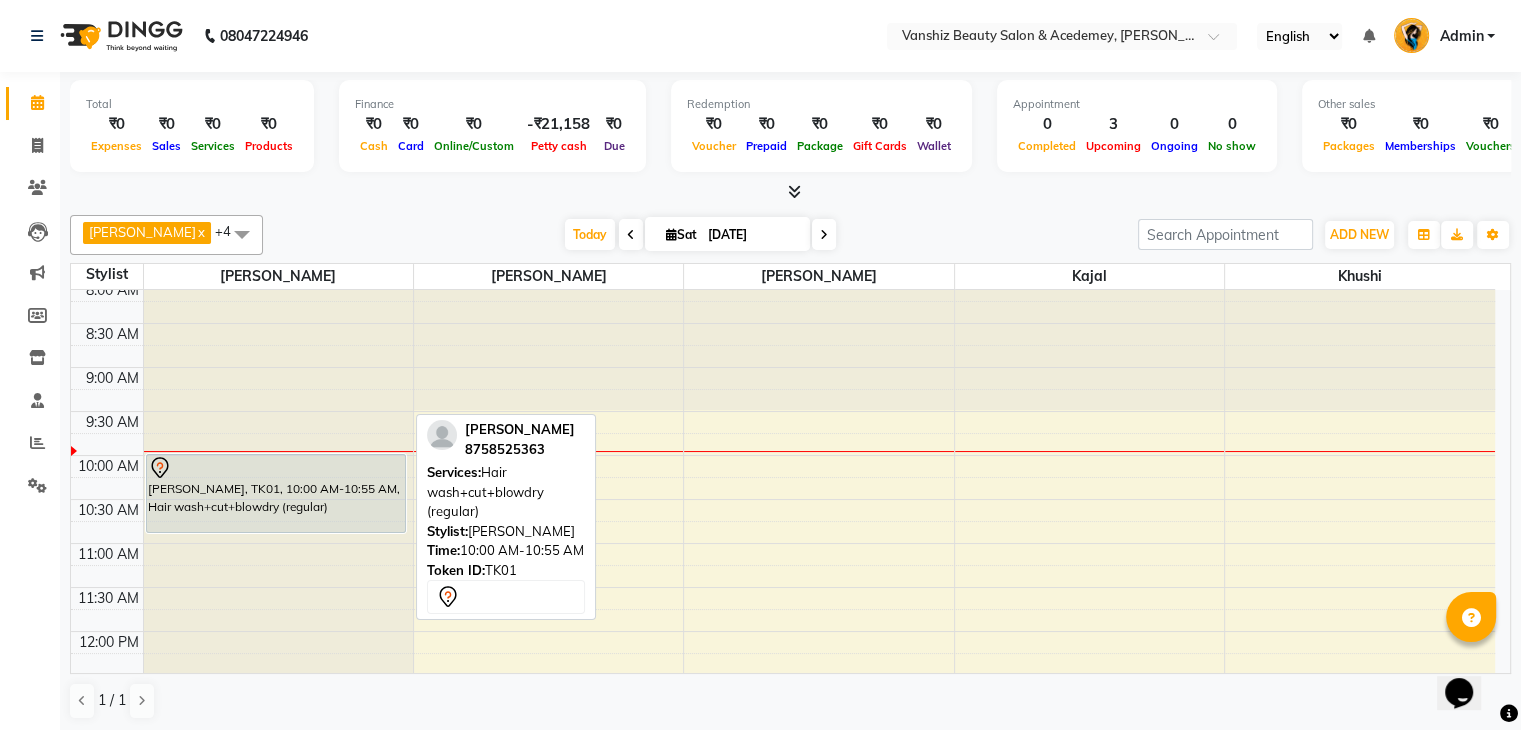 click on "[PERSON_NAME], TK01, 10:00 AM-10:55 AM, Hair wash+cut+blowdry (regular)" at bounding box center (276, 493) 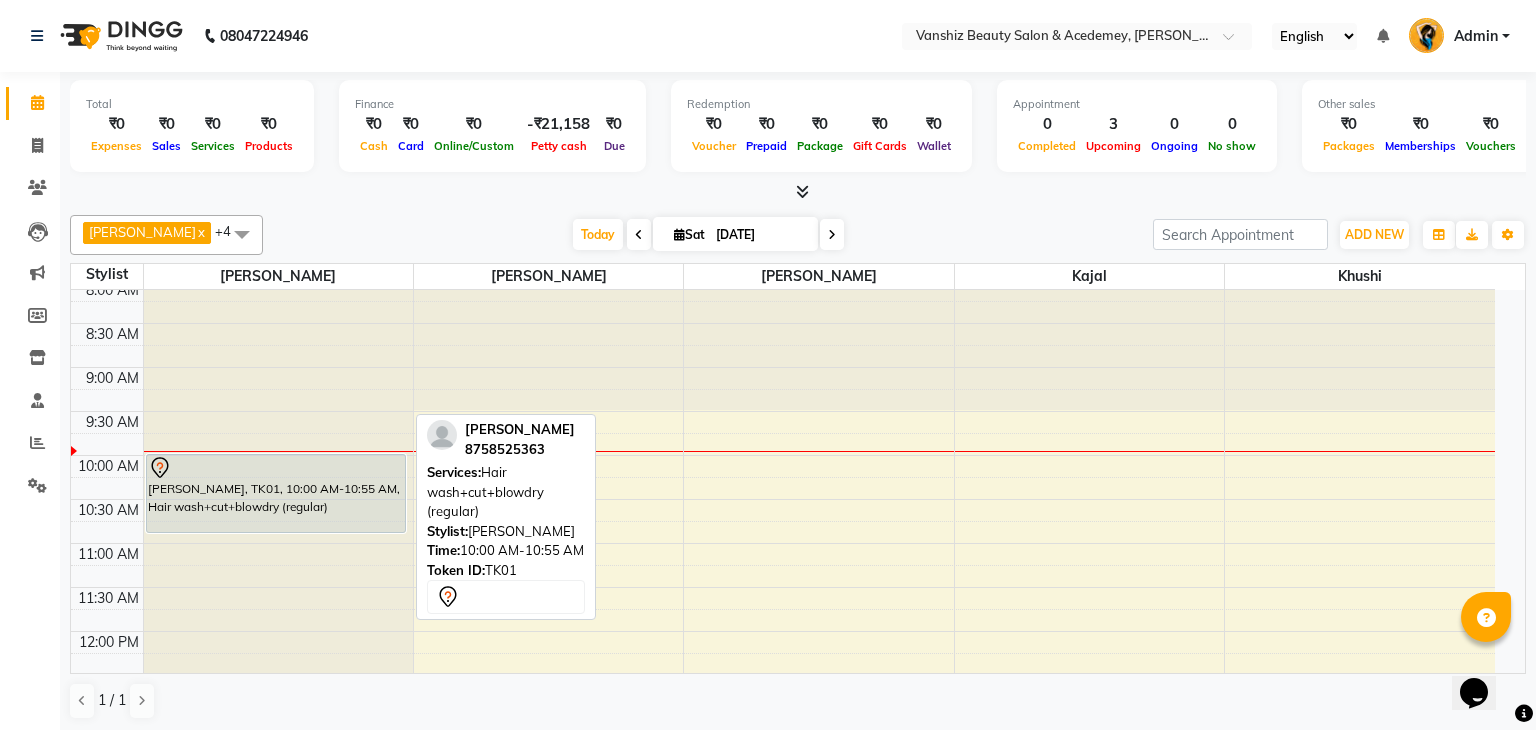 select on "7" 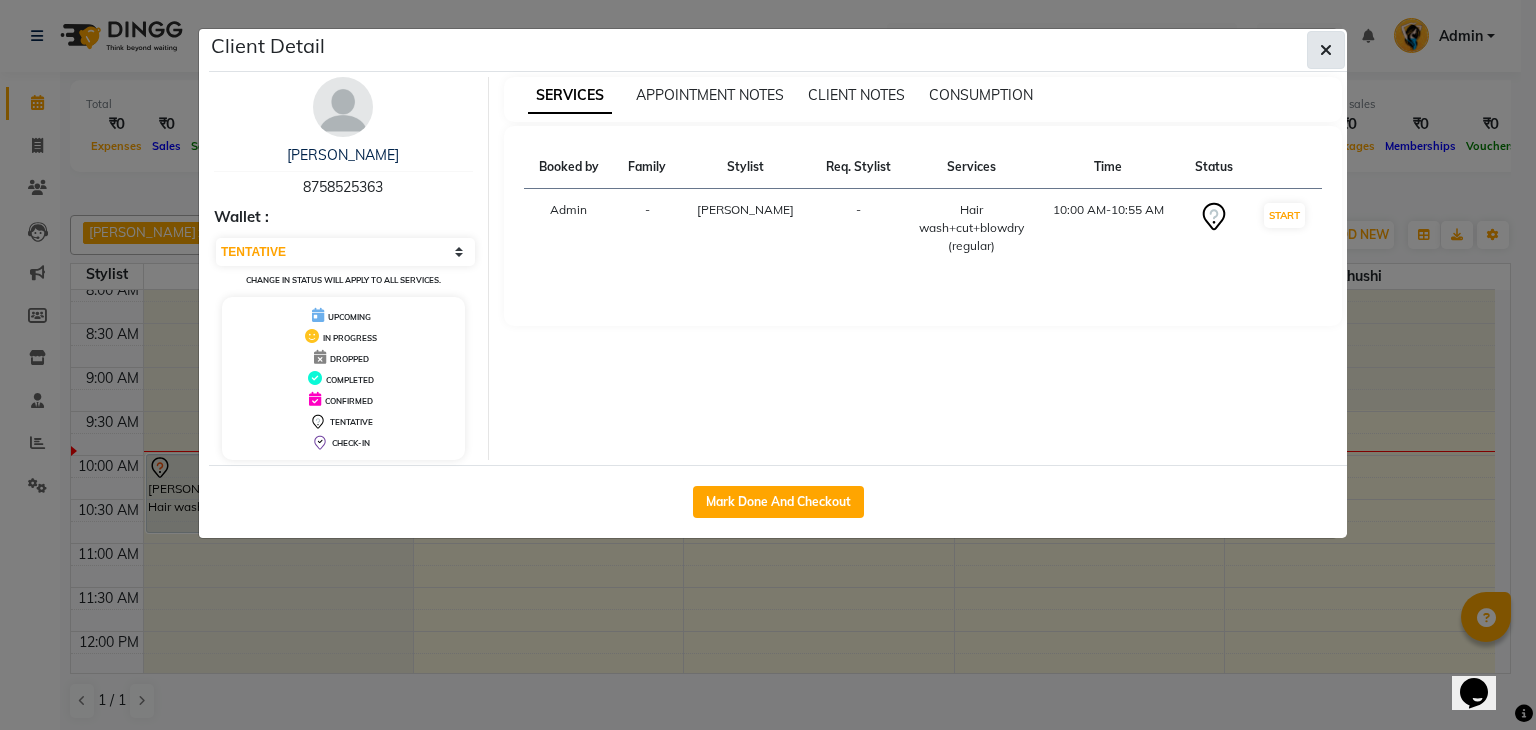 click 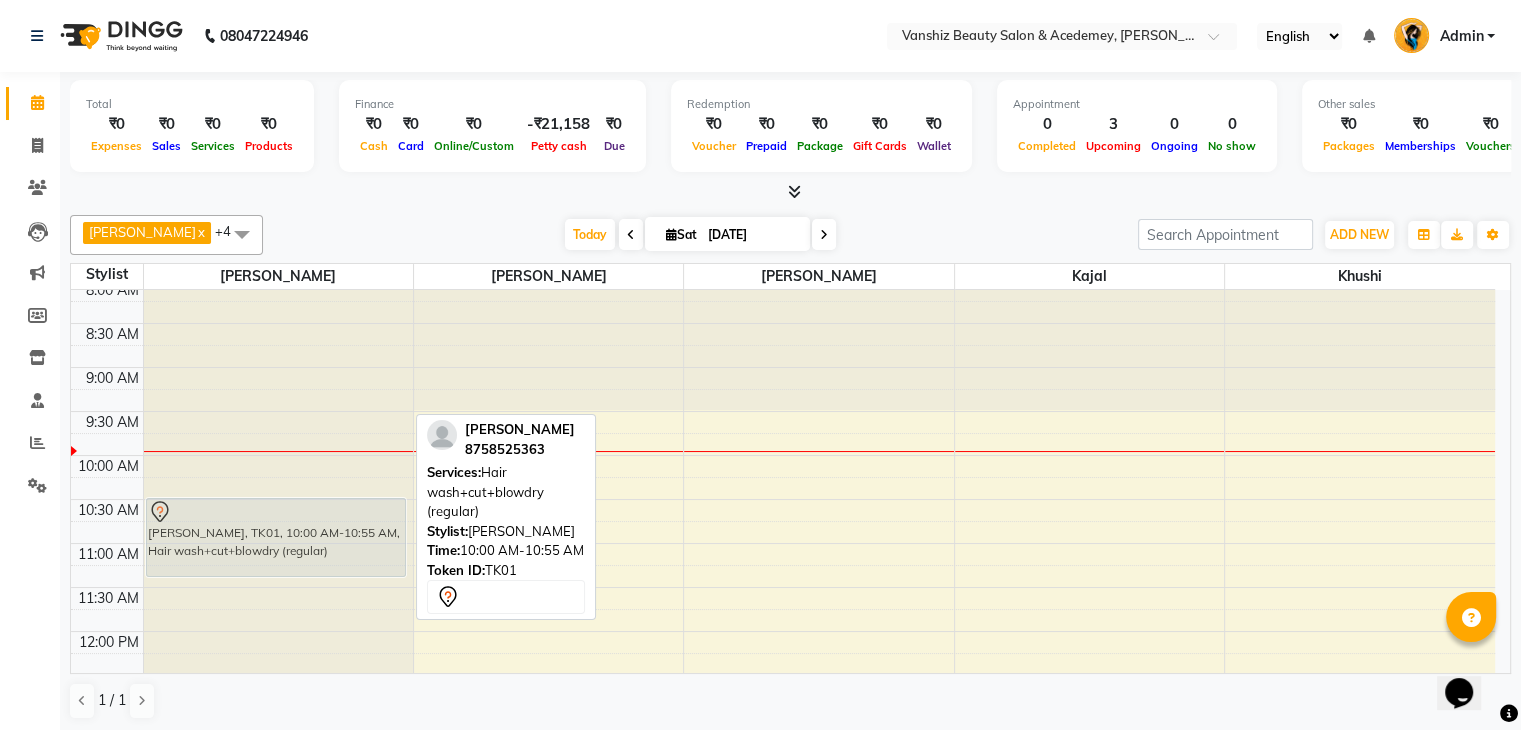 drag, startPoint x: 306, startPoint y: 512, endPoint x: 312, endPoint y: 551, distance: 39.45884 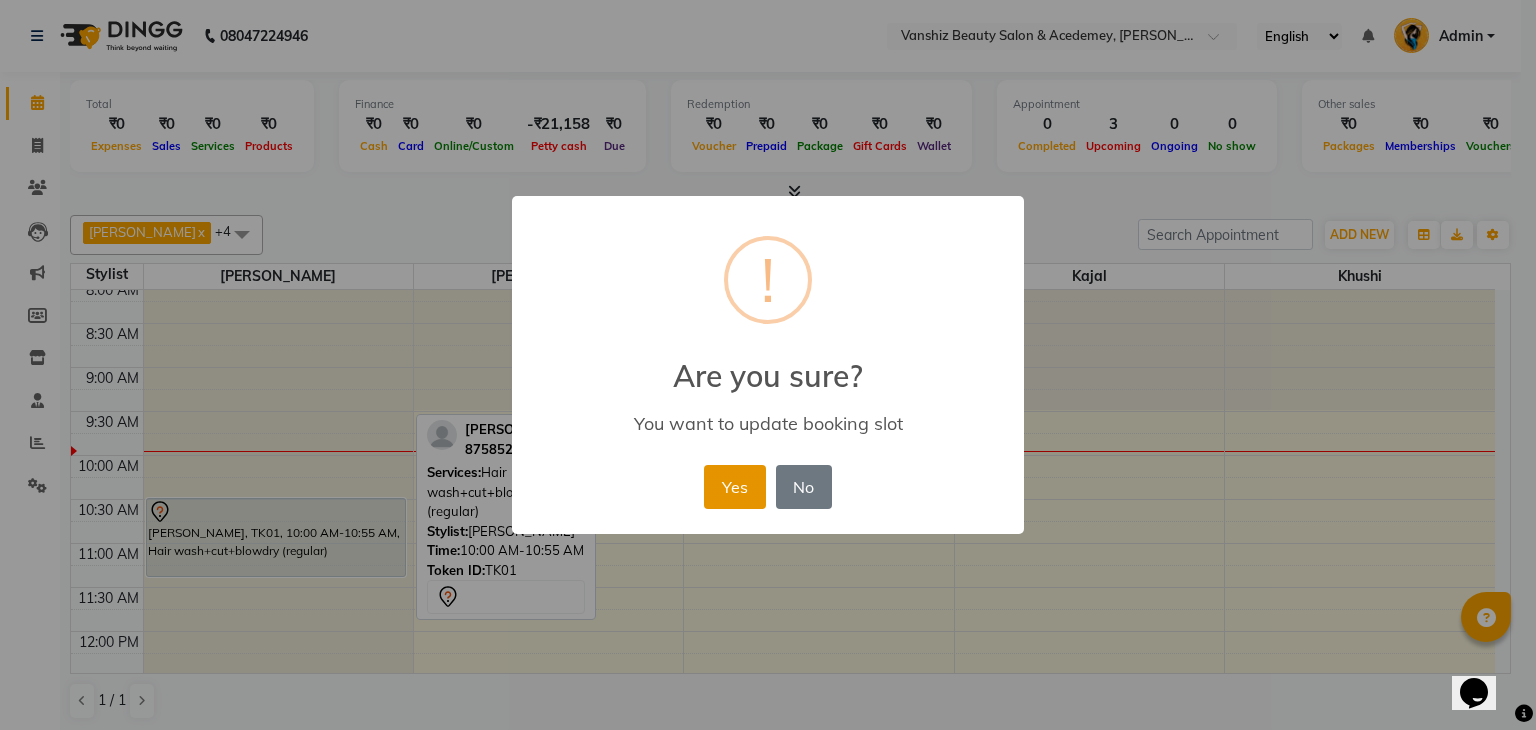click on "Yes" at bounding box center (734, 487) 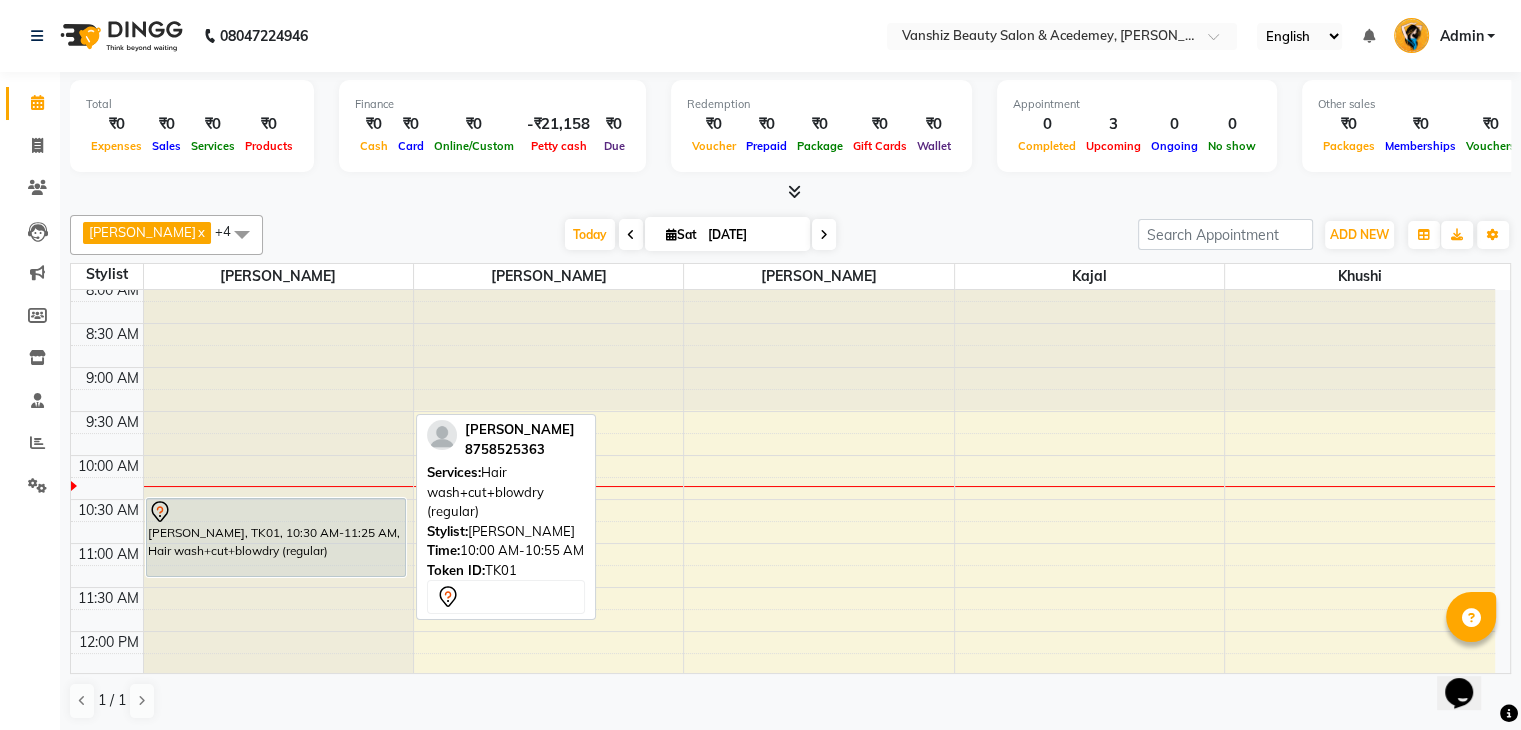 click at bounding box center [631, 234] 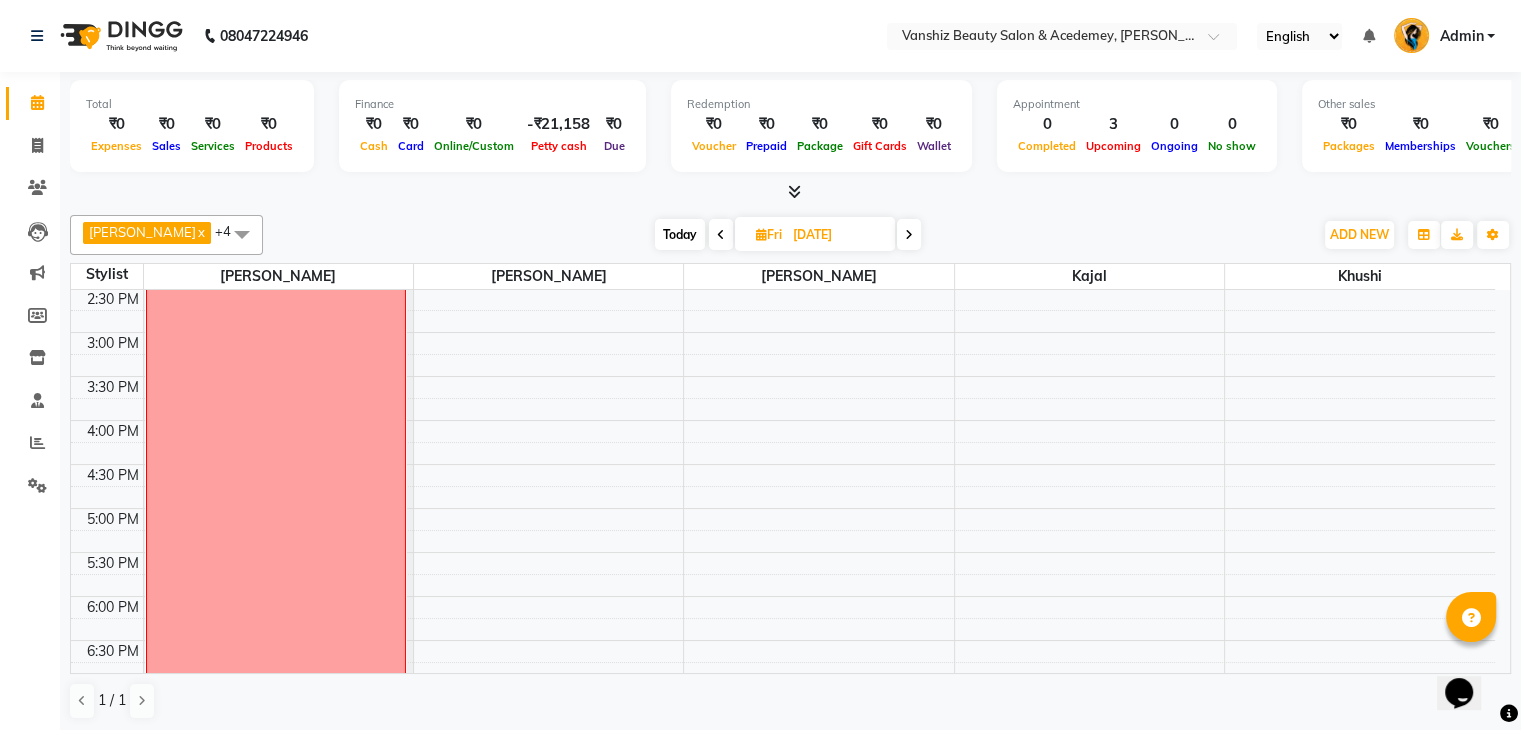 scroll, scrollTop: 572, scrollLeft: 0, axis: vertical 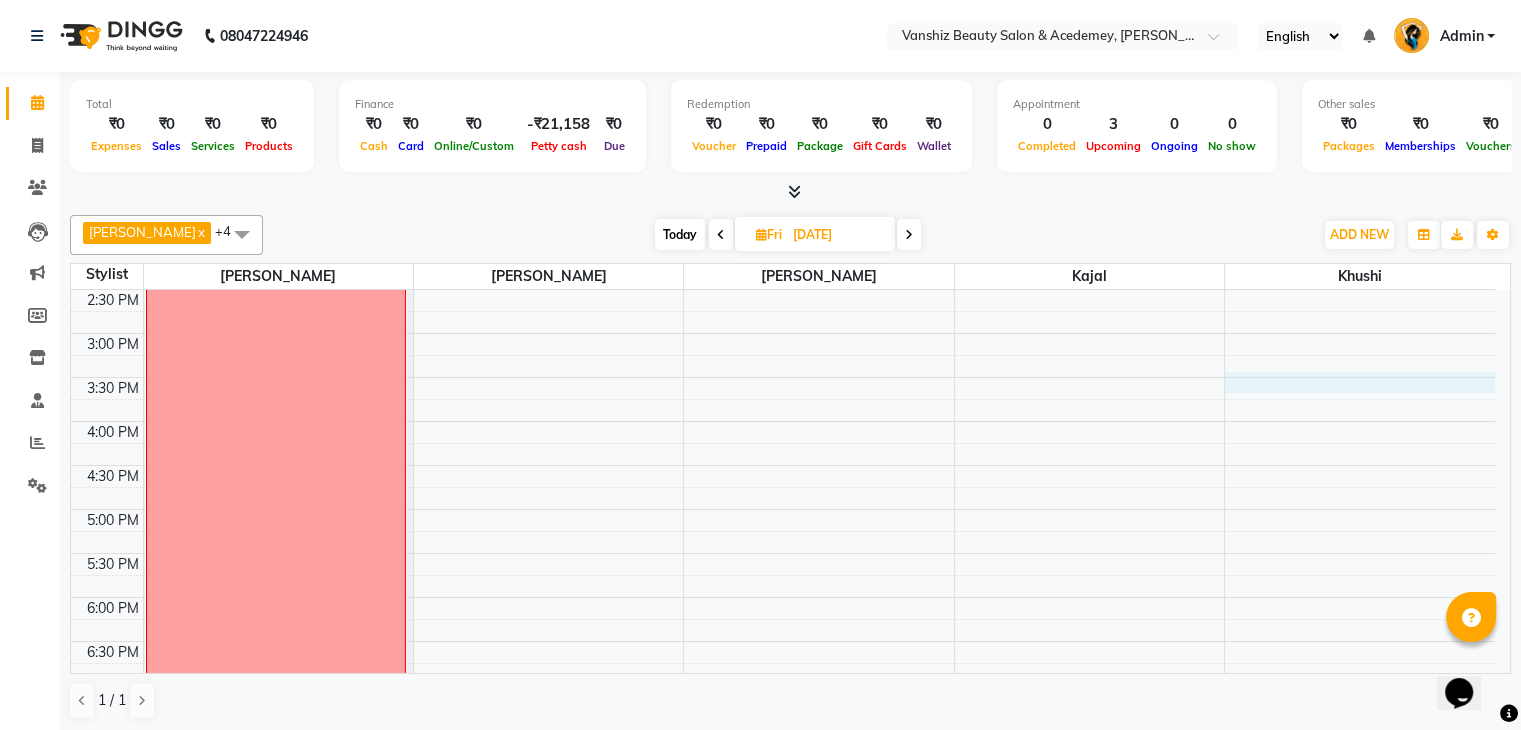 click on "8:00 AM 8:30 AM 9:00 AM 9:30 AM 10:00 AM 10:30 AM 11:00 AM 11:30 AM 12:00 PM 12:30 PM 1:00 PM 1:30 PM 2:00 PM 2:30 PM 3:00 PM 3:30 PM 4:00 PM 4:30 PM 5:00 PM 5:30 PM 6:00 PM 6:30 PM 7:00 PM 7:30 PM 8:00 PM 8:30 PM  week off      [PERSON_NAME], TK03, 12:00 PM-01:00 PM, Facial- Regular     [PERSON_NAME], TK01, 10:45 AM-11:05 AM, eyebro     [PERSON_NAME], TK03, 12:30 PM-12:50 PM, eyebro" at bounding box center [783, 289] 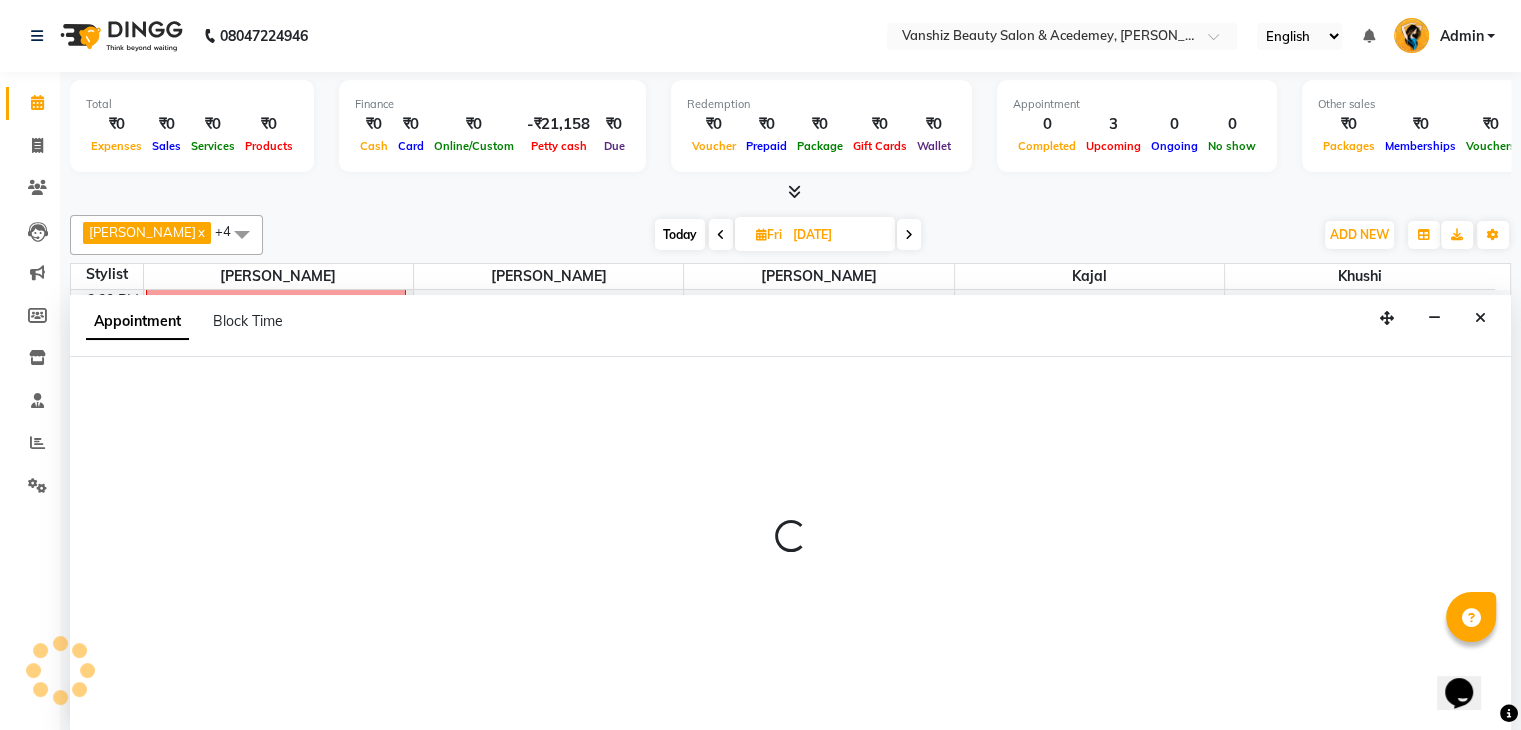 scroll, scrollTop: 1, scrollLeft: 0, axis: vertical 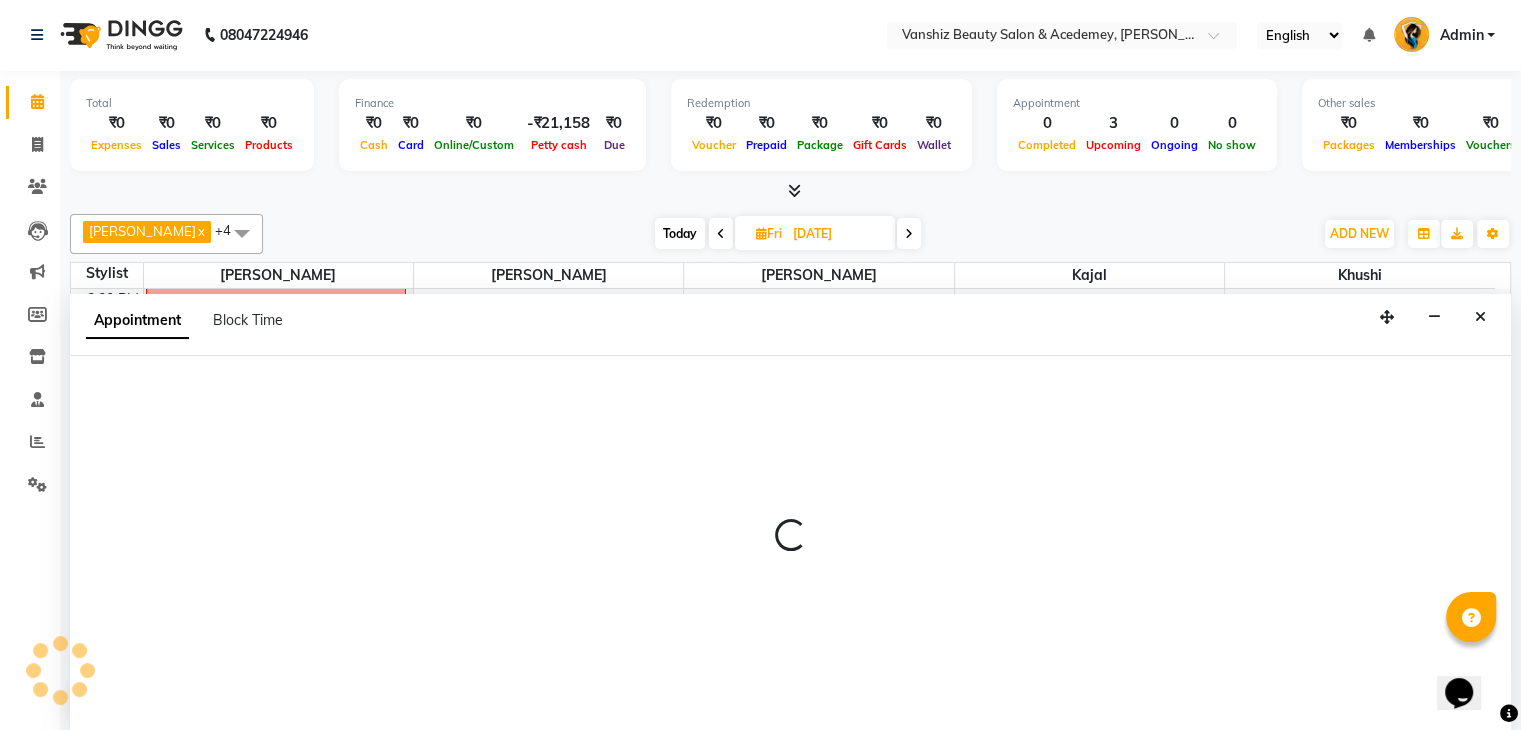 select on "78799" 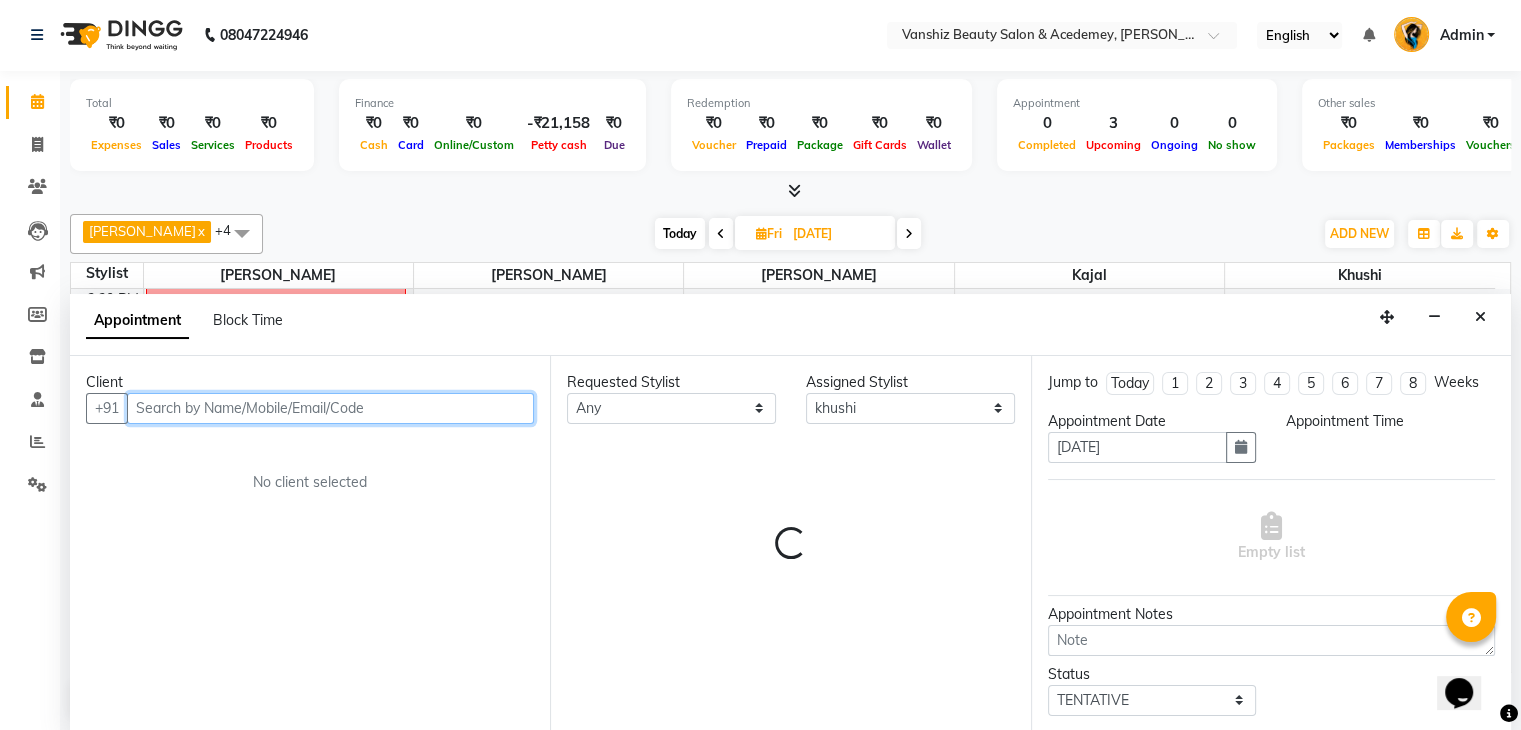 select on "930" 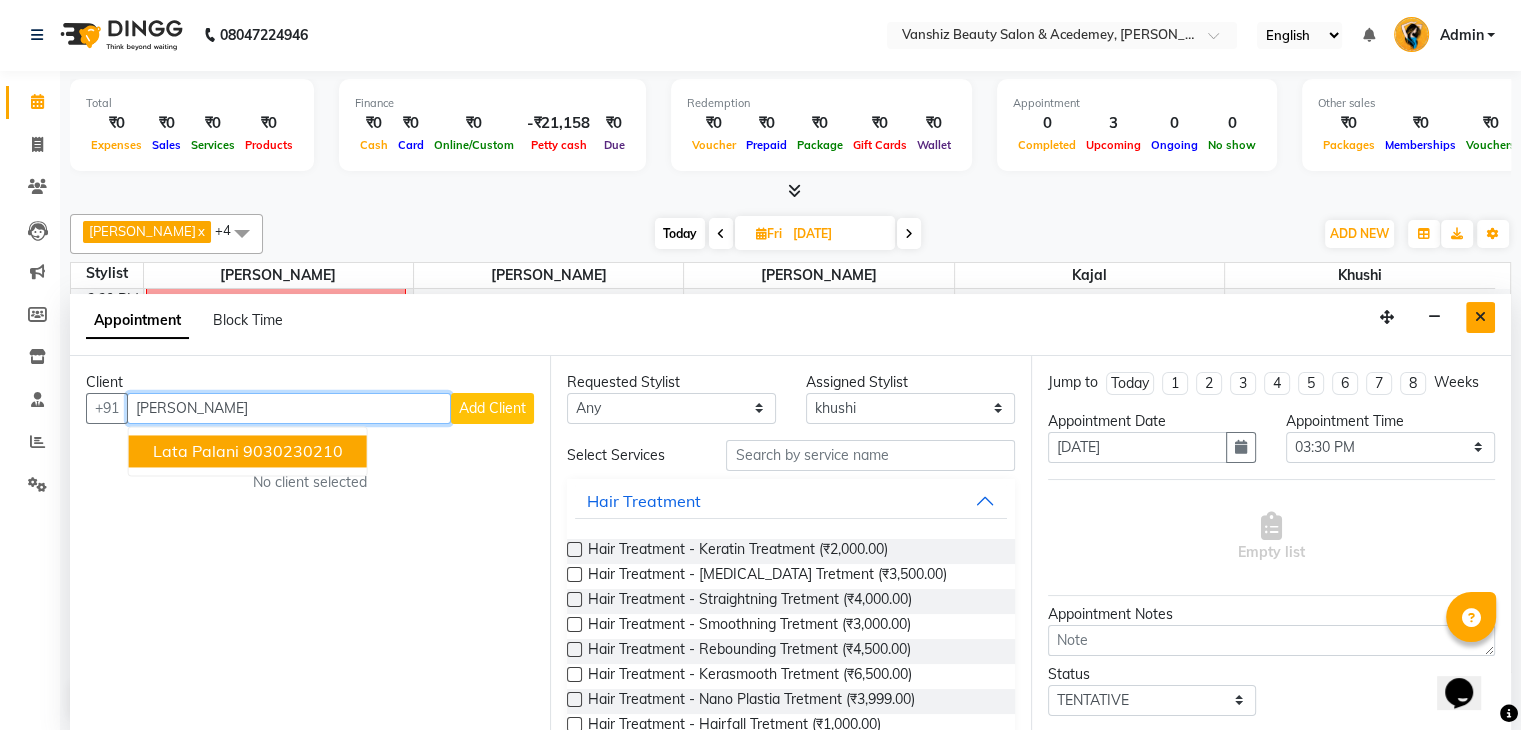 type on "[PERSON_NAME]" 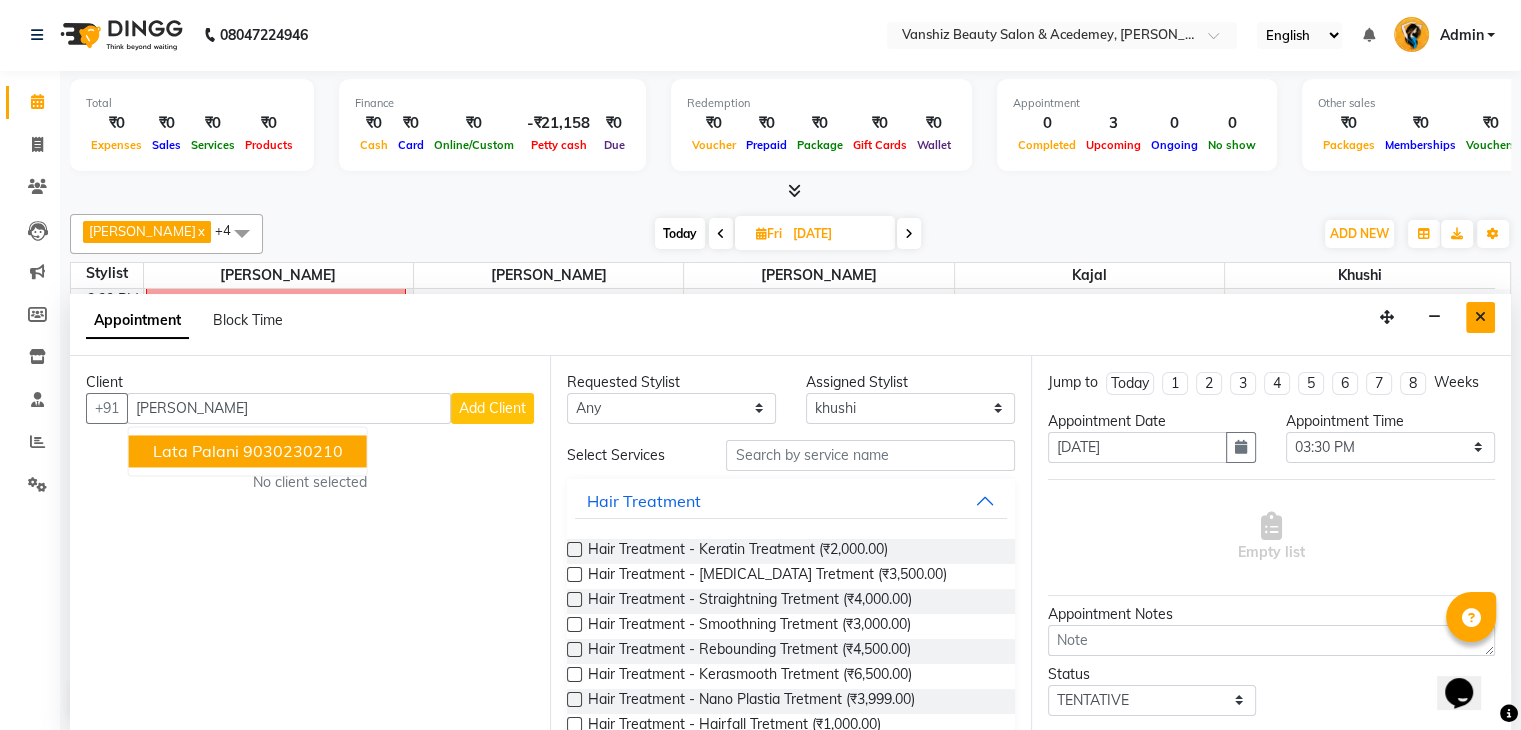 click at bounding box center [1480, 317] 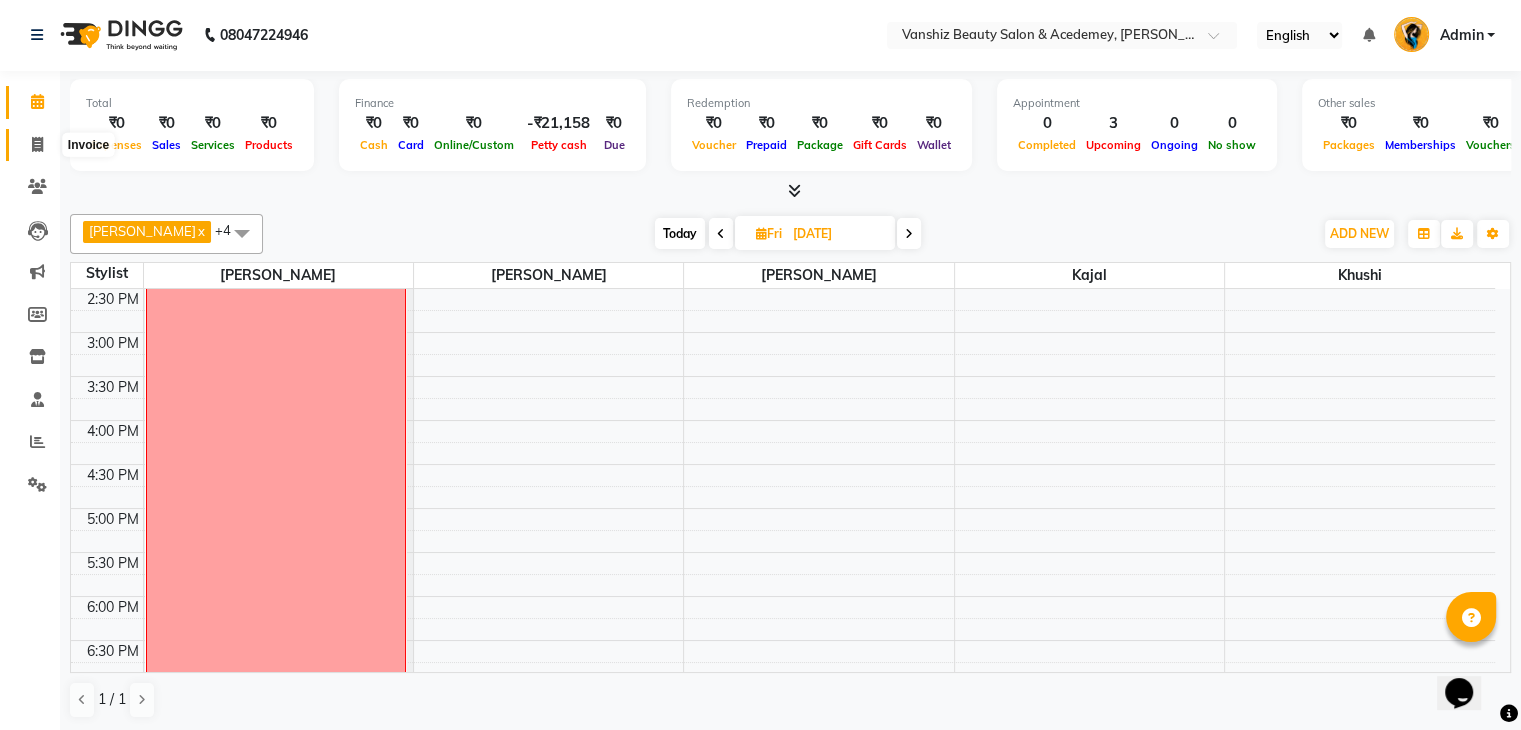 click 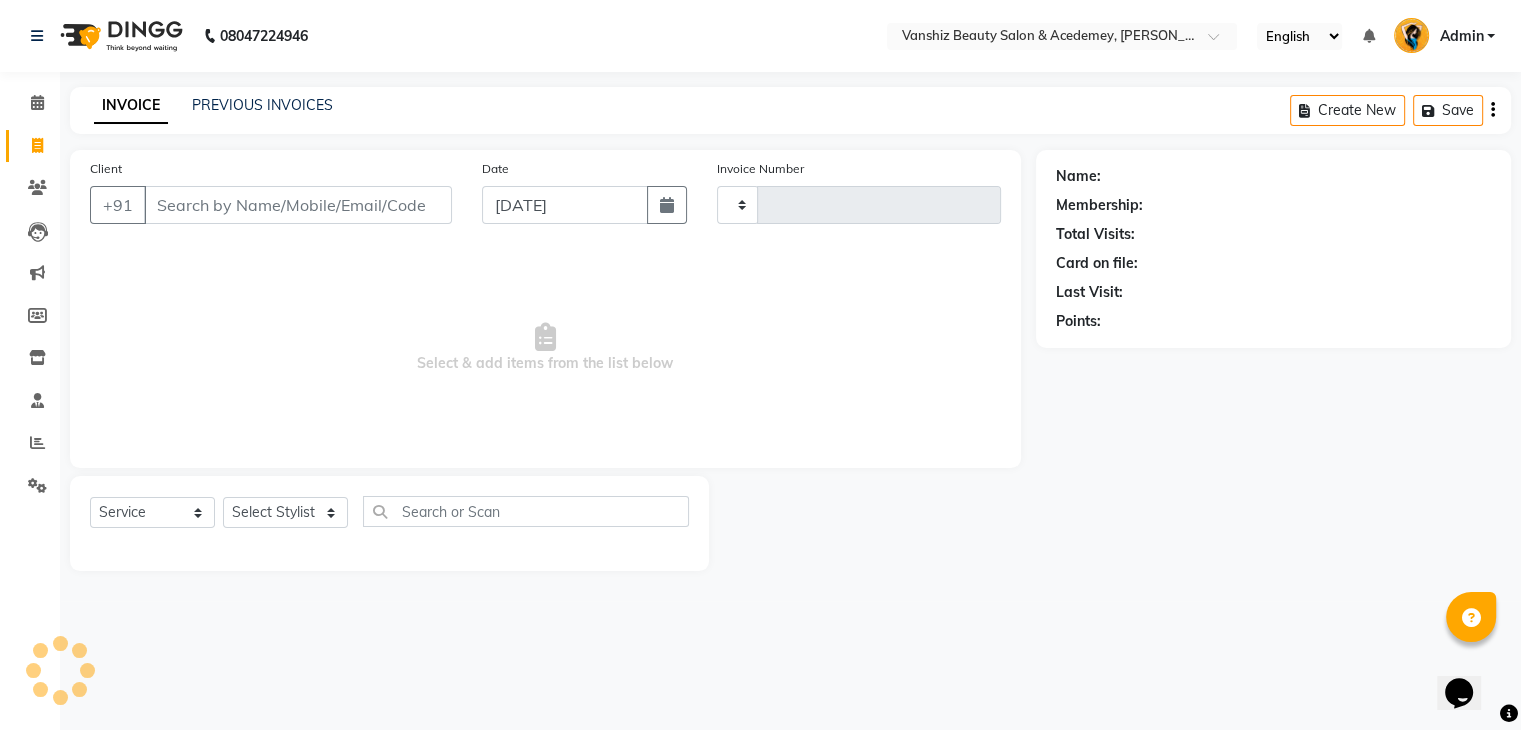 type on "0849" 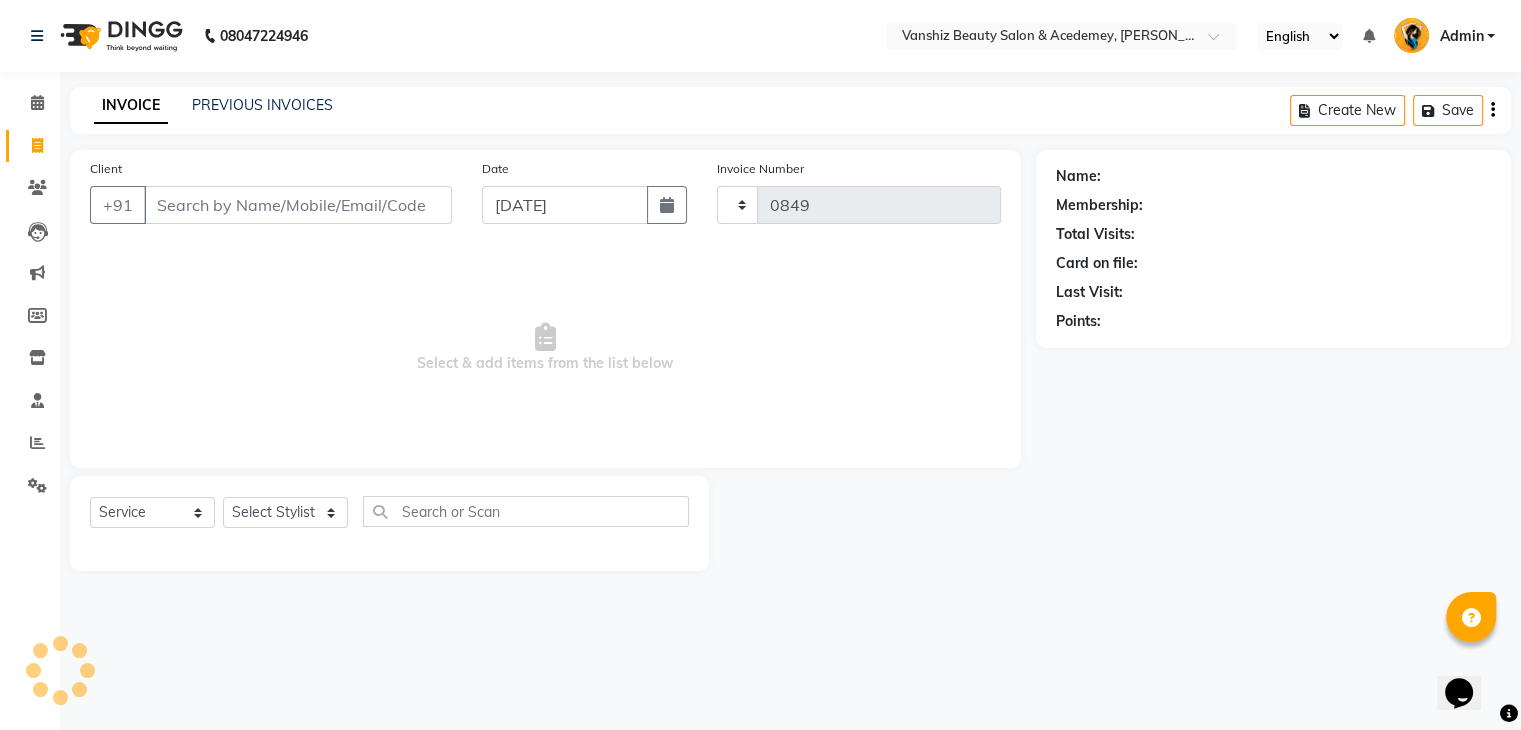 scroll, scrollTop: 0, scrollLeft: 0, axis: both 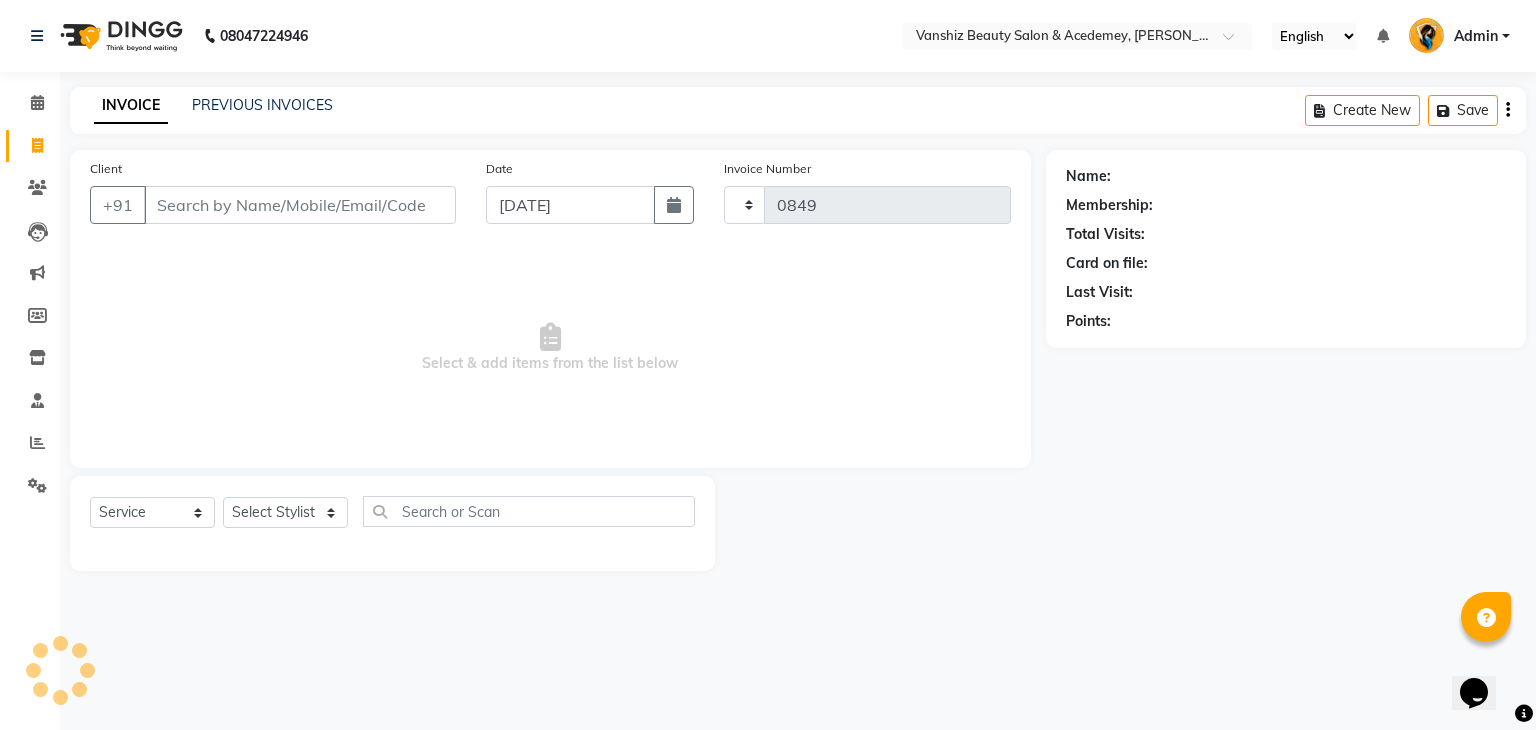 select on "5403" 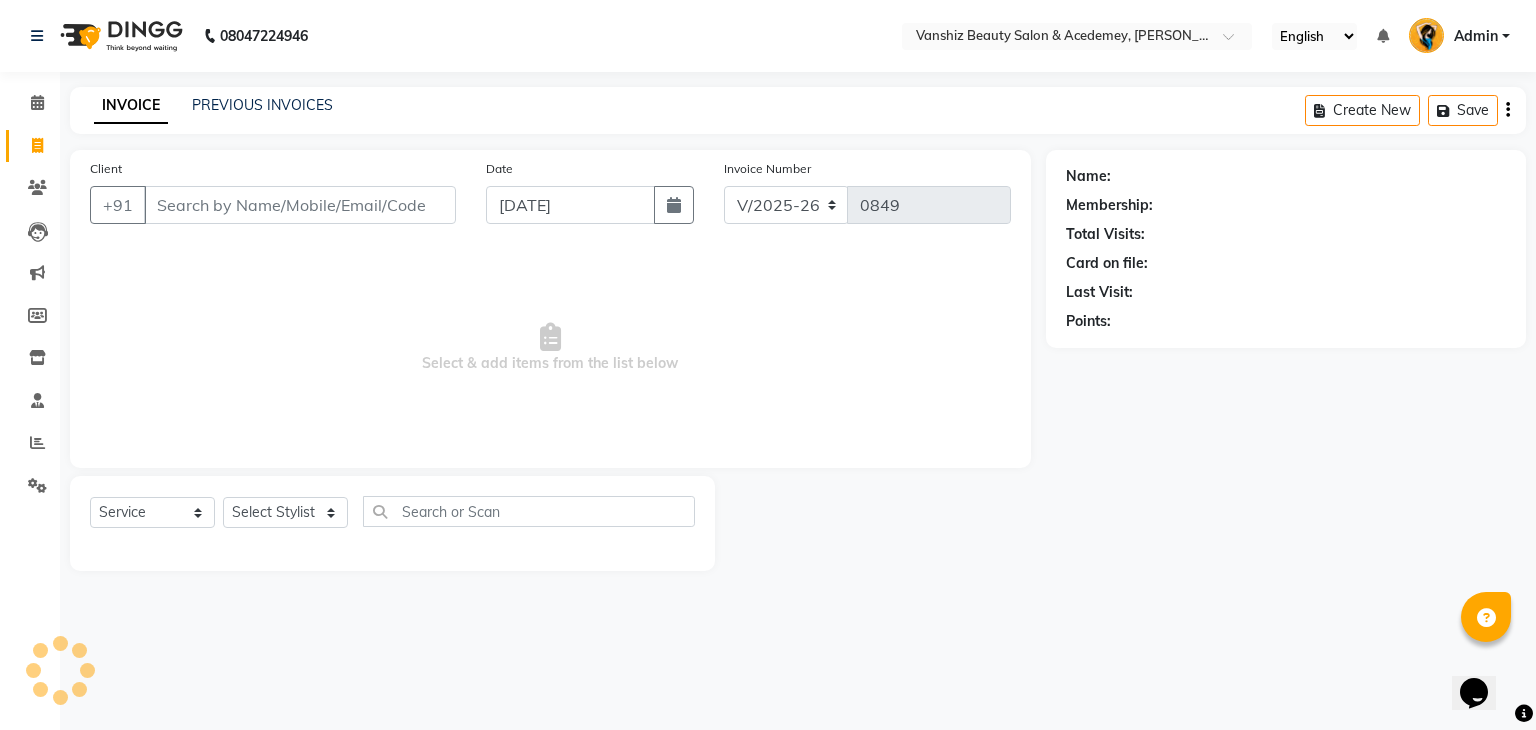 click on "Client" at bounding box center [300, 205] 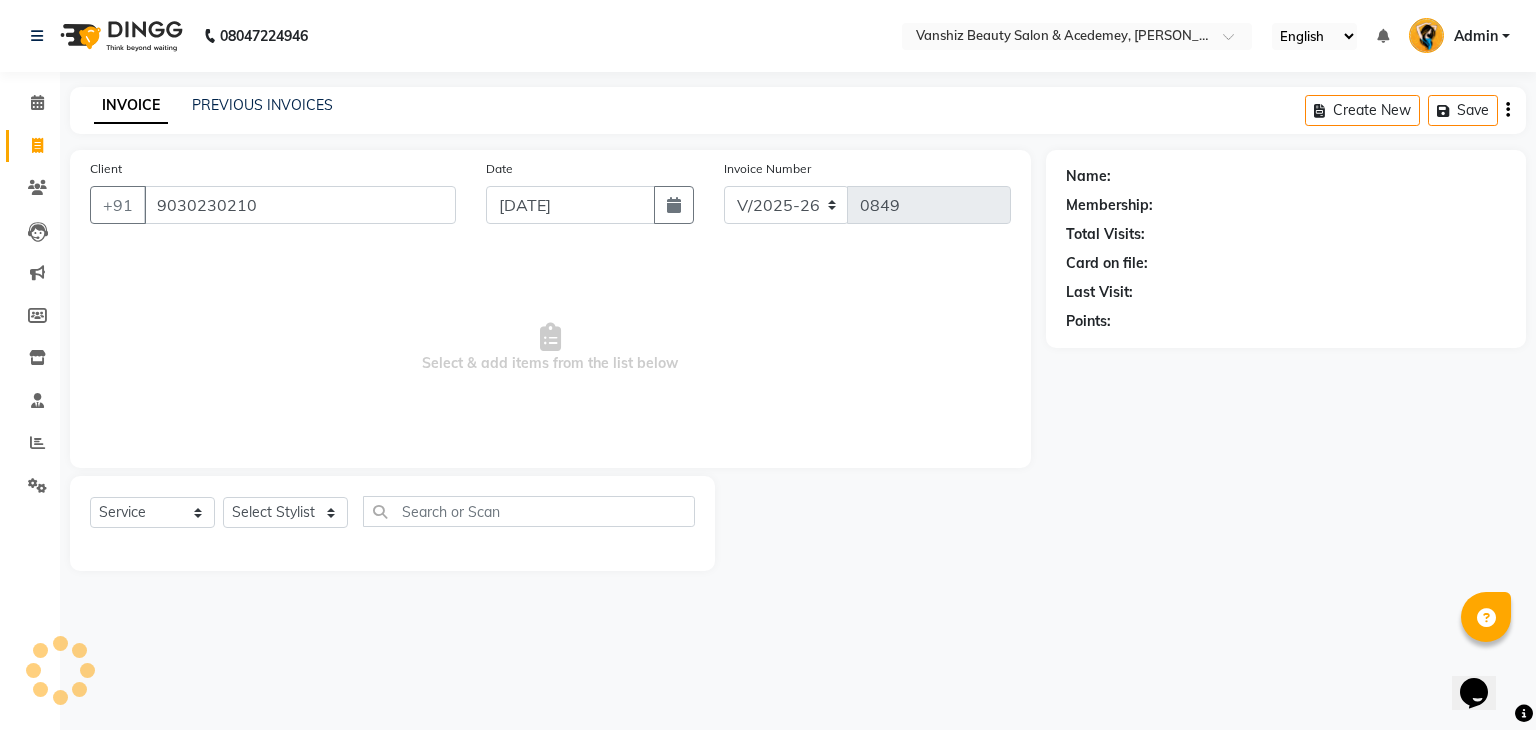type on "9030230210" 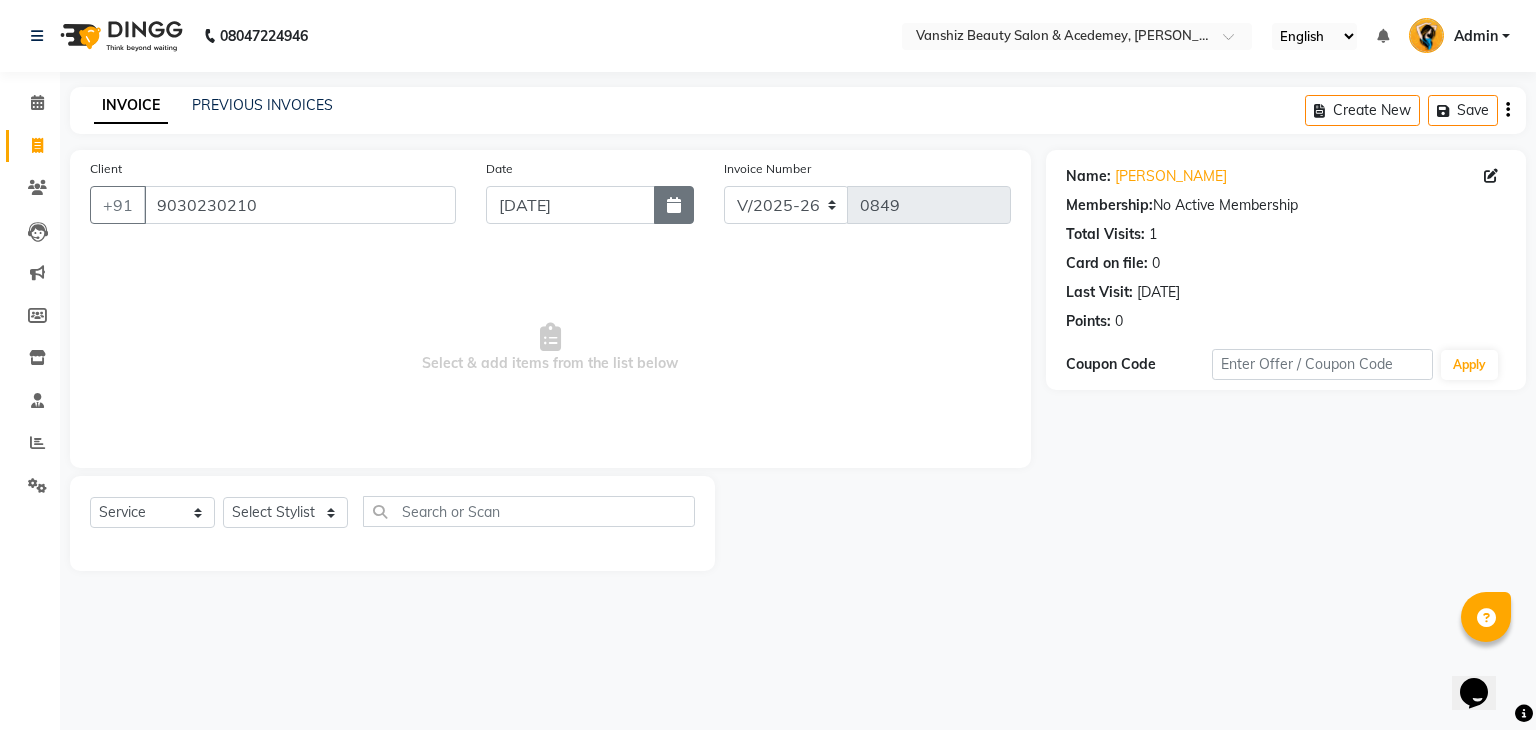 click 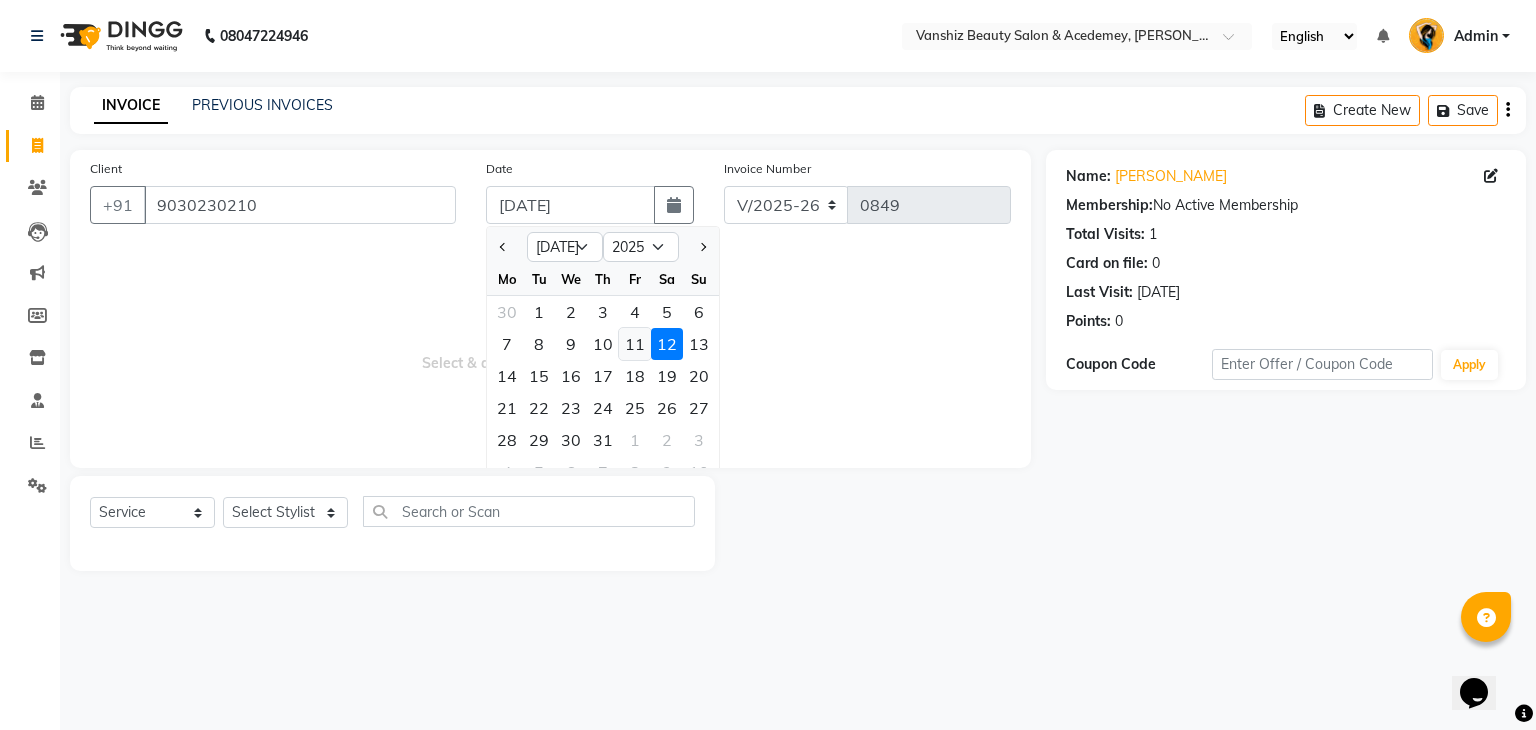click on "11" 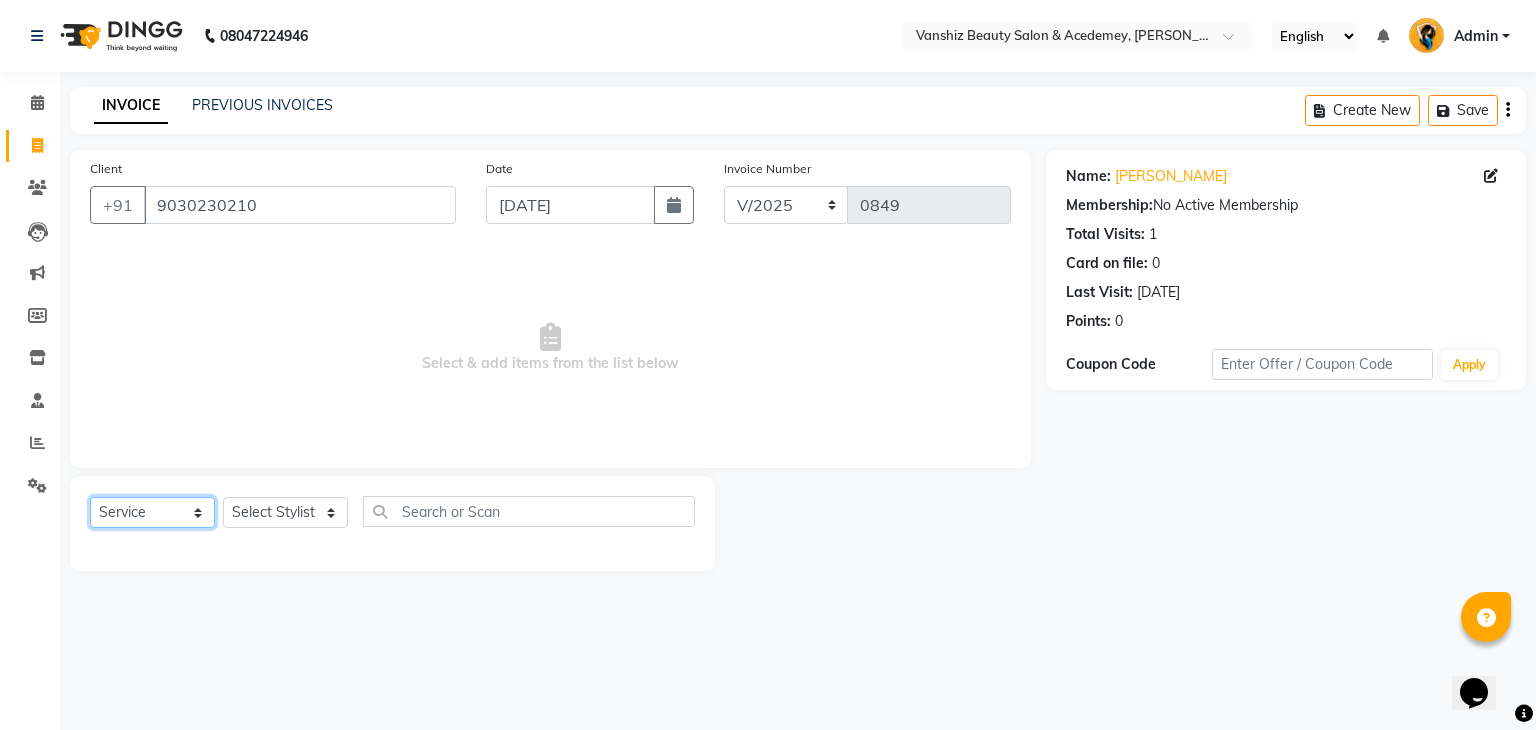 drag, startPoint x: 124, startPoint y: 508, endPoint x: 284, endPoint y: 517, distance: 160.25293 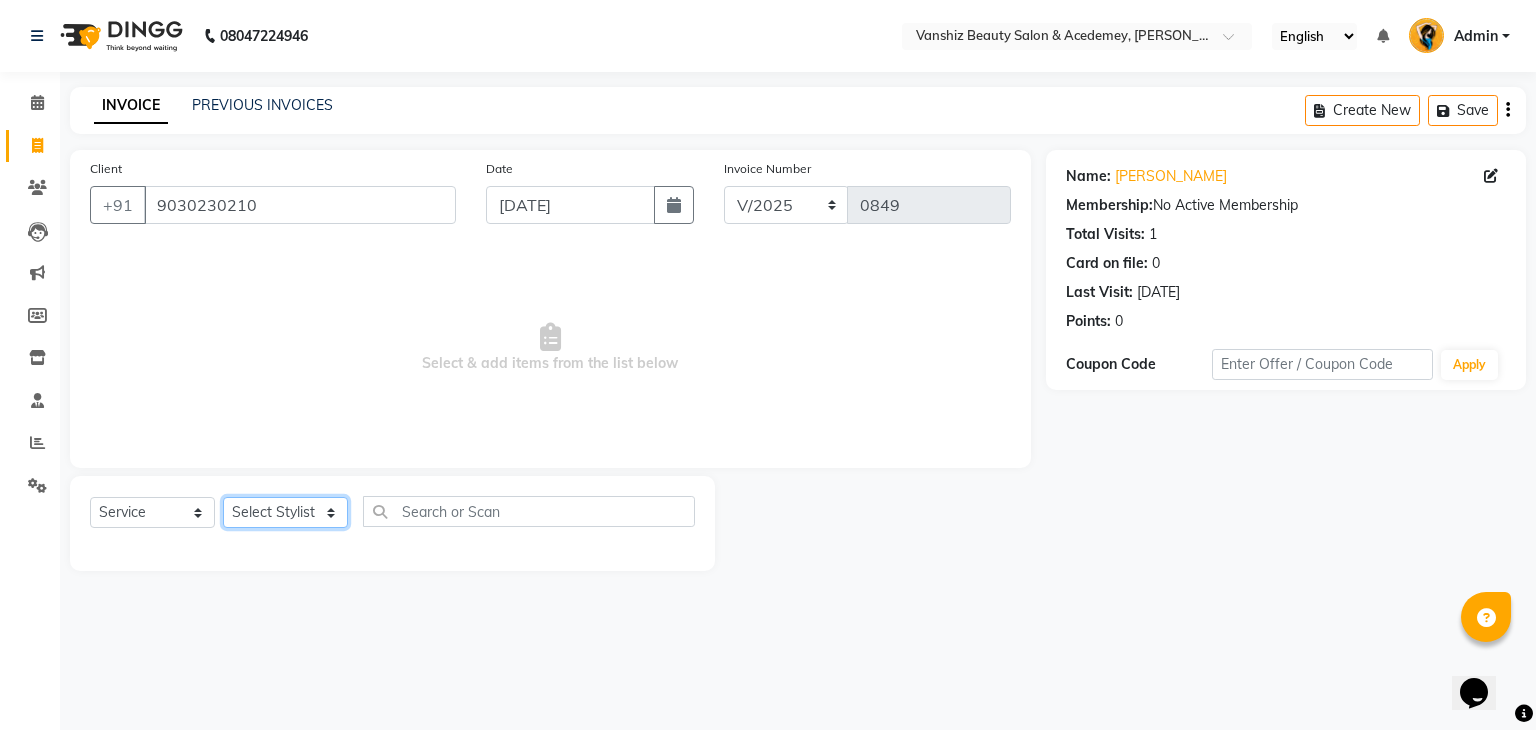 click on "Select Stylist [PERSON_NAME] [PERSON_NAME] kajal khushi [PERSON_NAME] [PERSON_NAME] [PERSON_NAME] [PERSON_NAME] [PERSON_NAME]  Stuati" 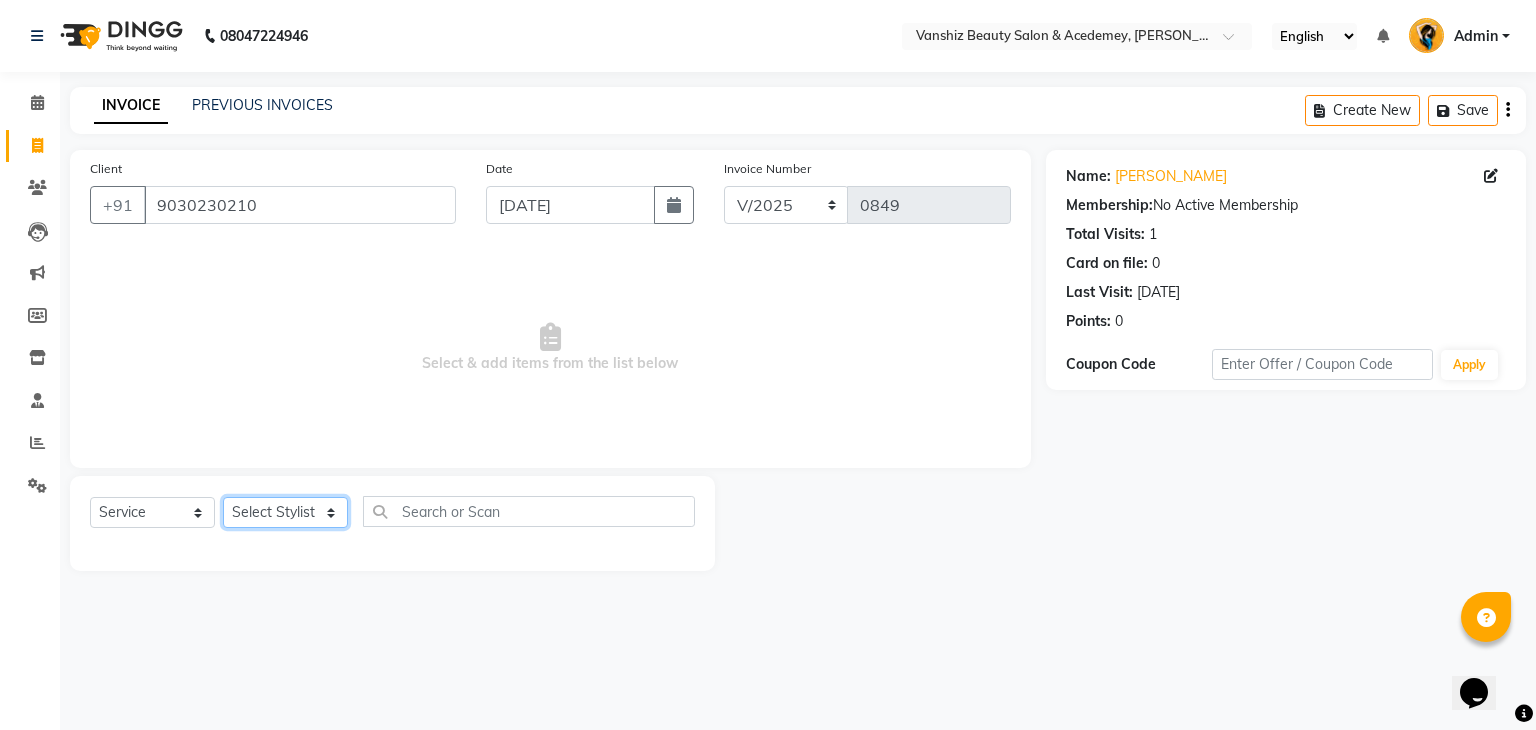 select on "78799" 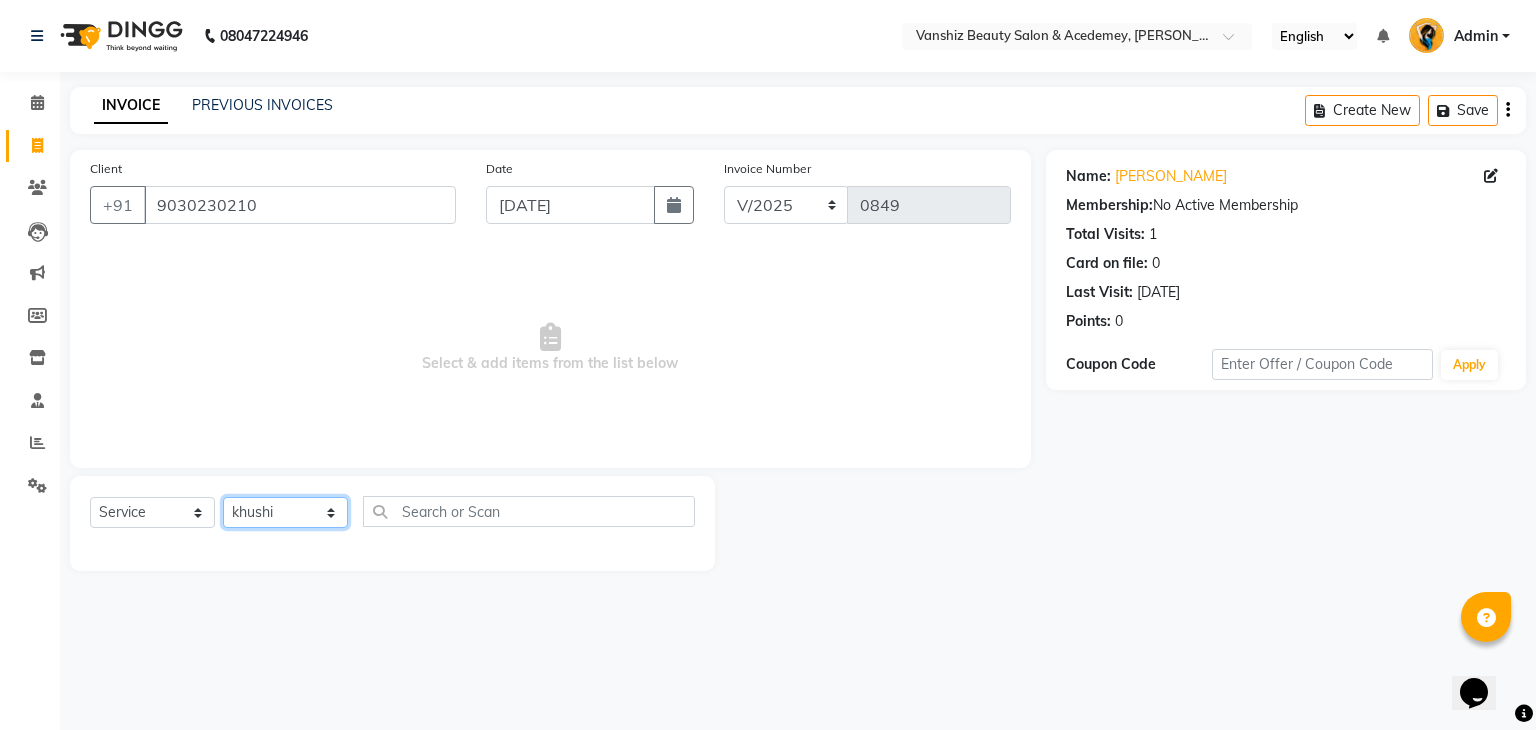 click on "Select Stylist [PERSON_NAME] [PERSON_NAME] kajal khushi [PERSON_NAME] [PERSON_NAME] [PERSON_NAME] [PERSON_NAME] [PERSON_NAME]  Stuati" 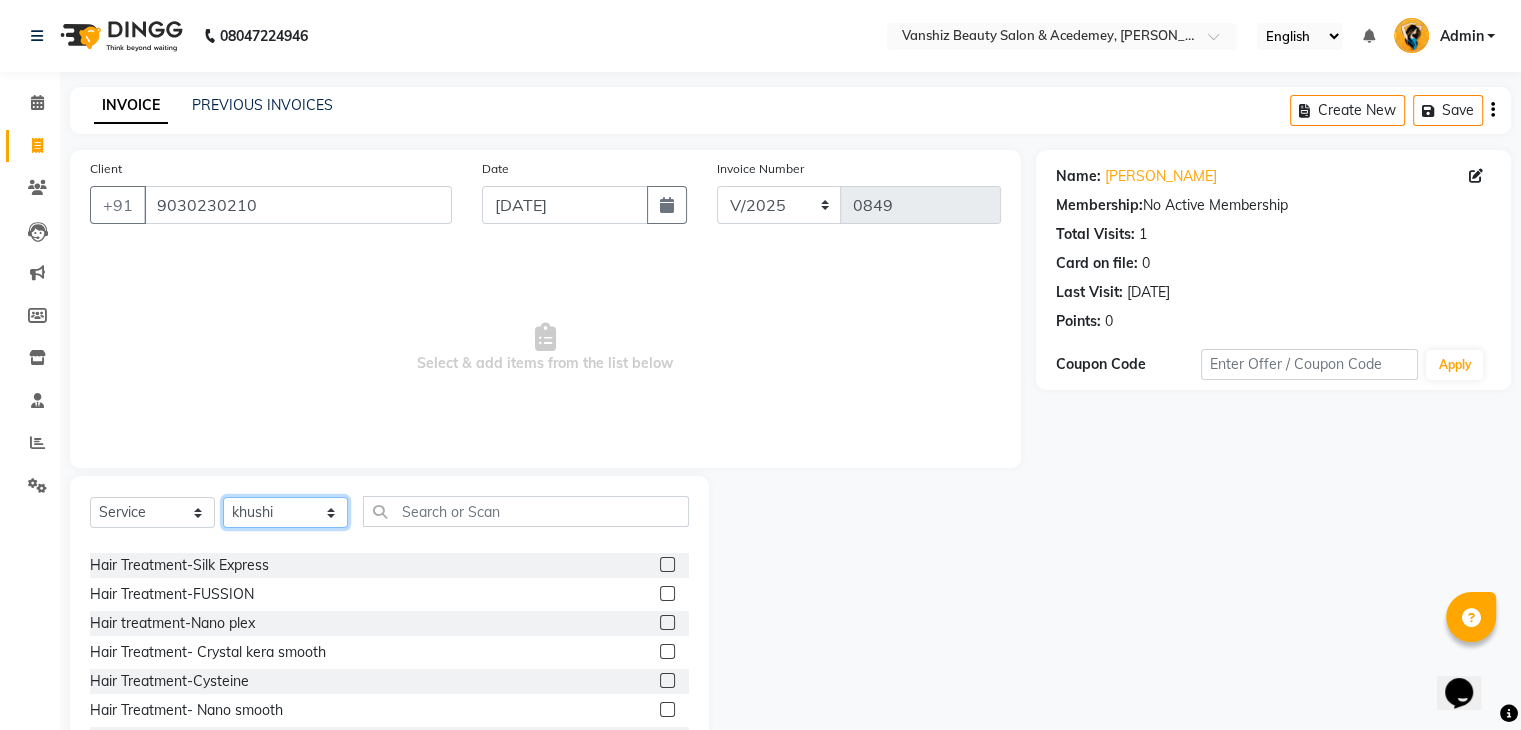 scroll, scrollTop: 296, scrollLeft: 0, axis: vertical 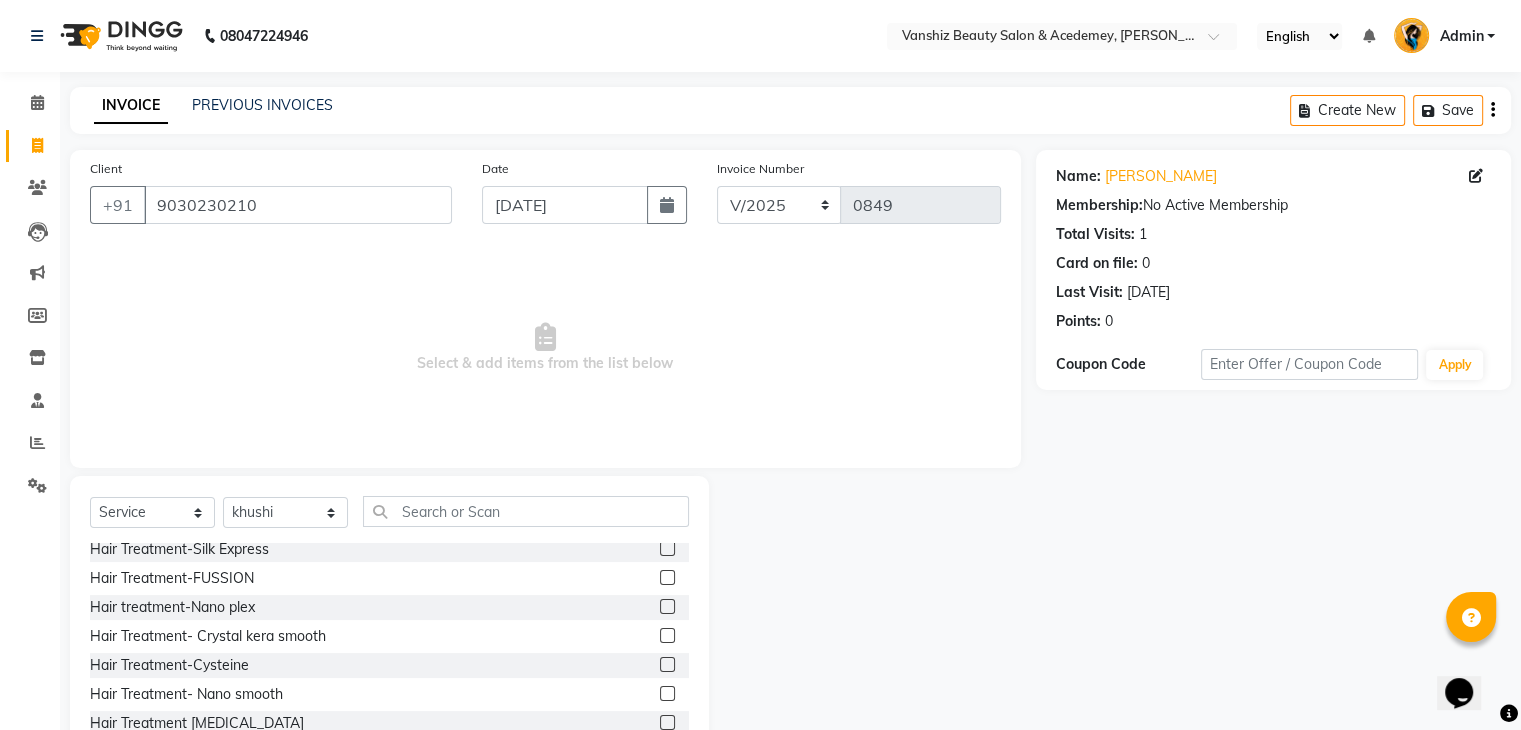 click 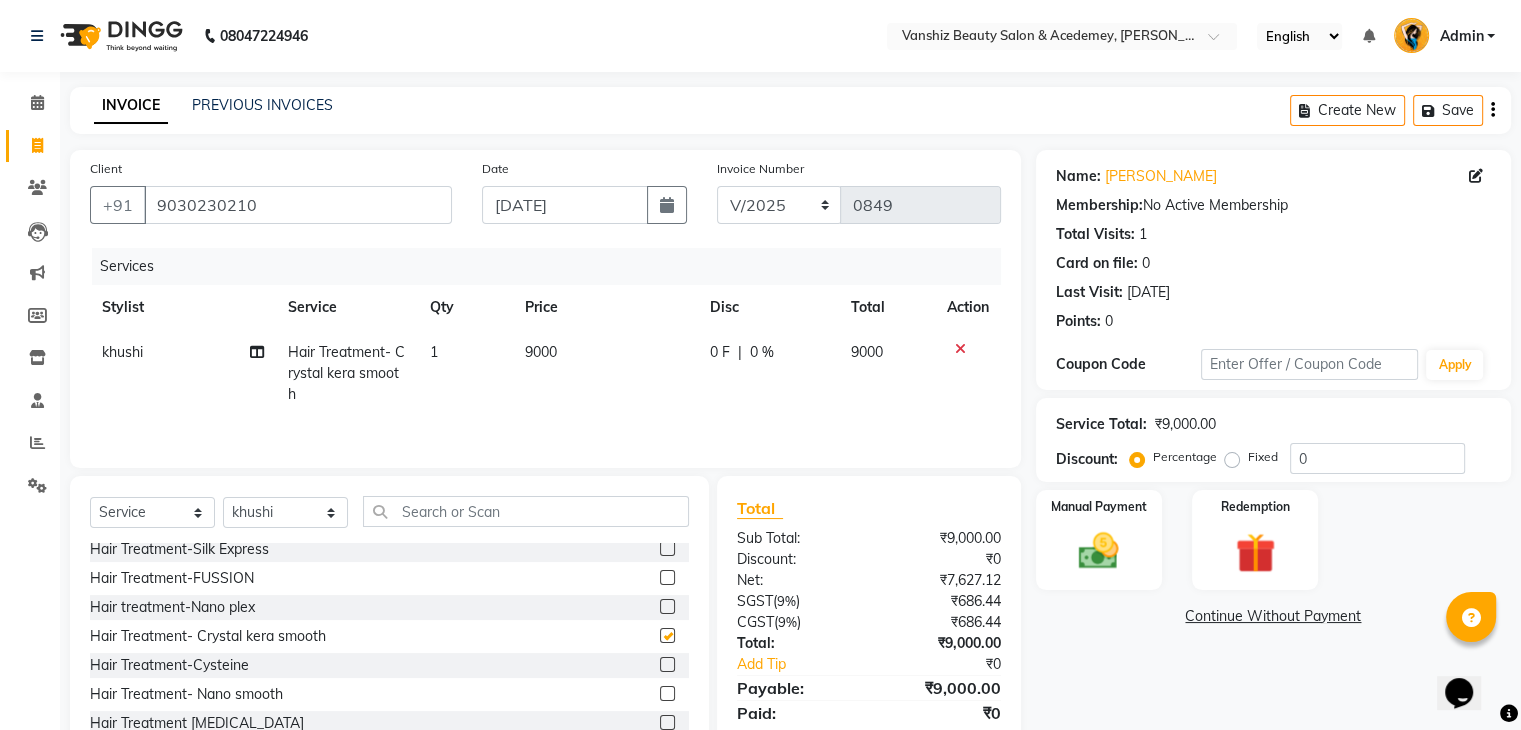 checkbox on "false" 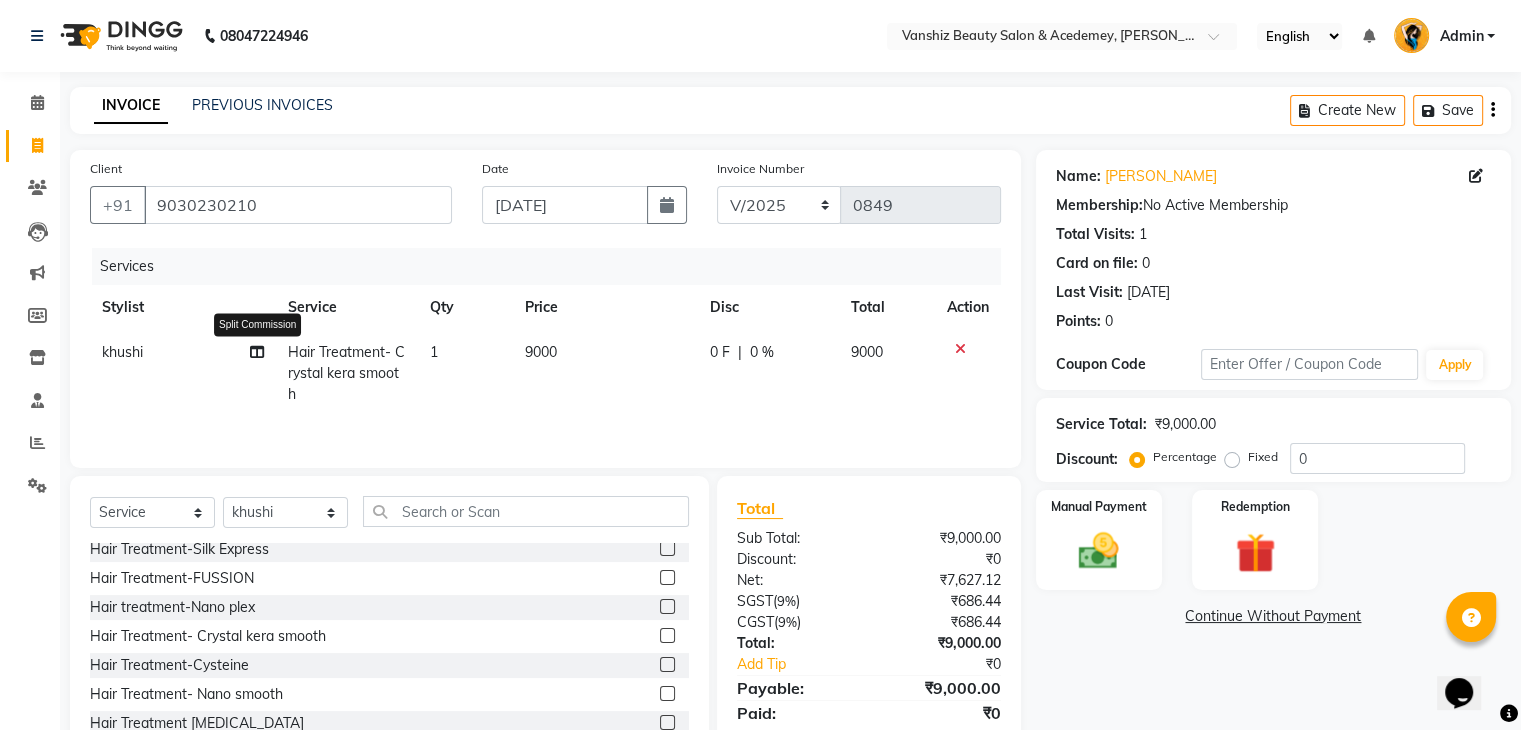 click 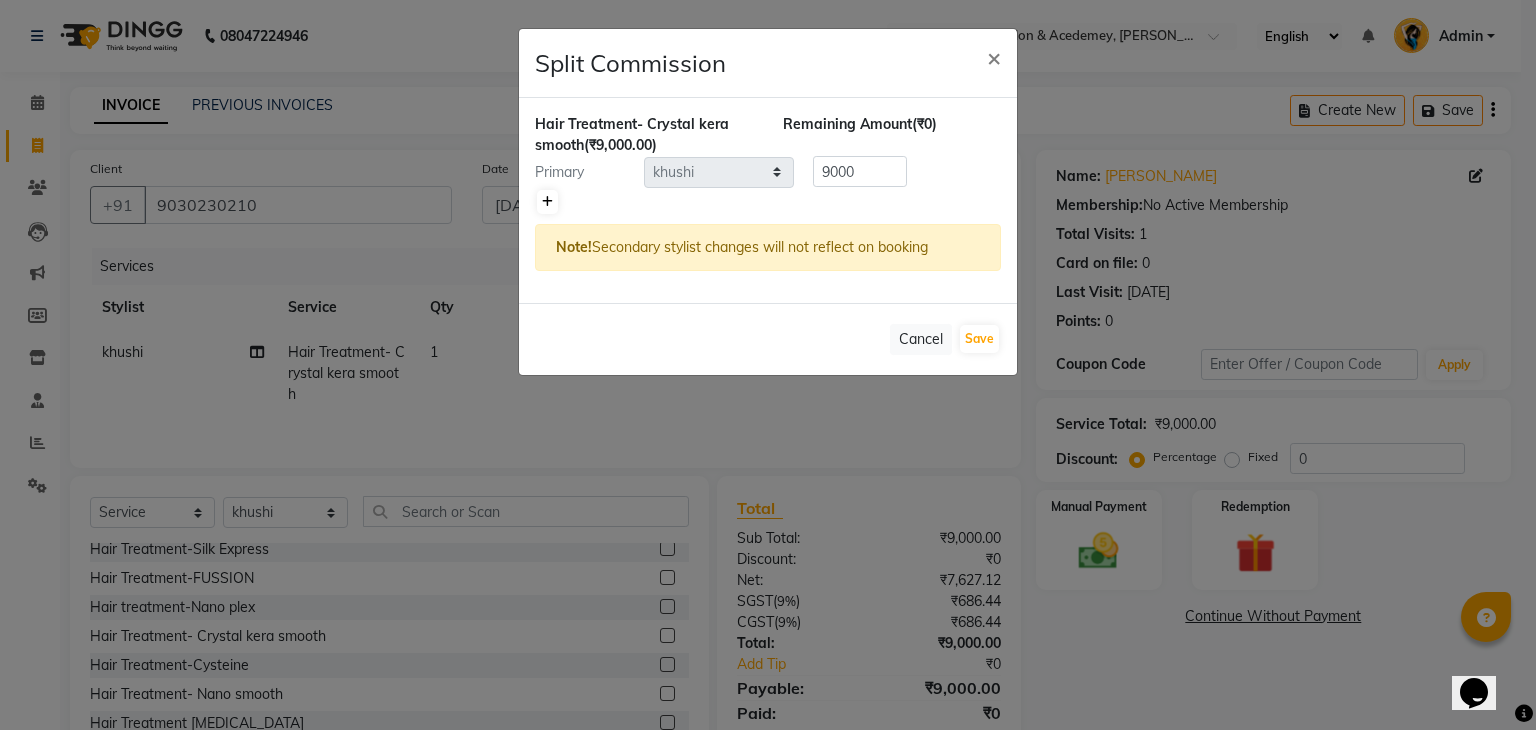 click 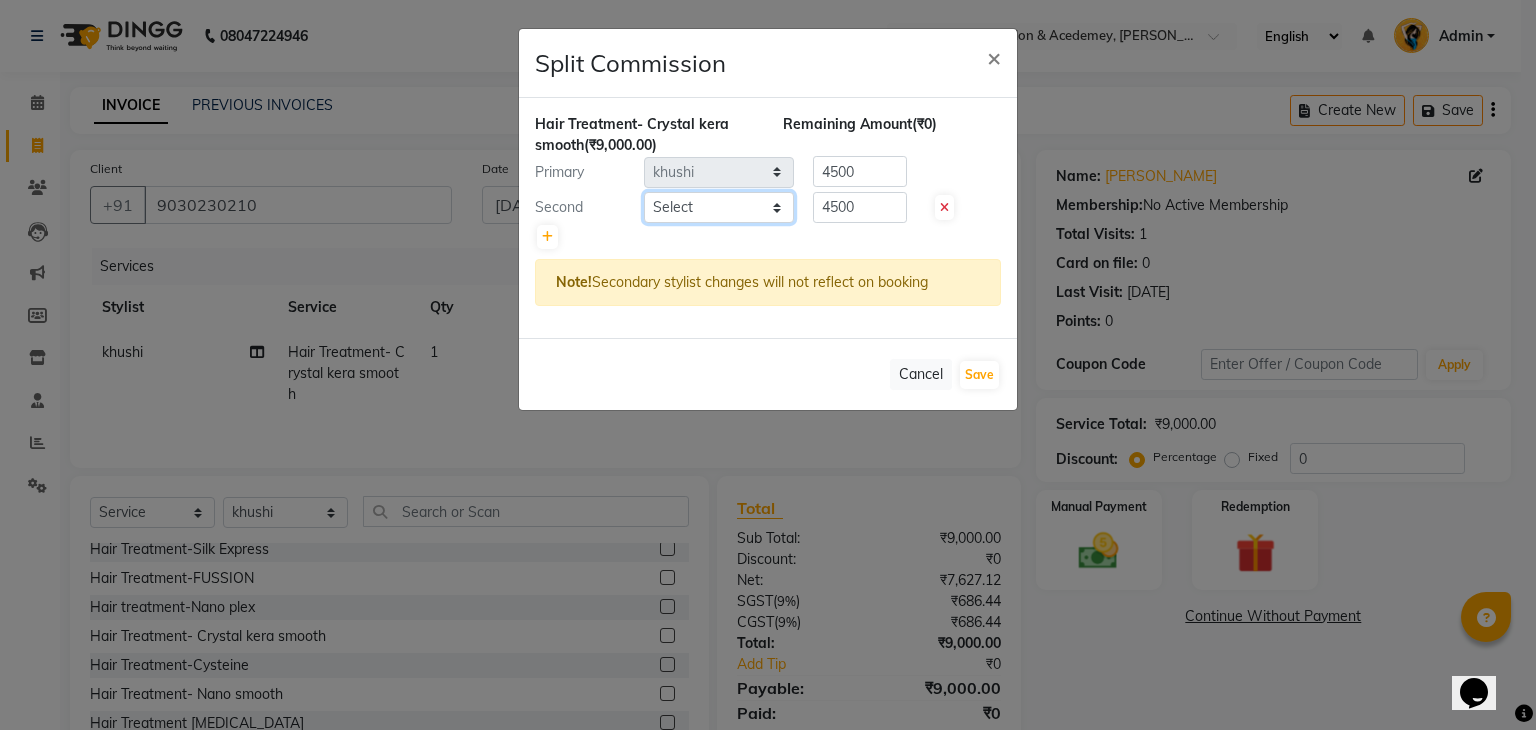 click on "Select  [PERSON_NAME] [PERSON_NAME]   kajal   khushi   [PERSON_NAME] [PERSON_NAME]   [PERSON_NAME]   [PERSON_NAME]   [PERSON_NAME]    Stuati" 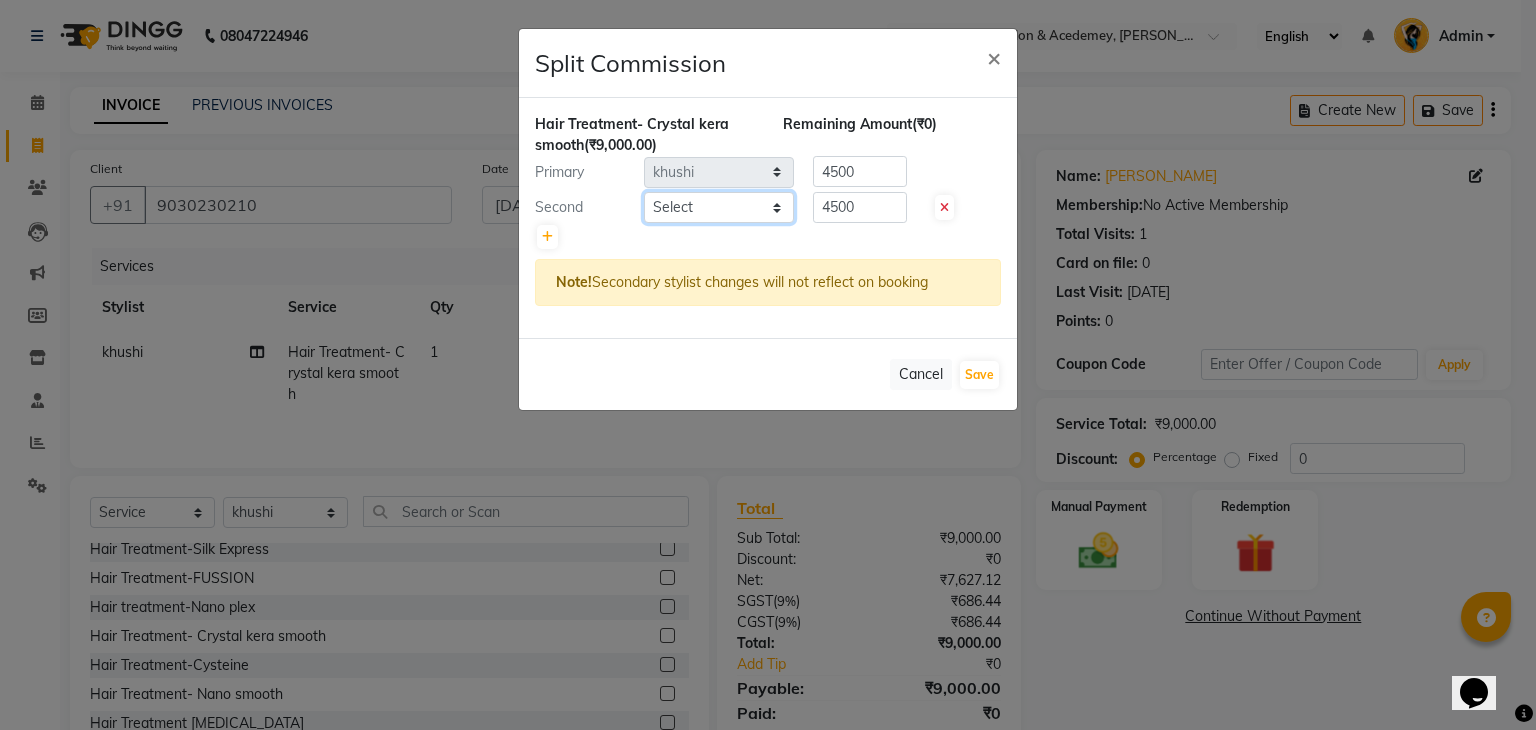 select on "68622" 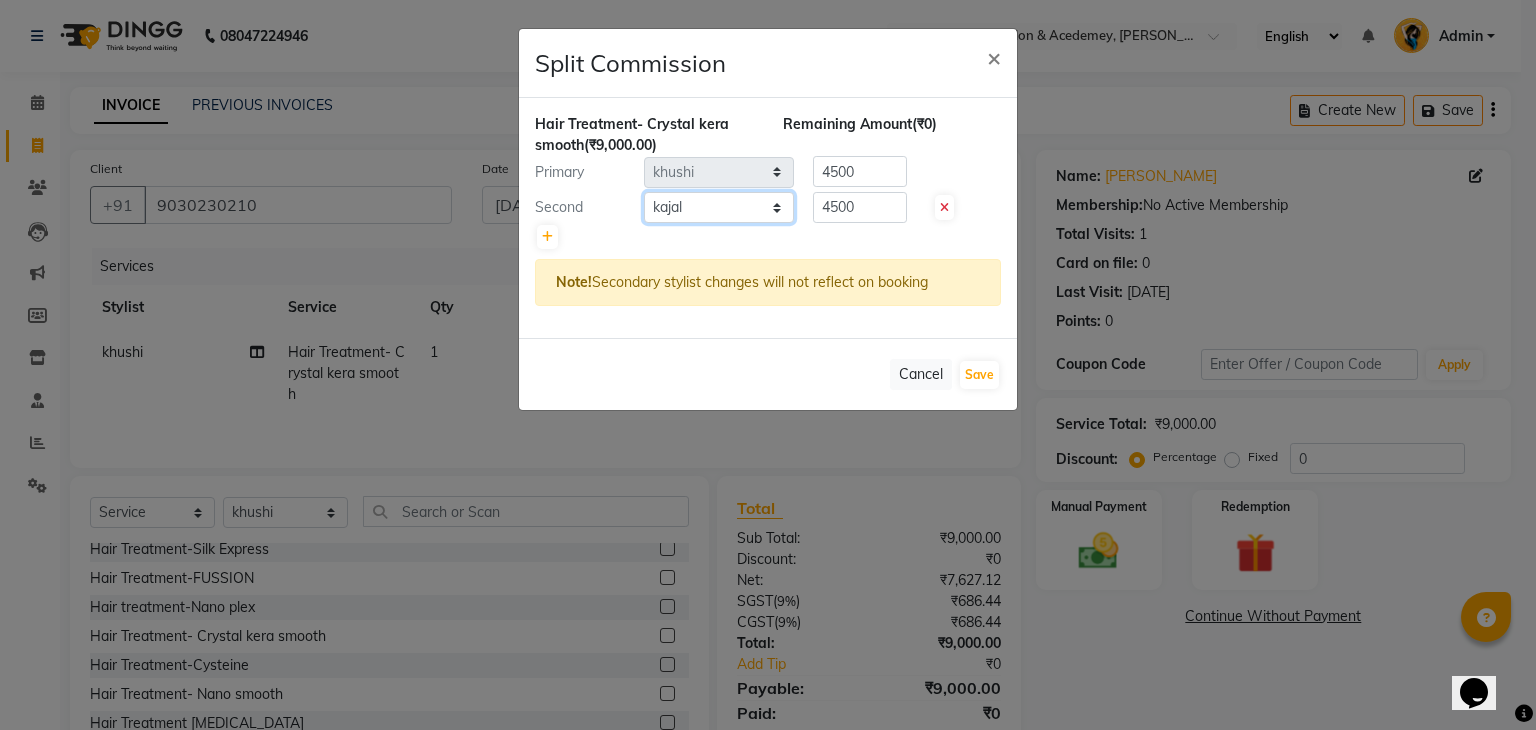 click on "Select  [PERSON_NAME] [PERSON_NAME]   kajal   khushi   [PERSON_NAME] [PERSON_NAME]   [PERSON_NAME]   [PERSON_NAME]   [PERSON_NAME]    Stuati" 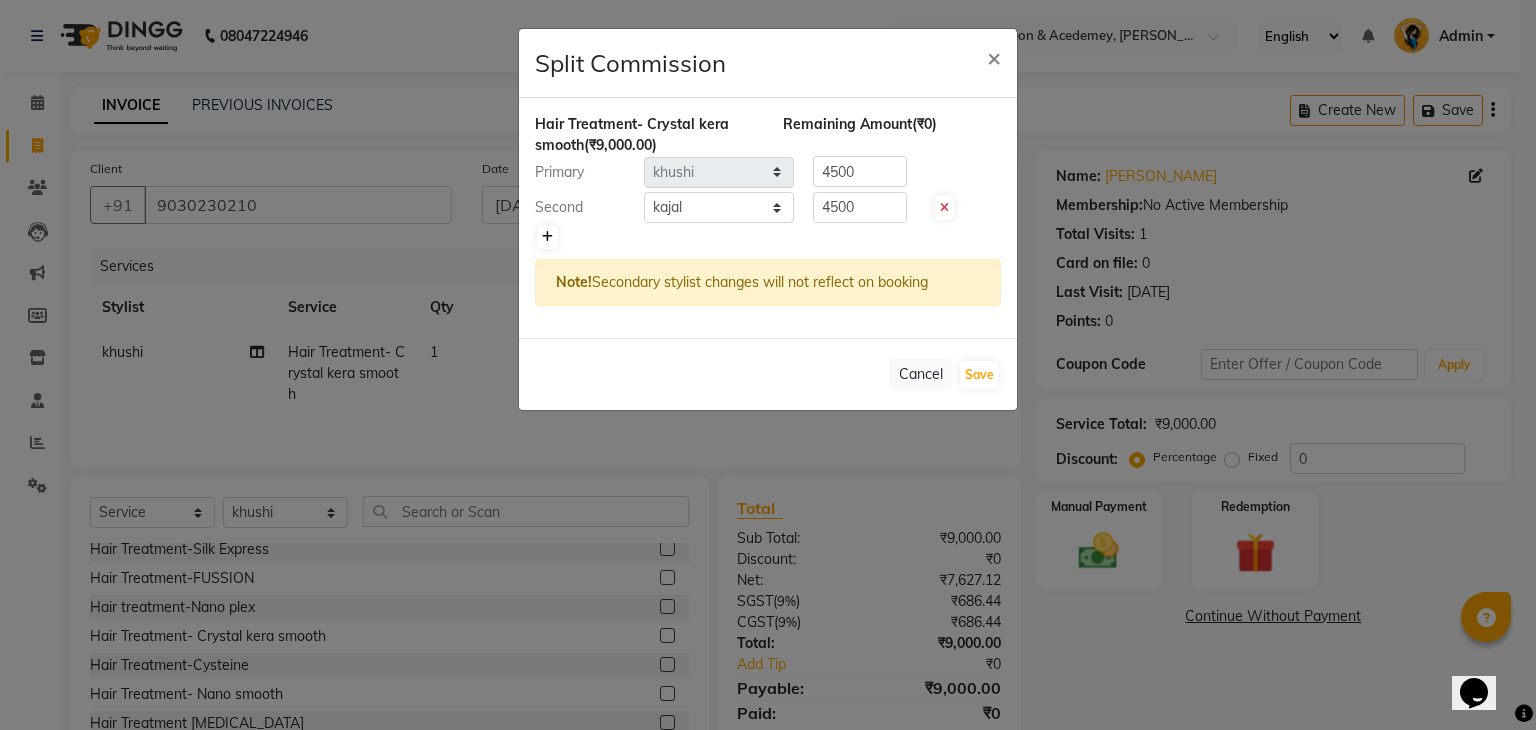 click 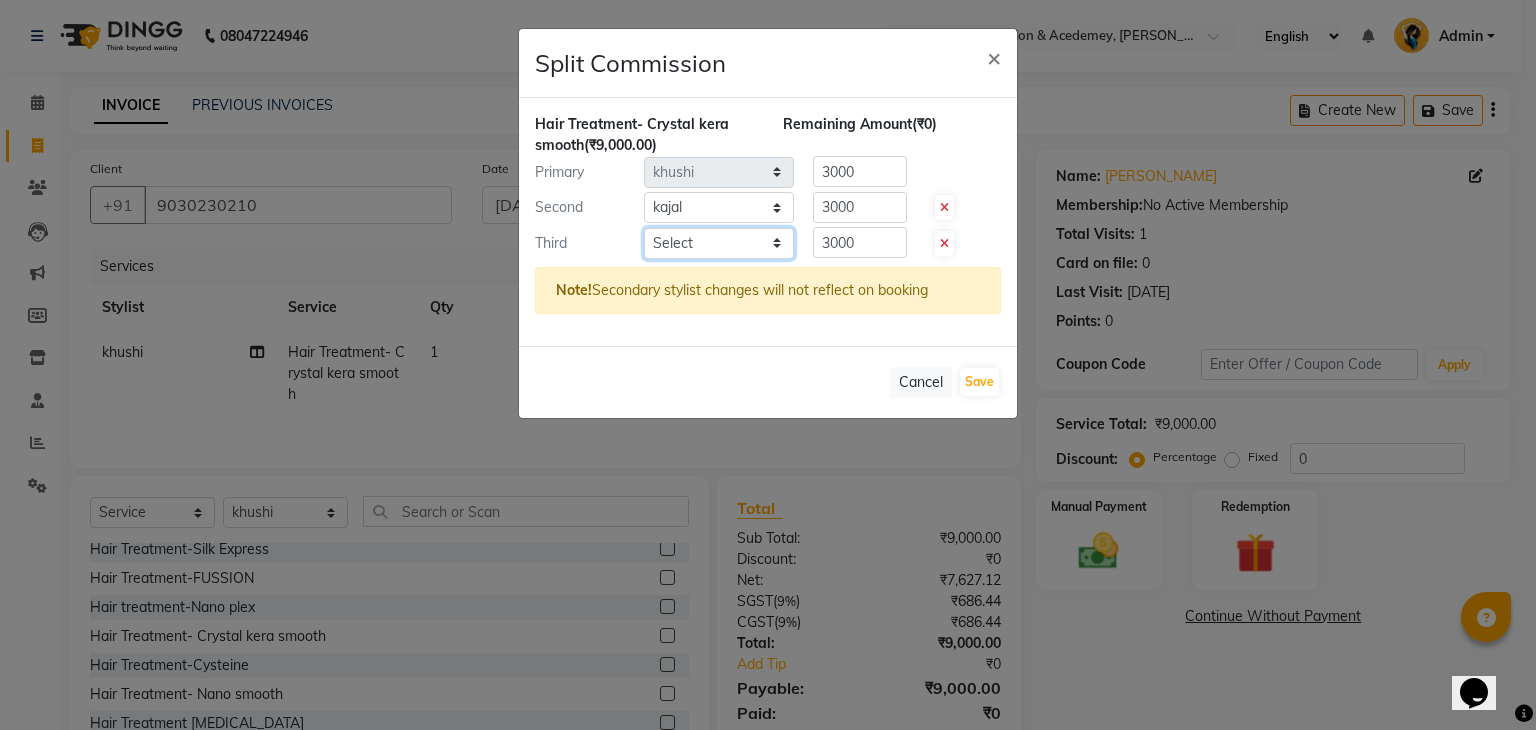 click on "Select  [PERSON_NAME] [PERSON_NAME]   kajal   khushi   [PERSON_NAME] [PERSON_NAME]   [PERSON_NAME]   [PERSON_NAME]   [PERSON_NAME]    Stuati" 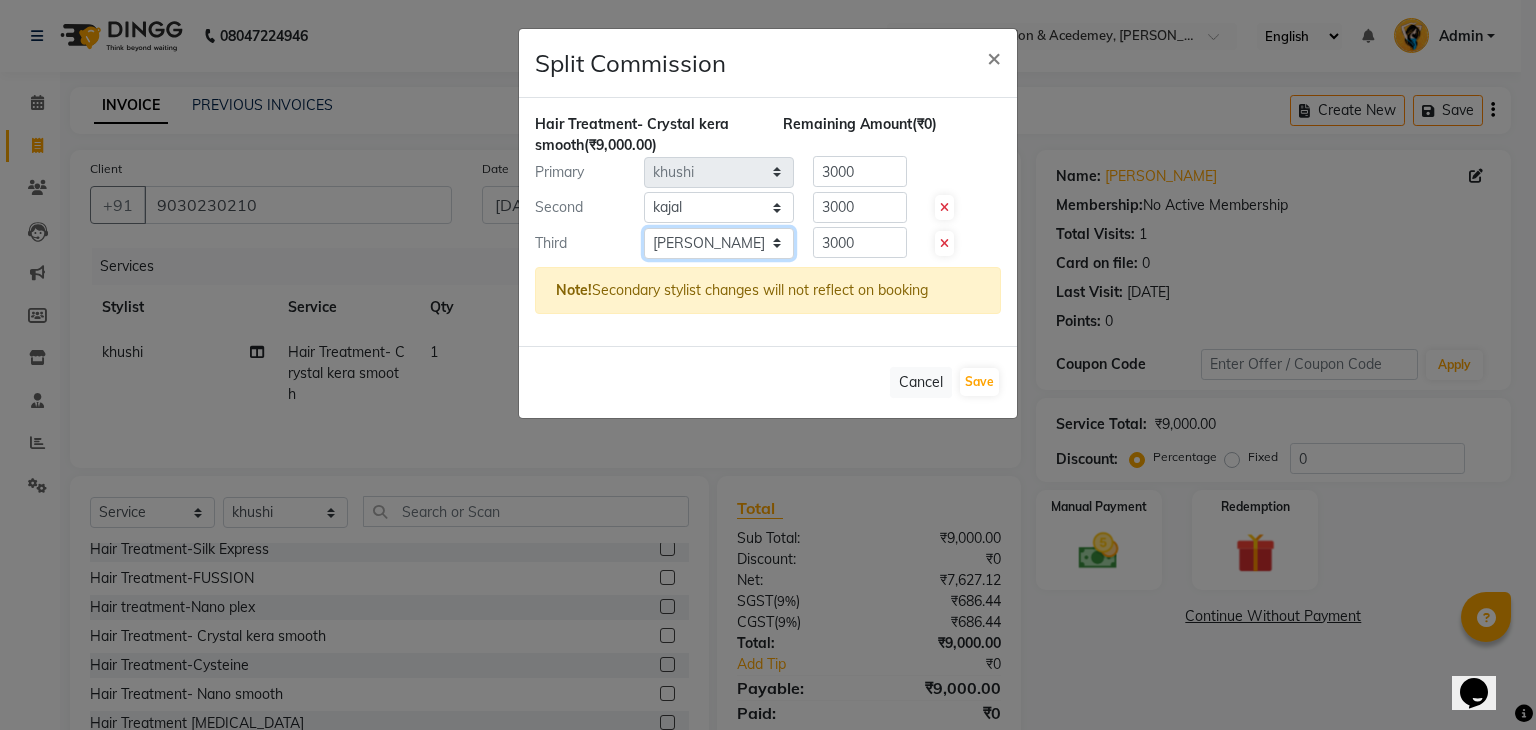 click on "Select  [PERSON_NAME] [PERSON_NAME]   kajal   khushi   [PERSON_NAME] [PERSON_NAME]   [PERSON_NAME]   [PERSON_NAME]   [PERSON_NAME]    Stuati" 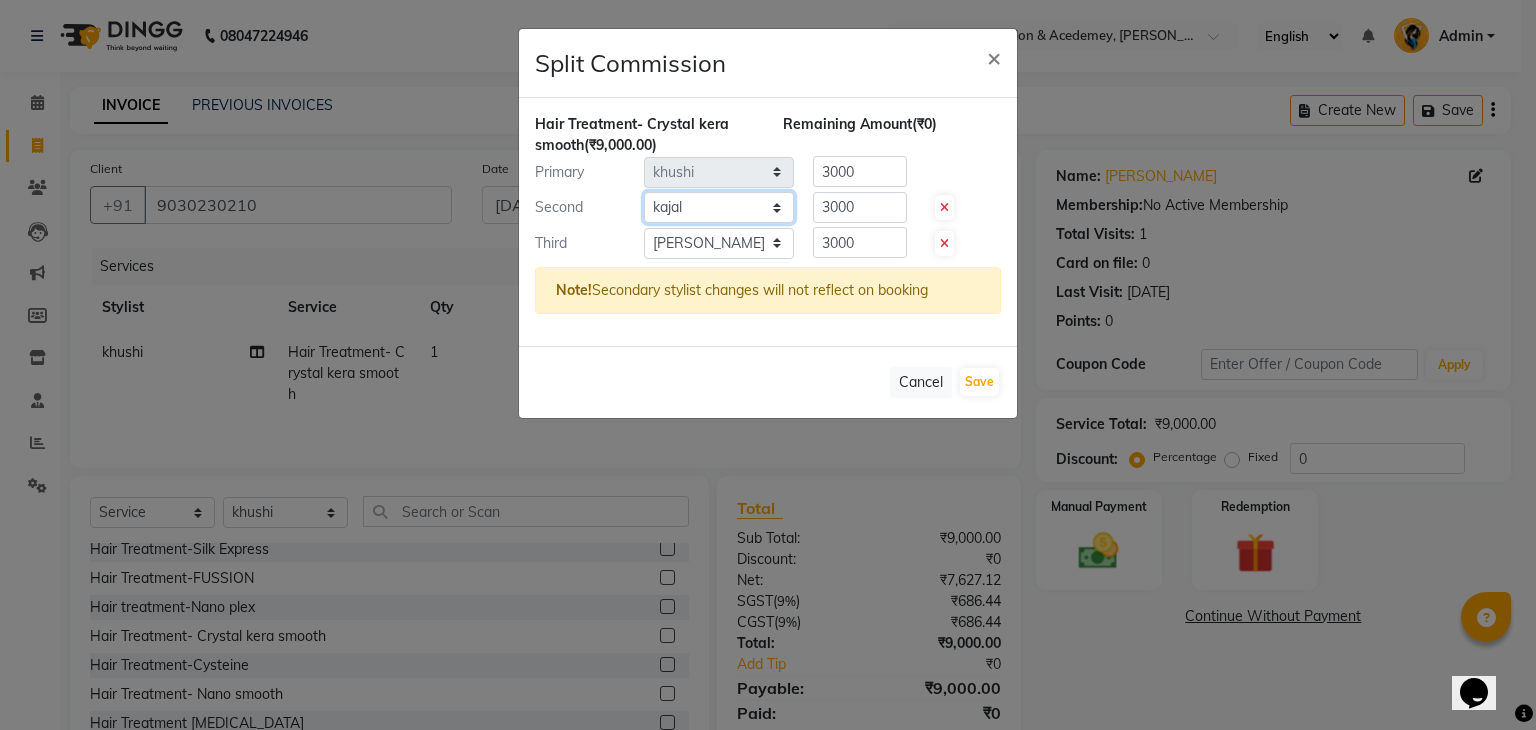 click on "Select  [PERSON_NAME] [PERSON_NAME]   kajal   khushi   [PERSON_NAME] [PERSON_NAME]   [PERSON_NAME]   [PERSON_NAME]   [PERSON_NAME]    Stuati" 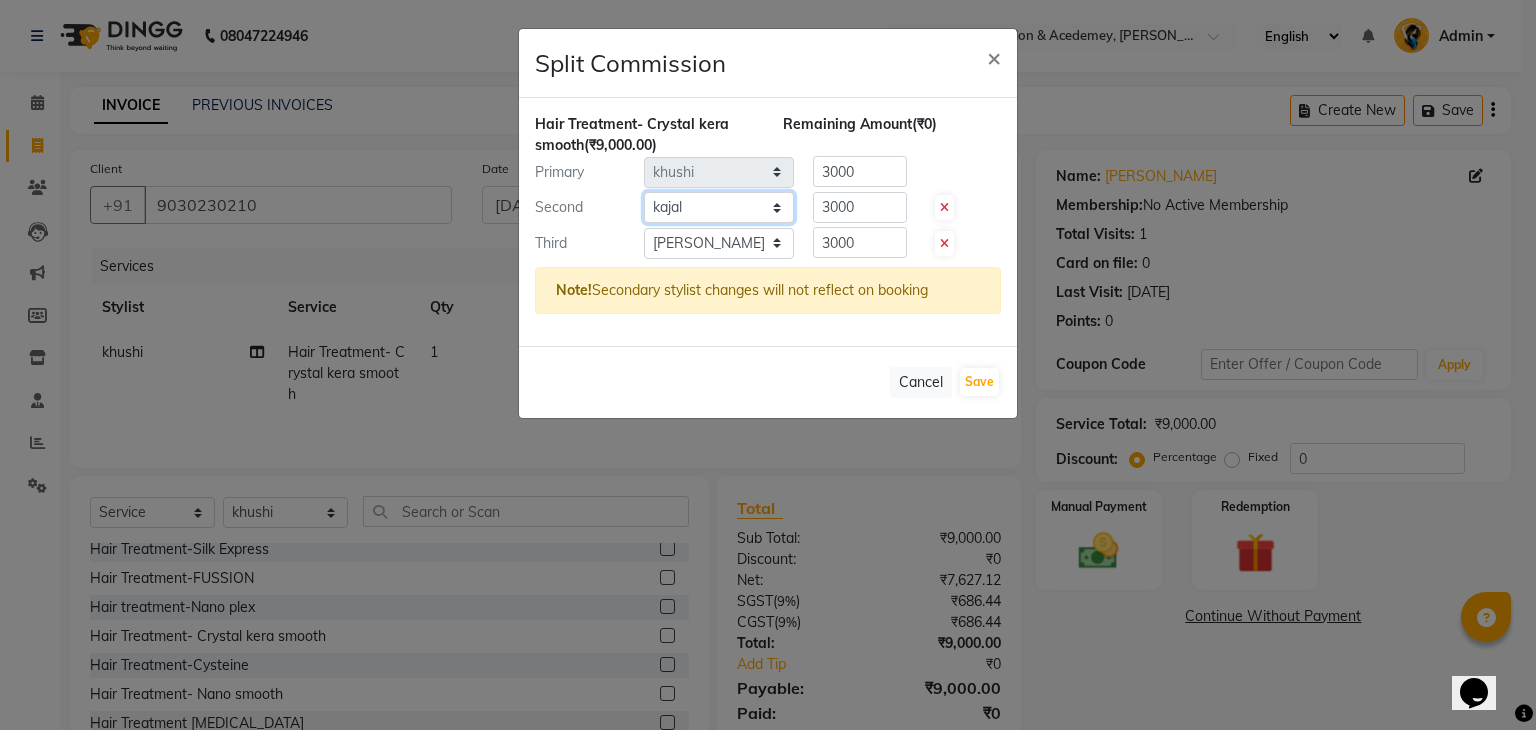 select on "59477" 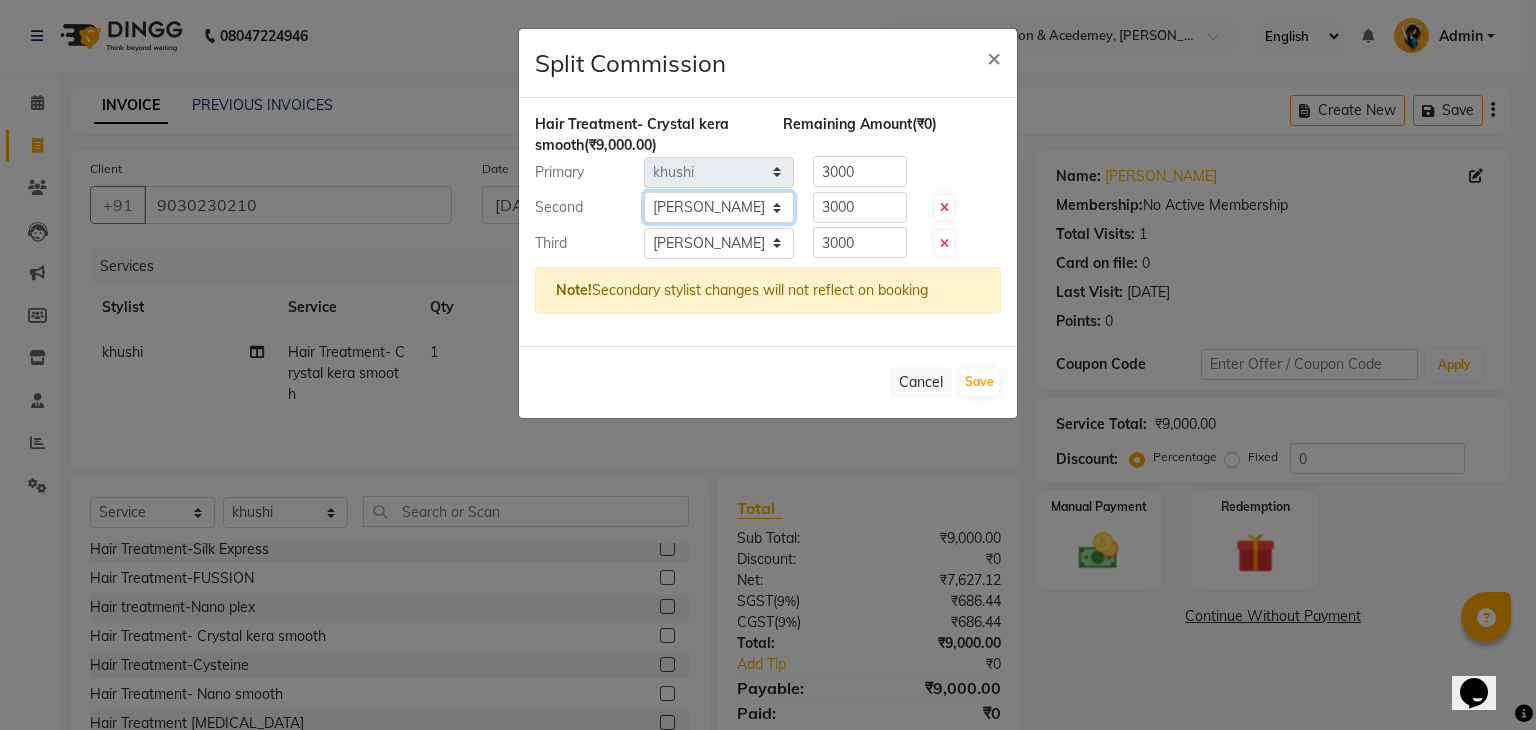 click on "Select  [PERSON_NAME] [PERSON_NAME]   kajal   khushi   [PERSON_NAME] [PERSON_NAME]   [PERSON_NAME]   [PERSON_NAME]   [PERSON_NAME]    Stuati" 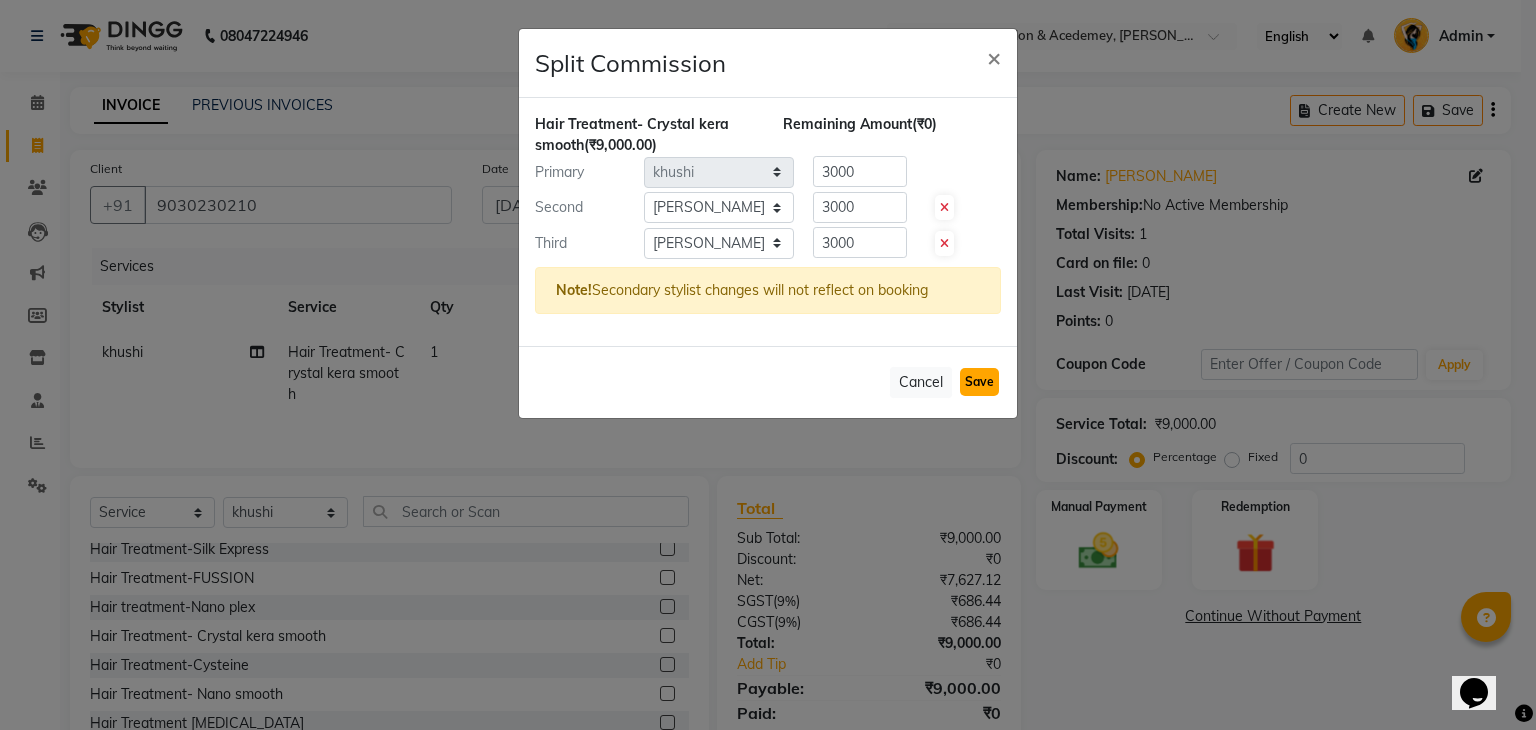 click on "Save" 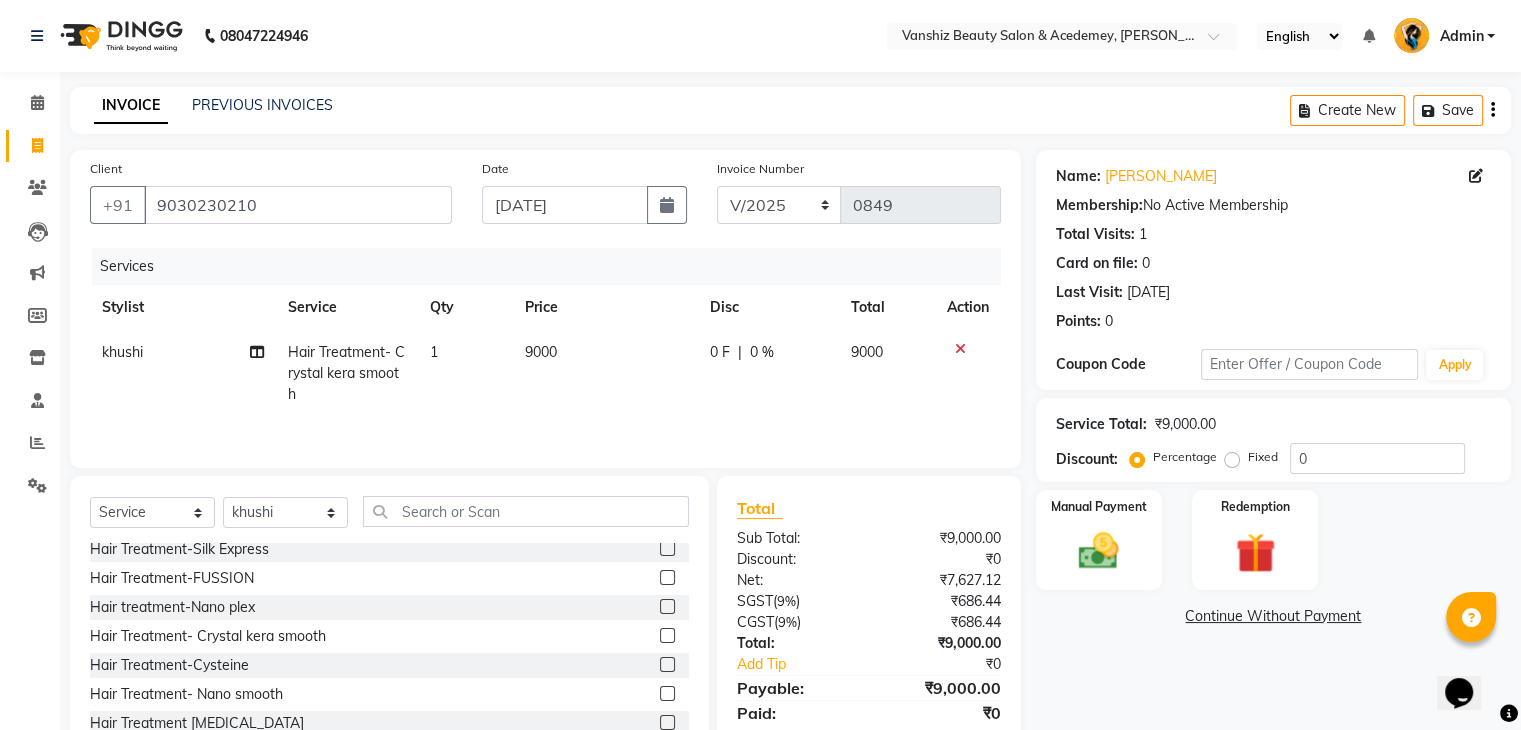 click on "9000" 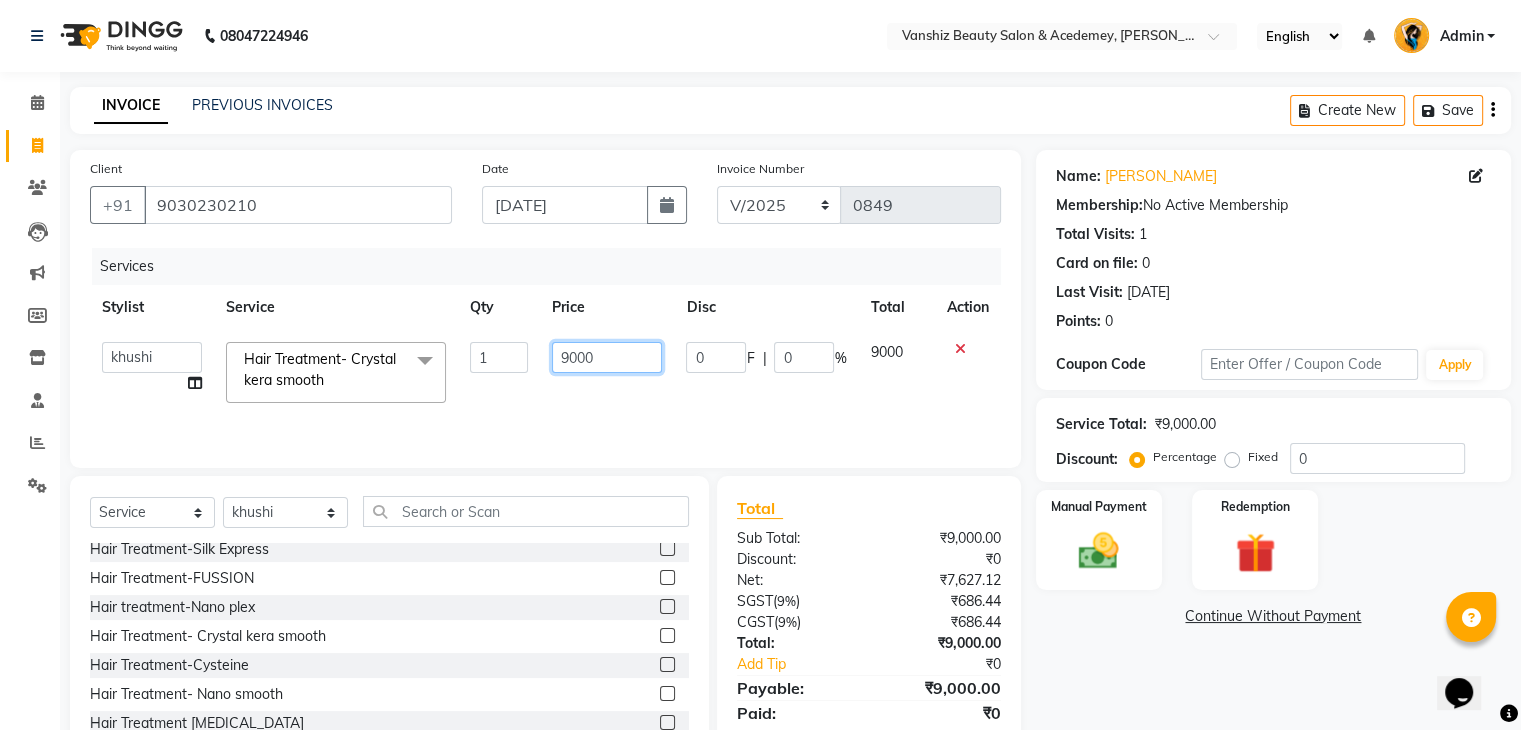 click on "9000" 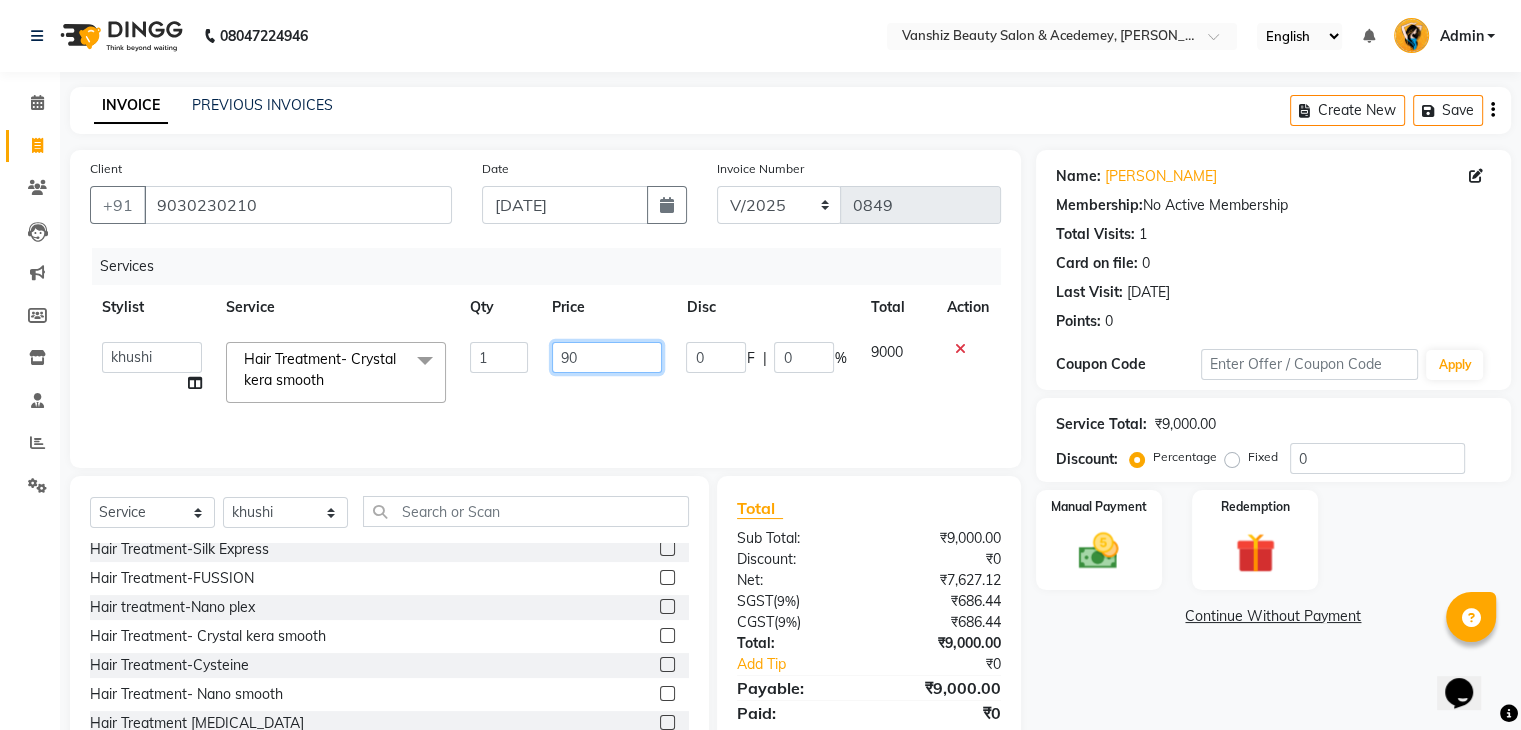 type on "9" 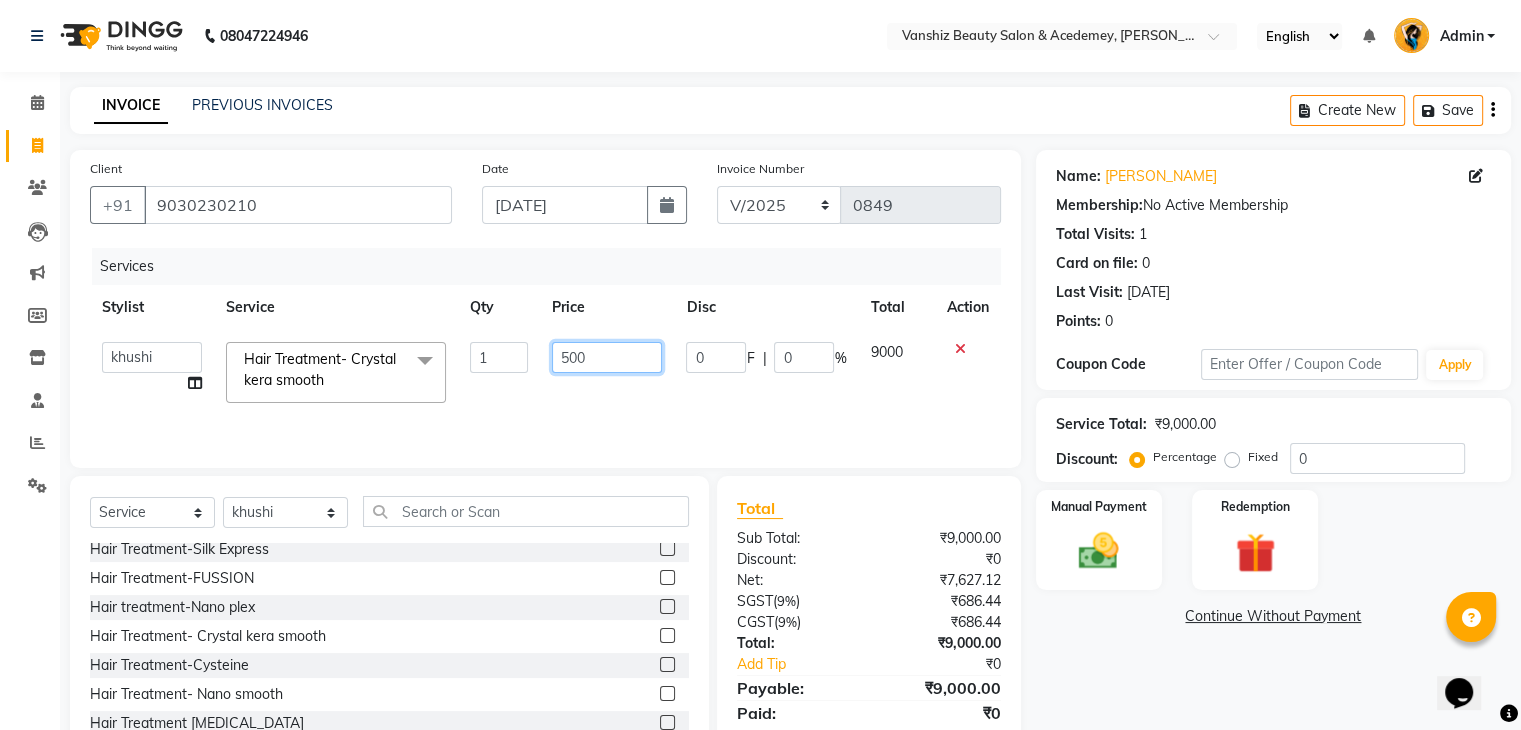 type on "5000" 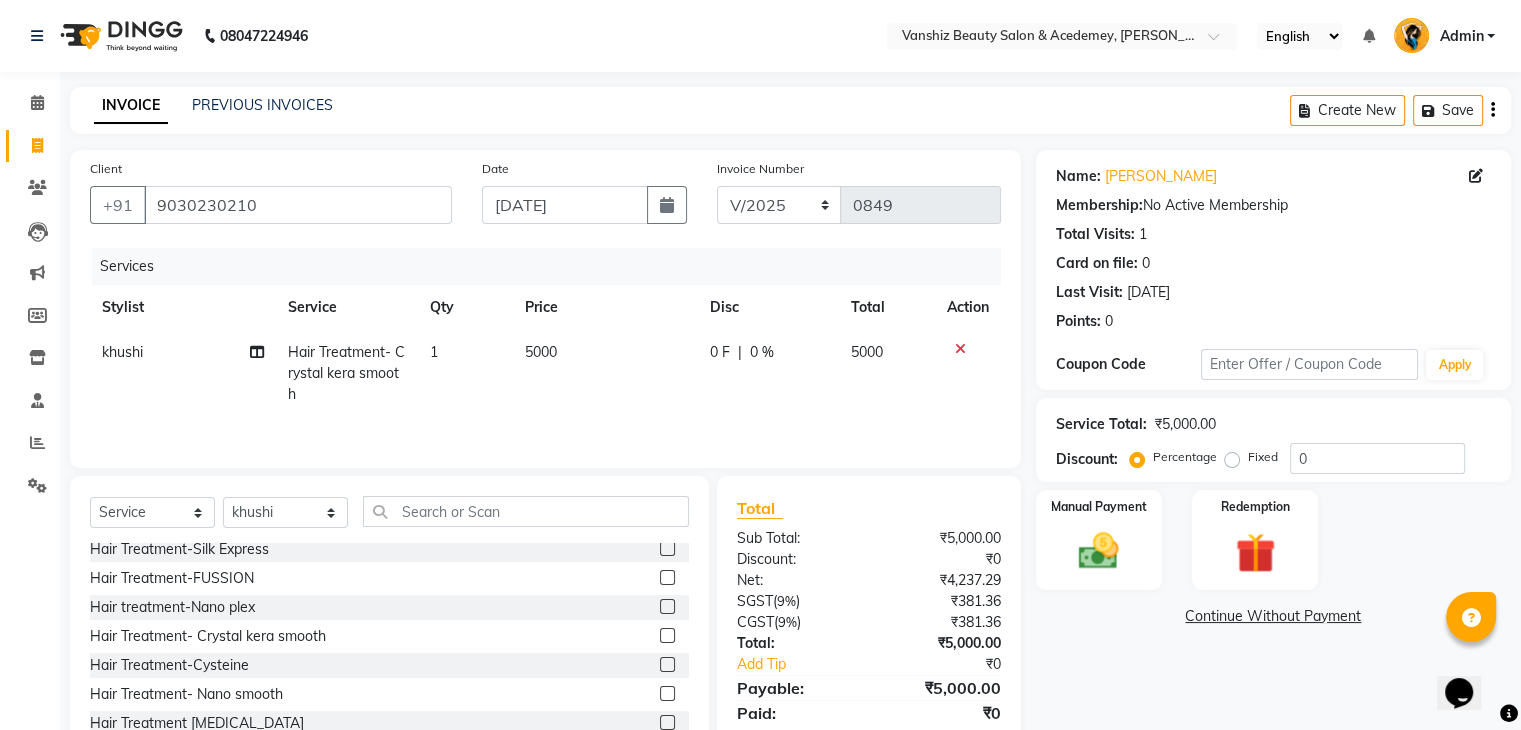 click on "khushi" 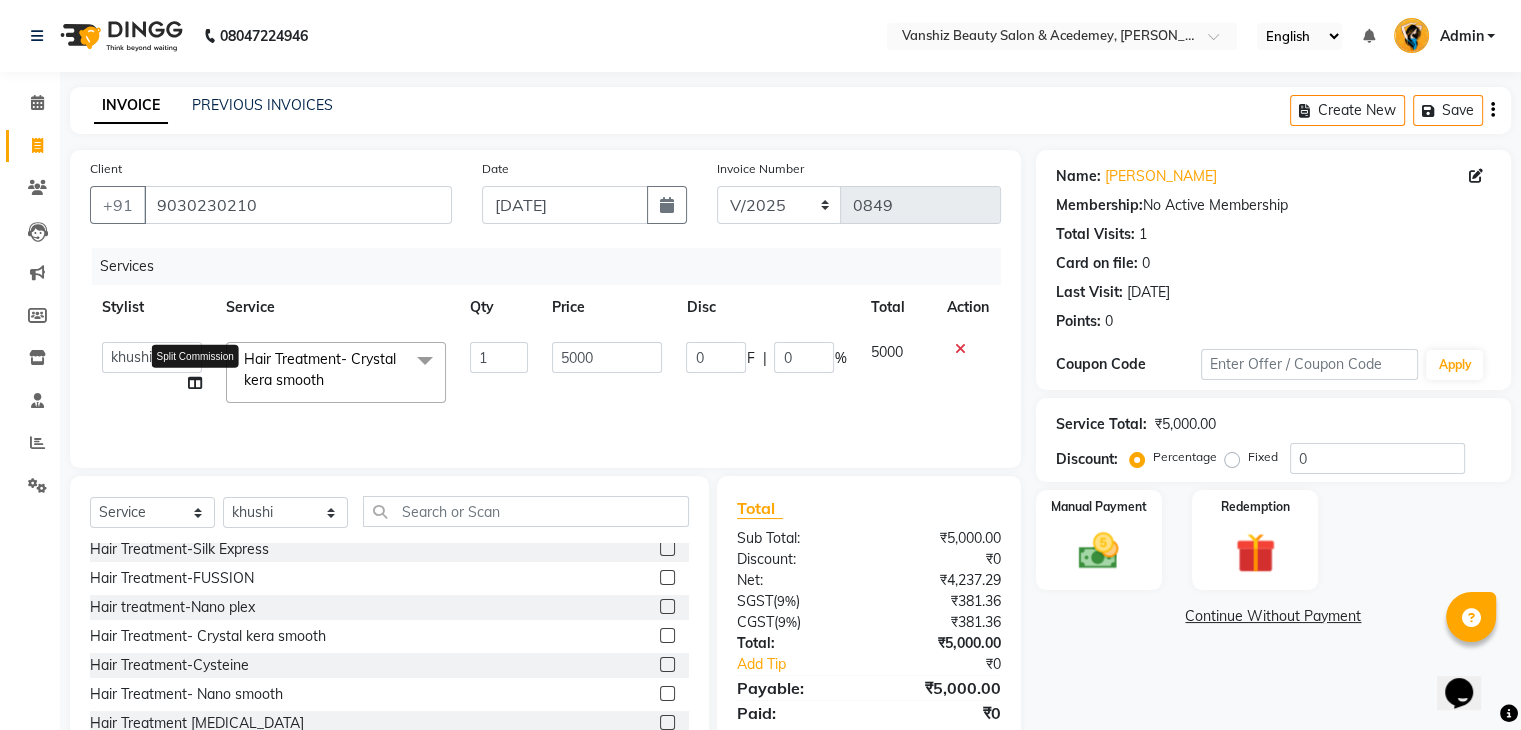 click 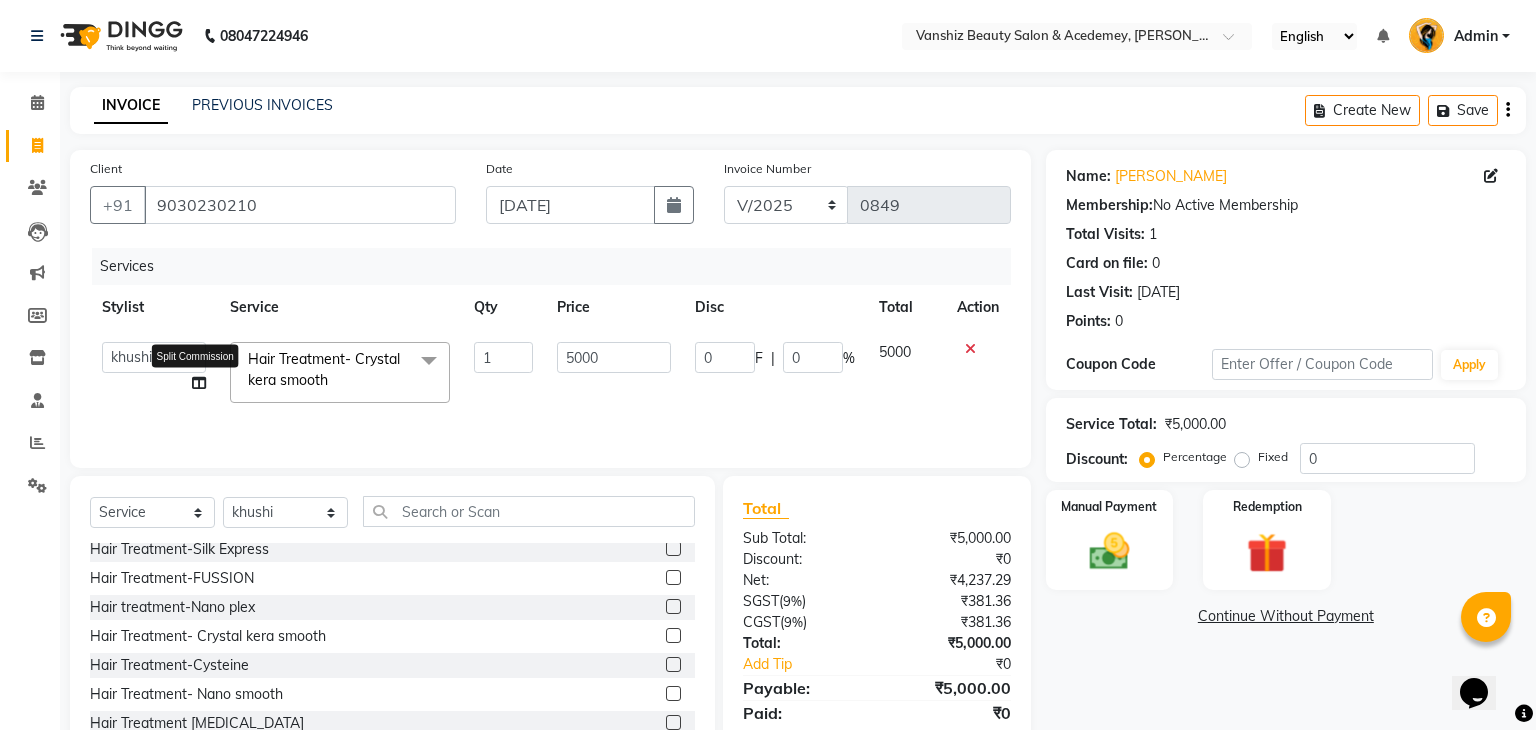 select on "78799" 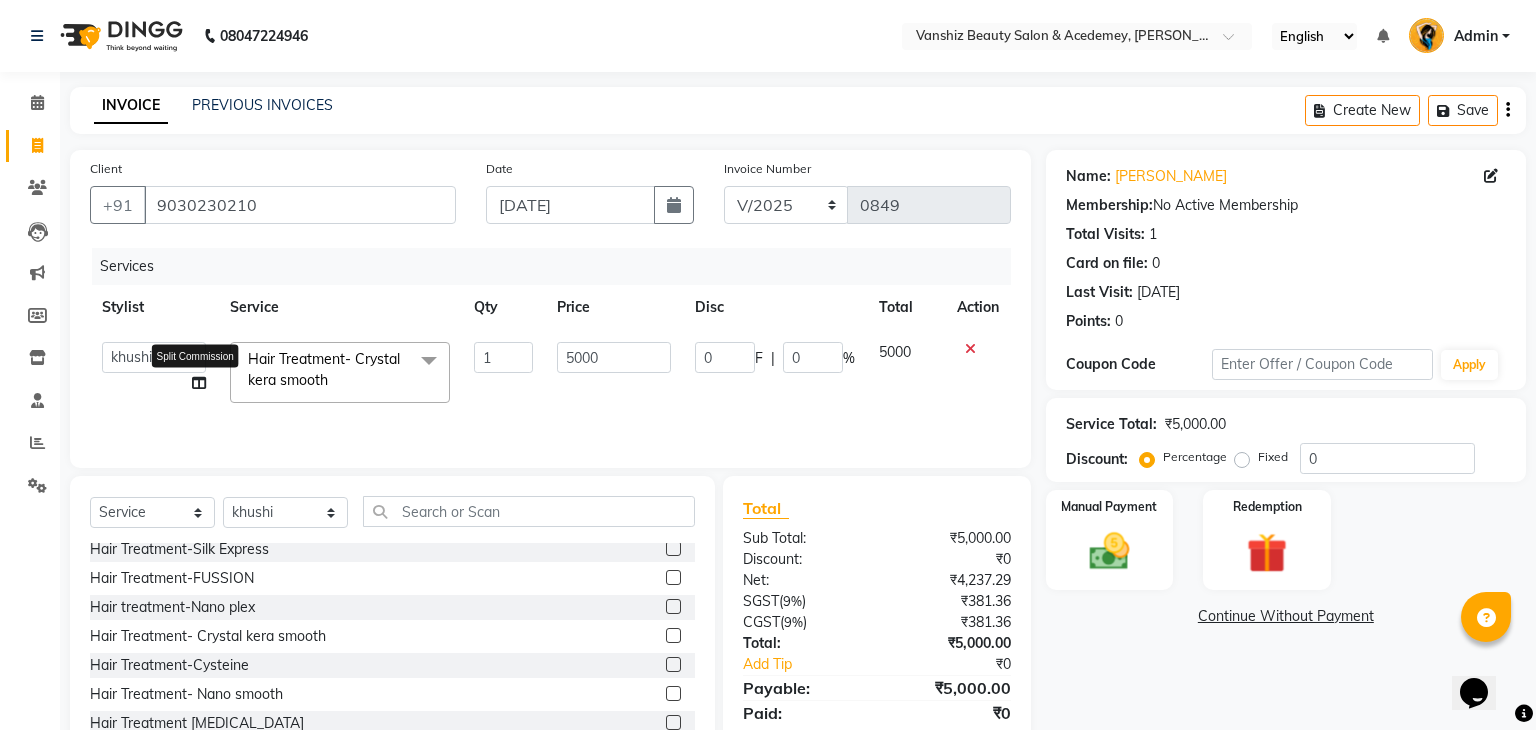select on "59477" 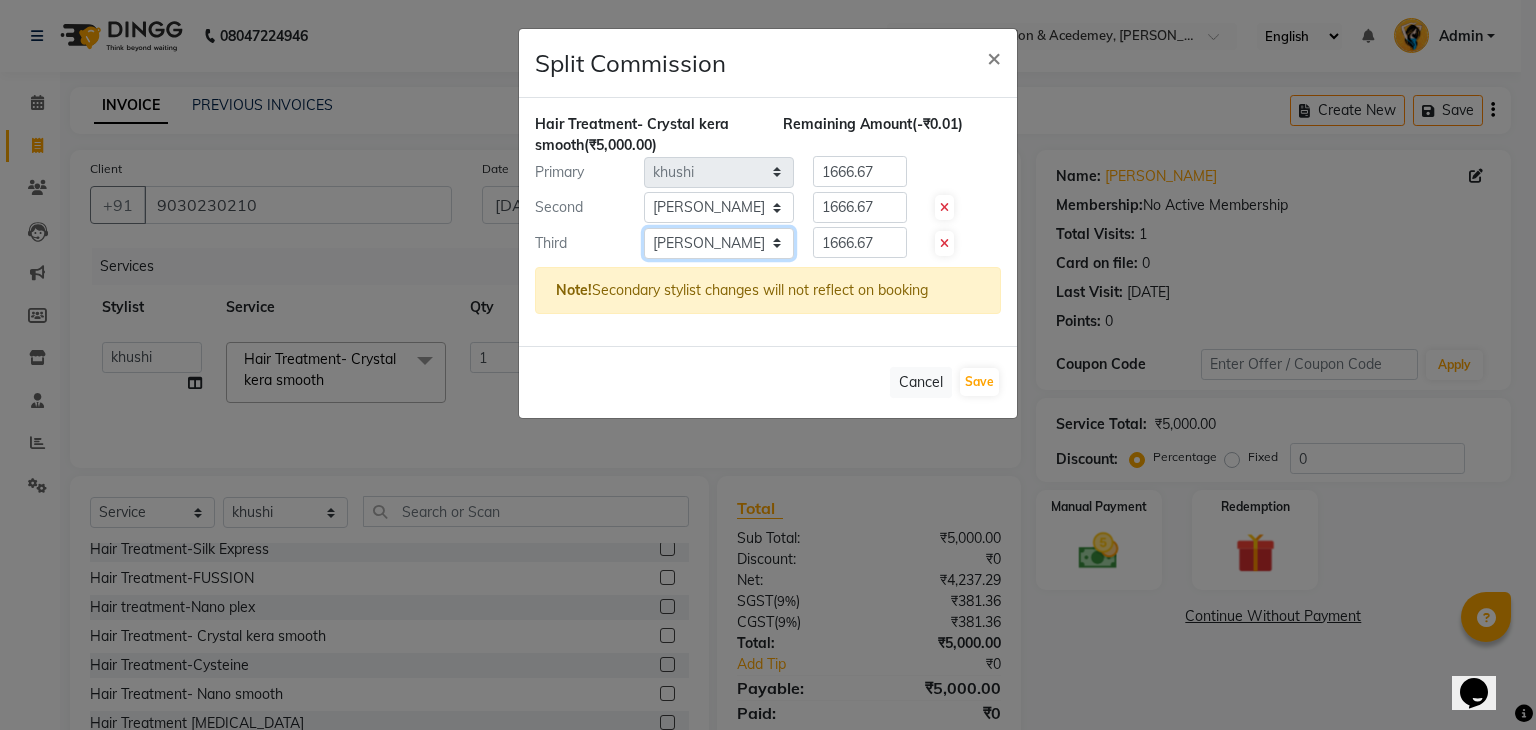 click on "Select  [PERSON_NAME] [PERSON_NAME]   kajal   khushi   [PERSON_NAME] [PERSON_NAME]   [PERSON_NAME]   [PERSON_NAME]   [PERSON_NAME]    Stuati" 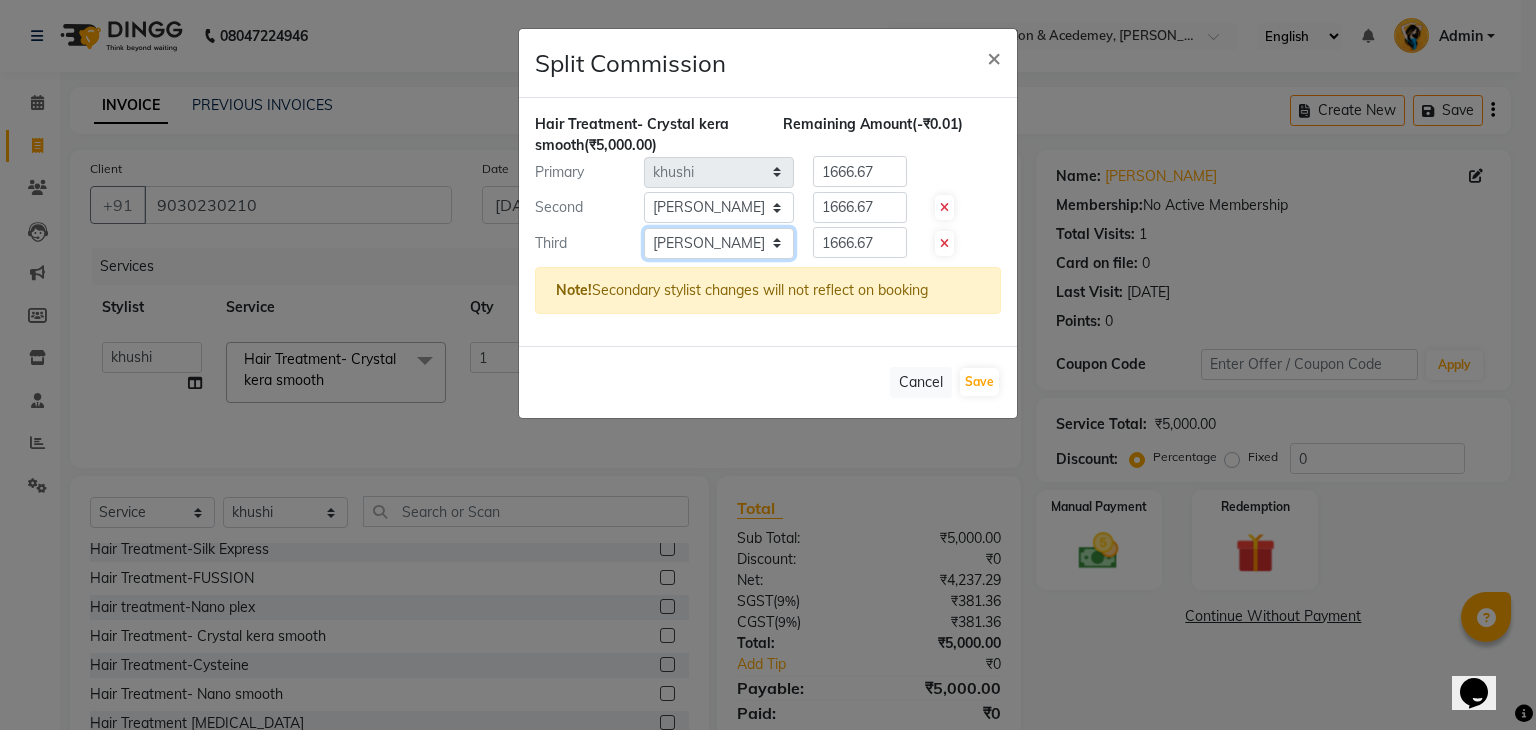 select on "68622" 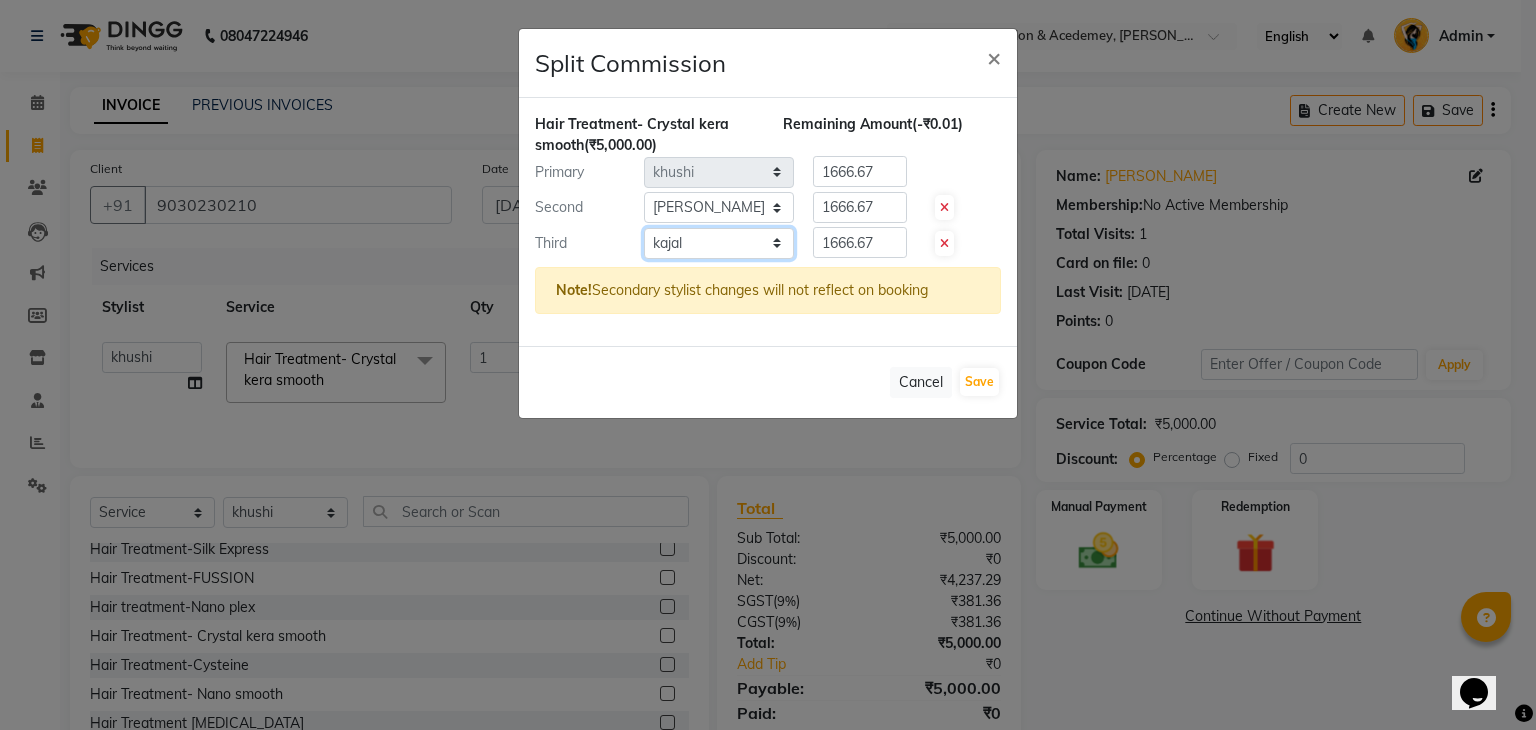 click on "Select  [PERSON_NAME] [PERSON_NAME]   kajal   khushi   [PERSON_NAME] [PERSON_NAME]   [PERSON_NAME]   [PERSON_NAME]   [PERSON_NAME]    Stuati" 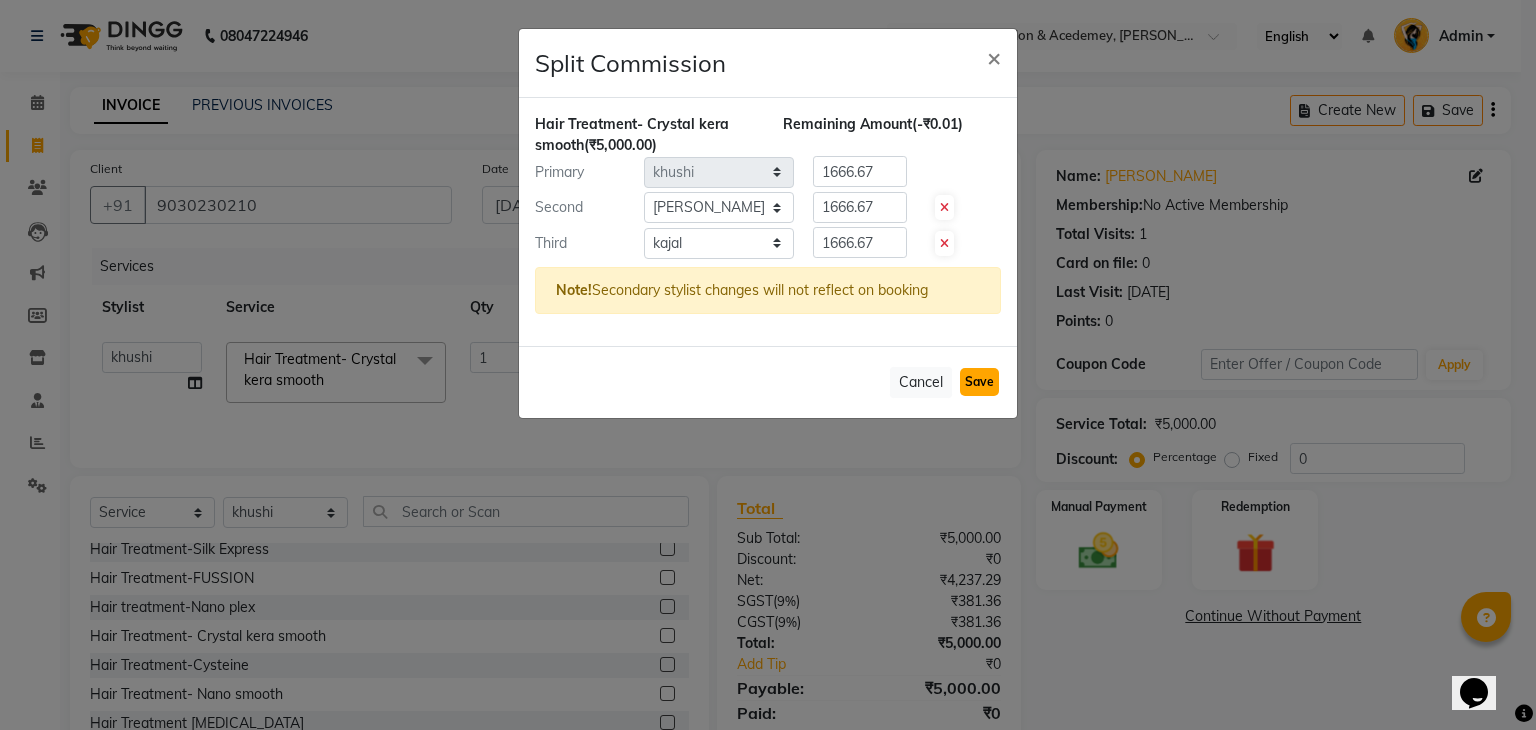 click on "Save" 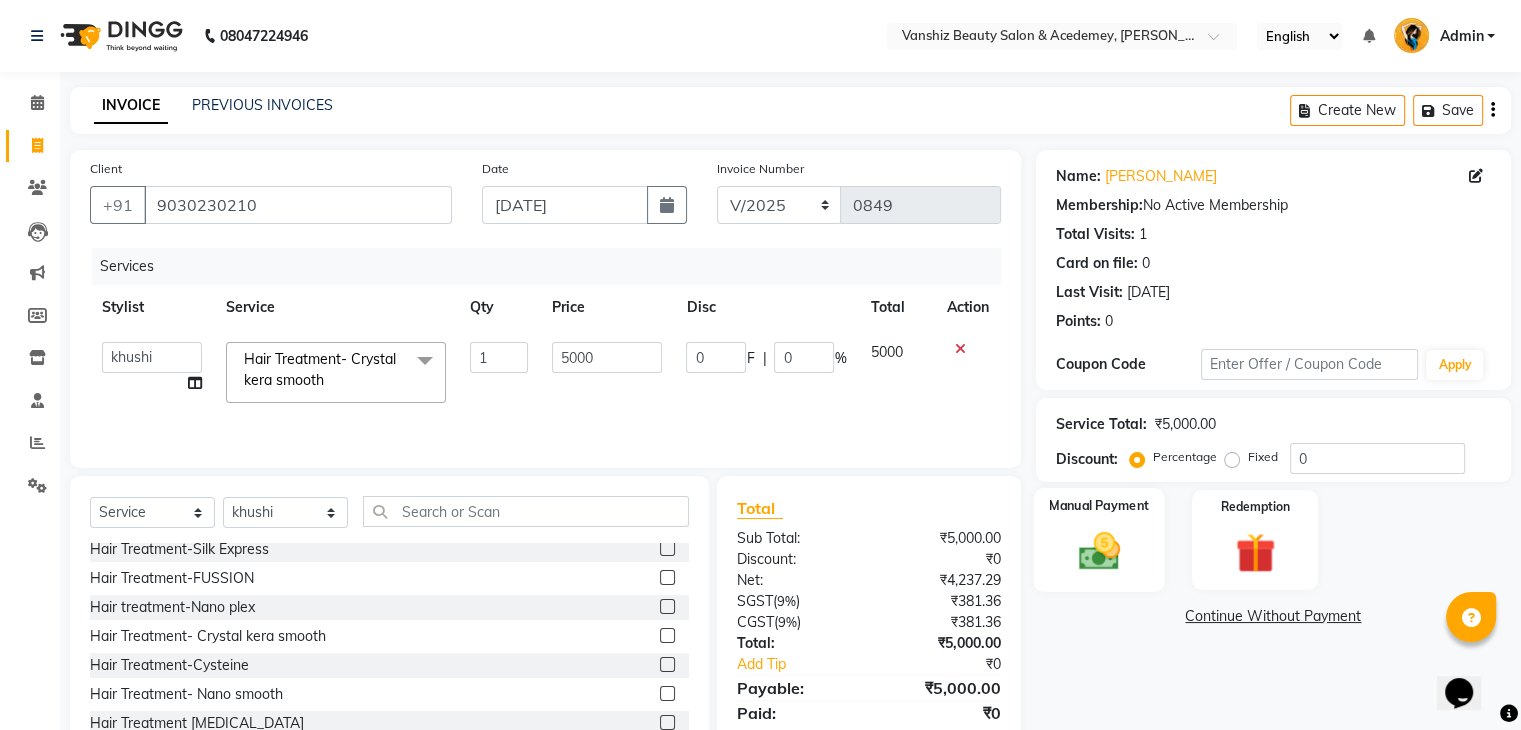 click 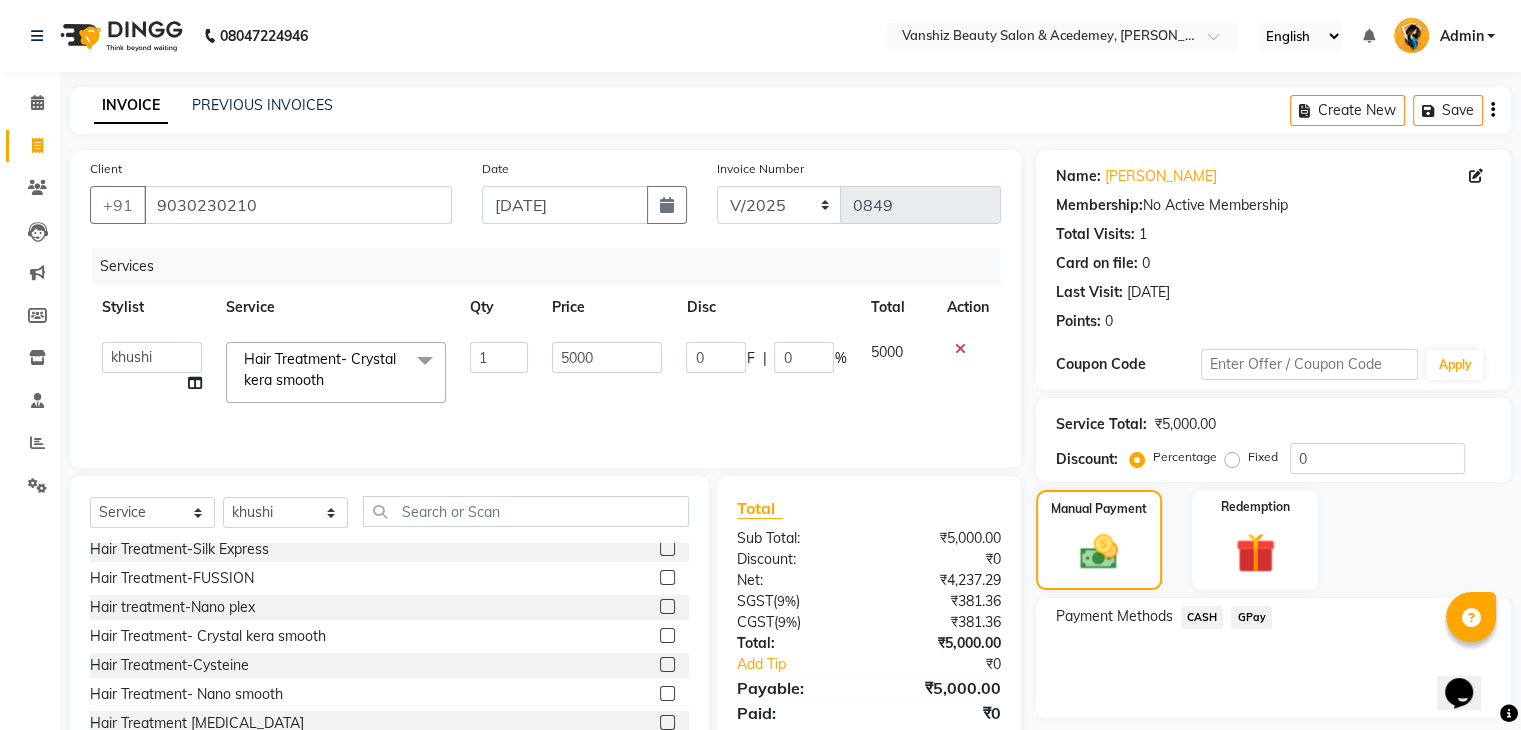 click on "GPay" 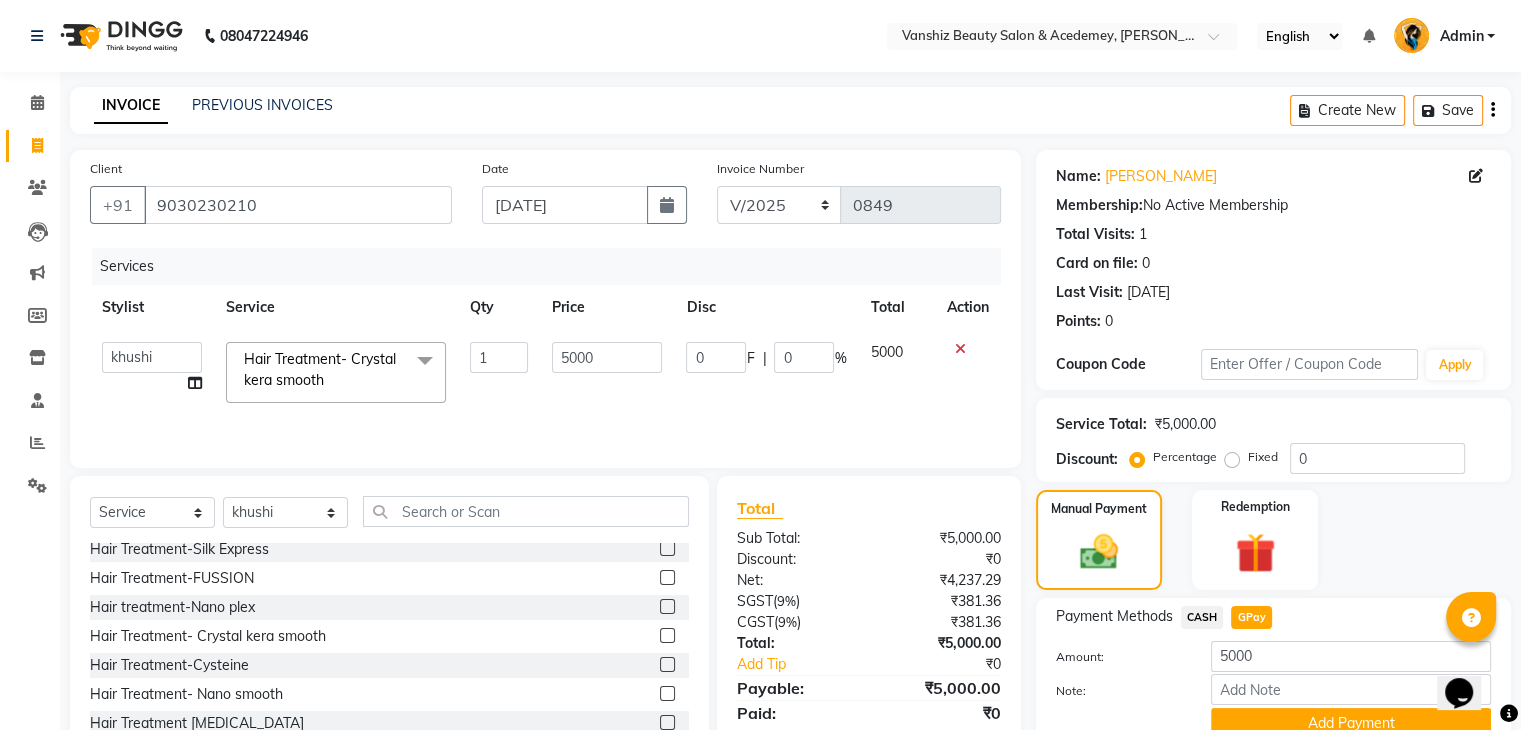 scroll, scrollTop: 89, scrollLeft: 0, axis: vertical 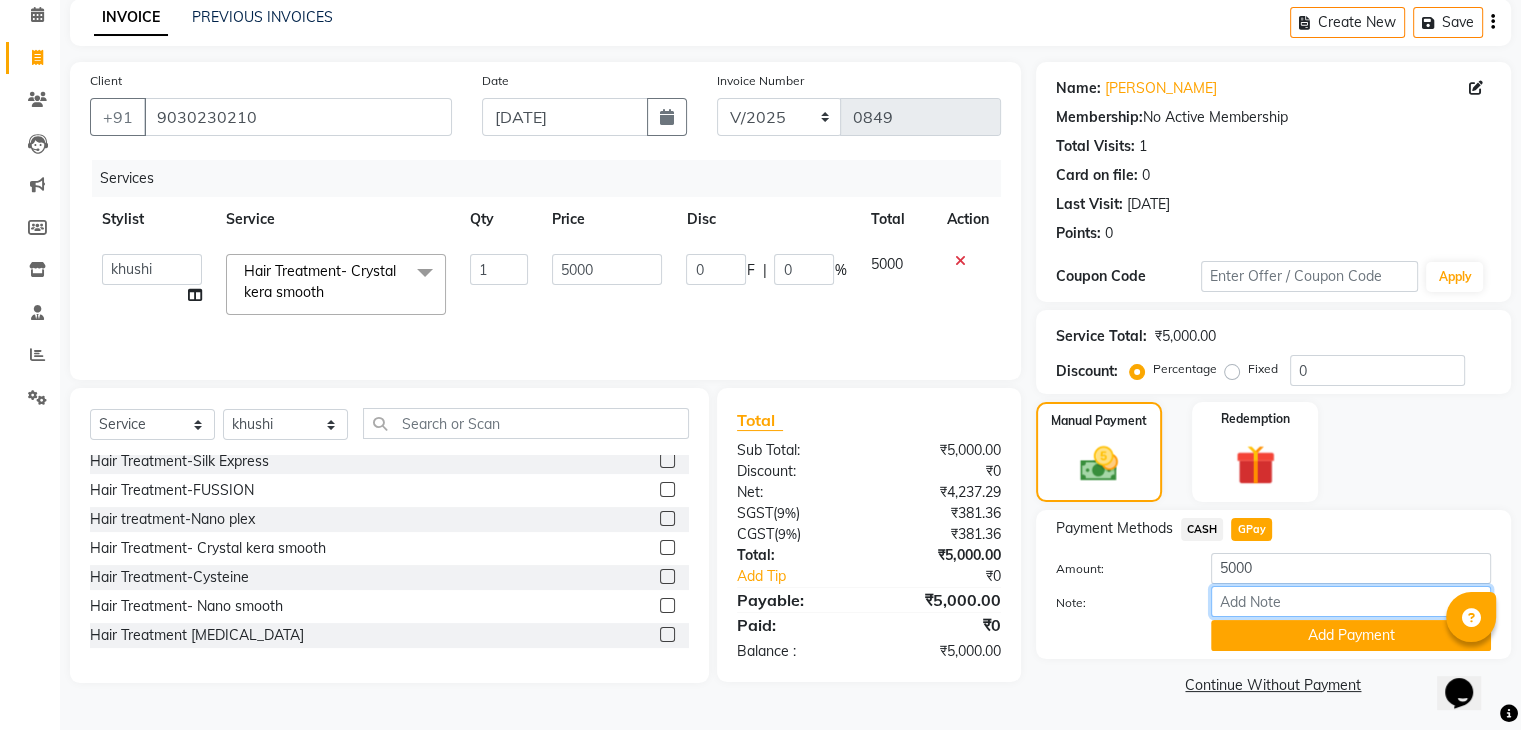 click on "Note:" at bounding box center (1351, 601) 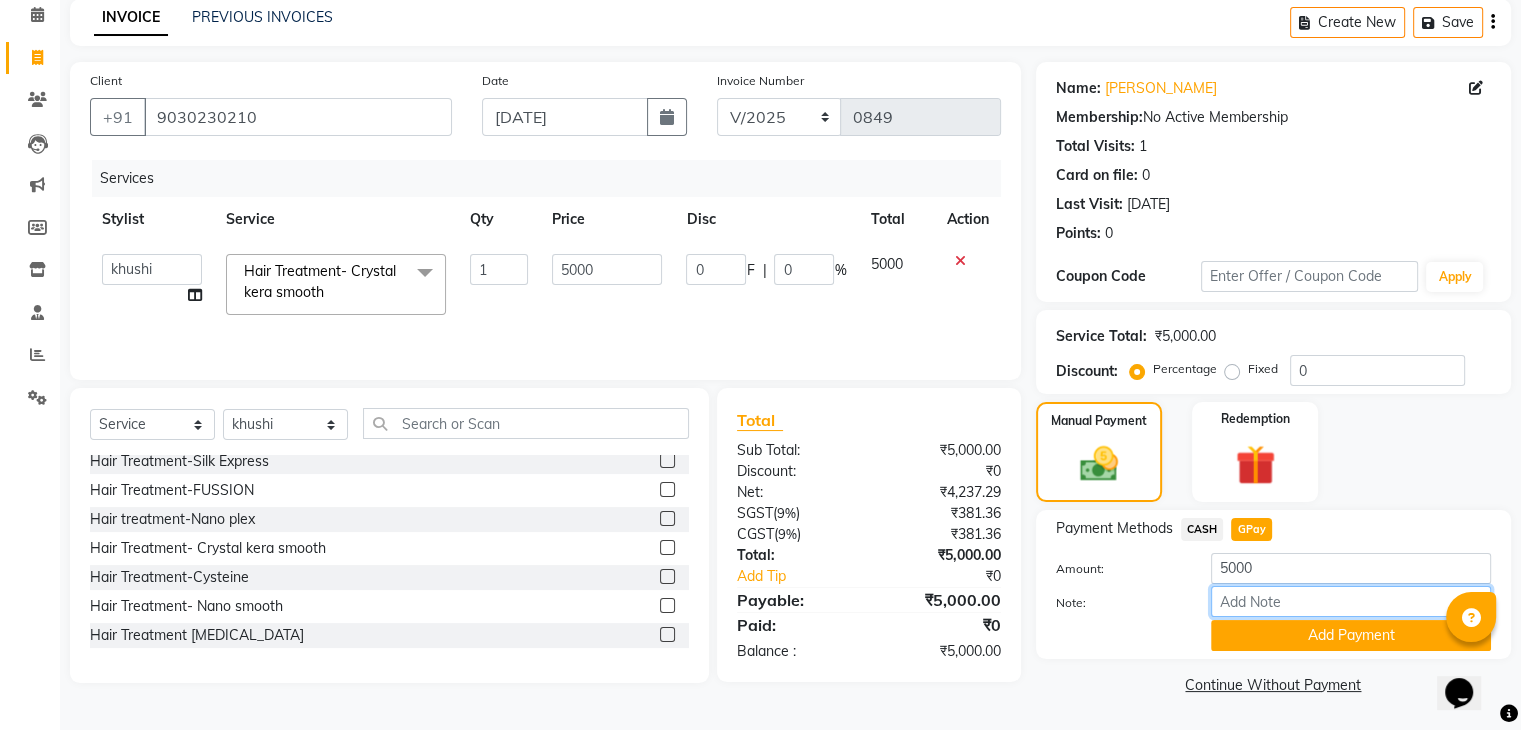 type on "gpay" 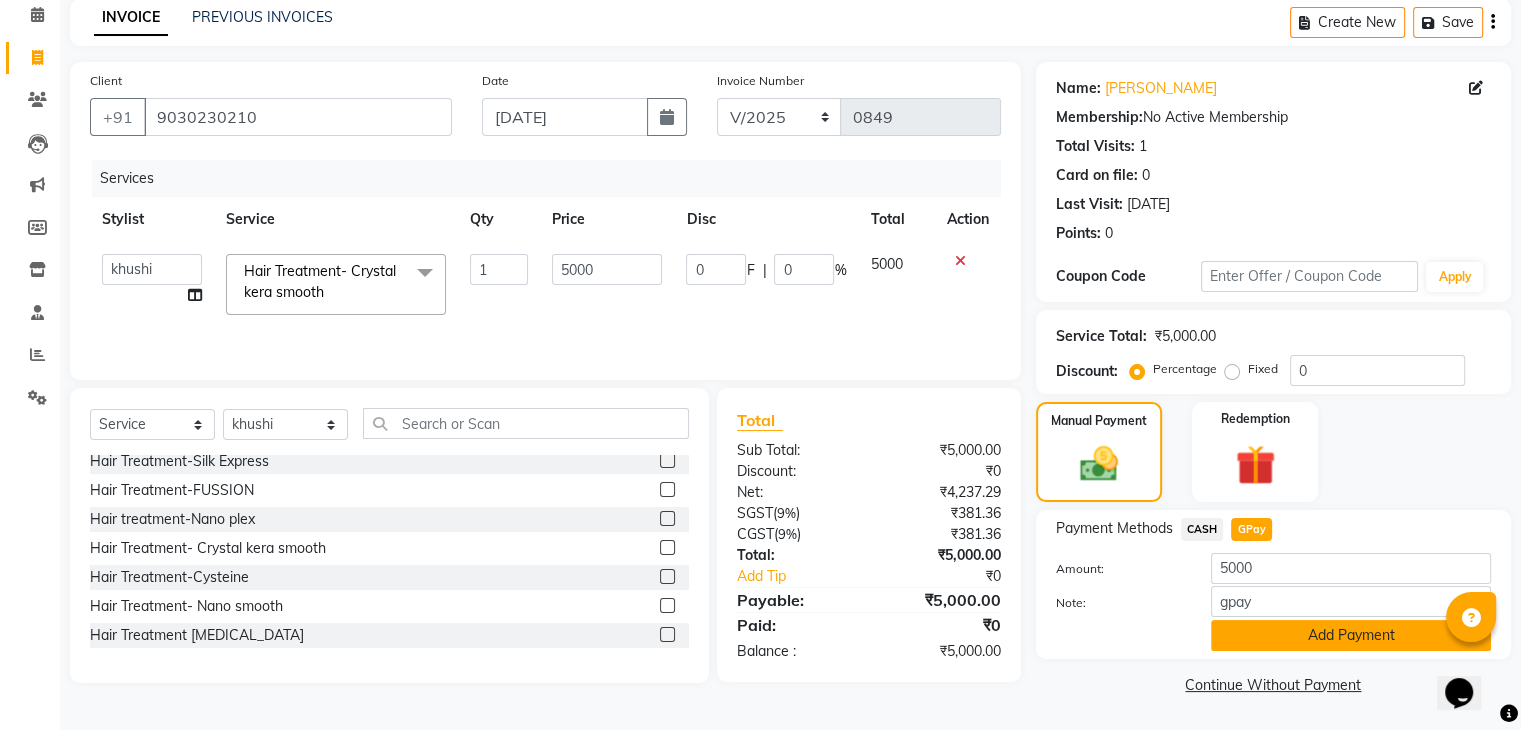 click on "Add Payment" 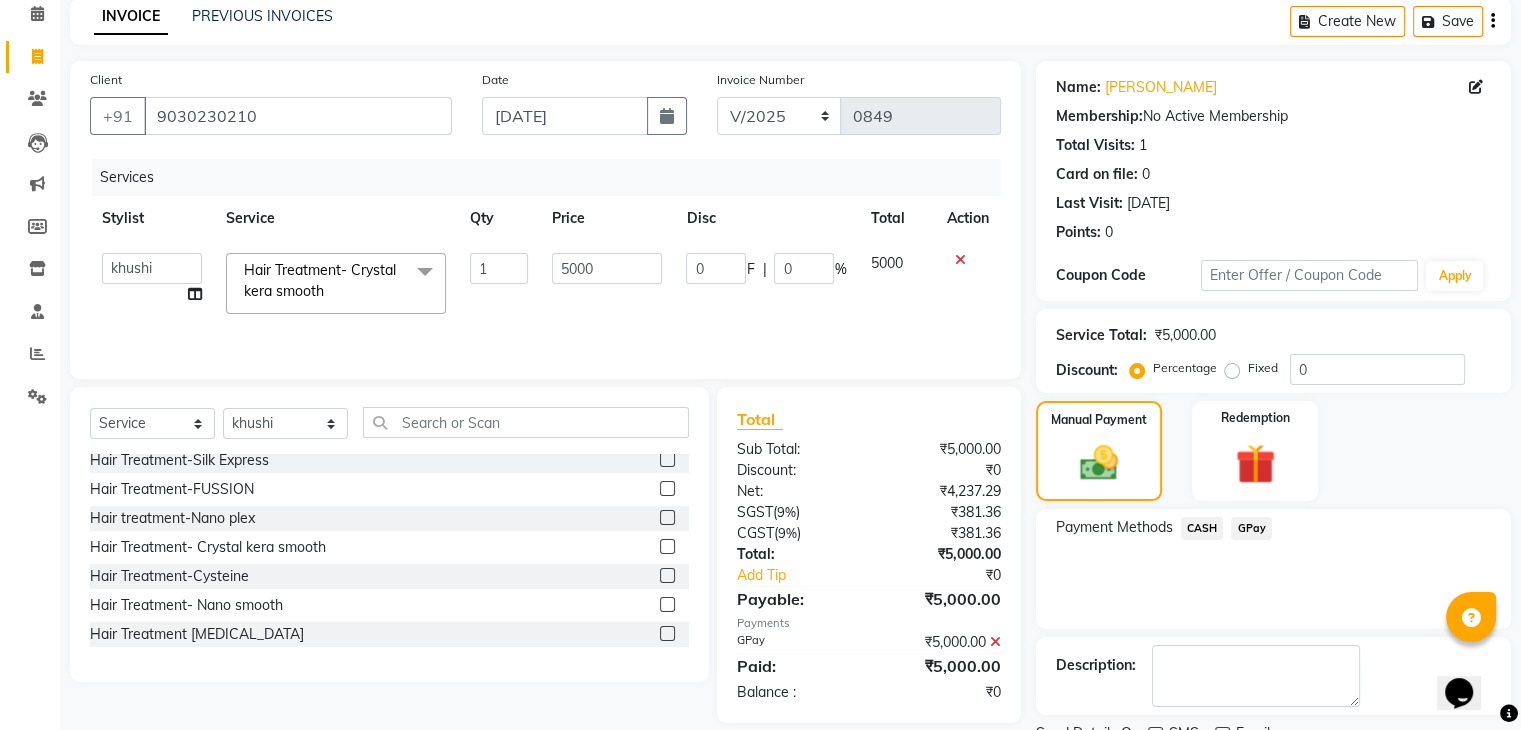 scroll, scrollTop: 171, scrollLeft: 0, axis: vertical 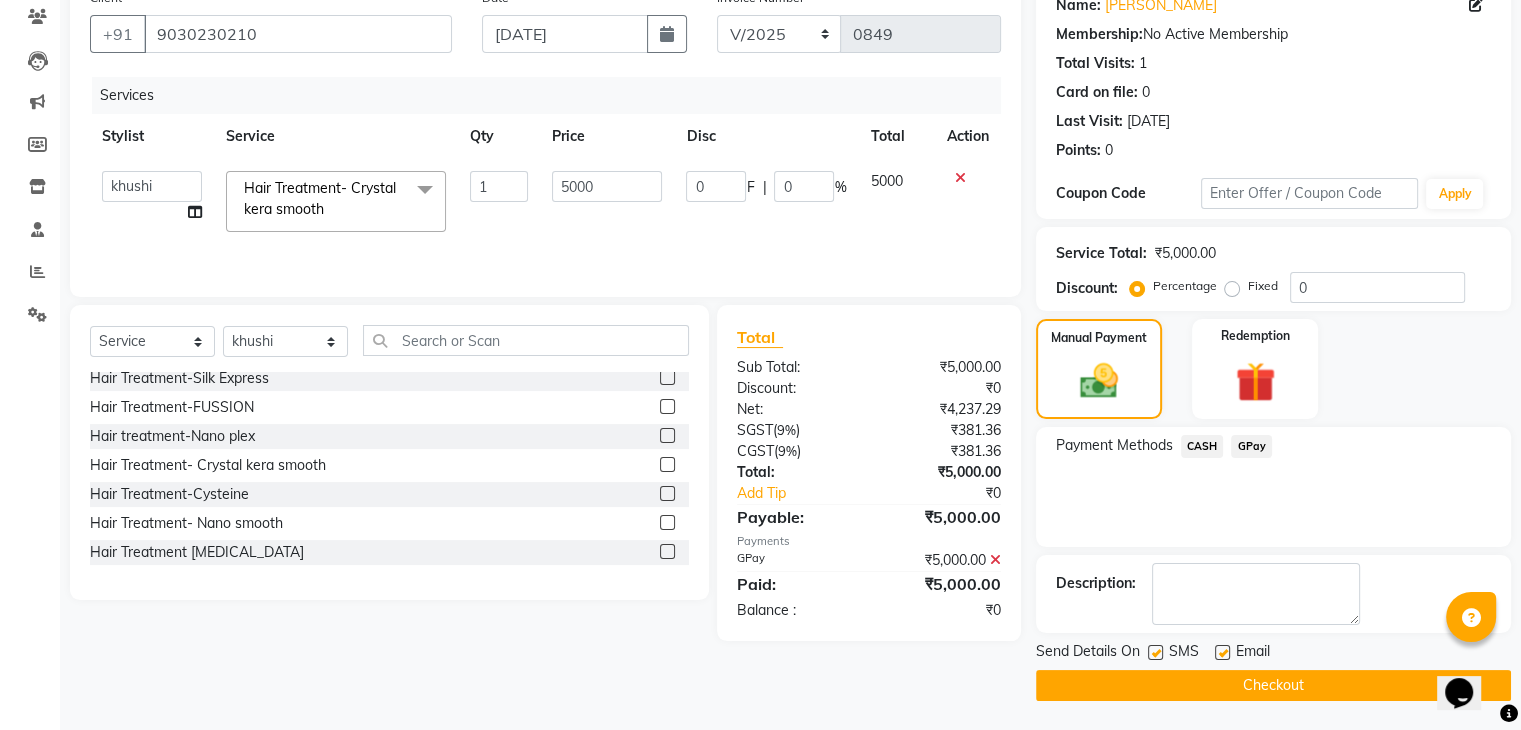 click 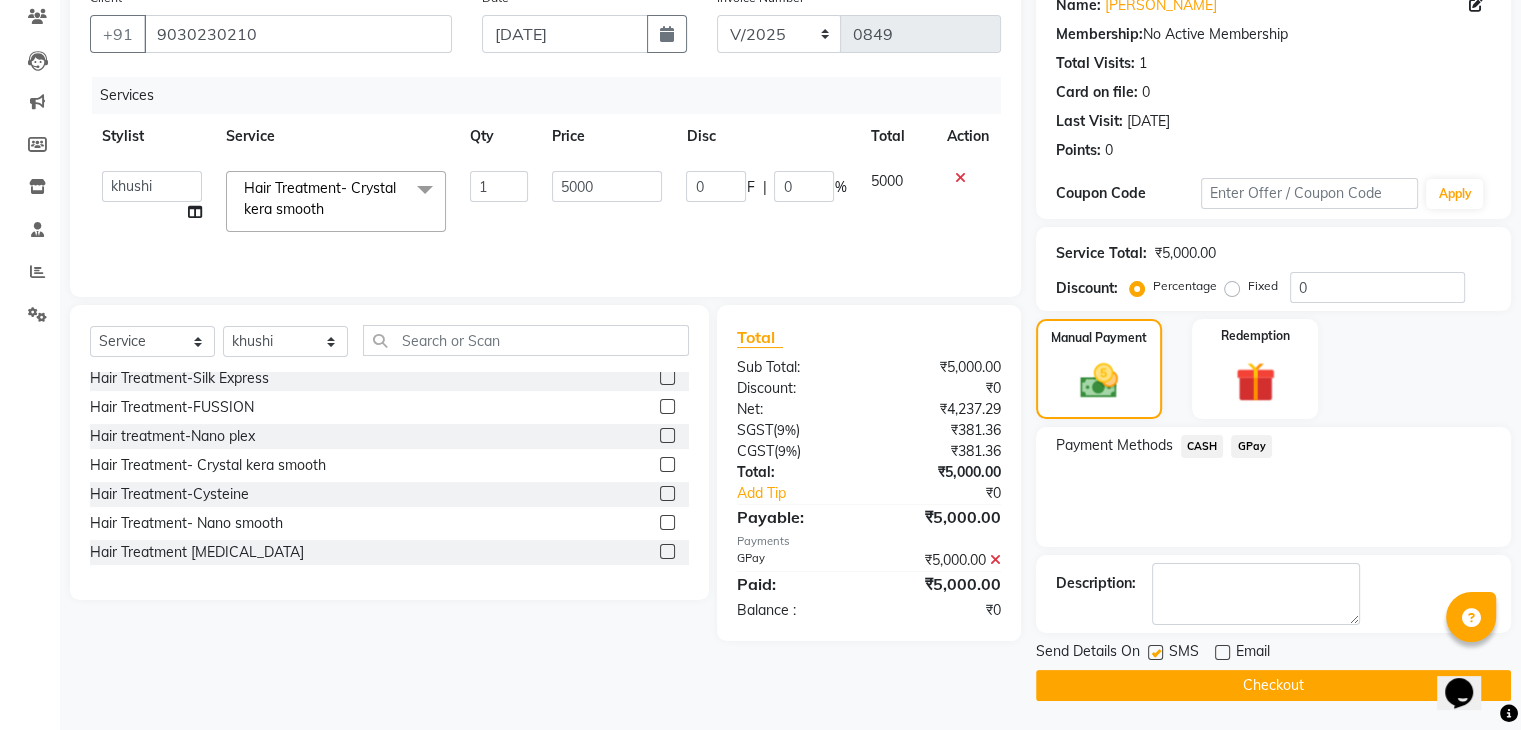 click 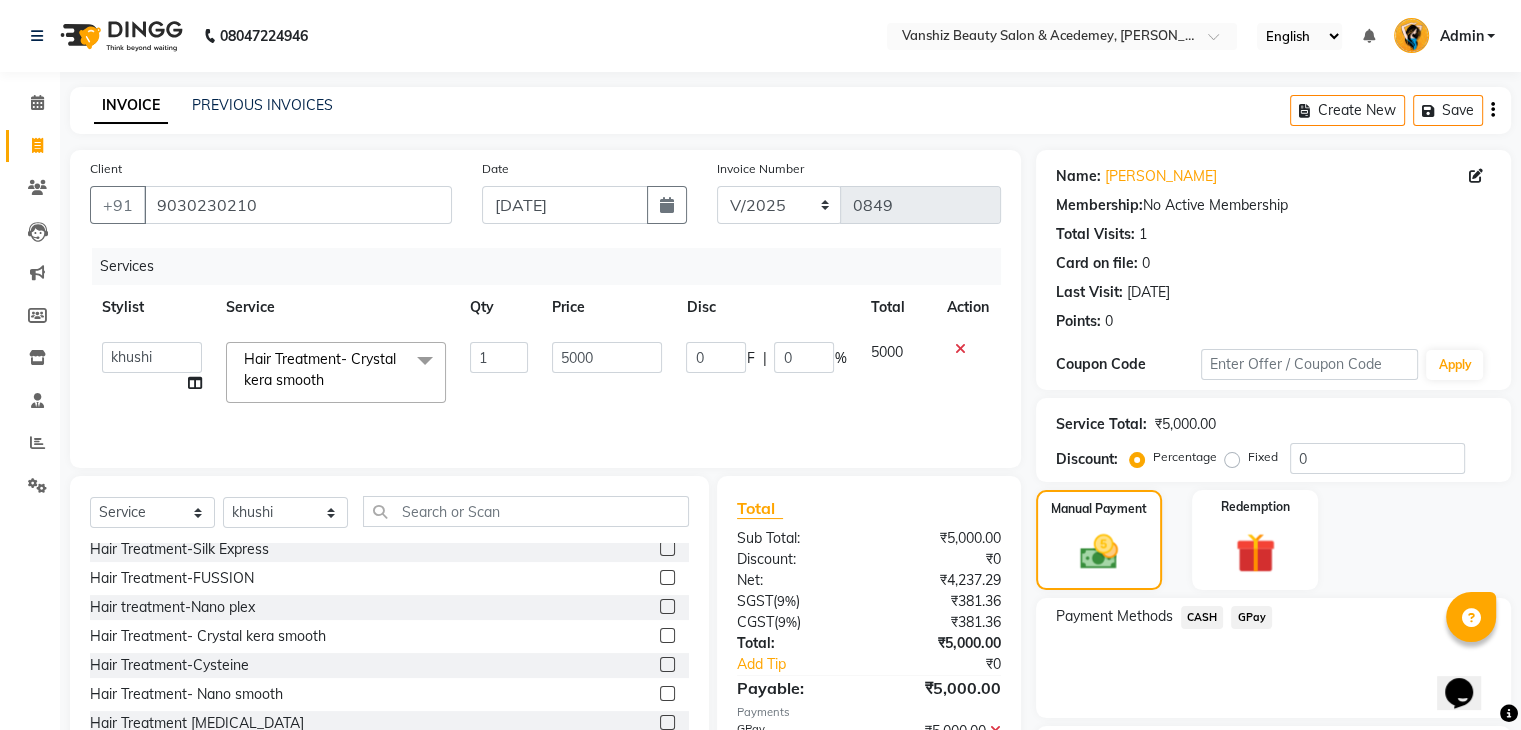scroll, scrollTop: 171, scrollLeft: 0, axis: vertical 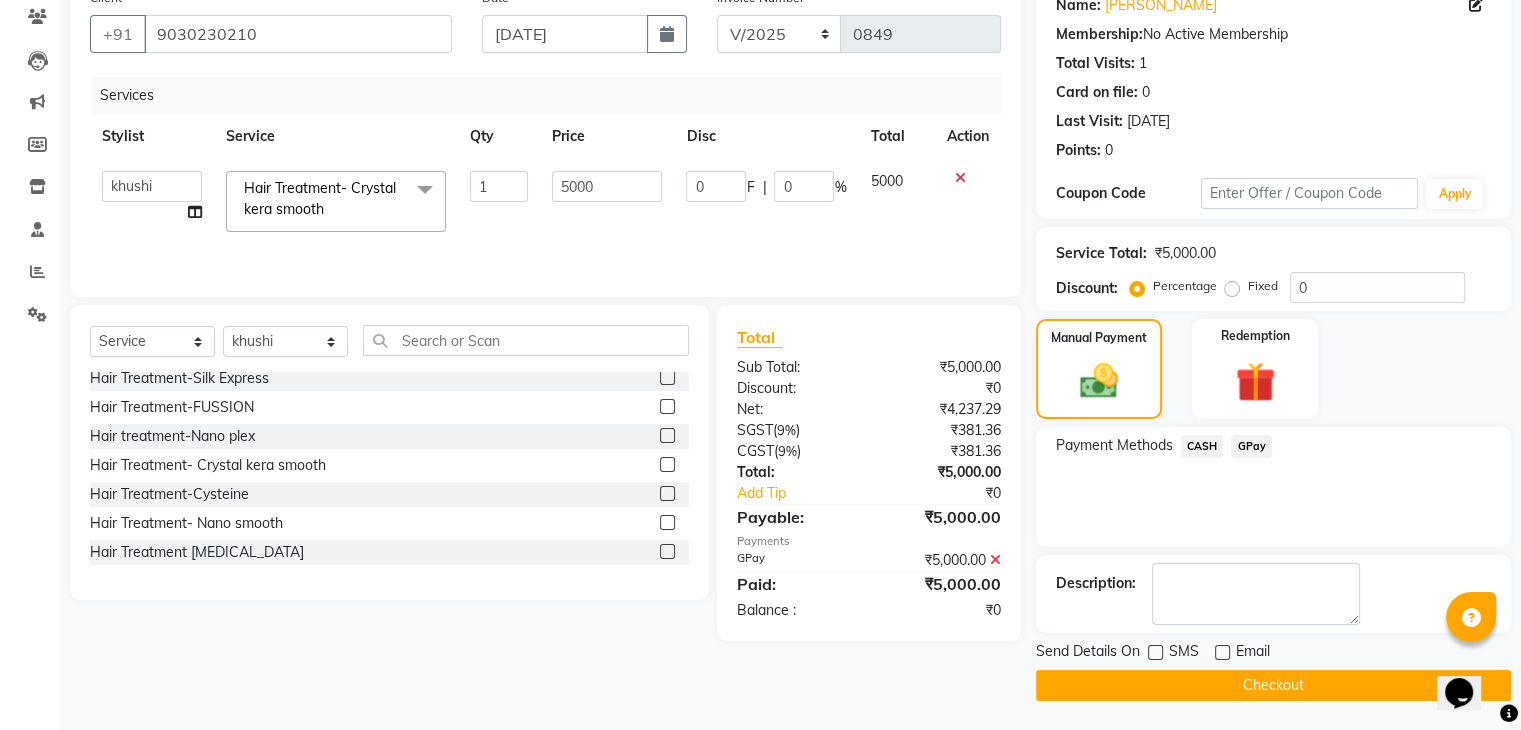 click on "Checkout" 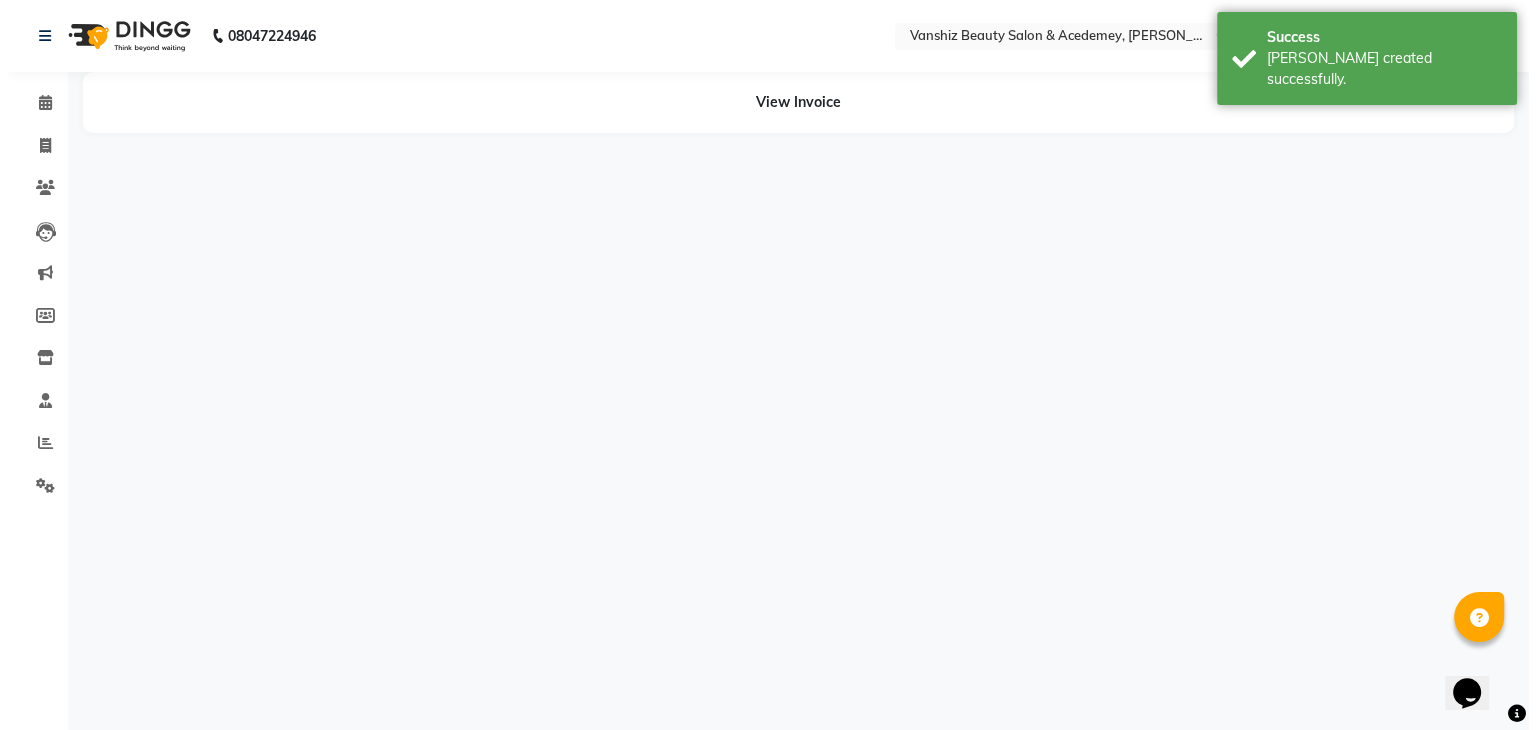 scroll, scrollTop: 0, scrollLeft: 0, axis: both 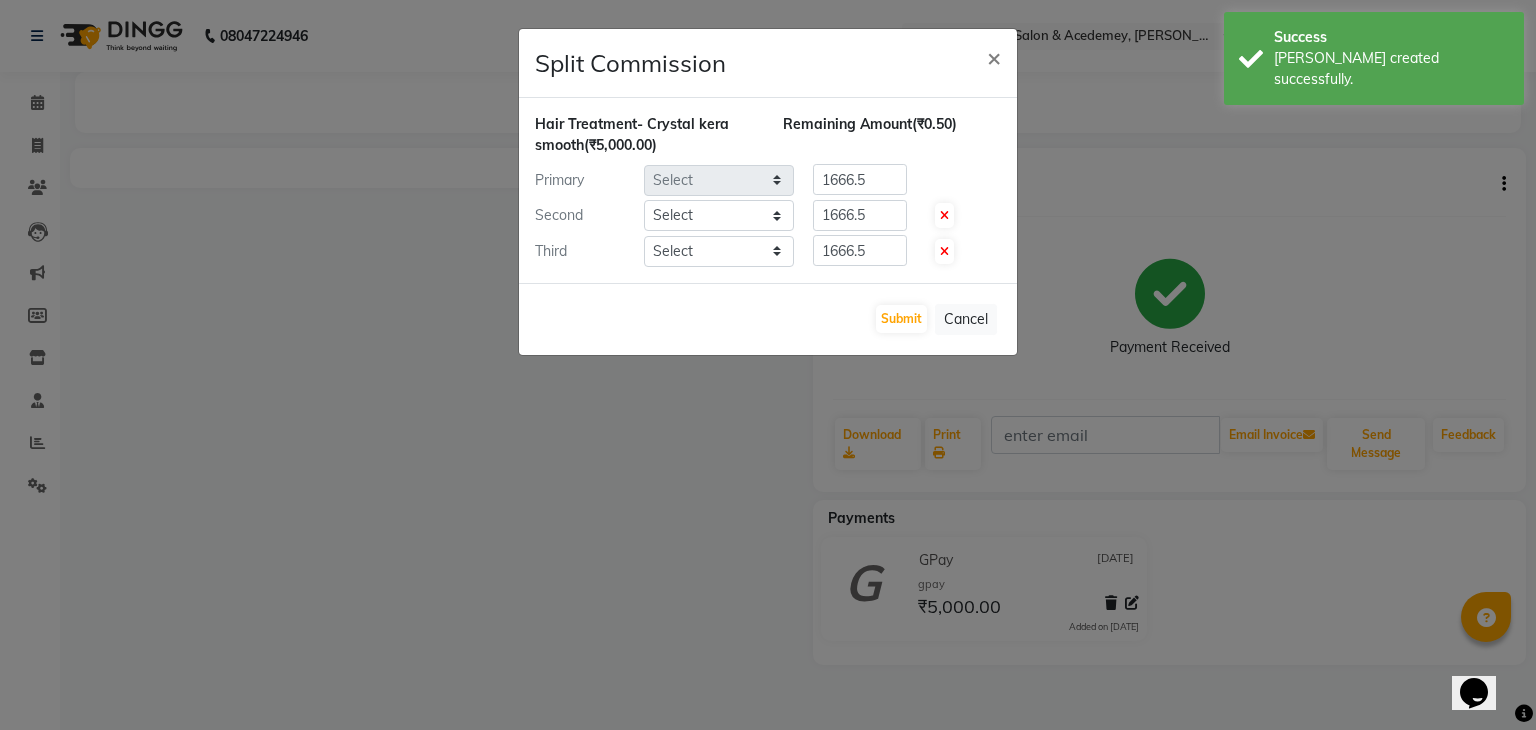 select on "78799" 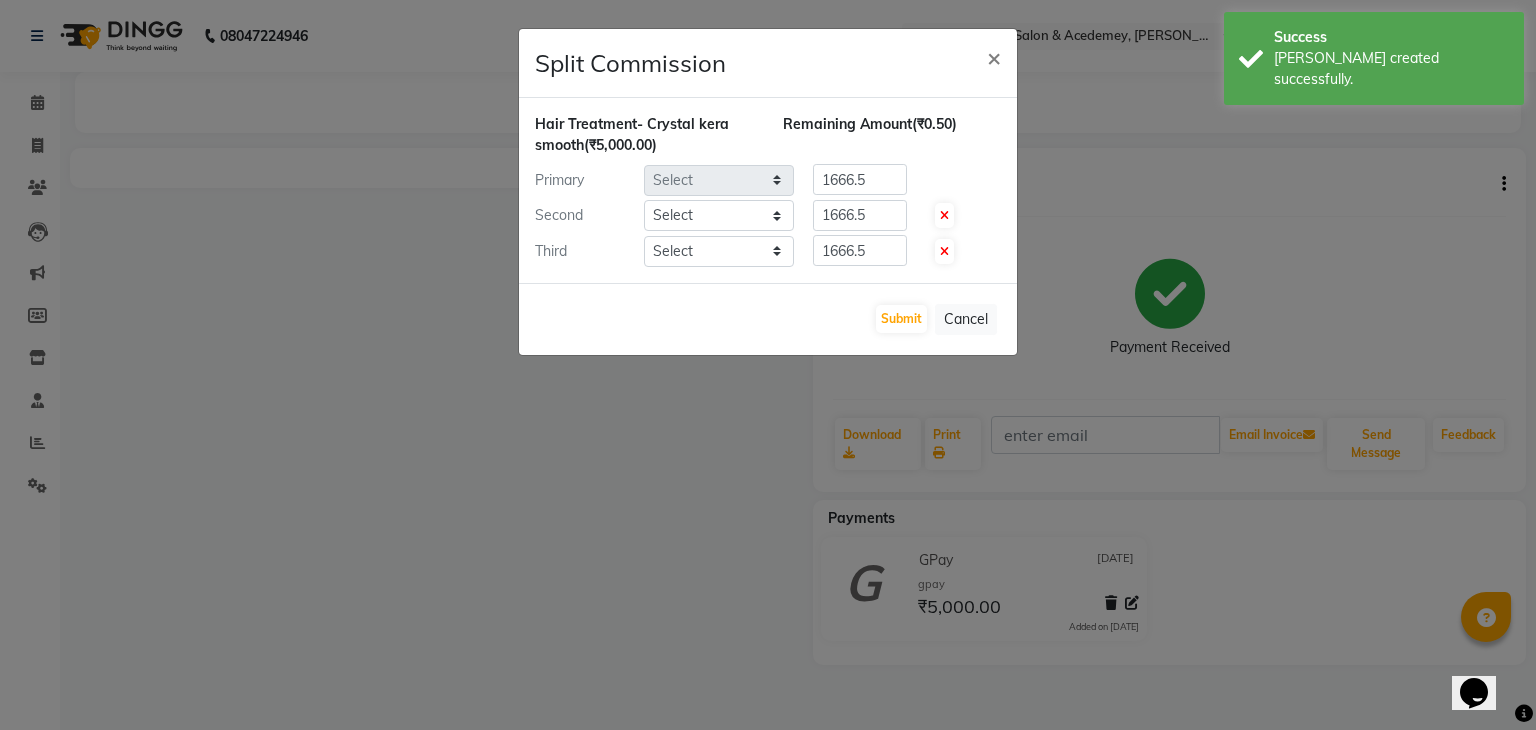 select on "59477" 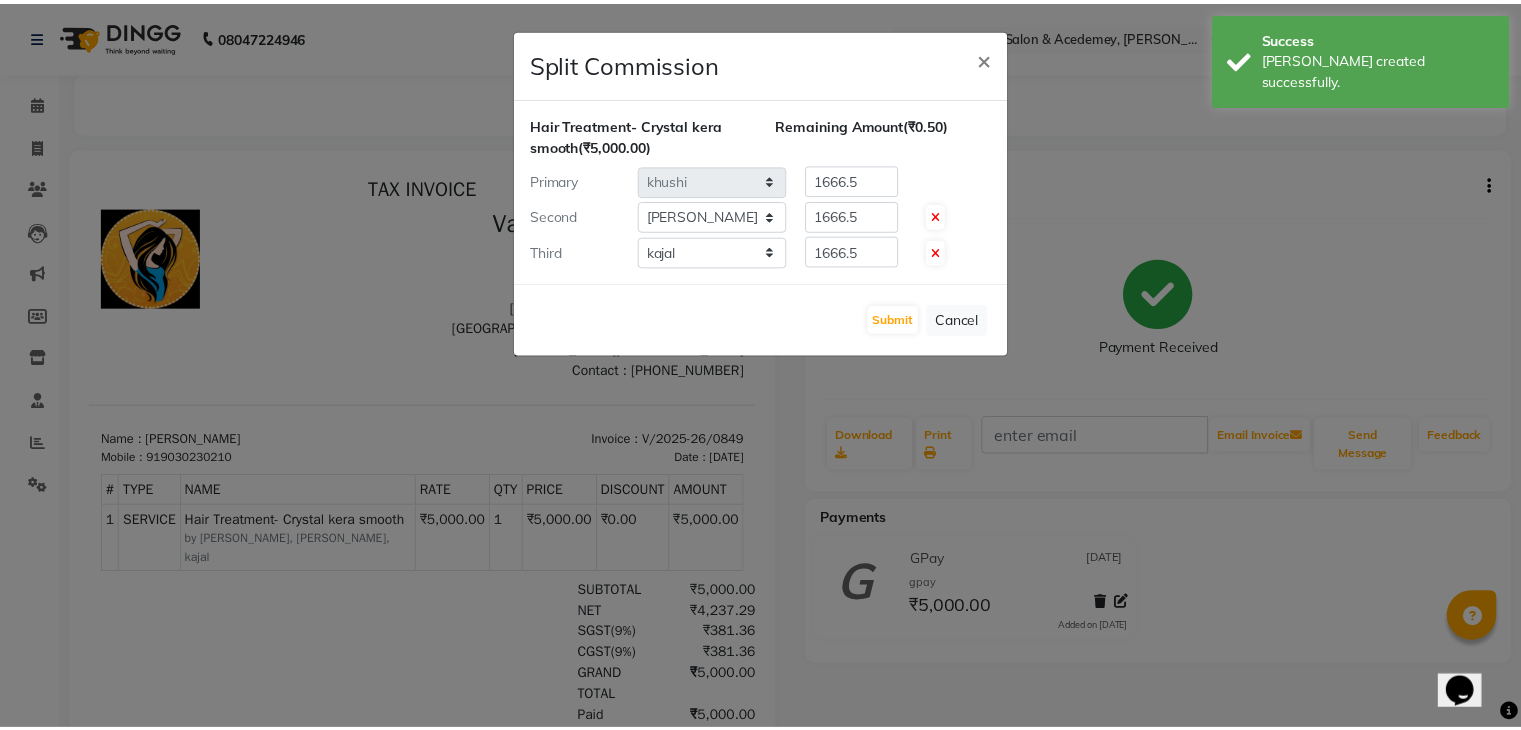 scroll, scrollTop: 0, scrollLeft: 0, axis: both 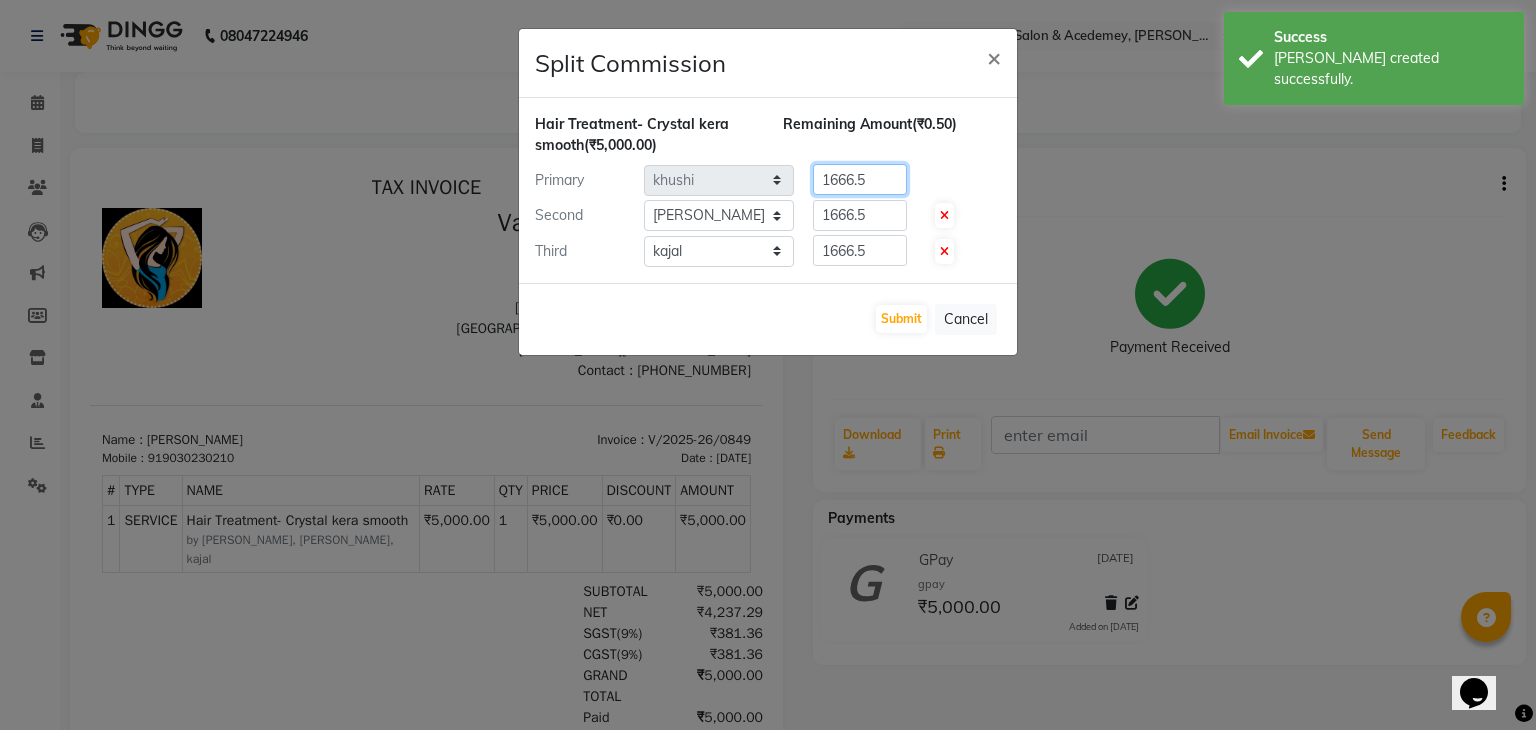 click on "1666.5" 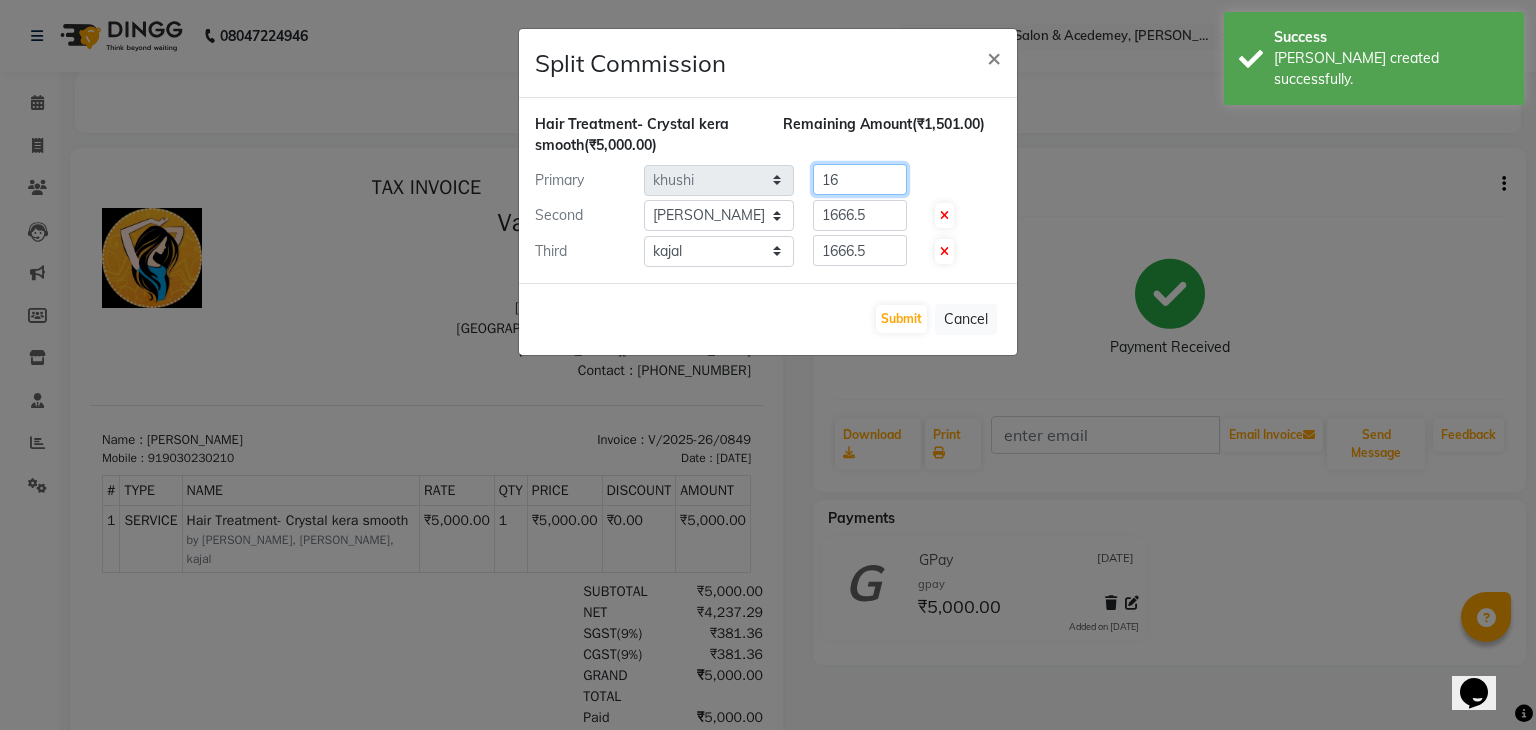 type on "1" 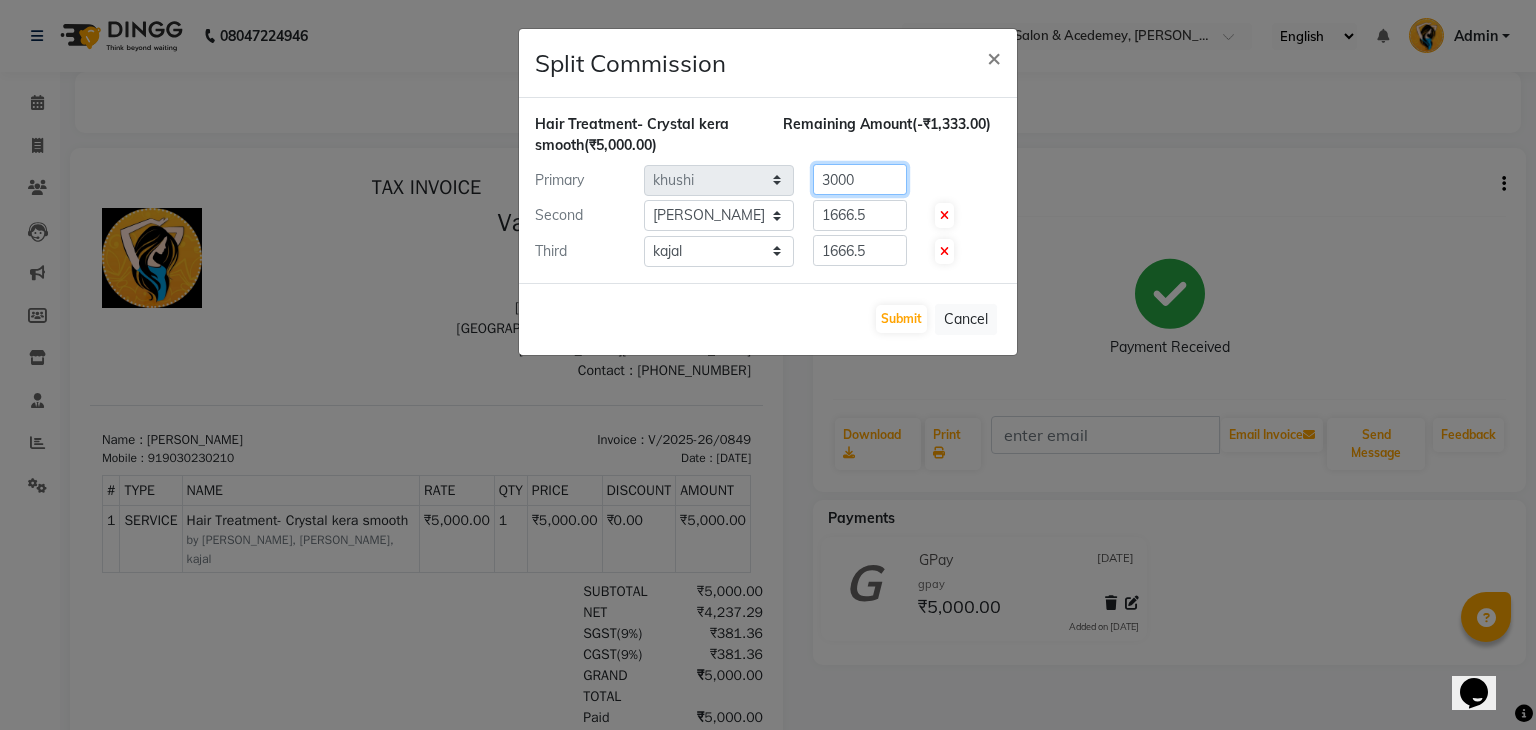 type on "3000" 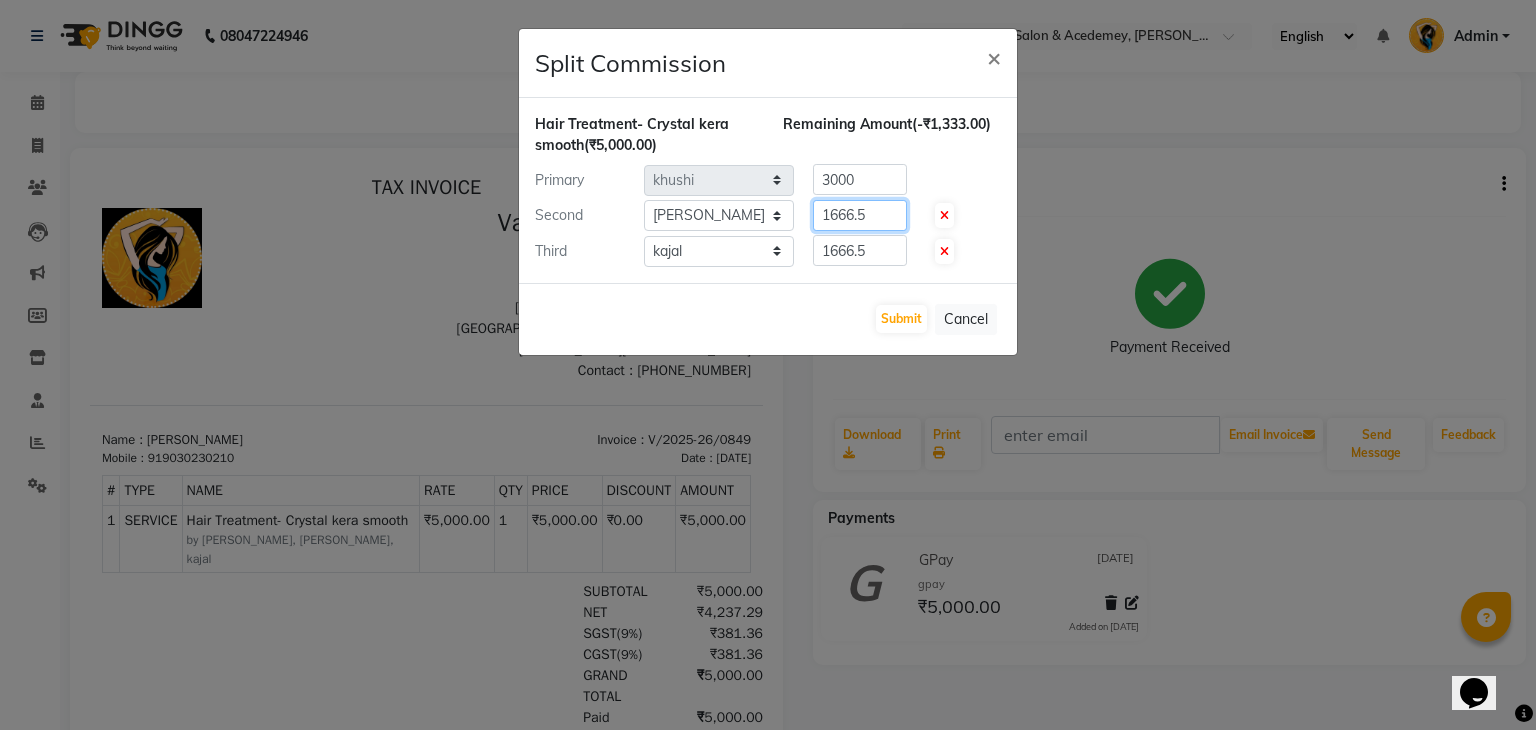 click on "1666.5" 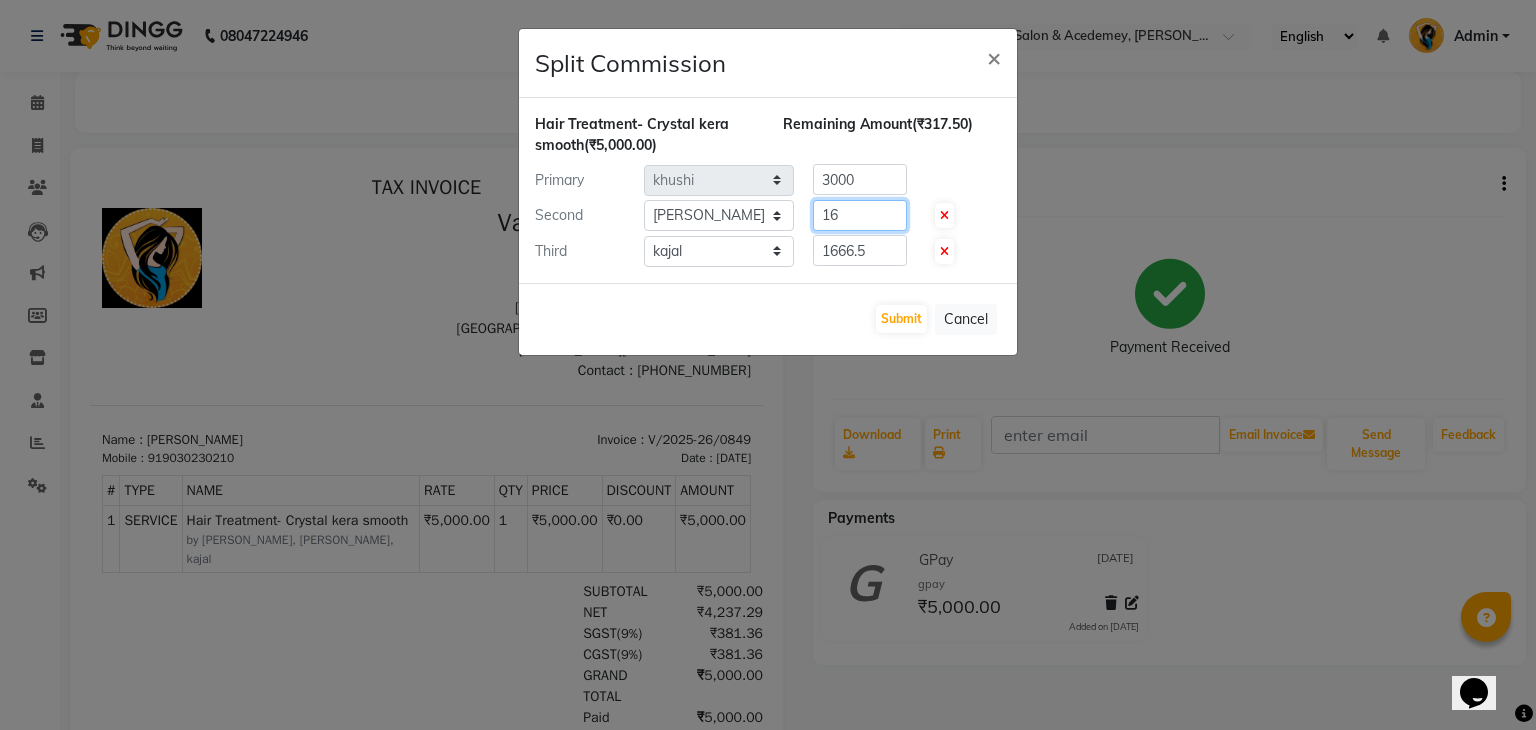 type on "1" 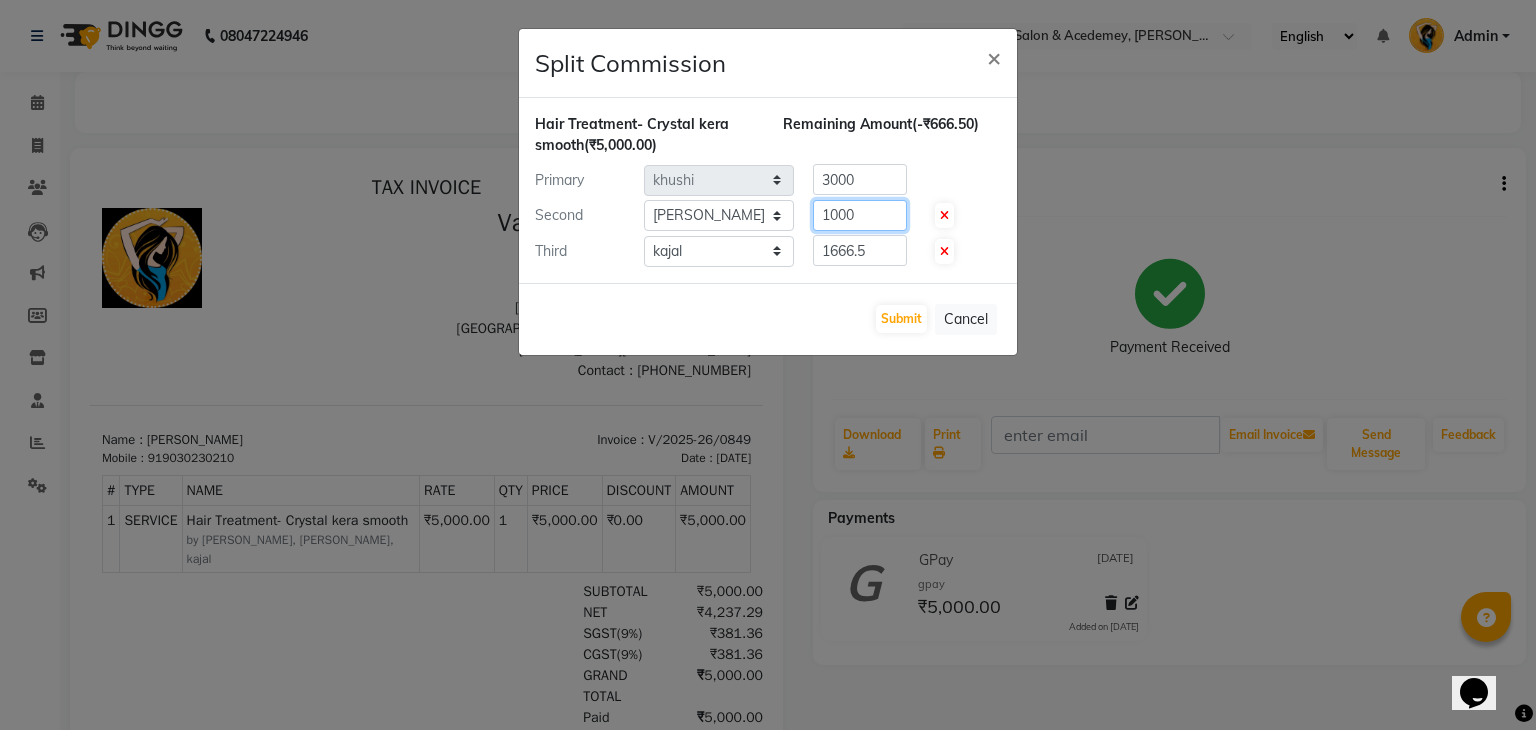 type on "1000" 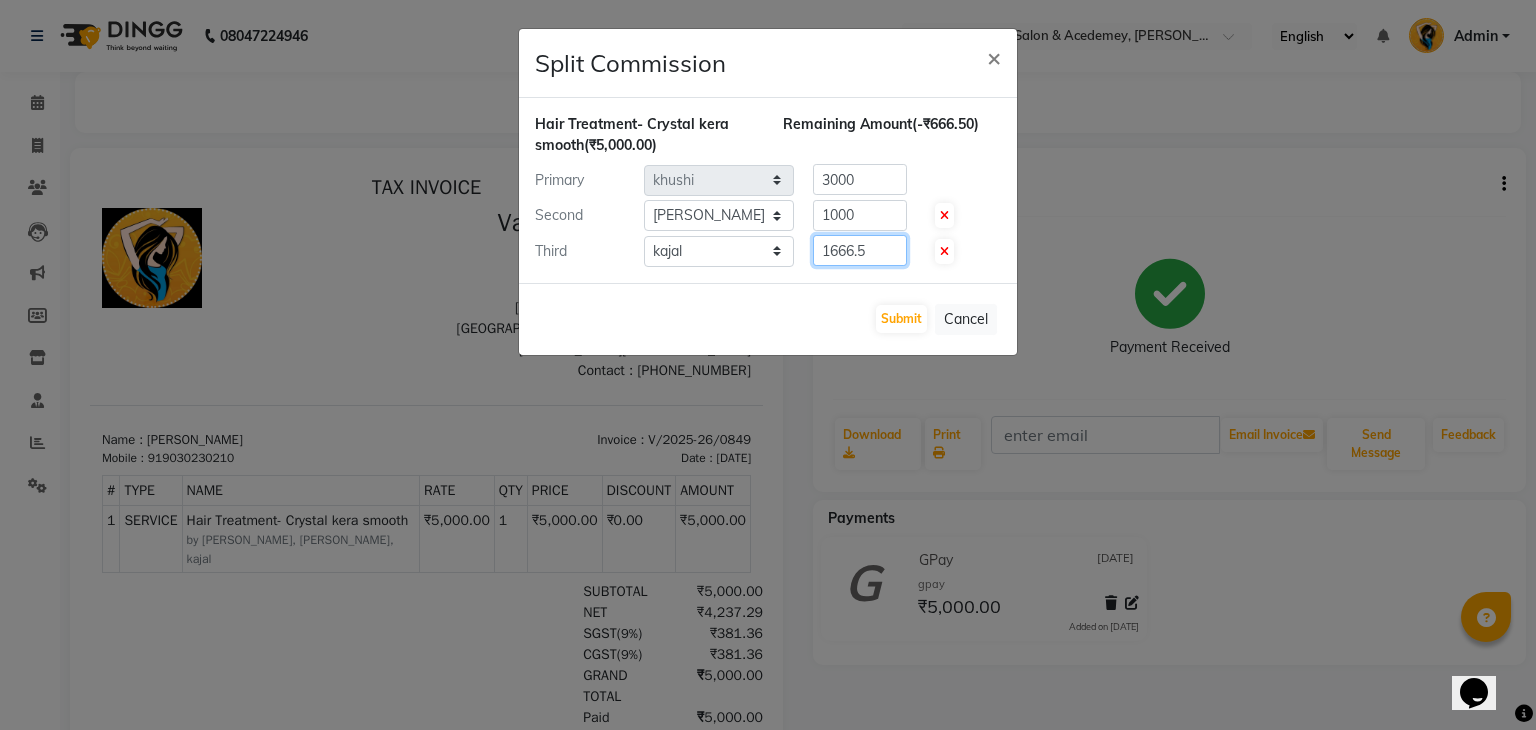 click on "1666.5" 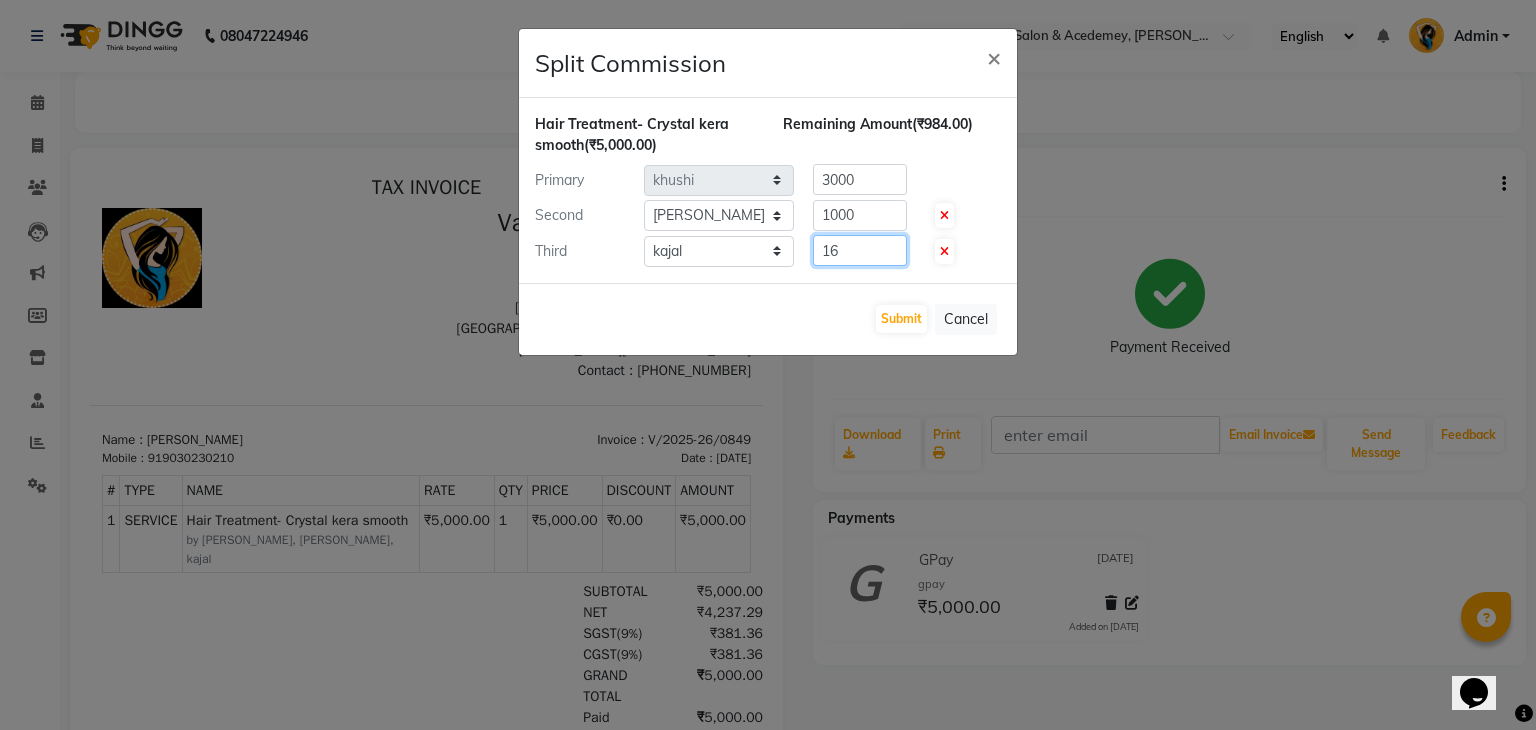 type on "1" 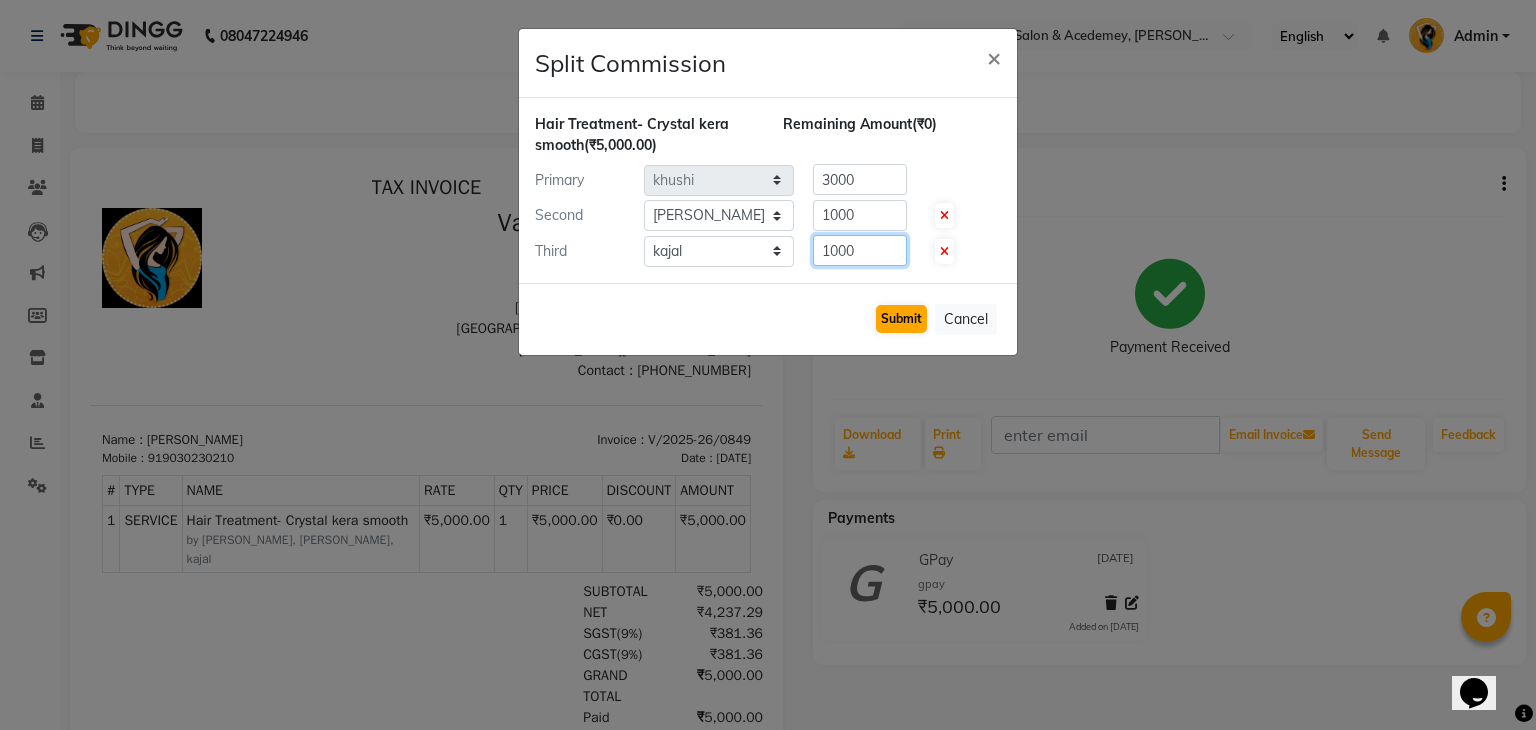 type on "1000" 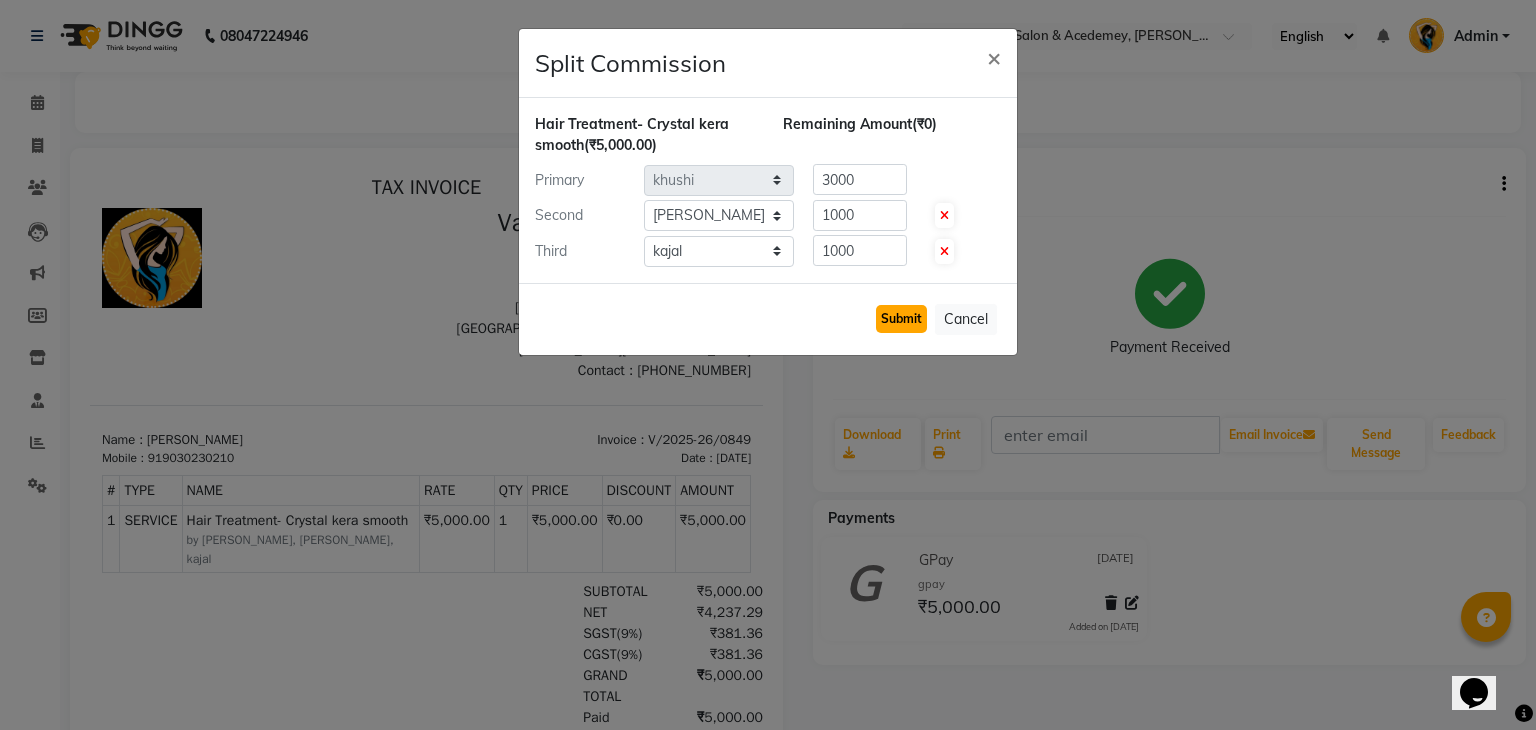click on "Submit" 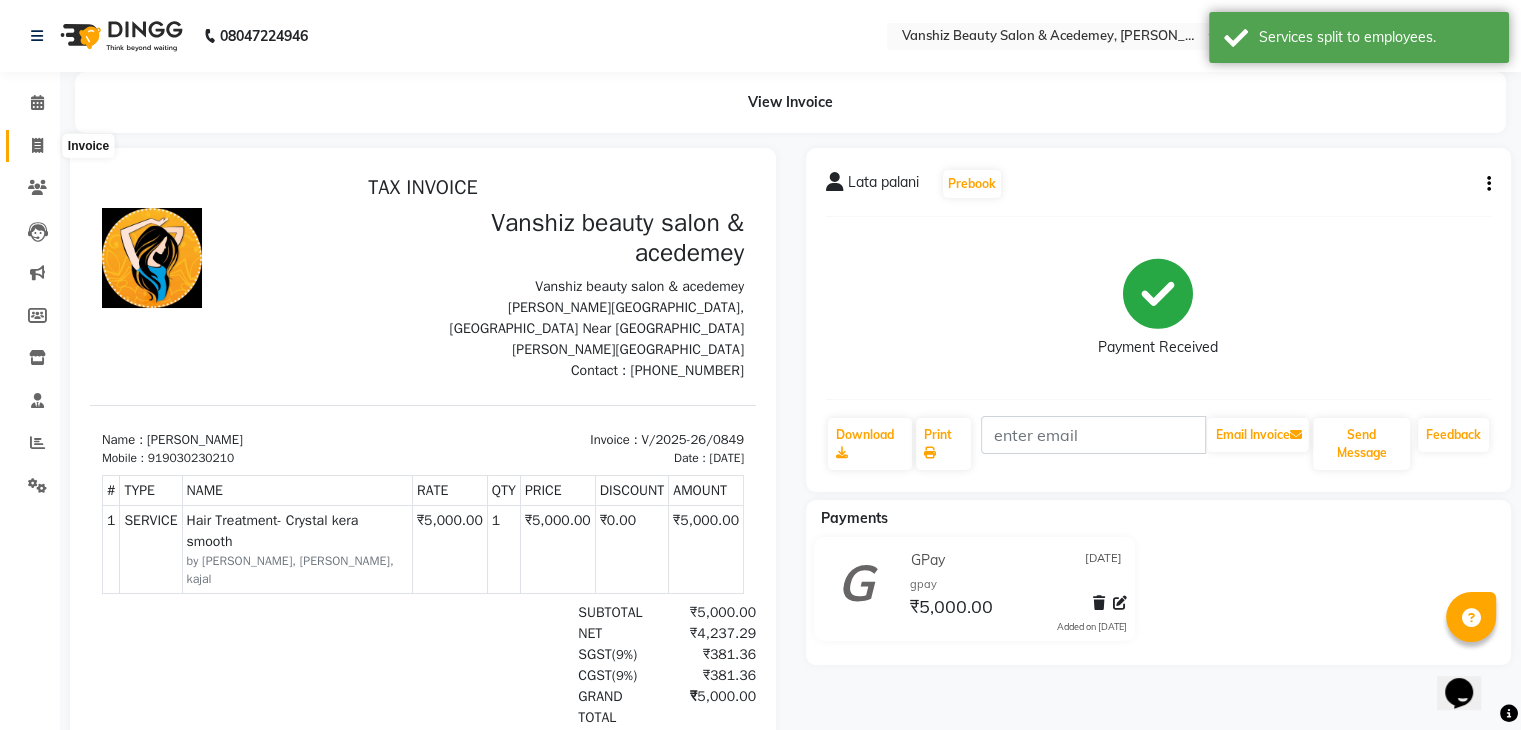 click 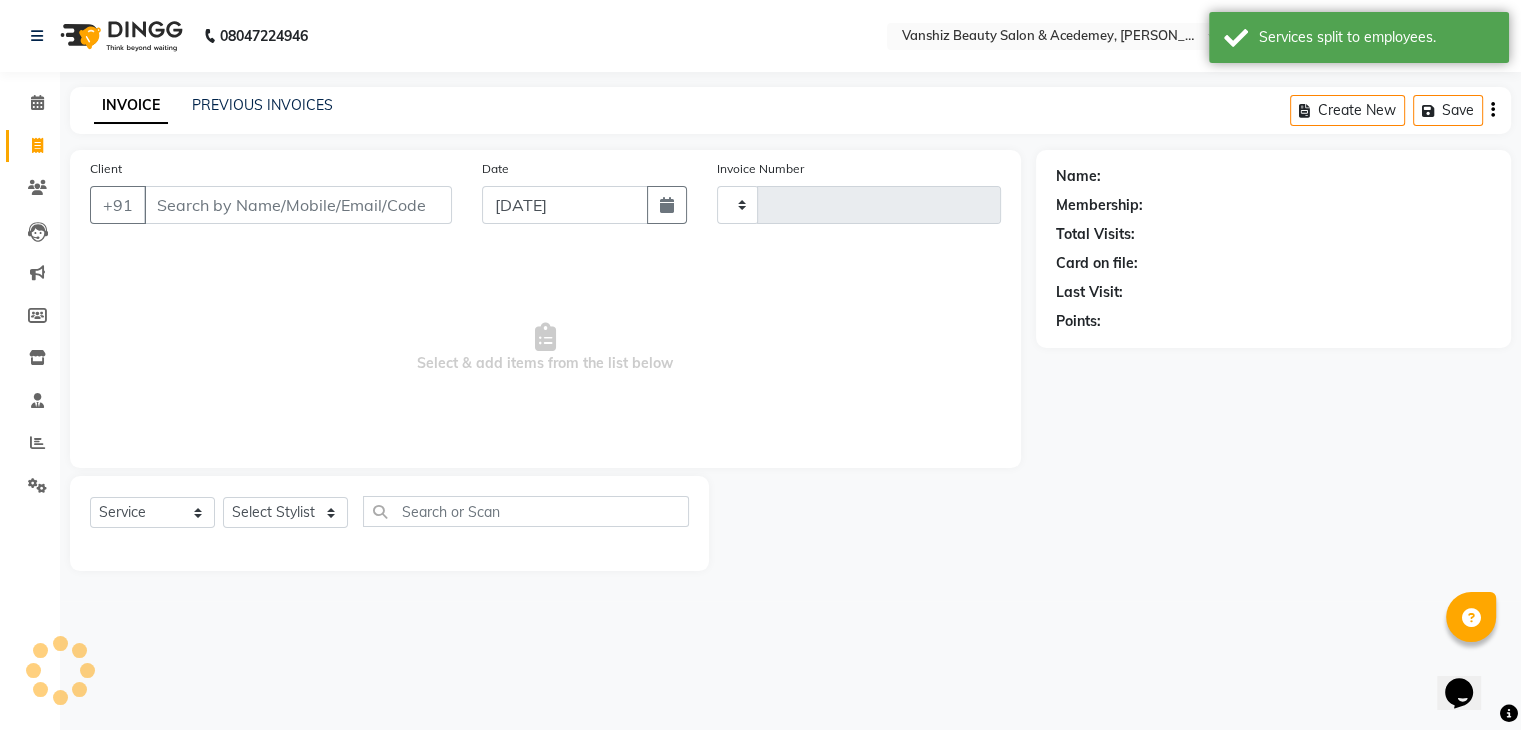 type on "0850" 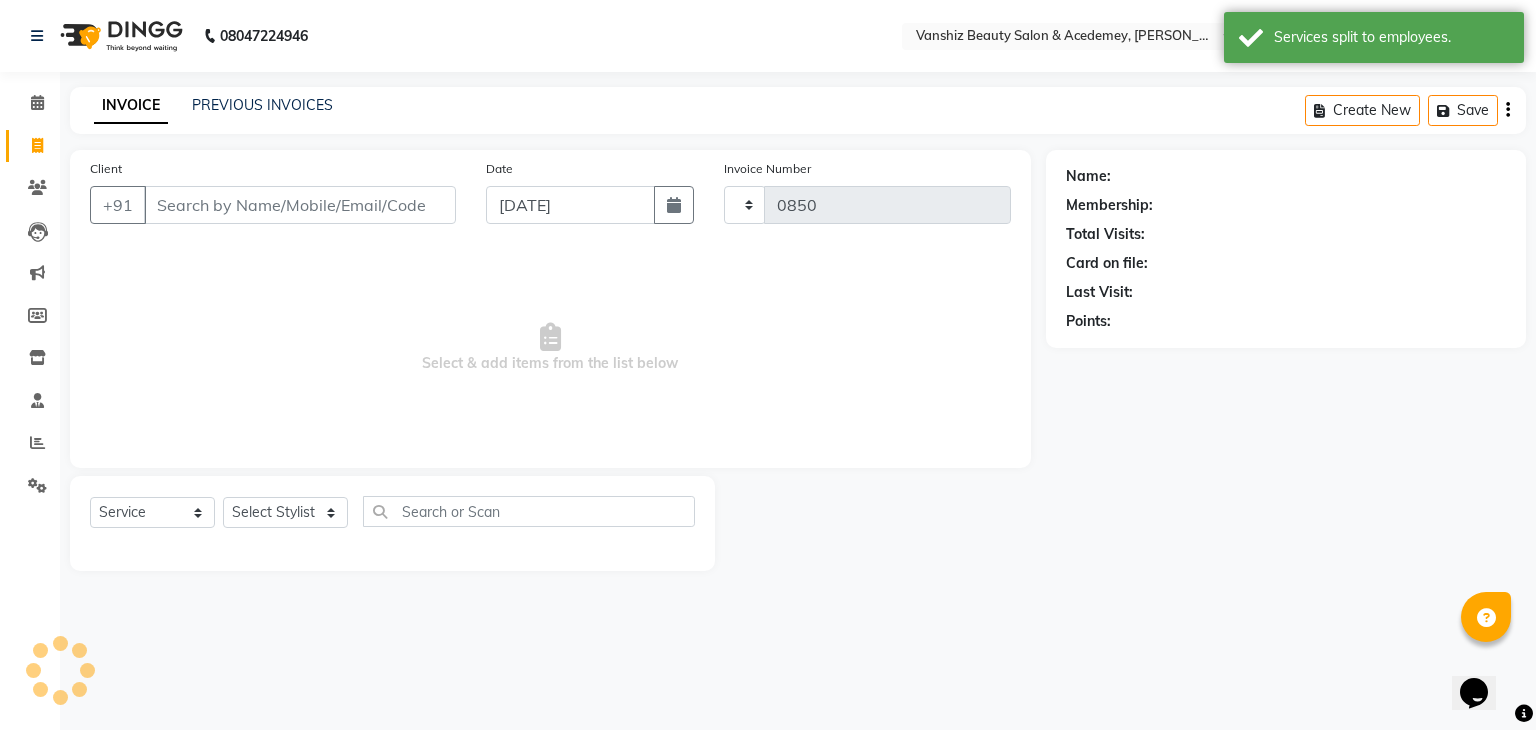 select on "5403" 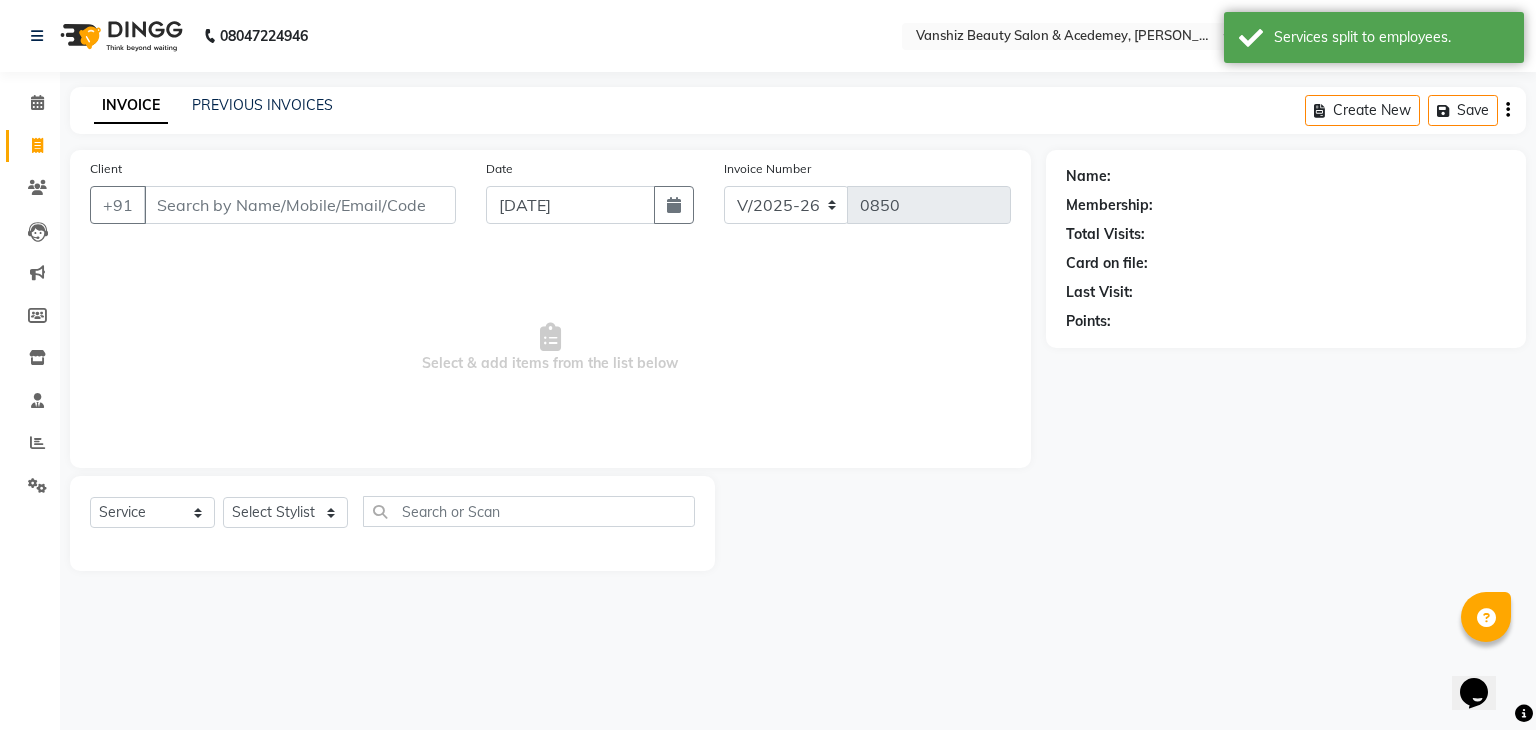 click on "Client" at bounding box center [300, 205] 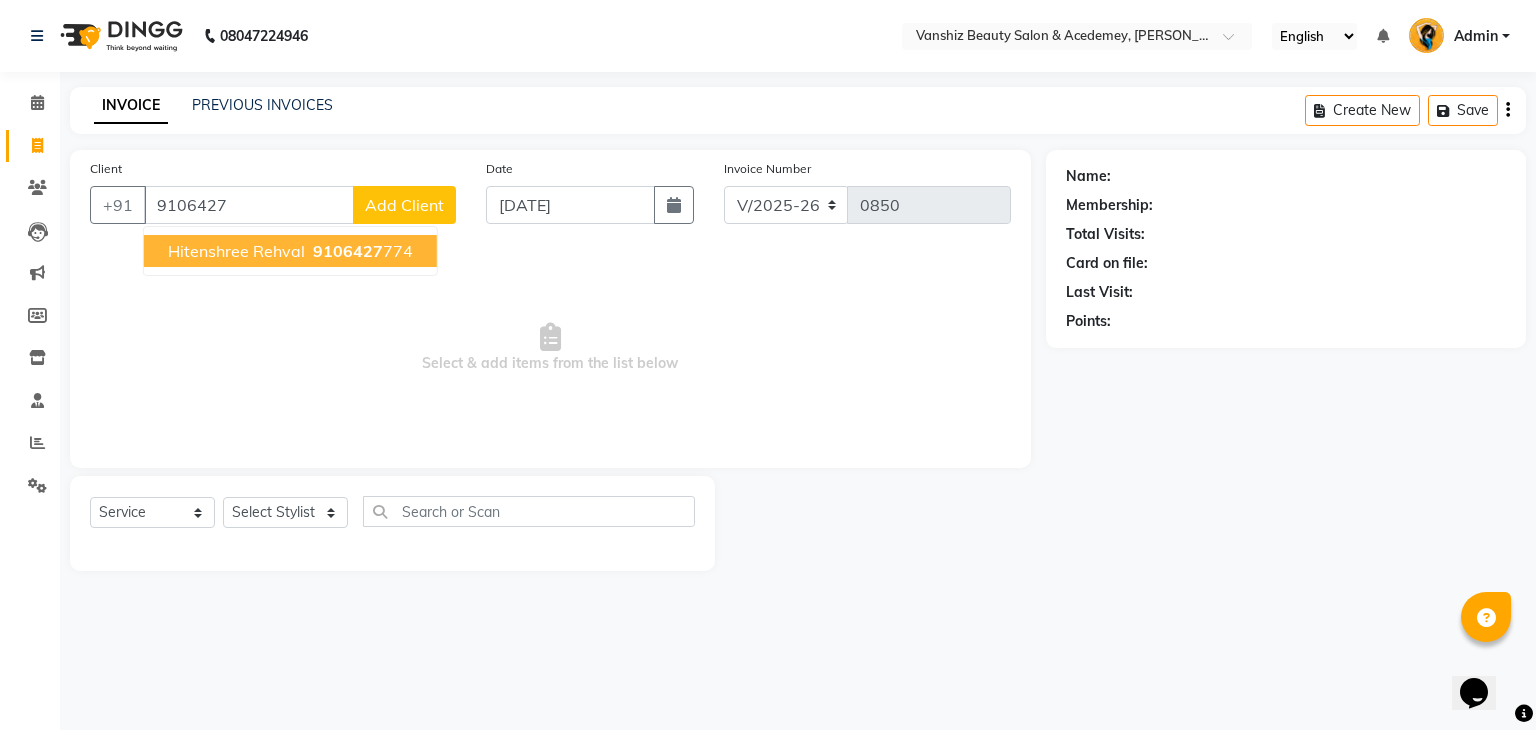 click on "hitenshree rehval" at bounding box center (236, 251) 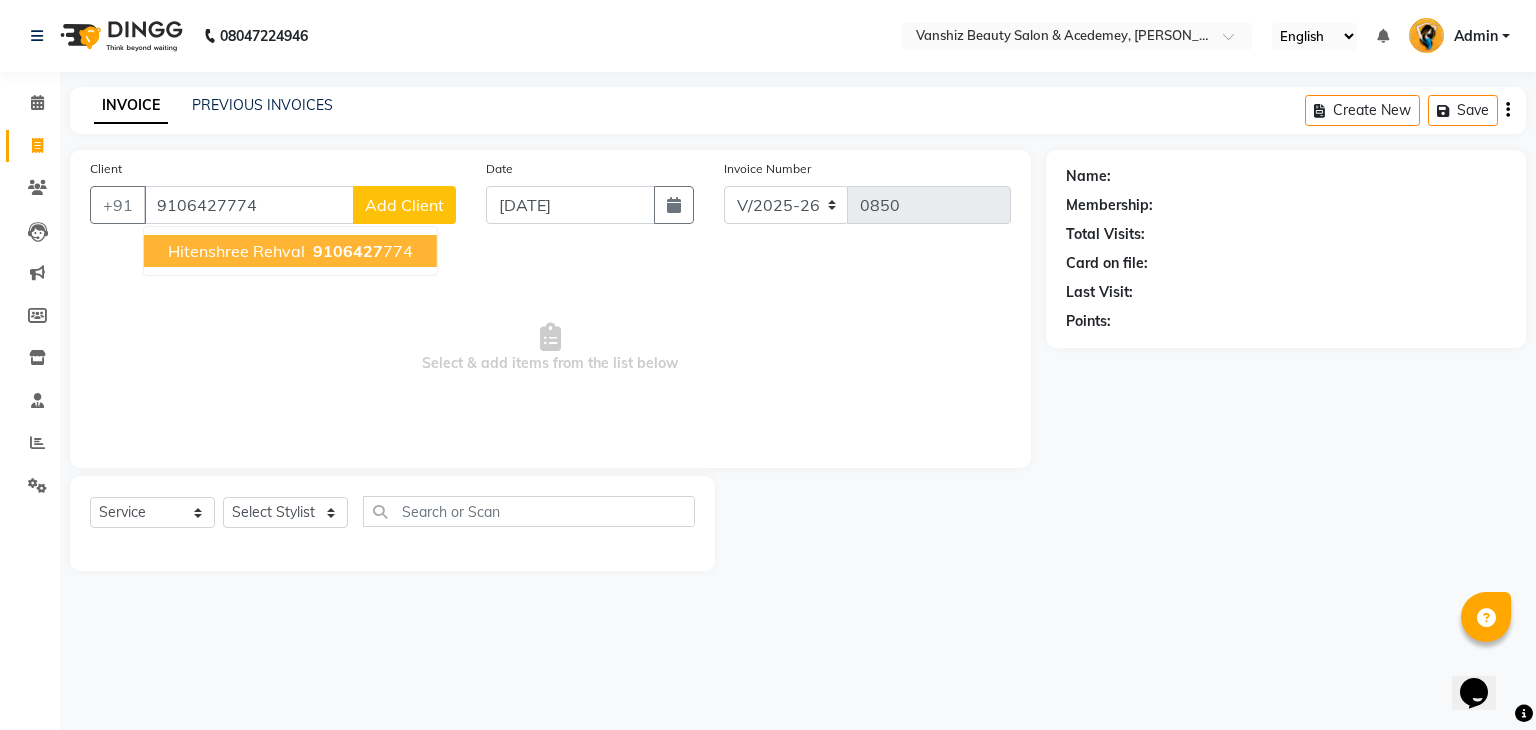 type on "9106427774" 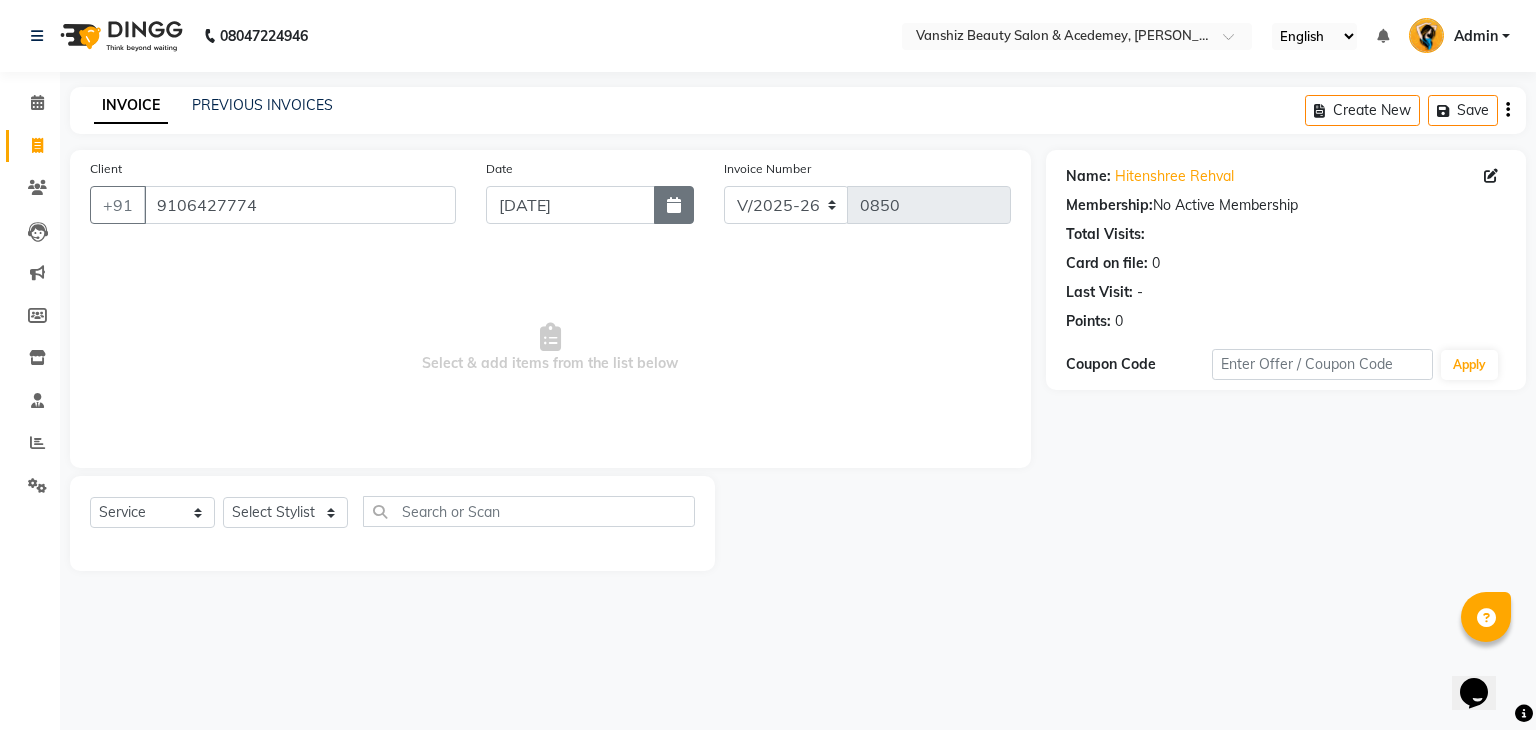 click 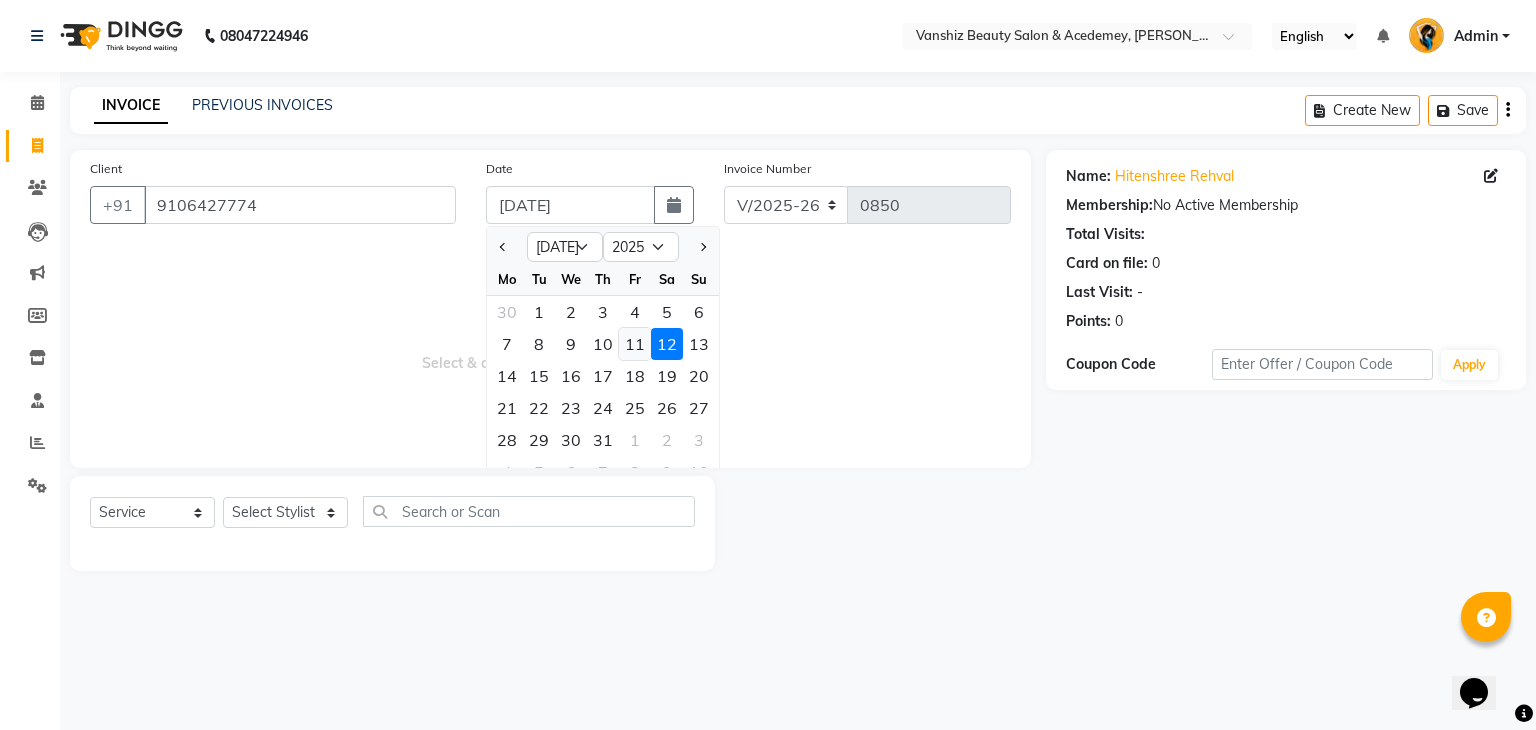 click on "11" 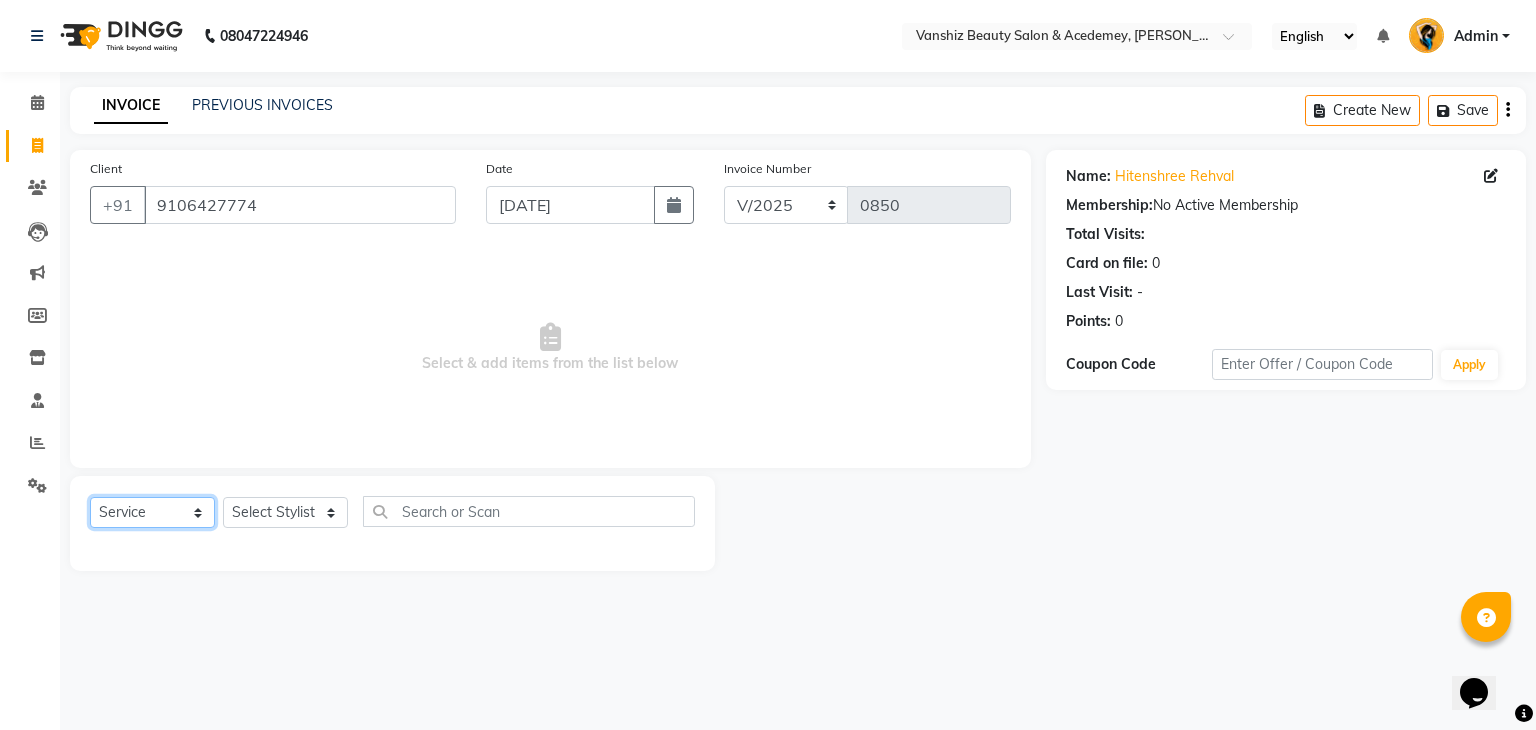 click on "Select  Service  Product  Membership  Package Voucher Prepaid Gift Card" 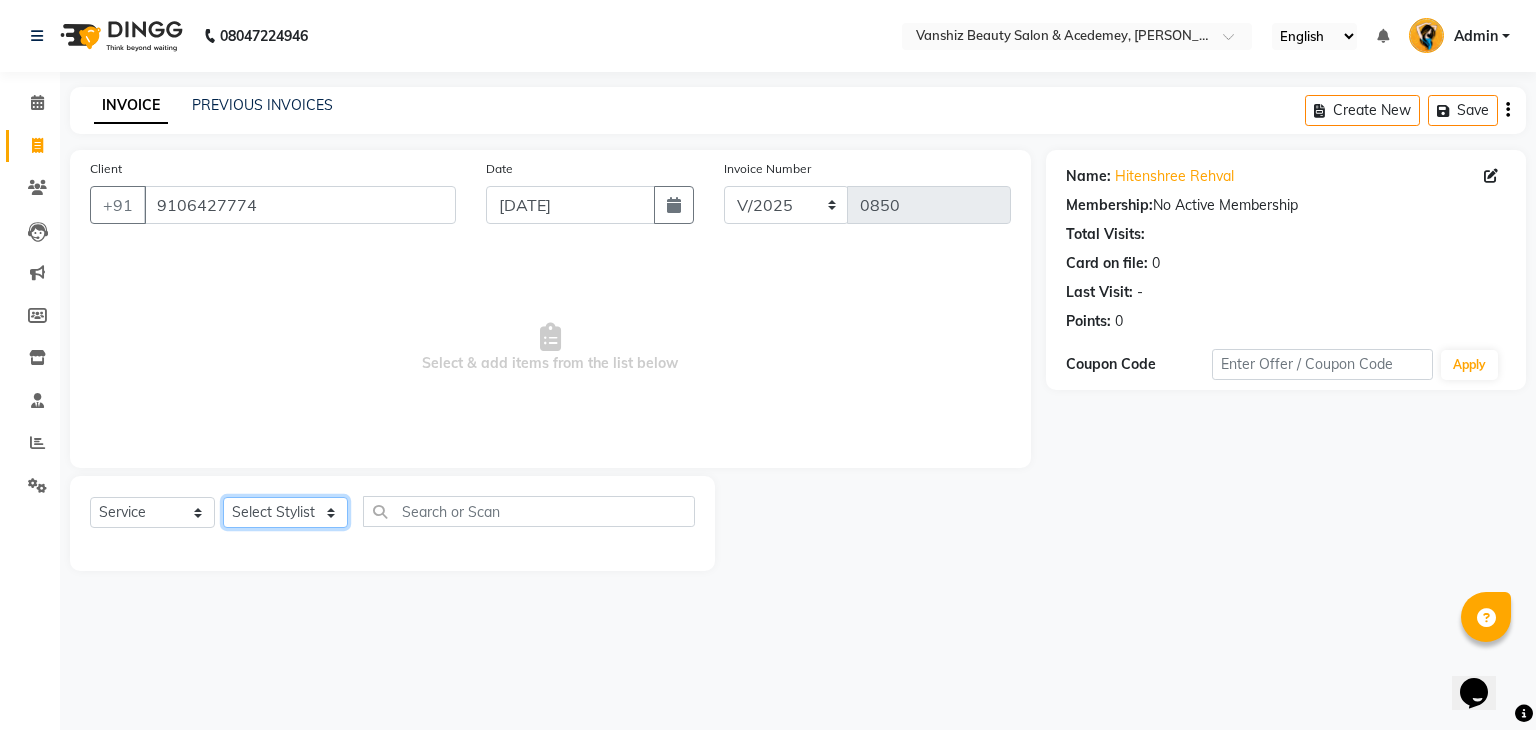 click on "Select Stylist [PERSON_NAME] [PERSON_NAME] kajal khushi [PERSON_NAME] [PERSON_NAME] [PERSON_NAME] [PERSON_NAME] [PERSON_NAME]  Stuati" 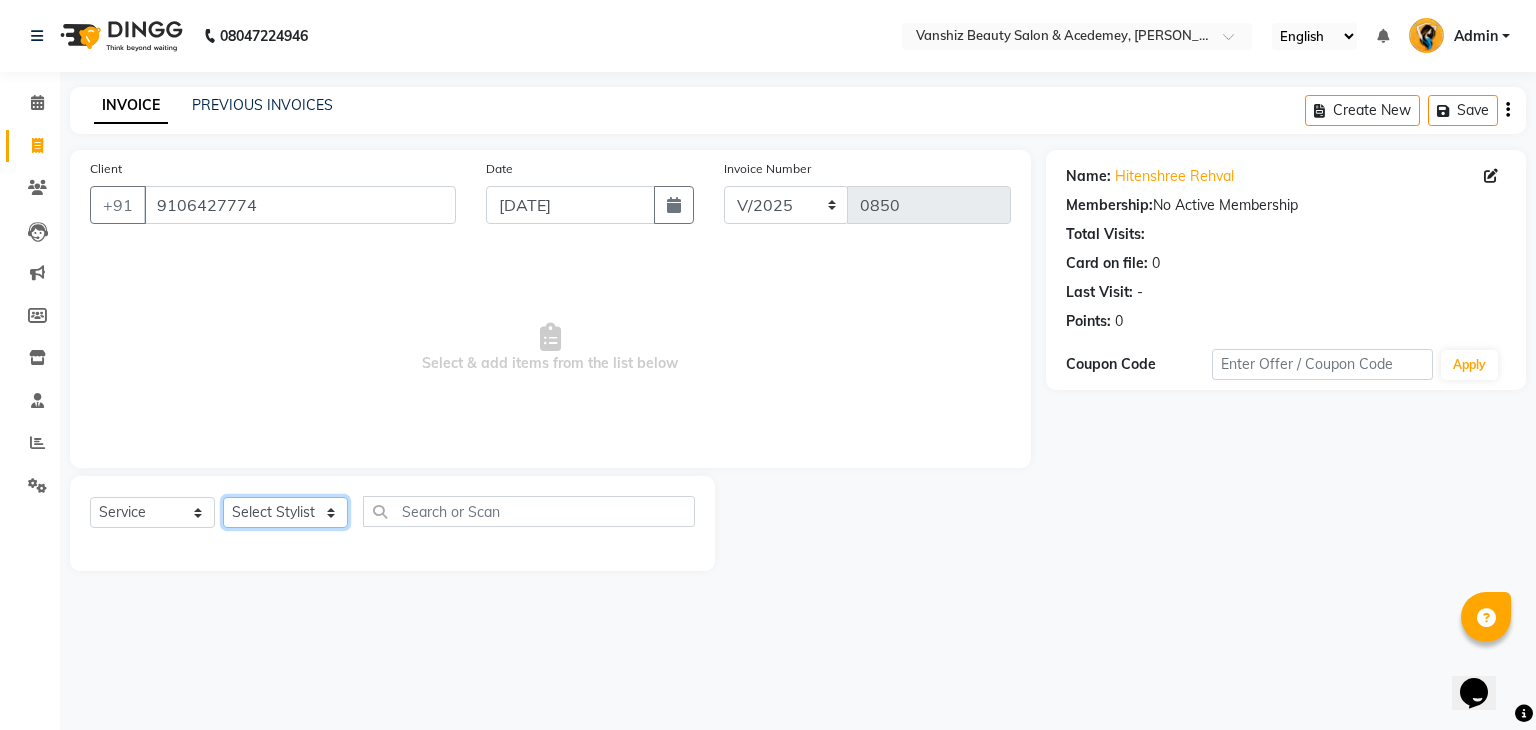 select on "68622" 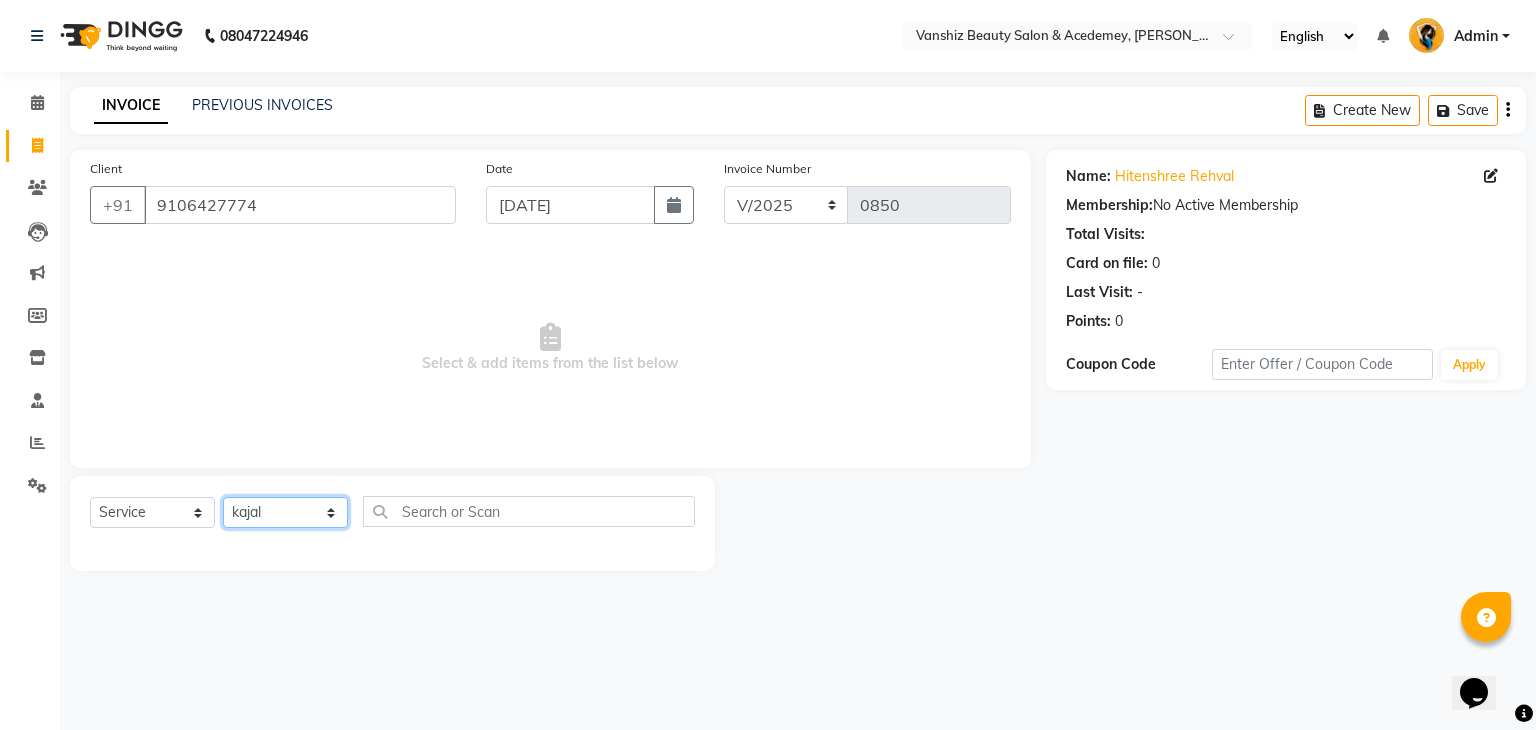 click on "Select Stylist [PERSON_NAME] [PERSON_NAME] kajal khushi [PERSON_NAME] [PERSON_NAME] [PERSON_NAME] [PERSON_NAME] [PERSON_NAME]  Stuati" 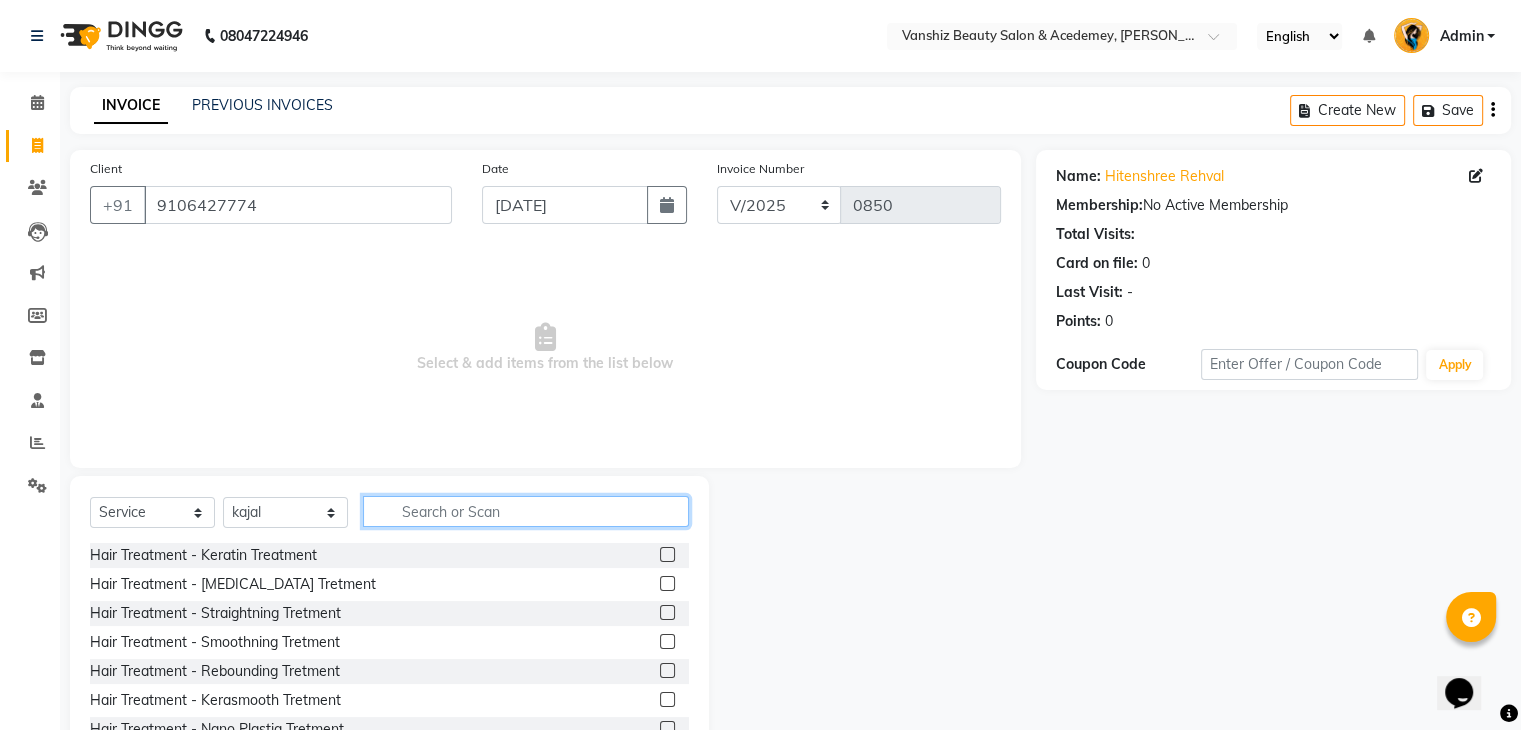 click 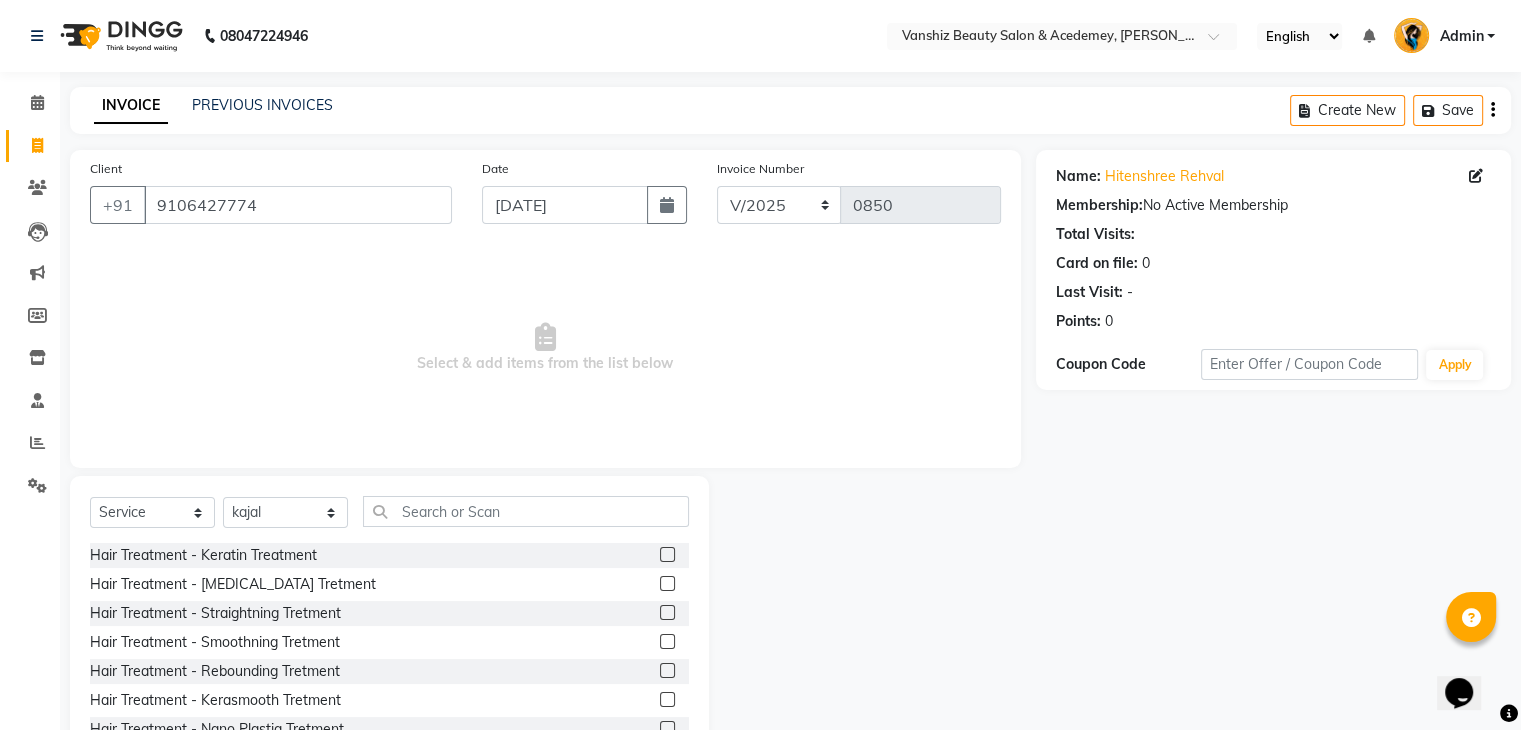 click 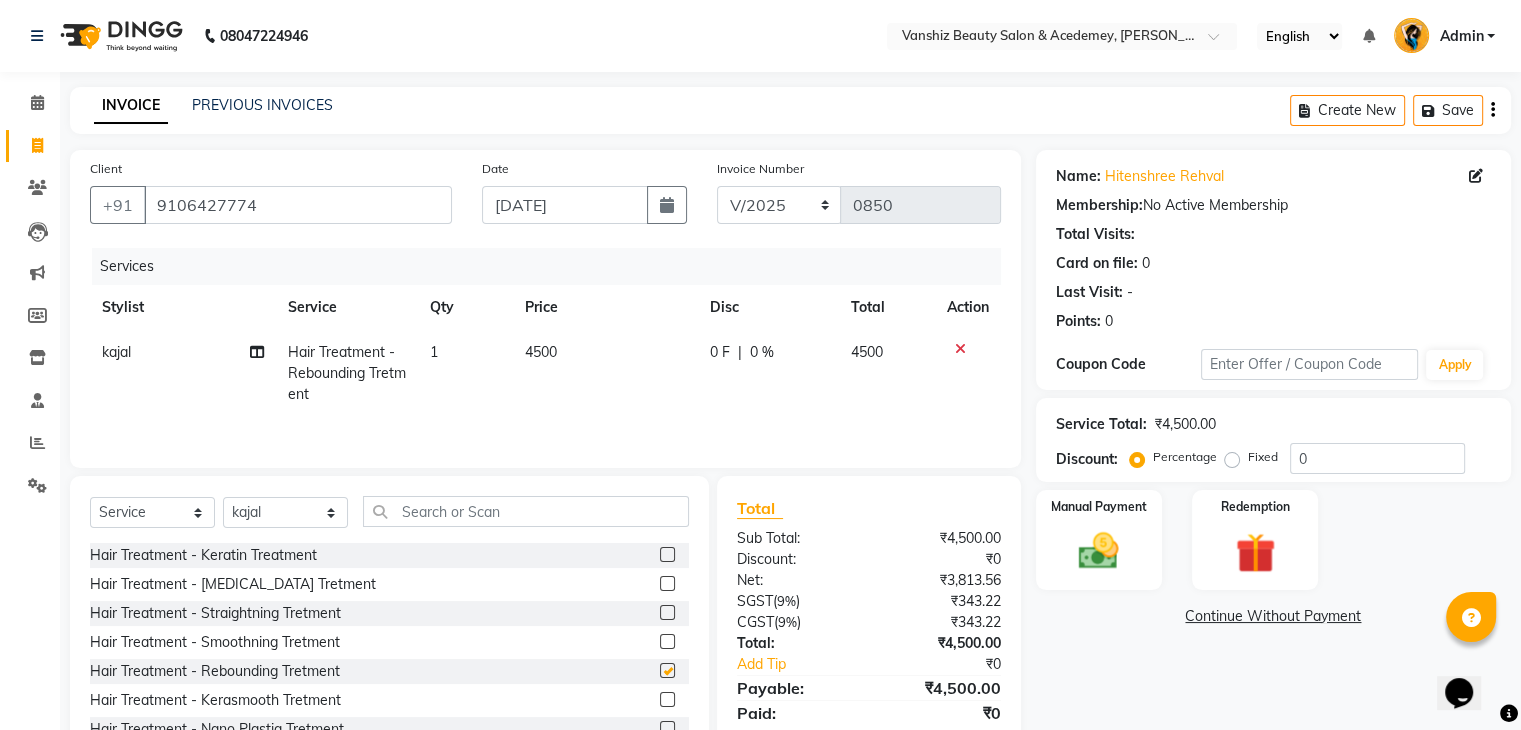 checkbox on "false" 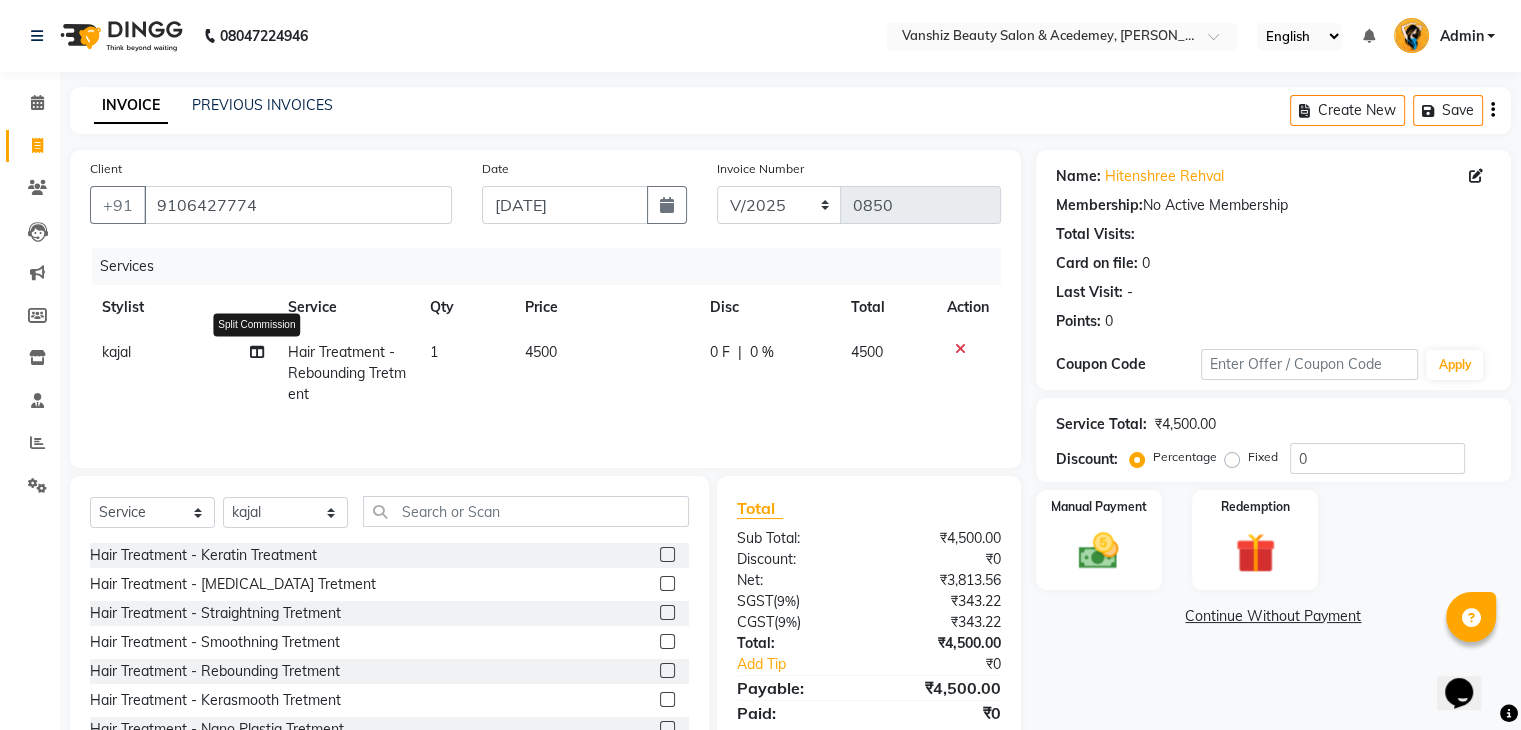 click 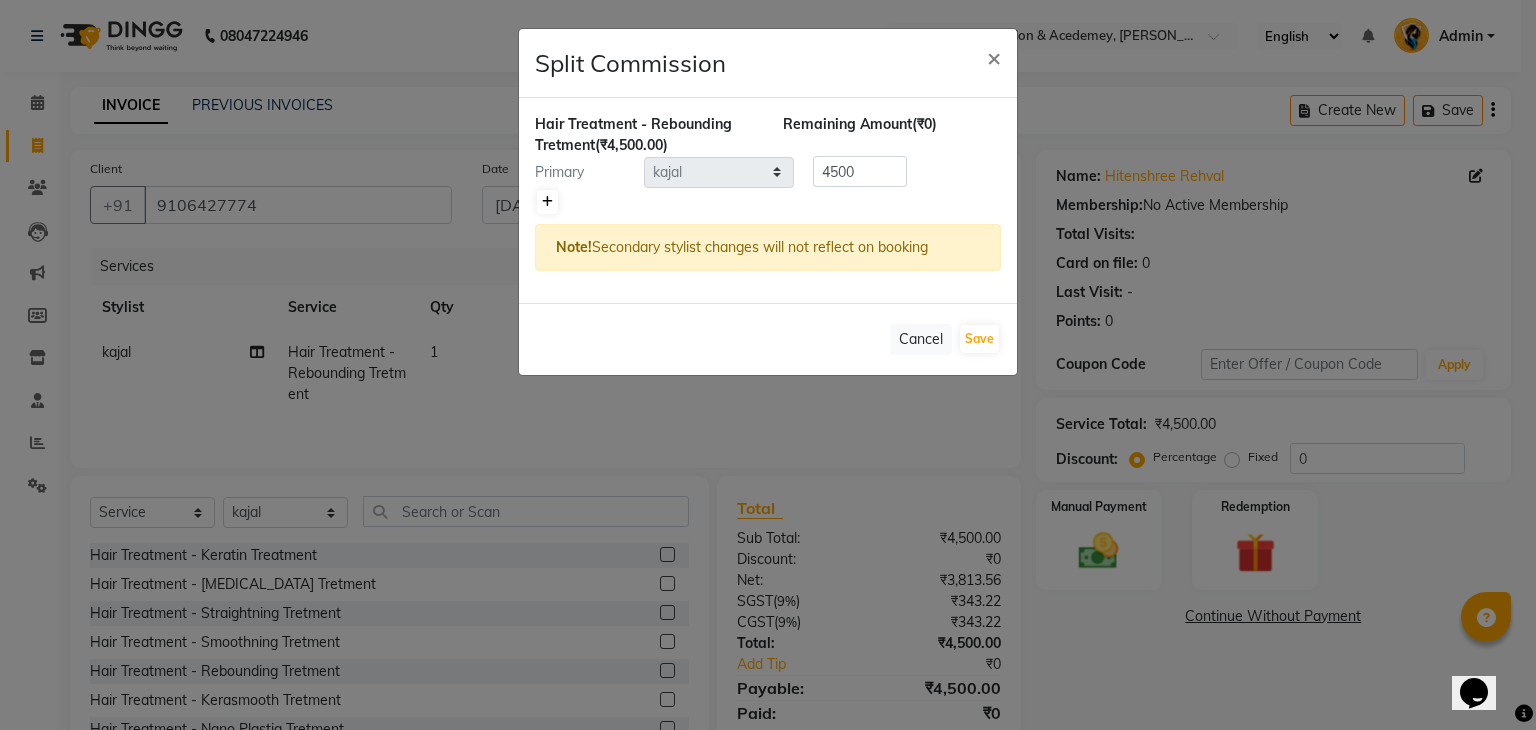 click 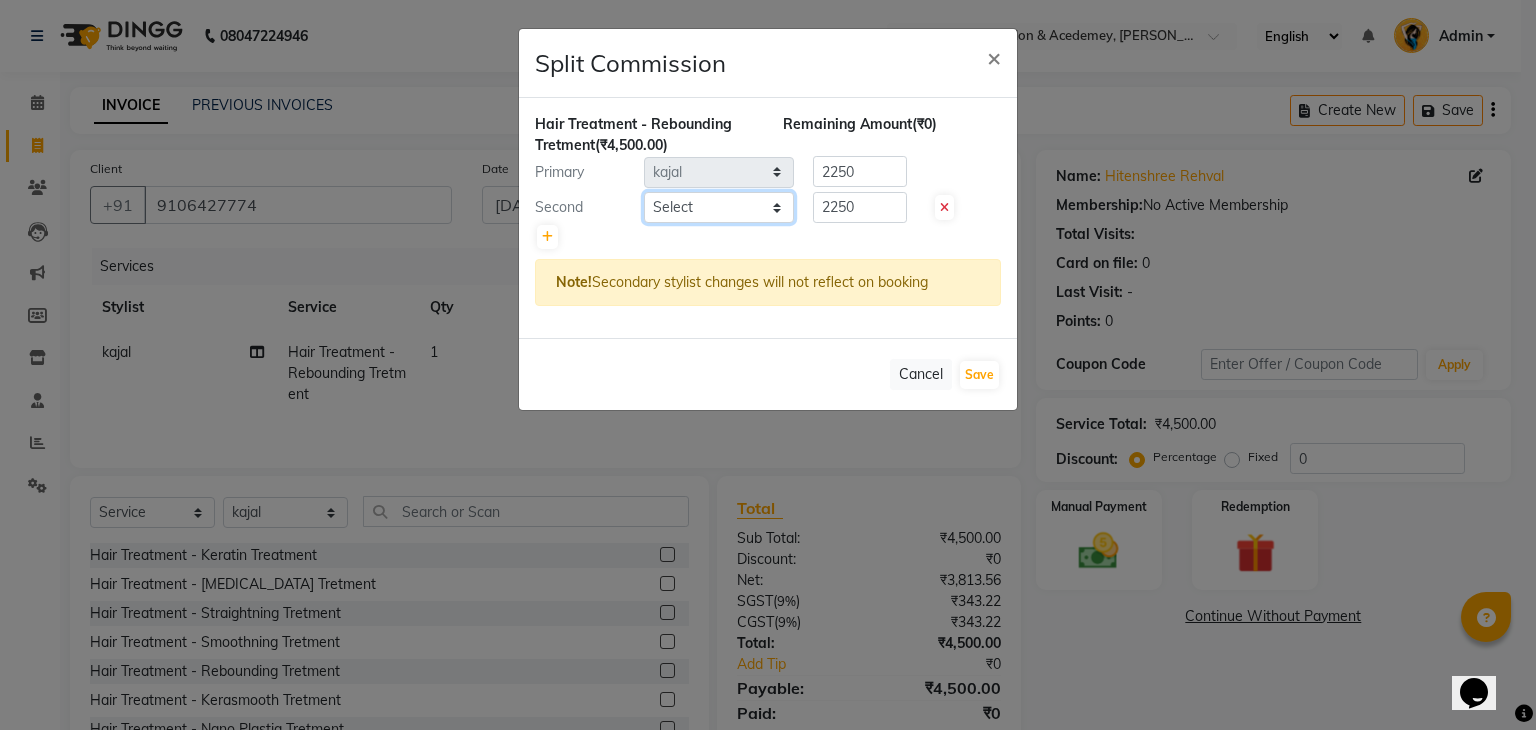 click on "Select  [PERSON_NAME] [PERSON_NAME]   kajal   khushi   [PERSON_NAME] [PERSON_NAME]   [PERSON_NAME]   [PERSON_NAME]   [PERSON_NAME]    Stuati" 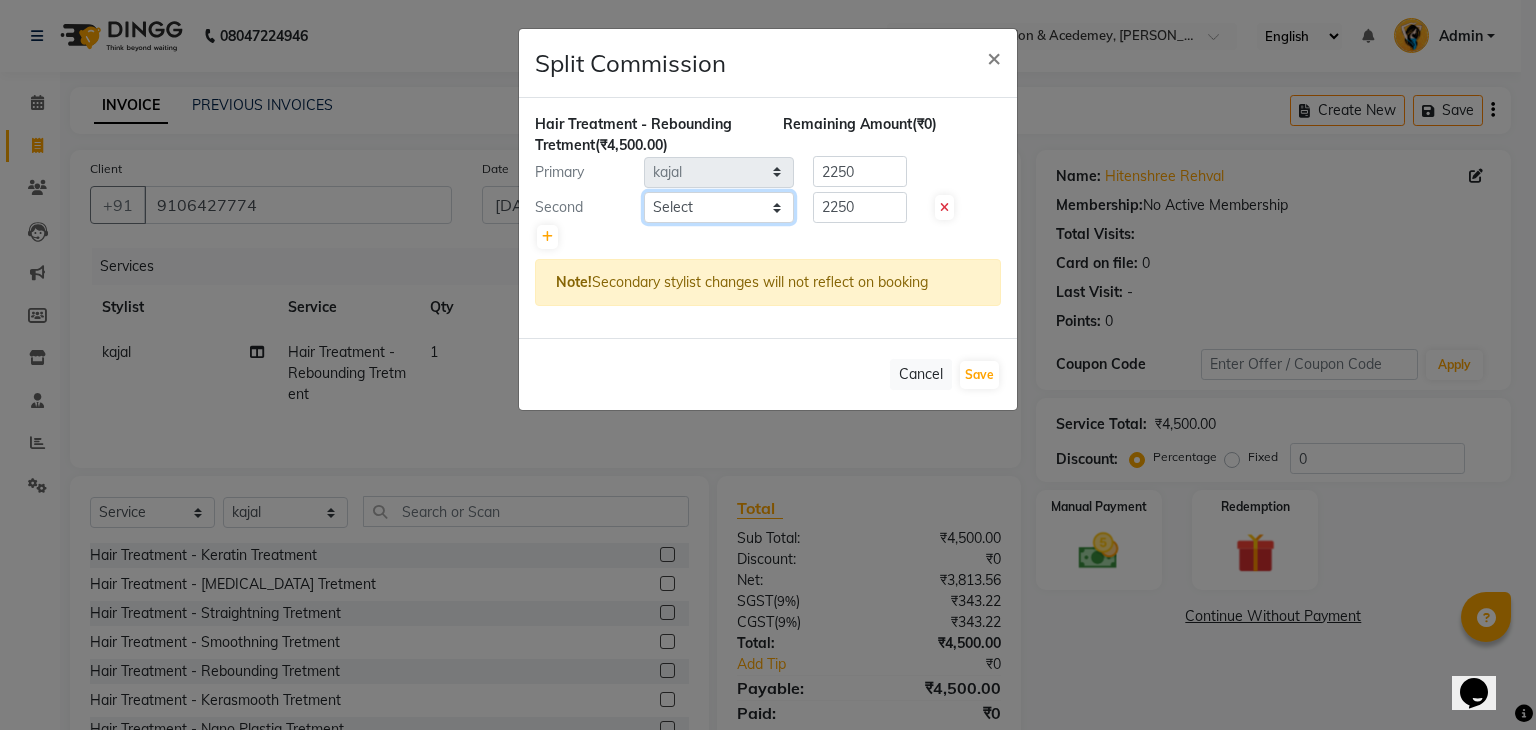 select on "78799" 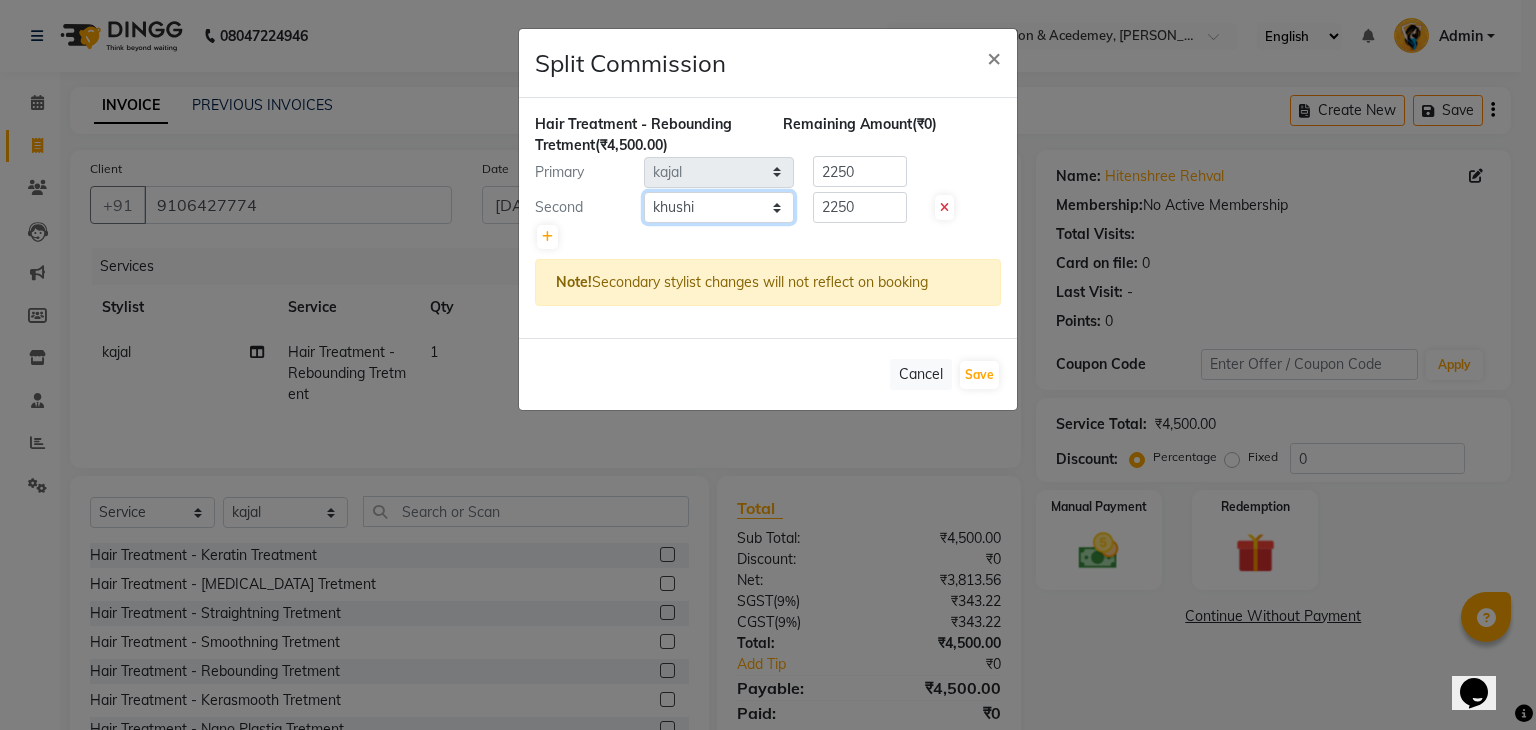 click on "Select  [PERSON_NAME] [PERSON_NAME]   kajal   khushi   [PERSON_NAME] [PERSON_NAME]   [PERSON_NAME]   [PERSON_NAME]   [PERSON_NAME]    Stuati" 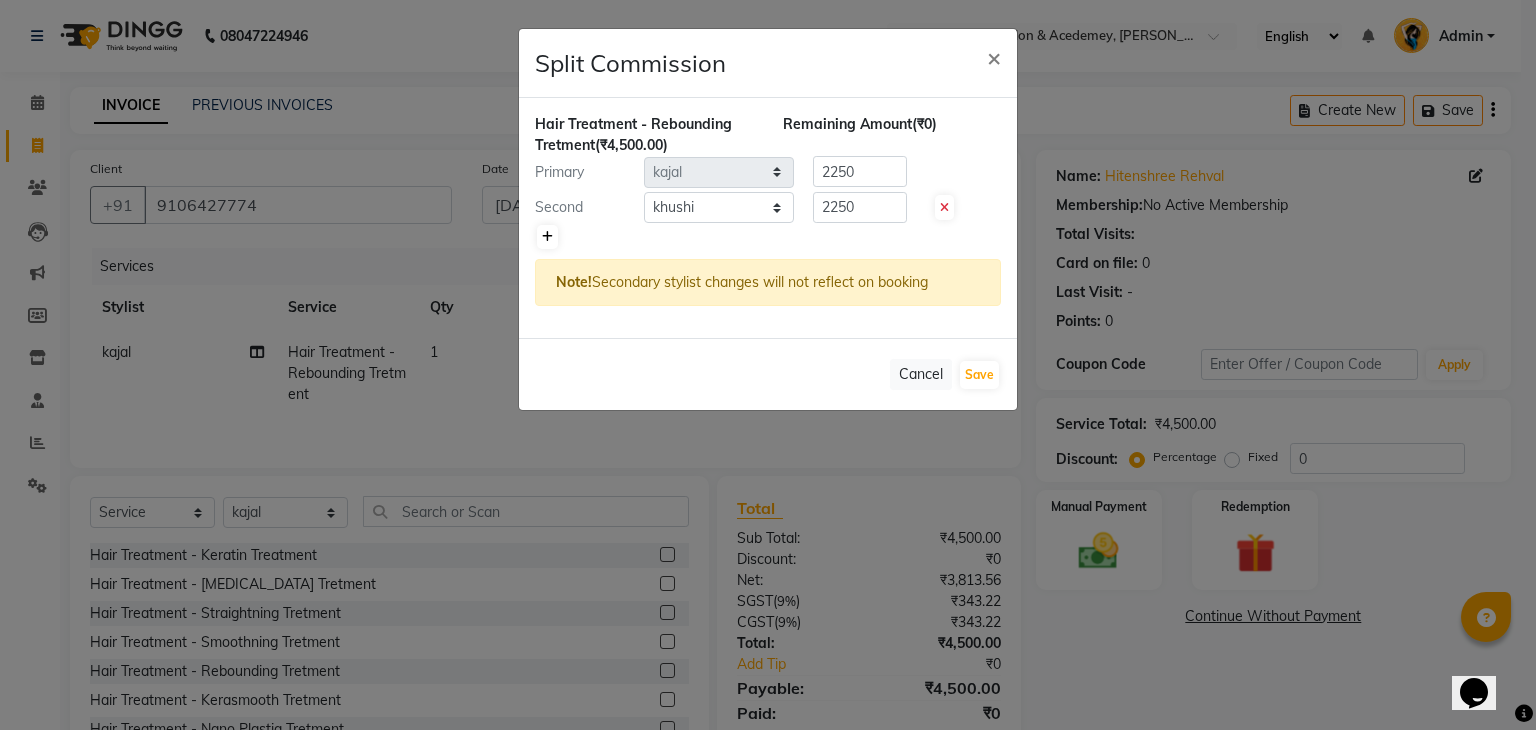 click 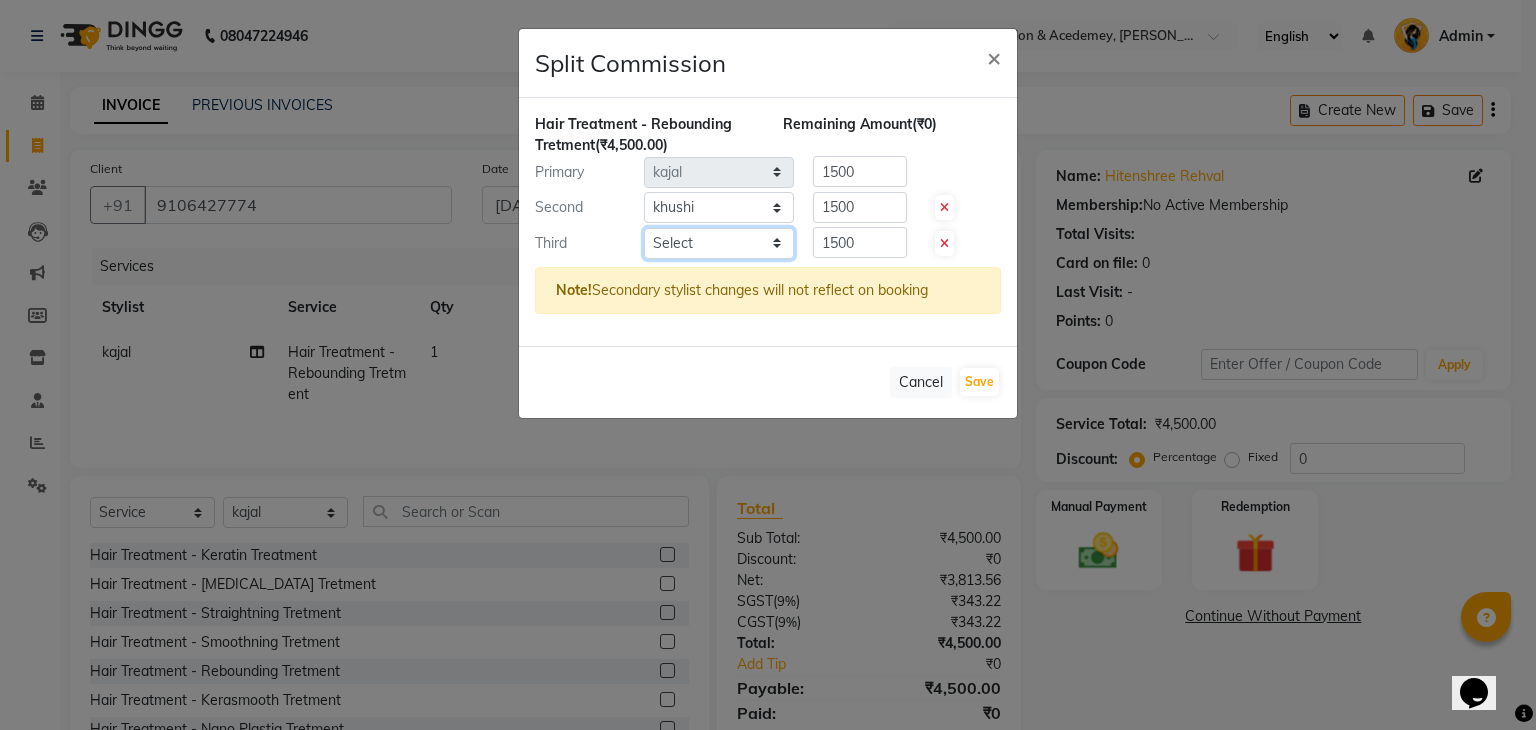 click on "Select  [PERSON_NAME] [PERSON_NAME]   kajal   khushi   [PERSON_NAME] [PERSON_NAME]   [PERSON_NAME]   [PERSON_NAME]   [PERSON_NAME]    Stuati" 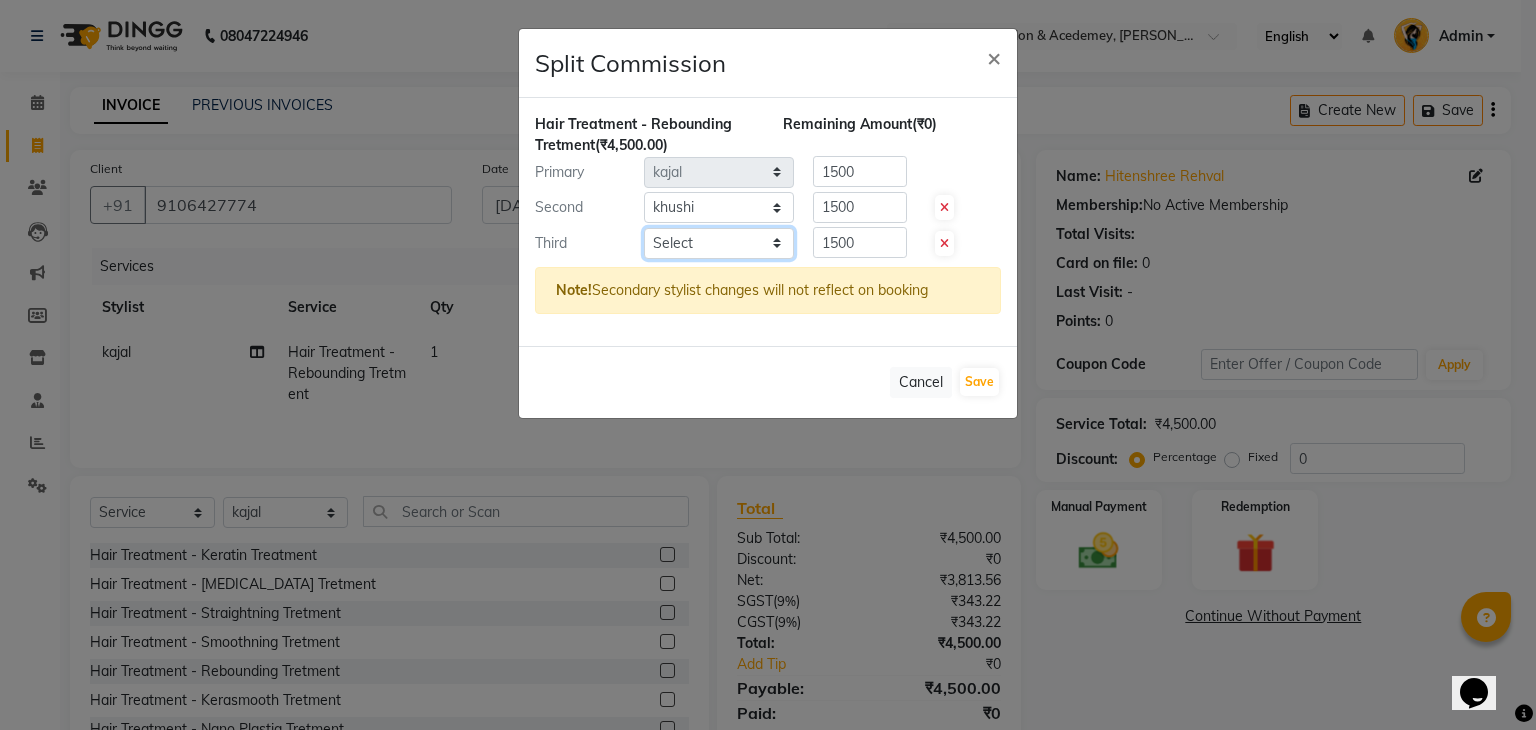 select on "66484" 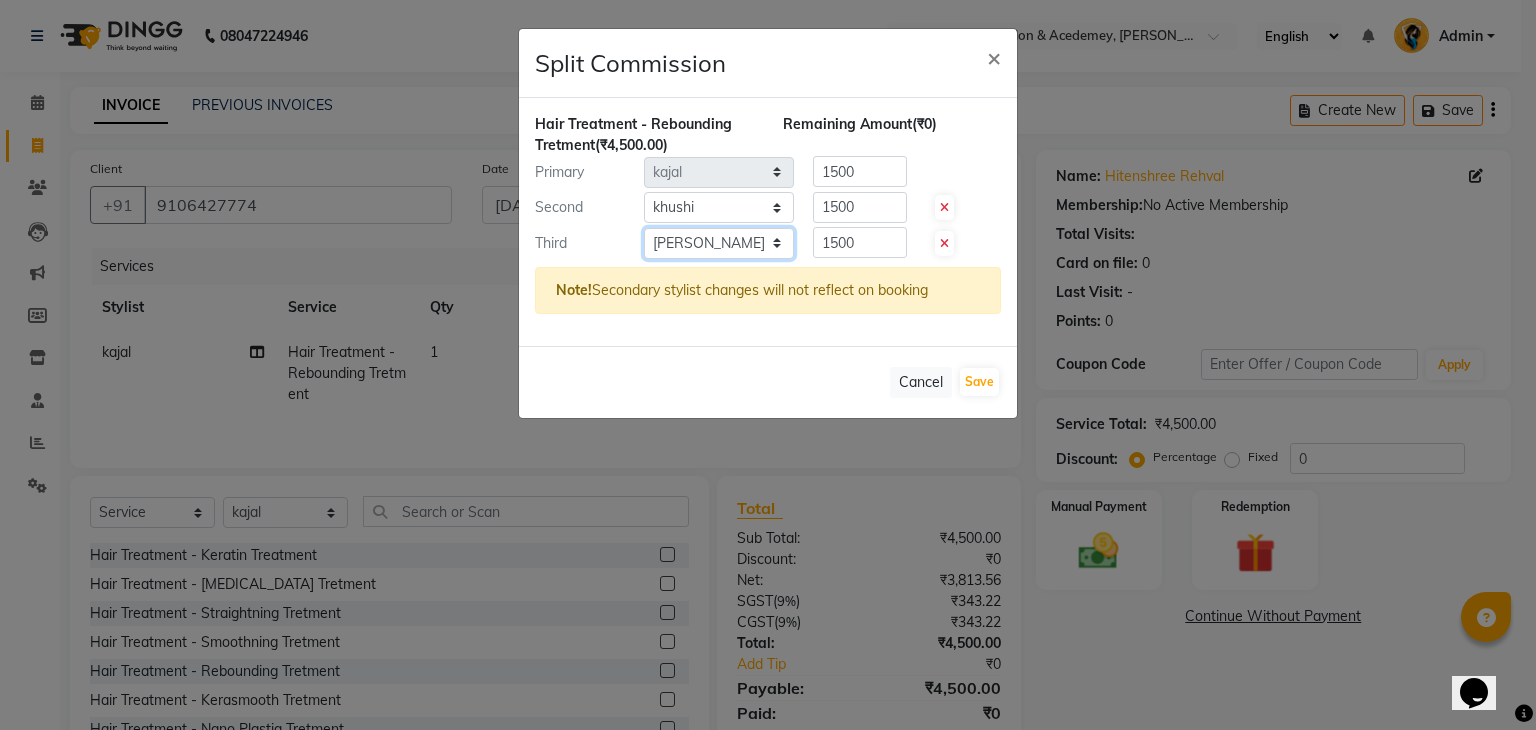 click on "Select  [PERSON_NAME] [PERSON_NAME]   kajal   khushi   [PERSON_NAME] [PERSON_NAME]   [PERSON_NAME]   [PERSON_NAME]   [PERSON_NAME]    Stuati" 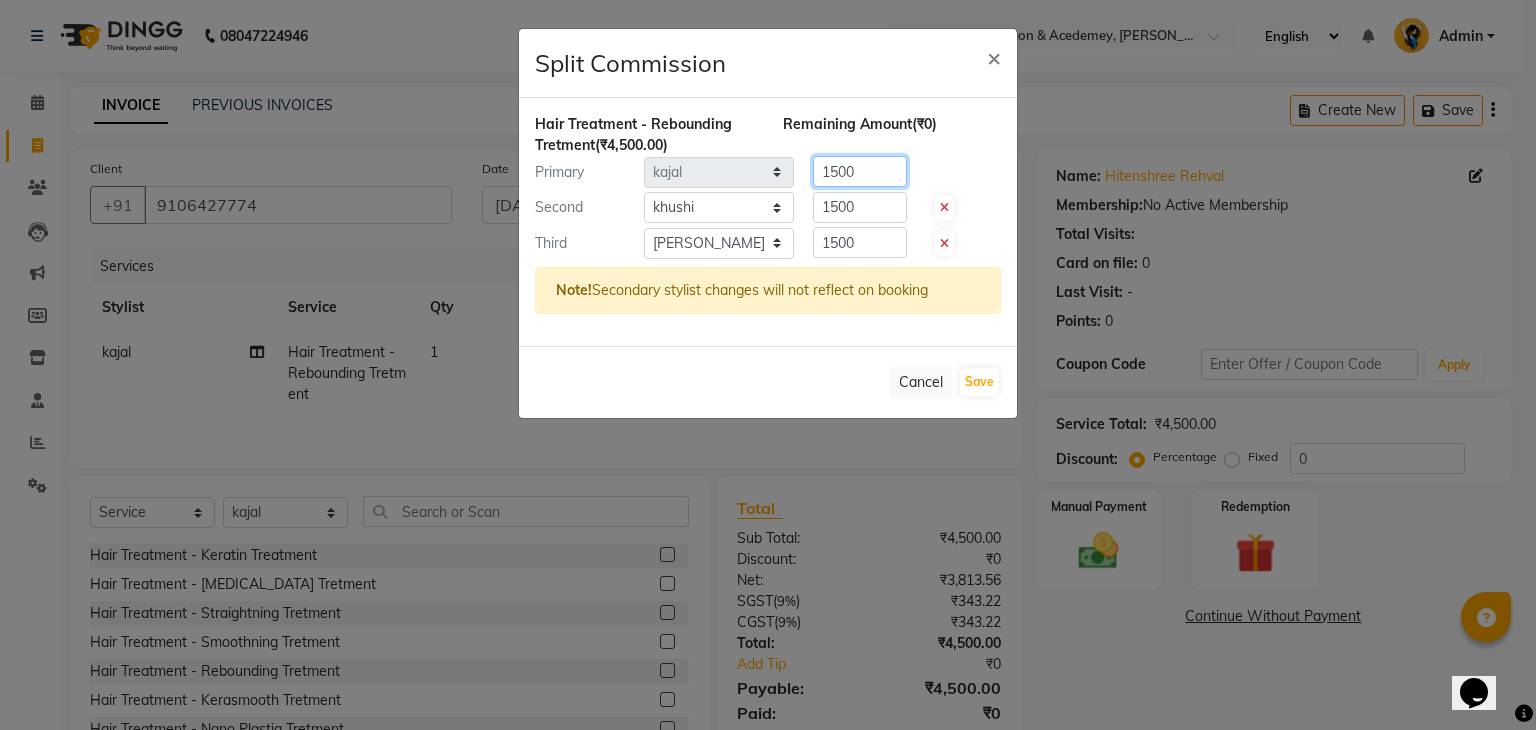 click on "1500" 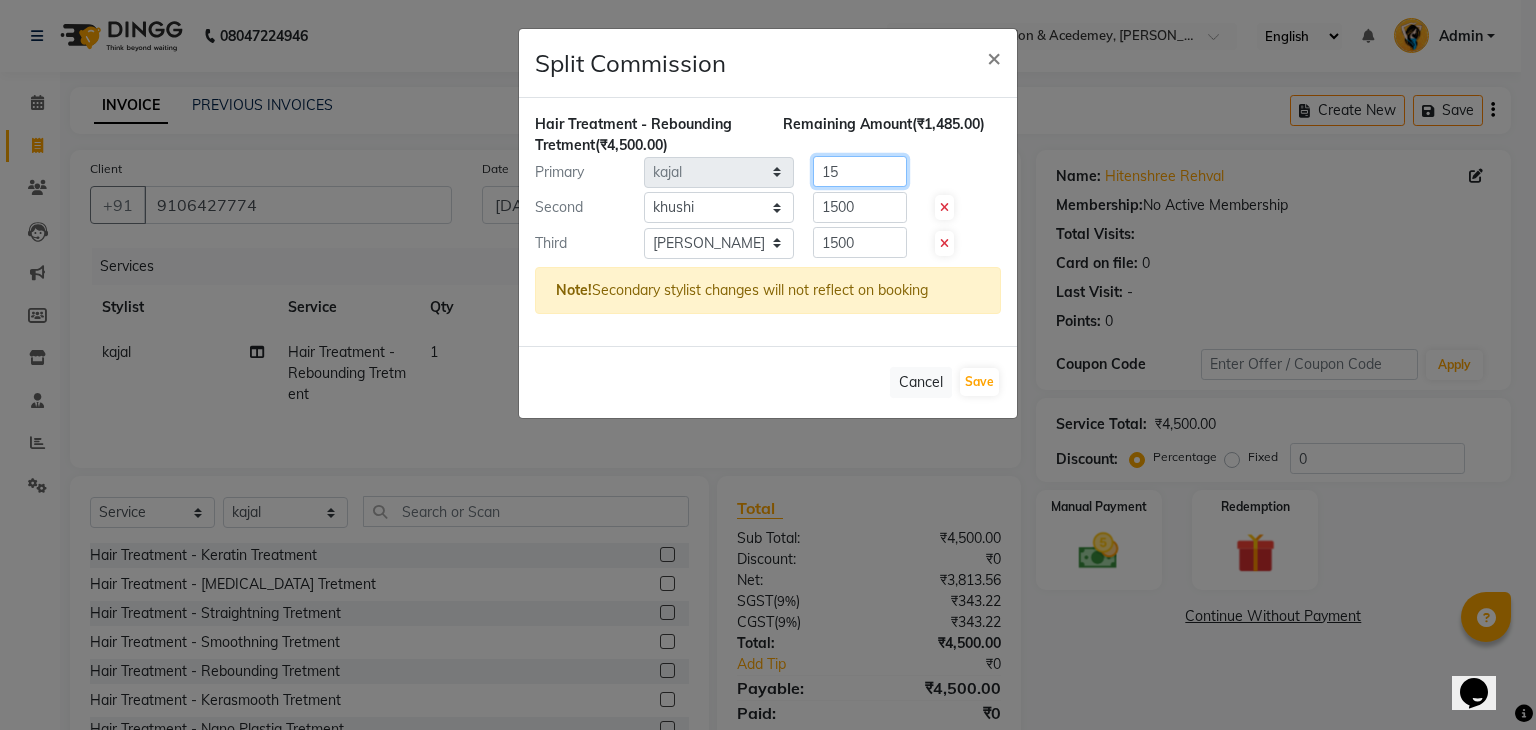 type on "1" 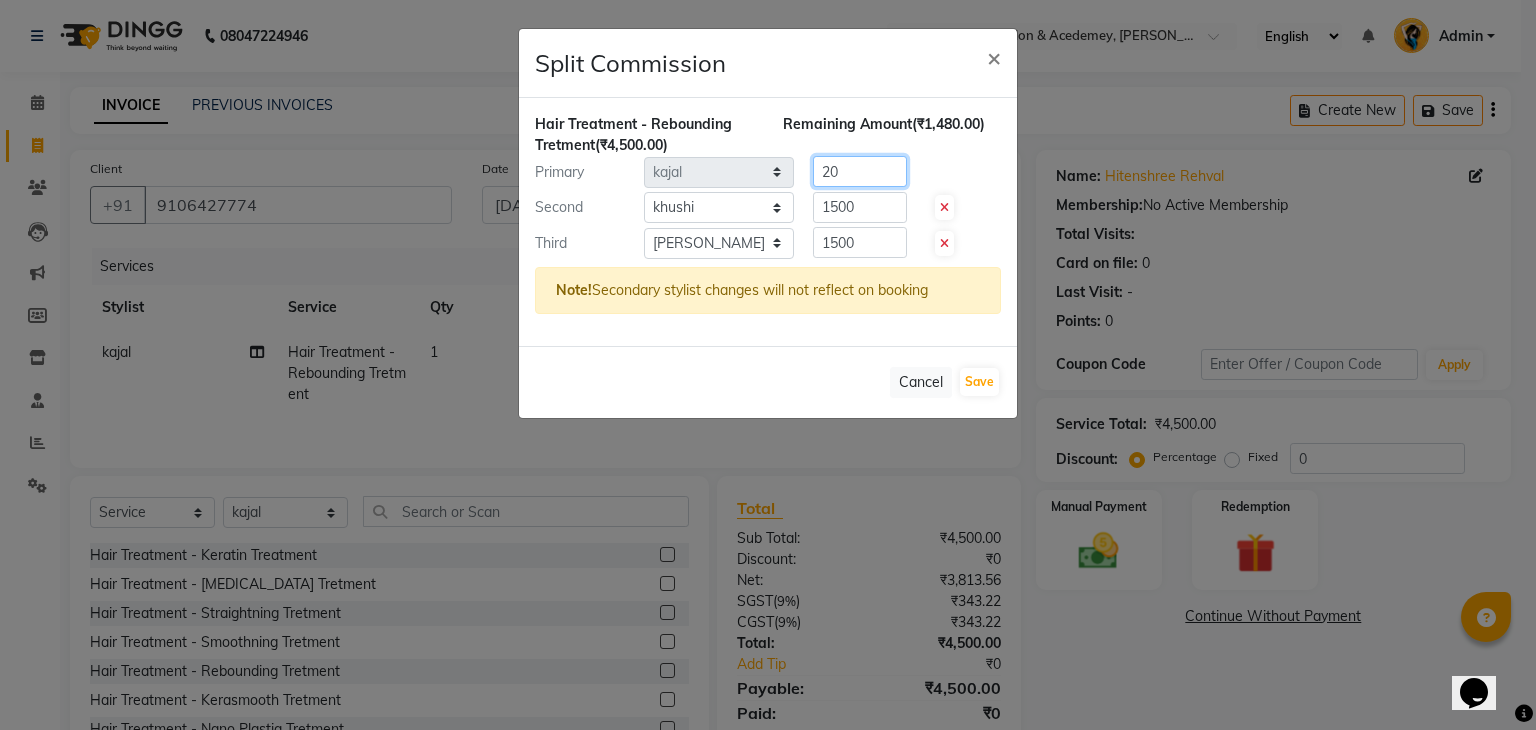 type on "2" 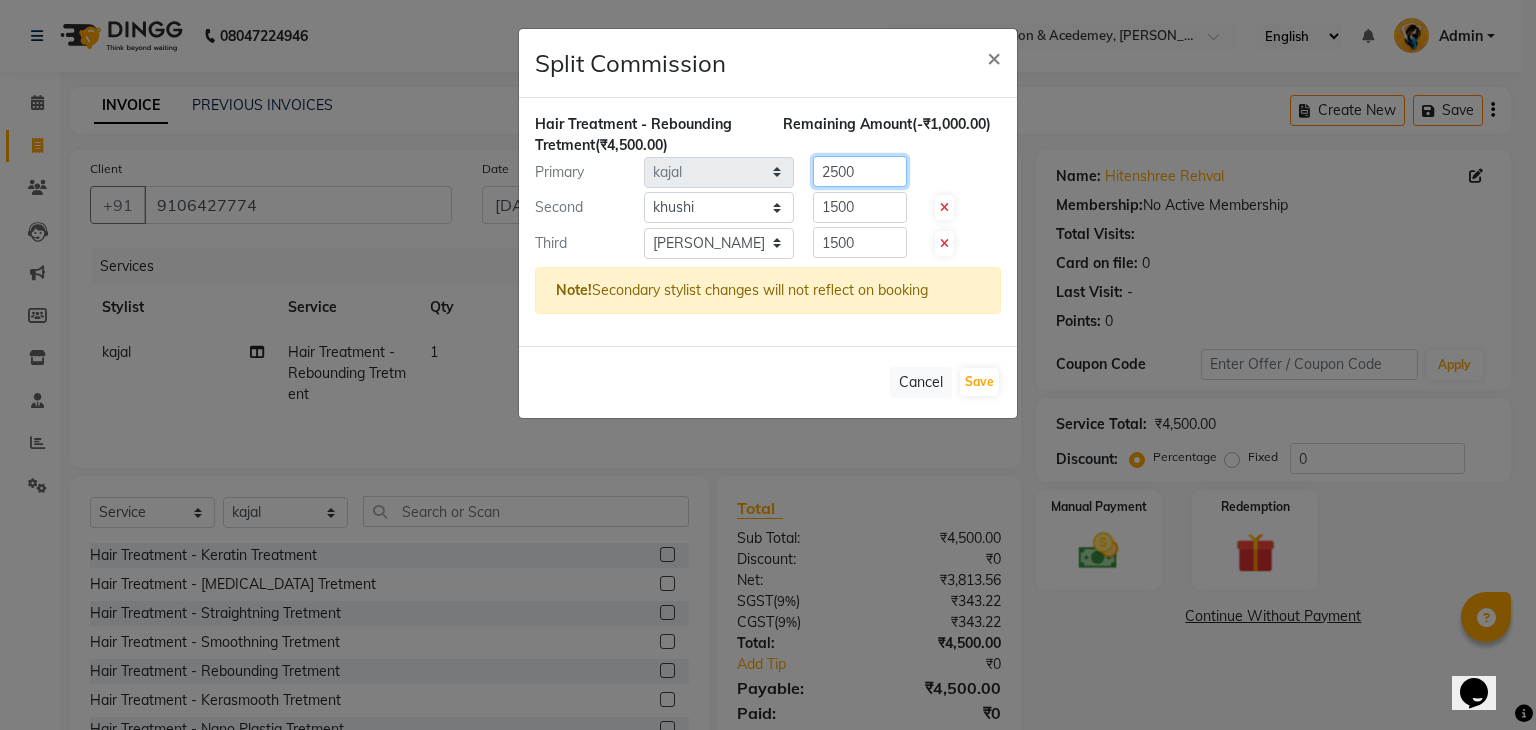 type on "2500" 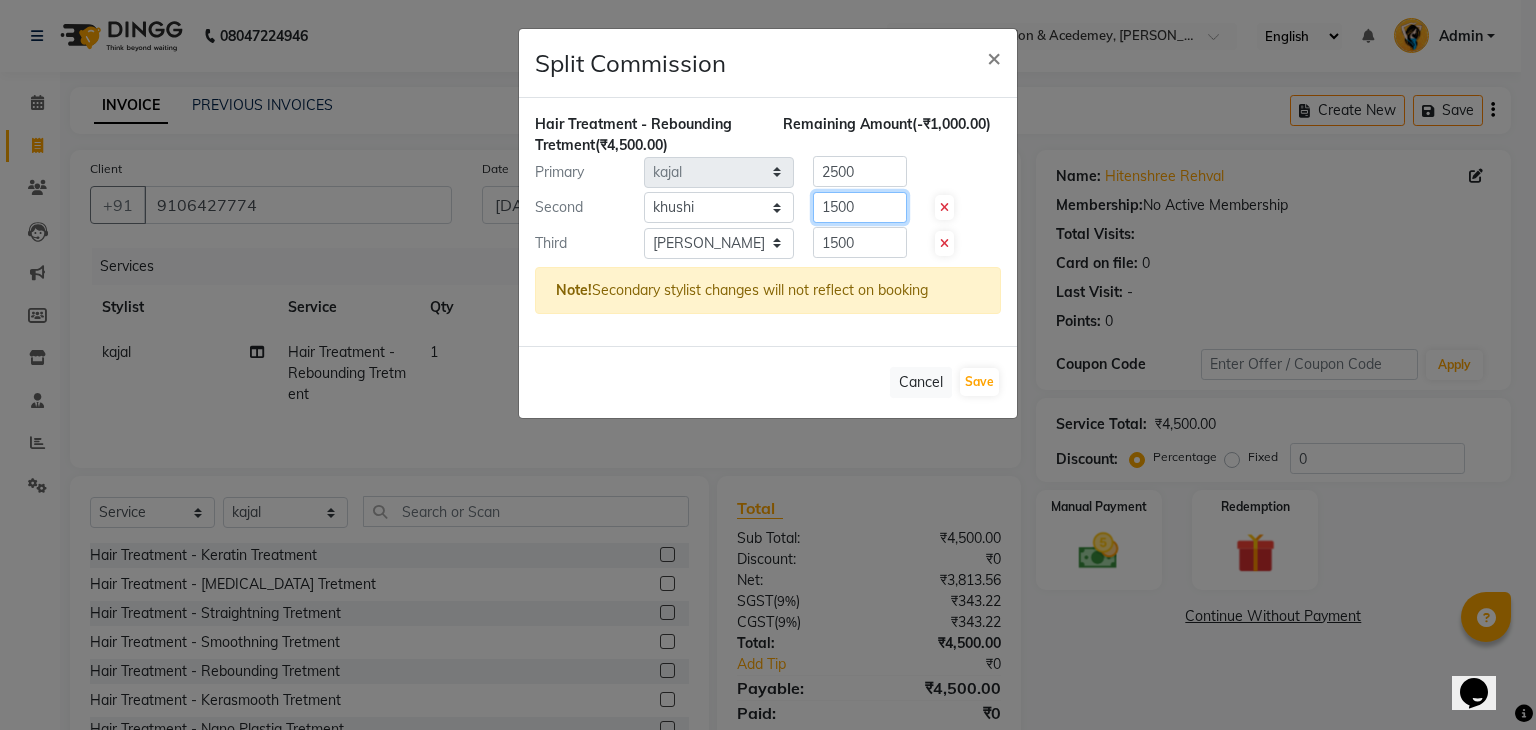 click on "1500" 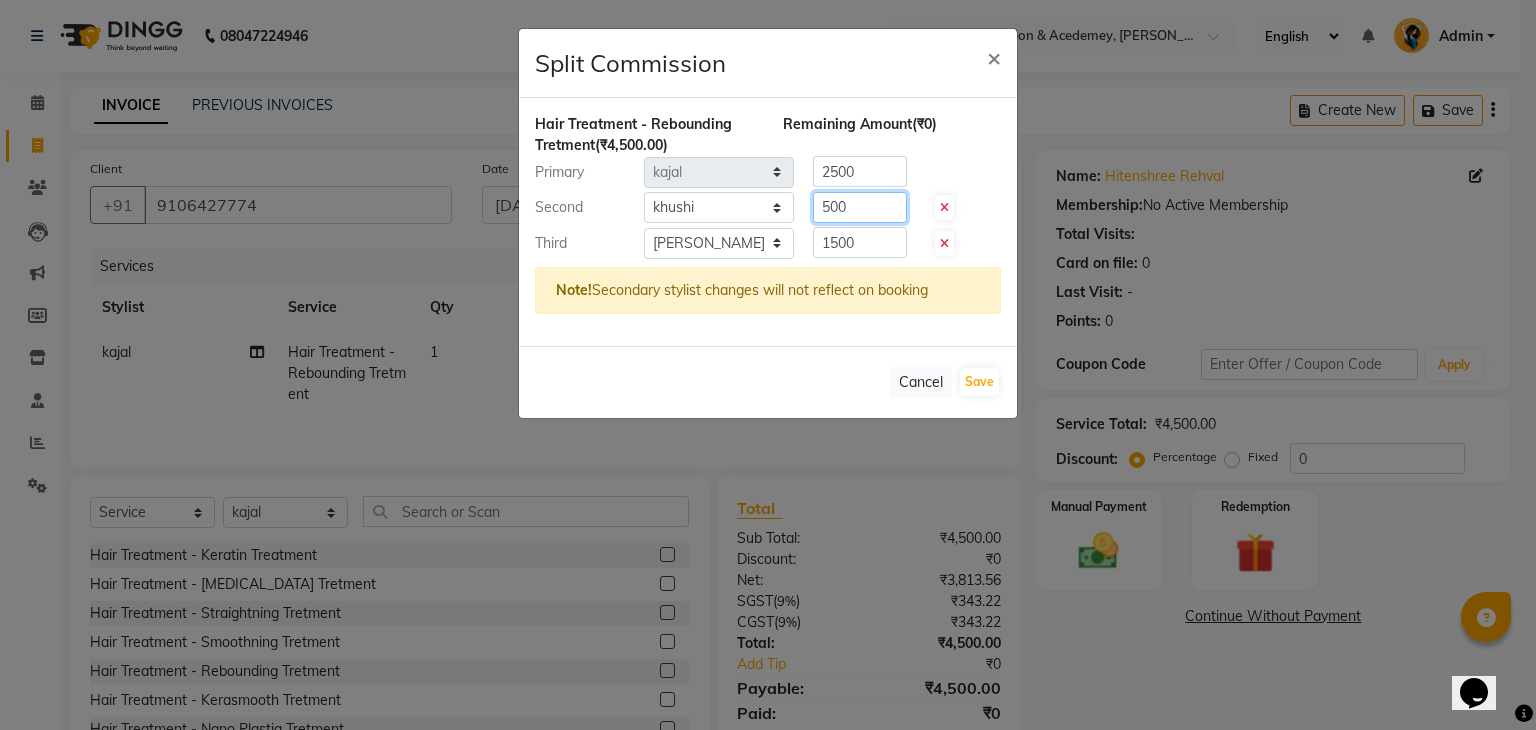 type on "500" 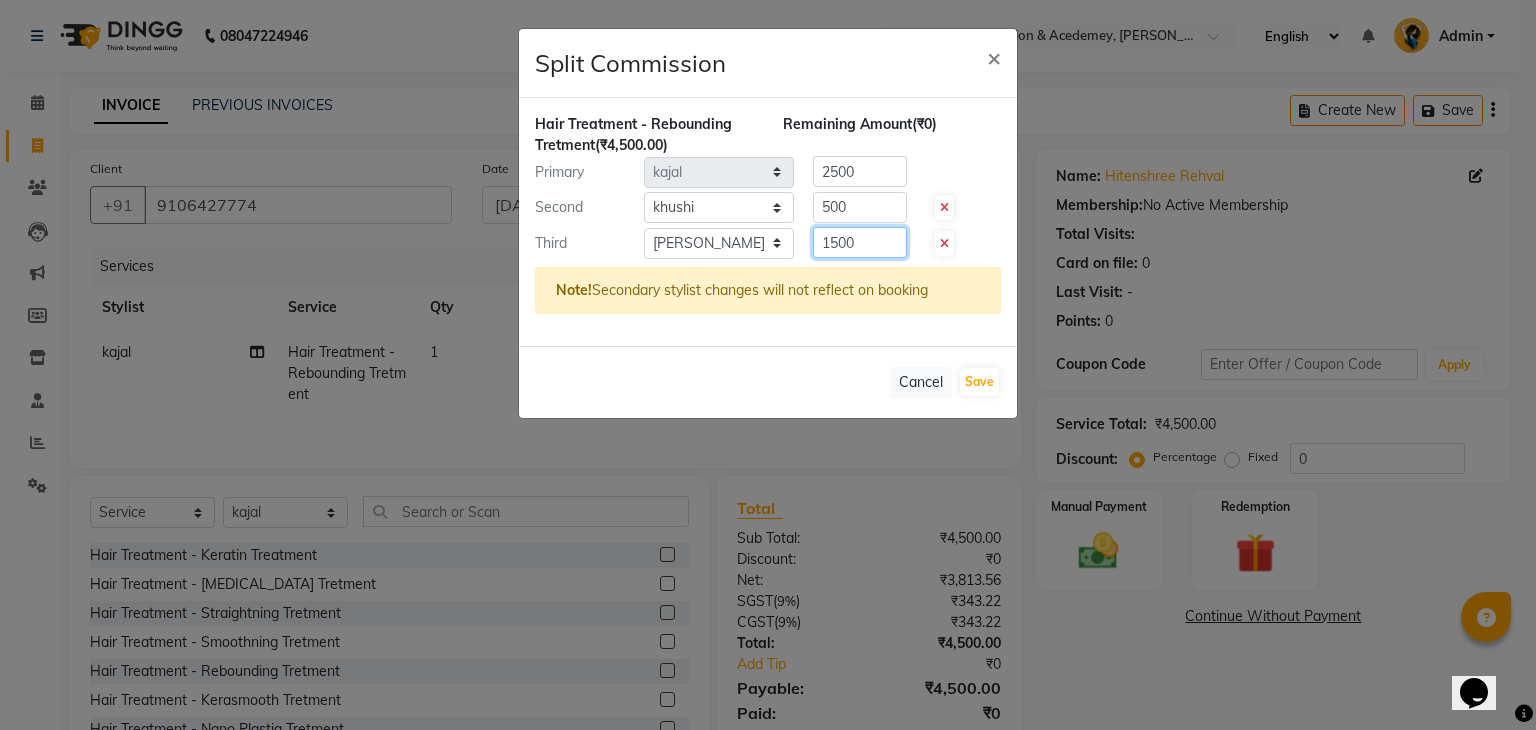 click on "1500" 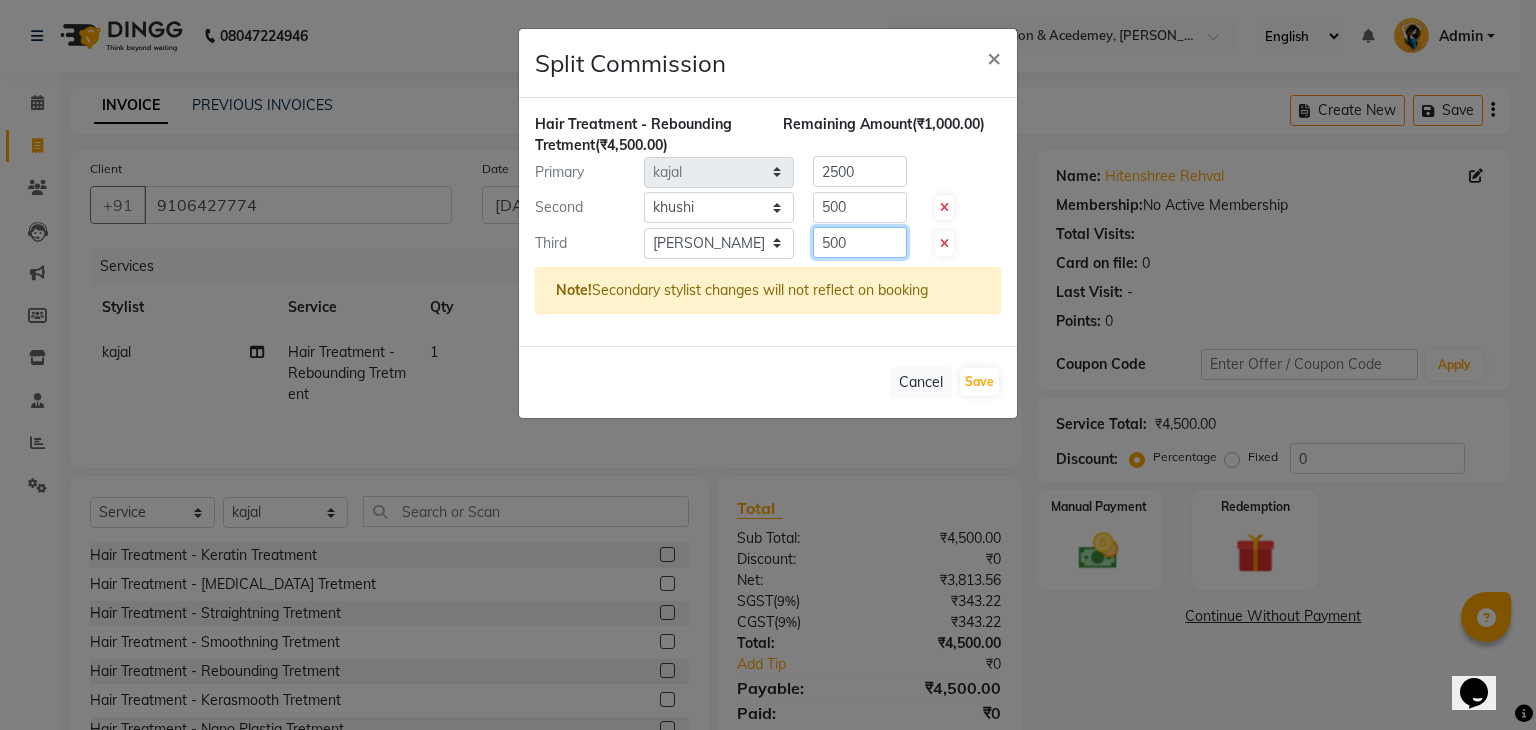 type on "500" 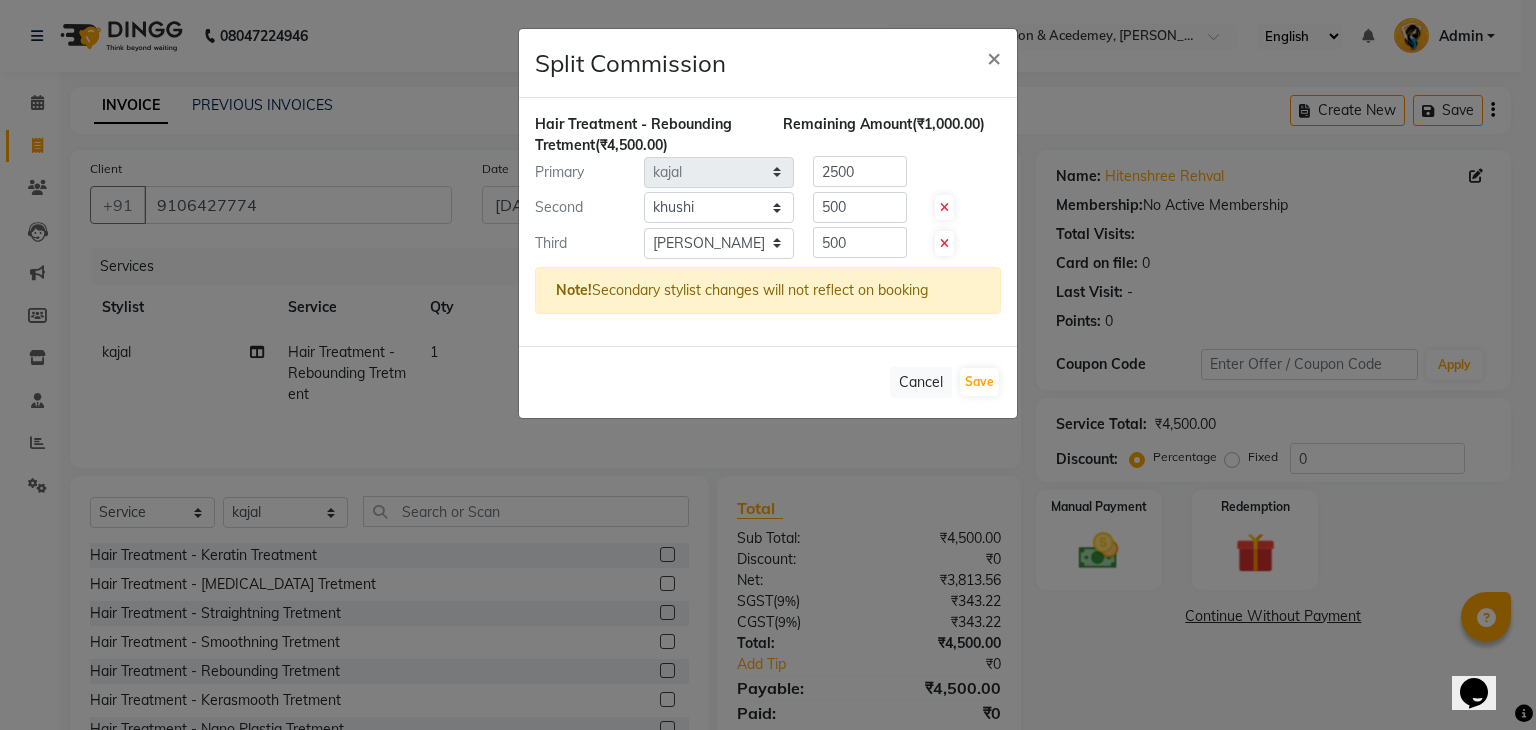 click on "500" 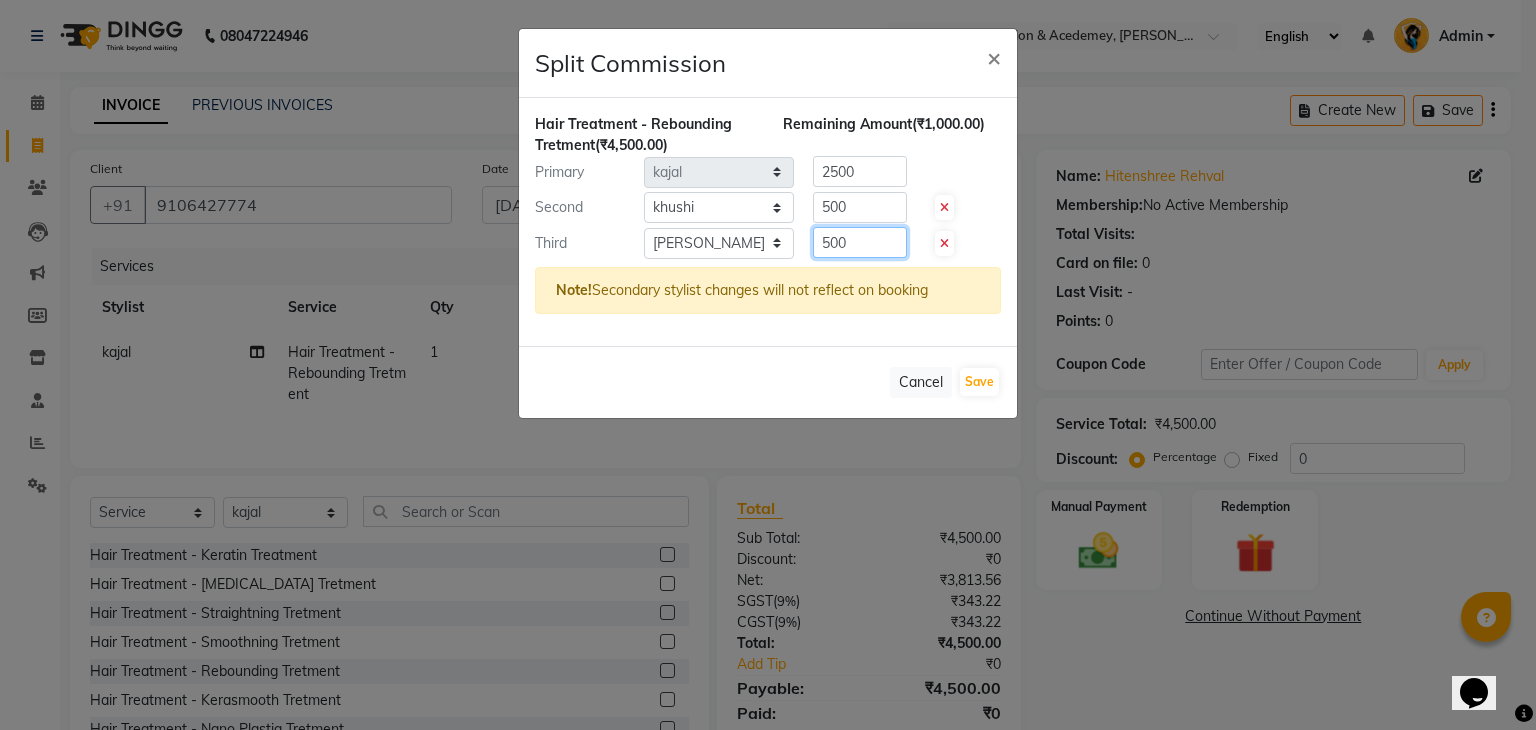 click on "500" 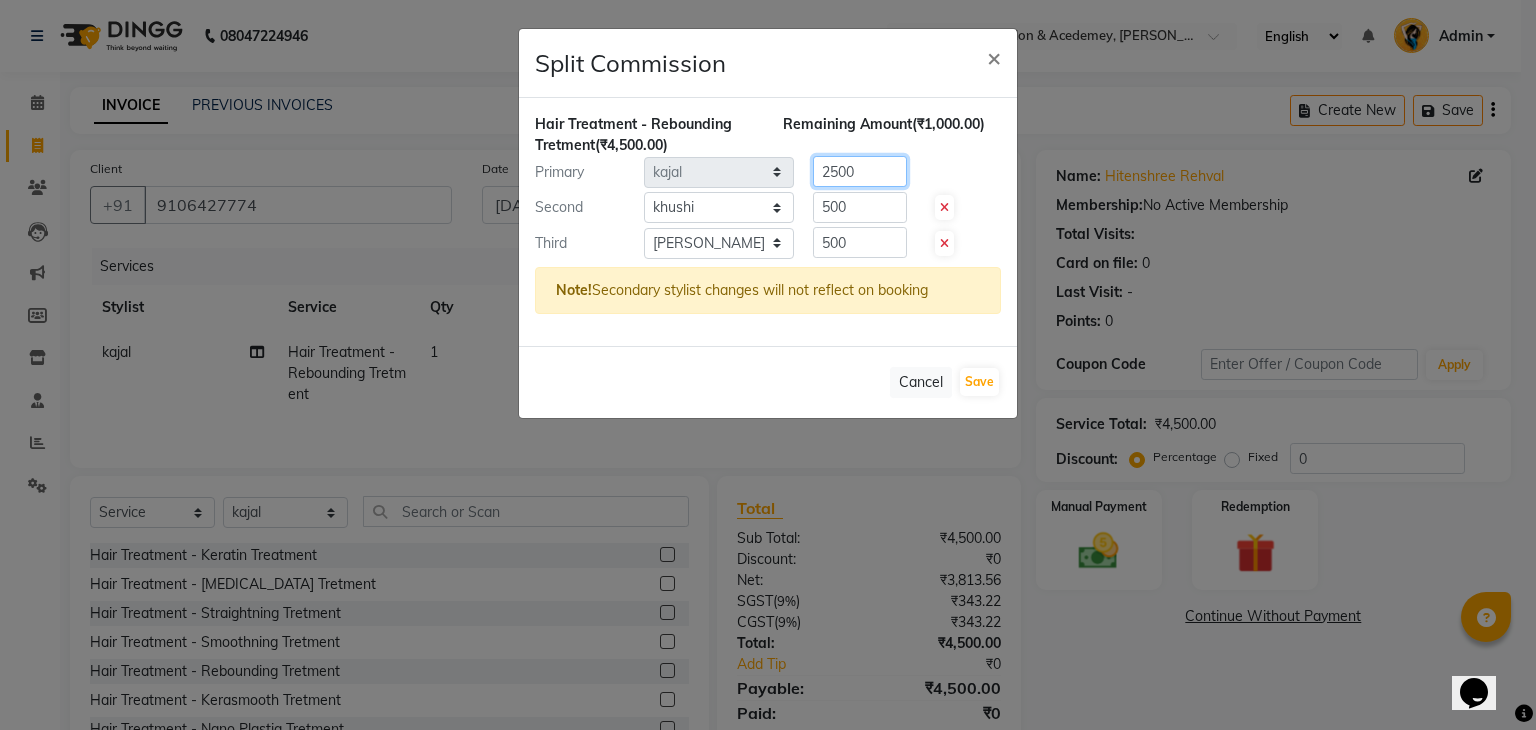 click on "2500" 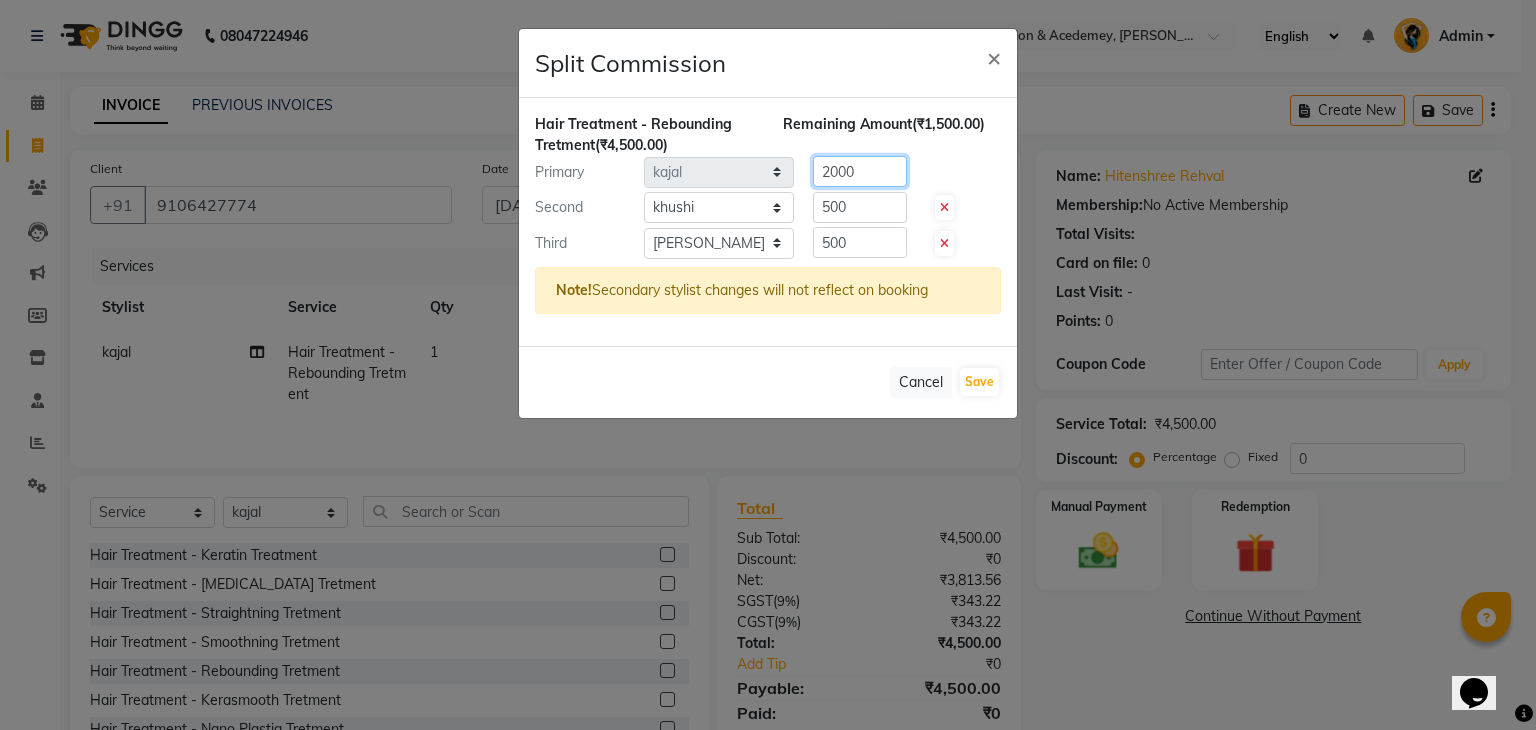 type on "2000" 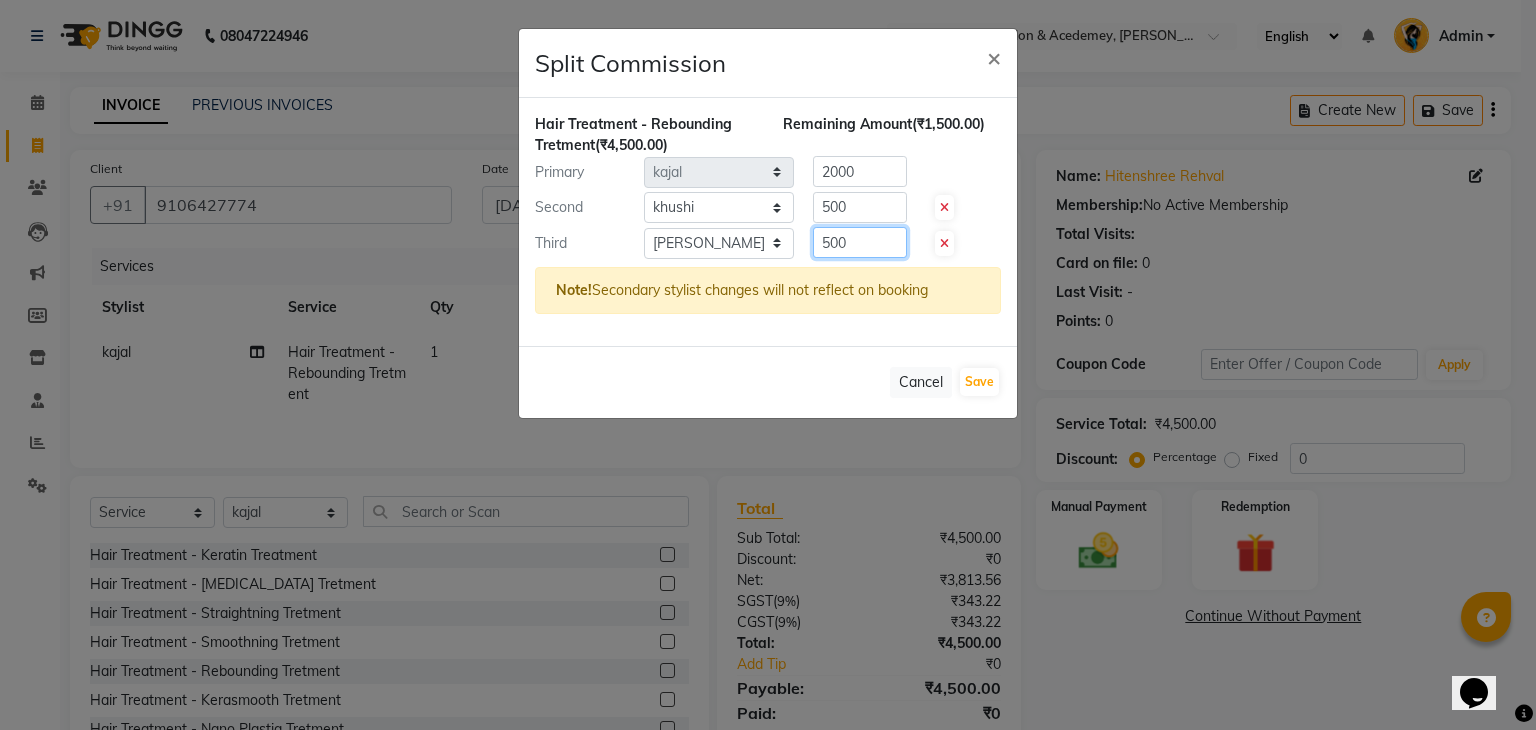 click on "500" 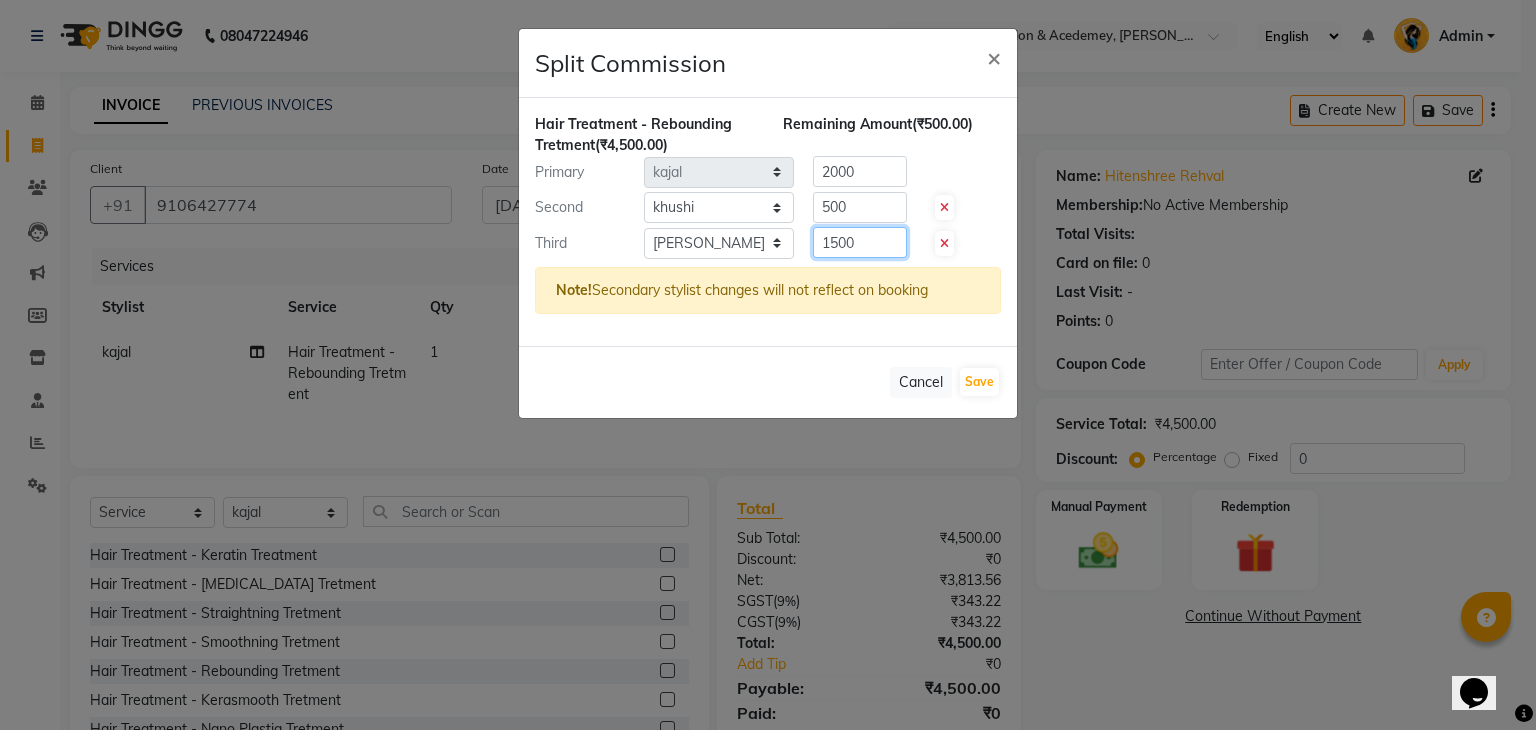 click on "1500" 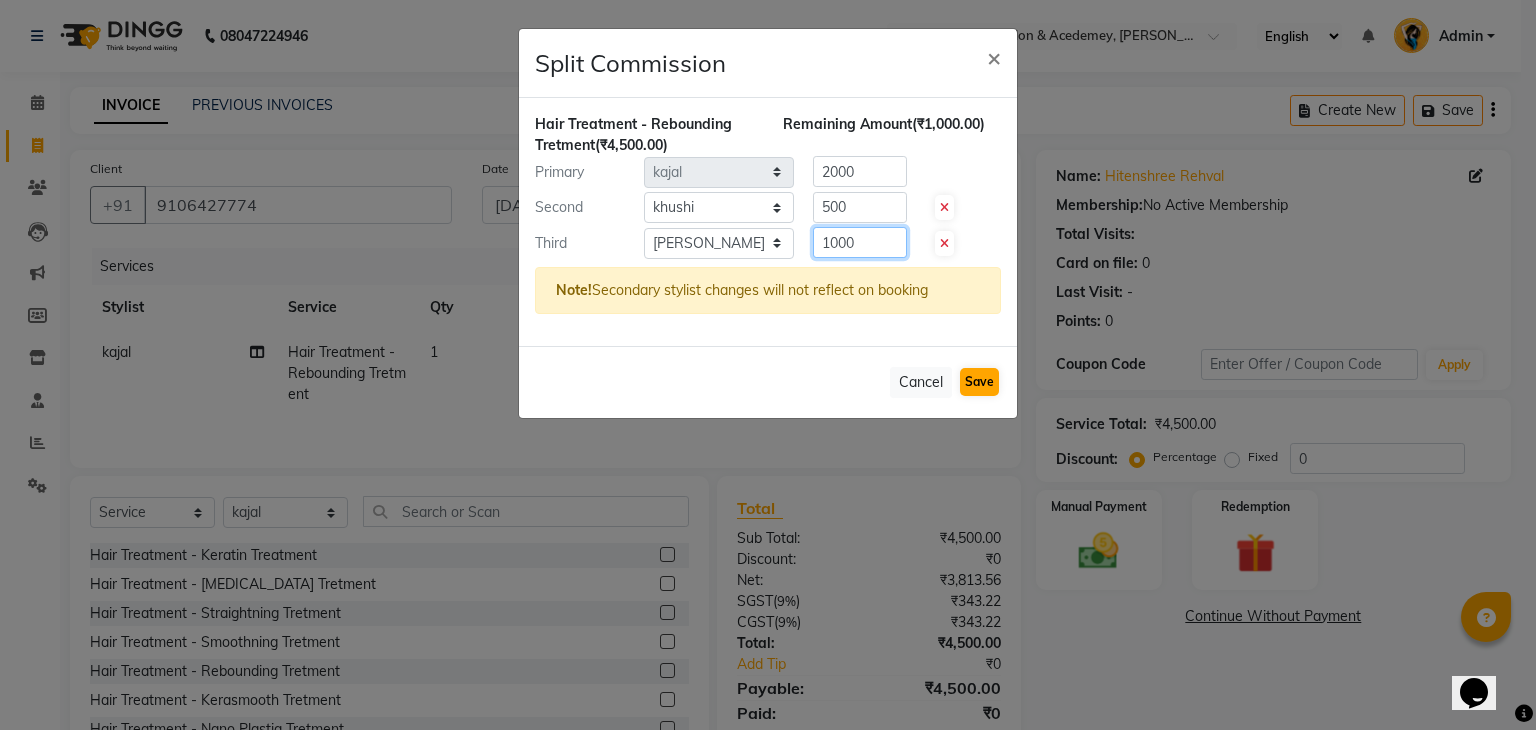 type on "1000" 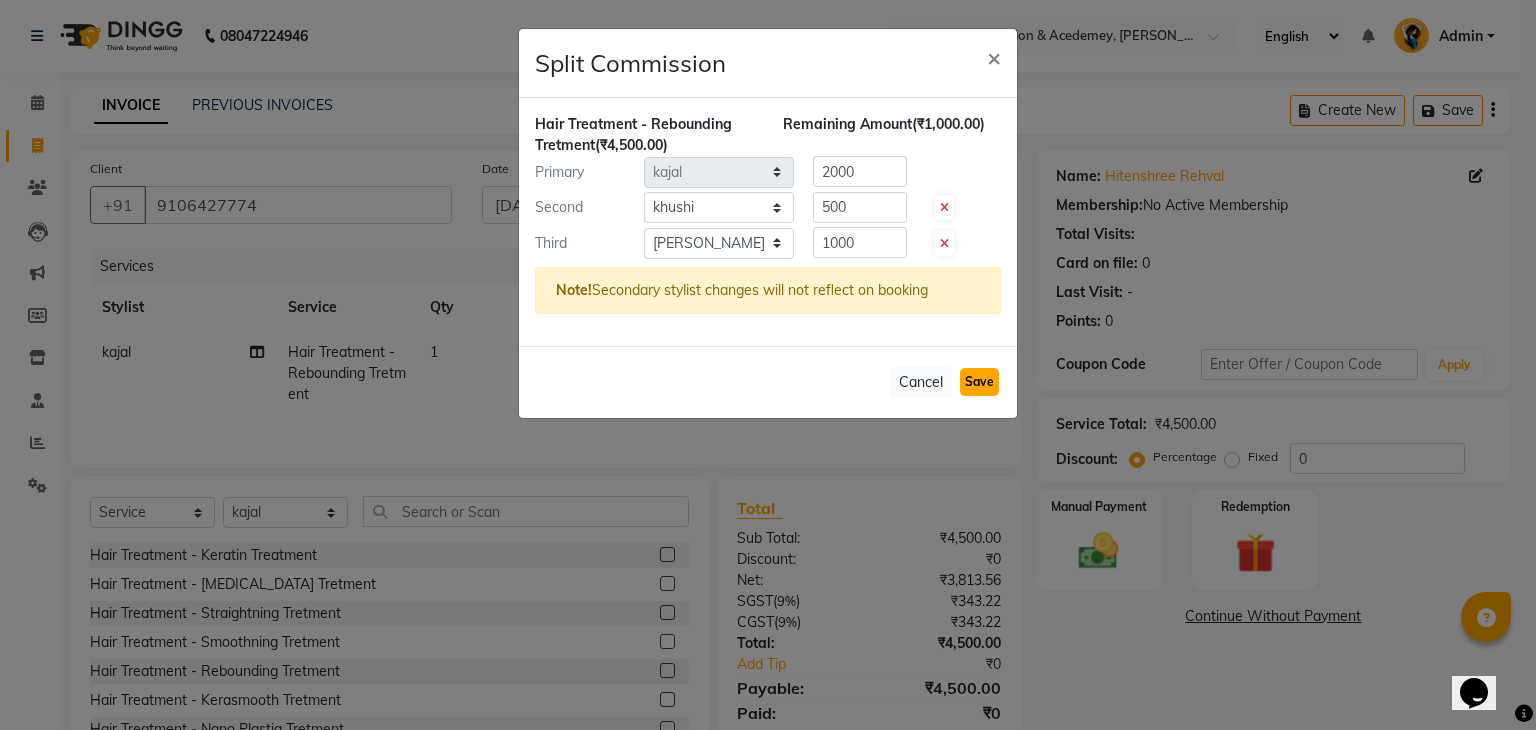 click on "Save" 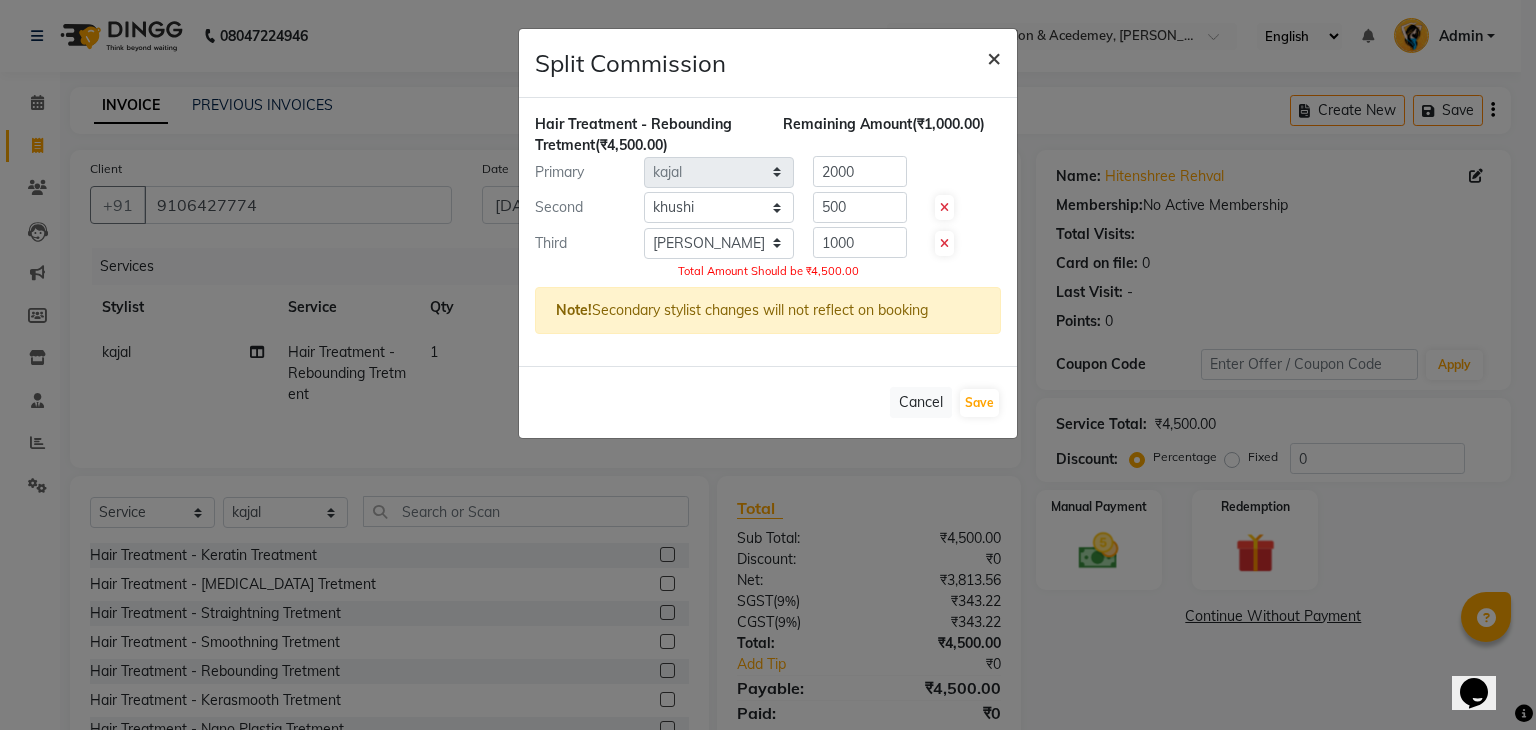 click on "×" 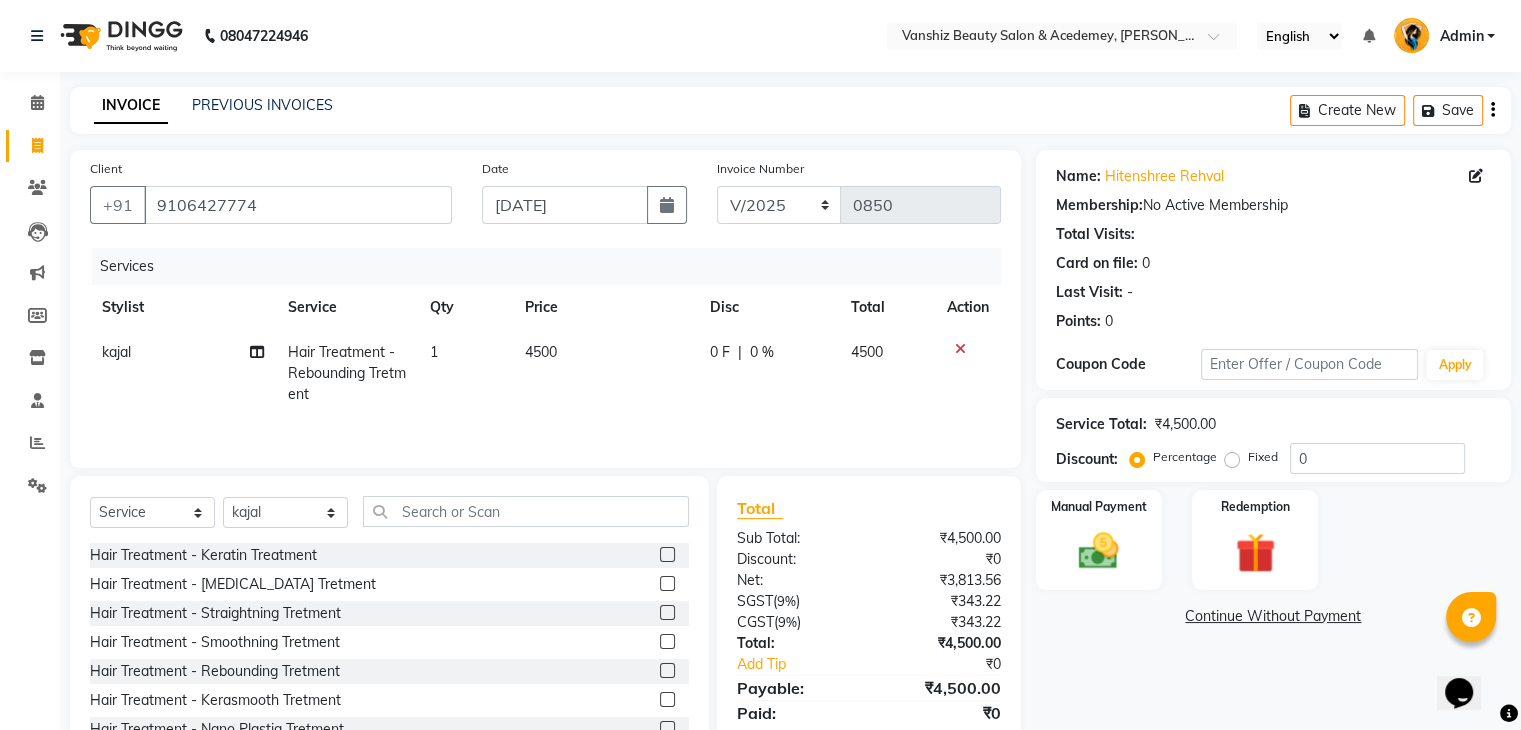 click on "4500" 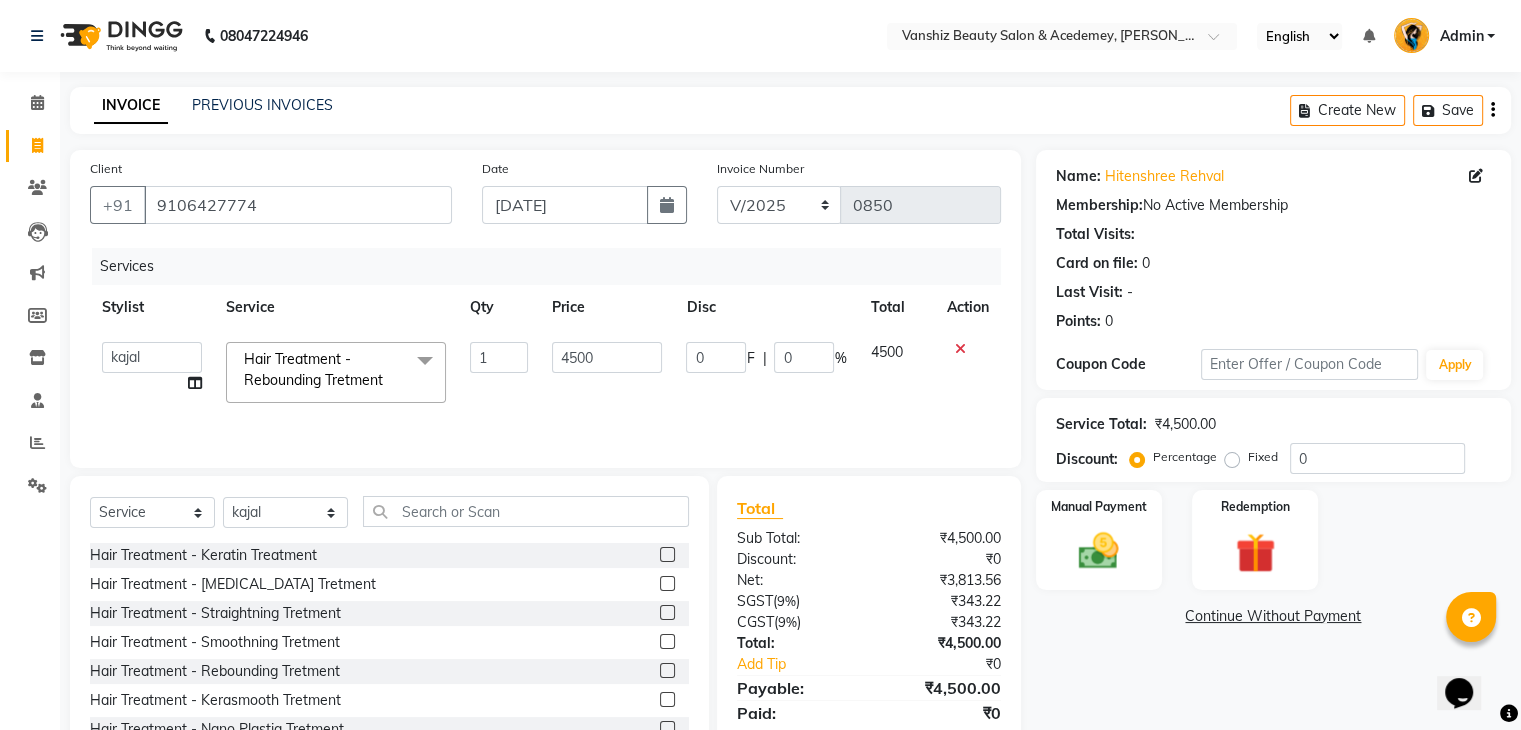 click on "4500" 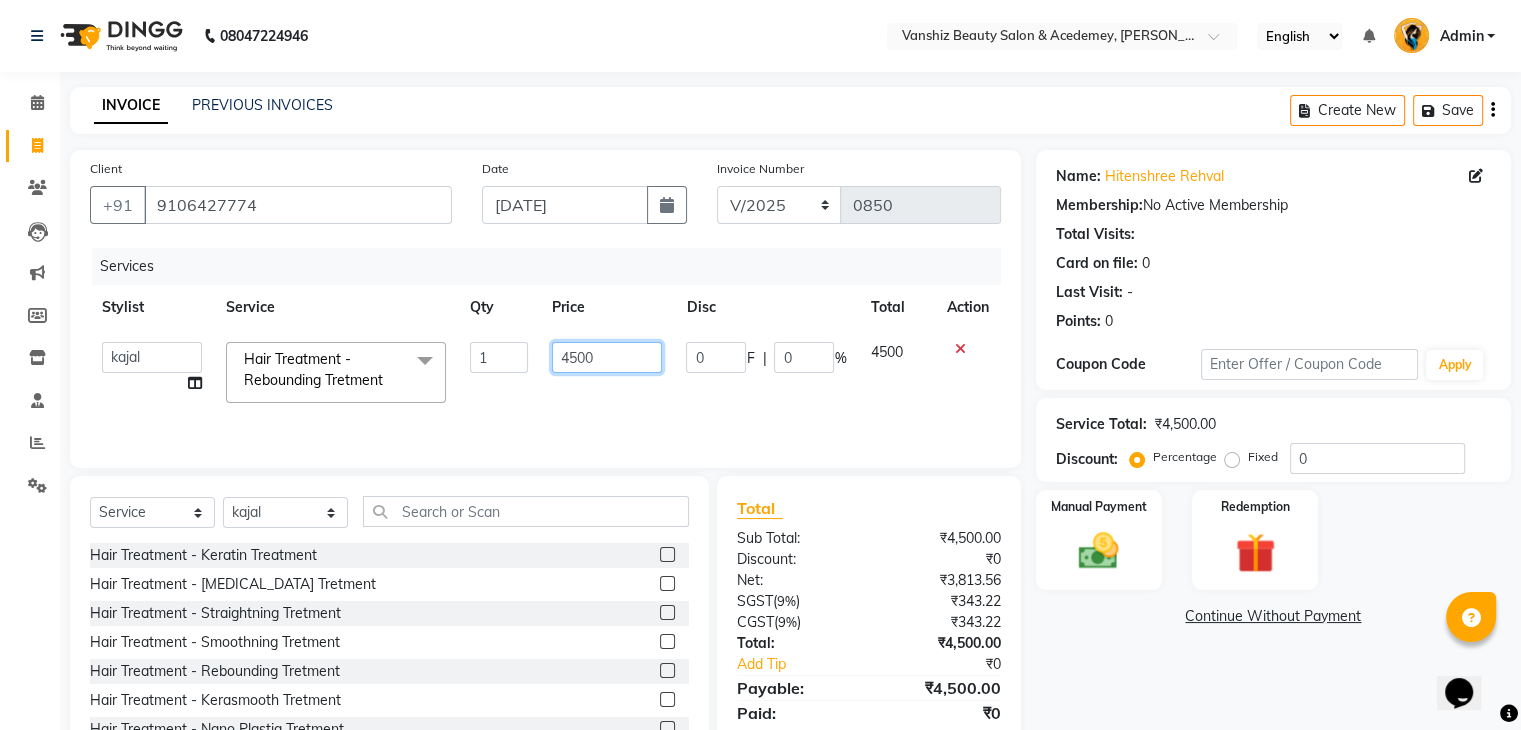 click on "4500" 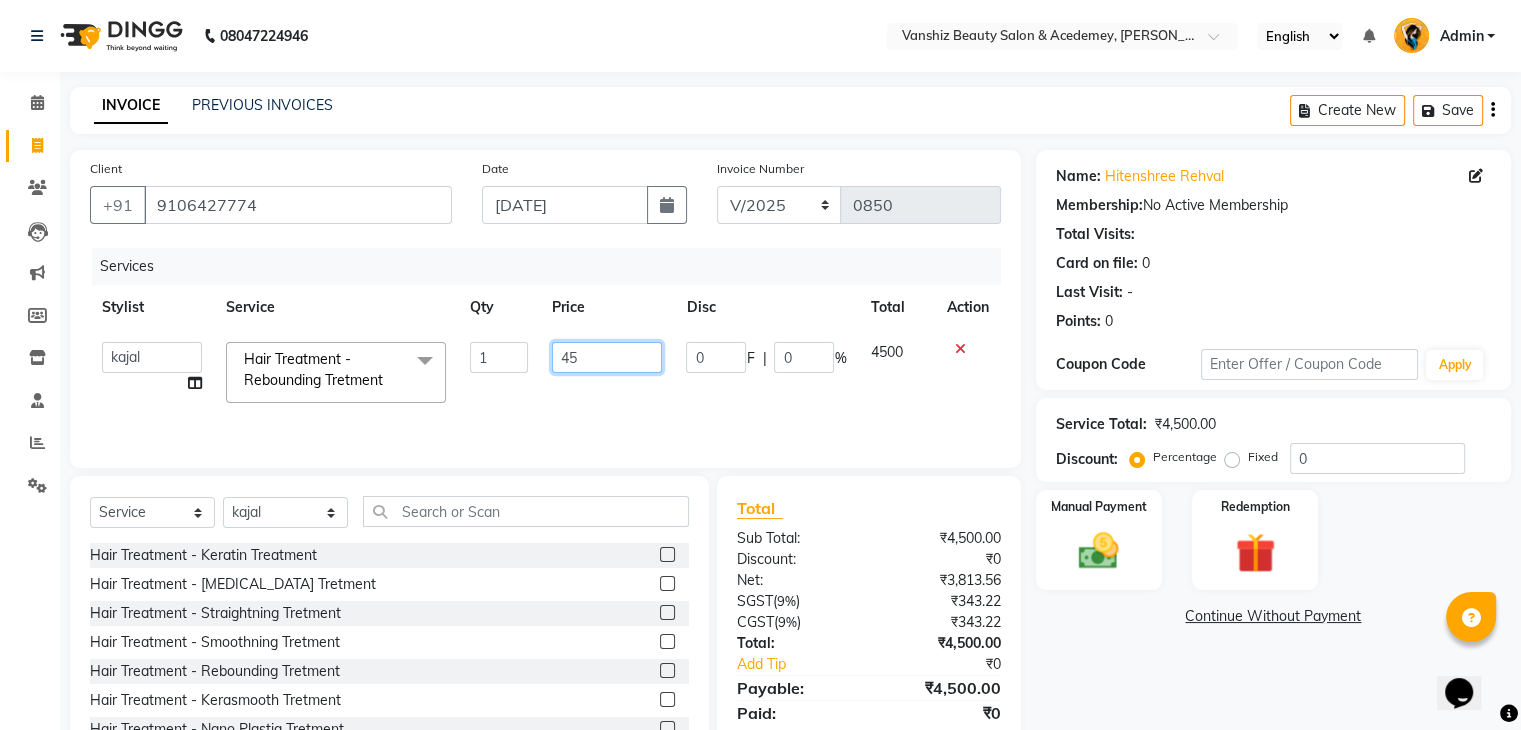 type on "4" 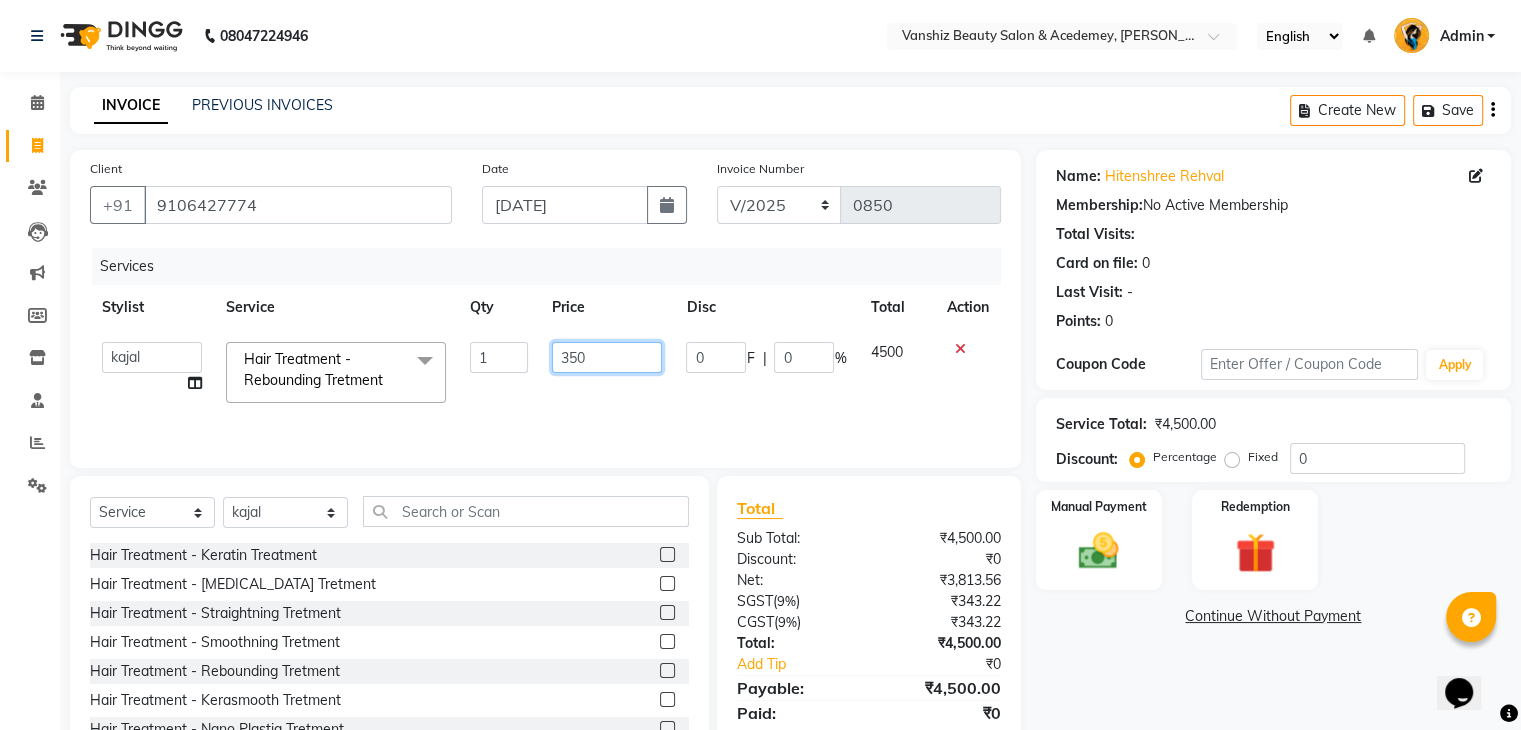 type on "3500" 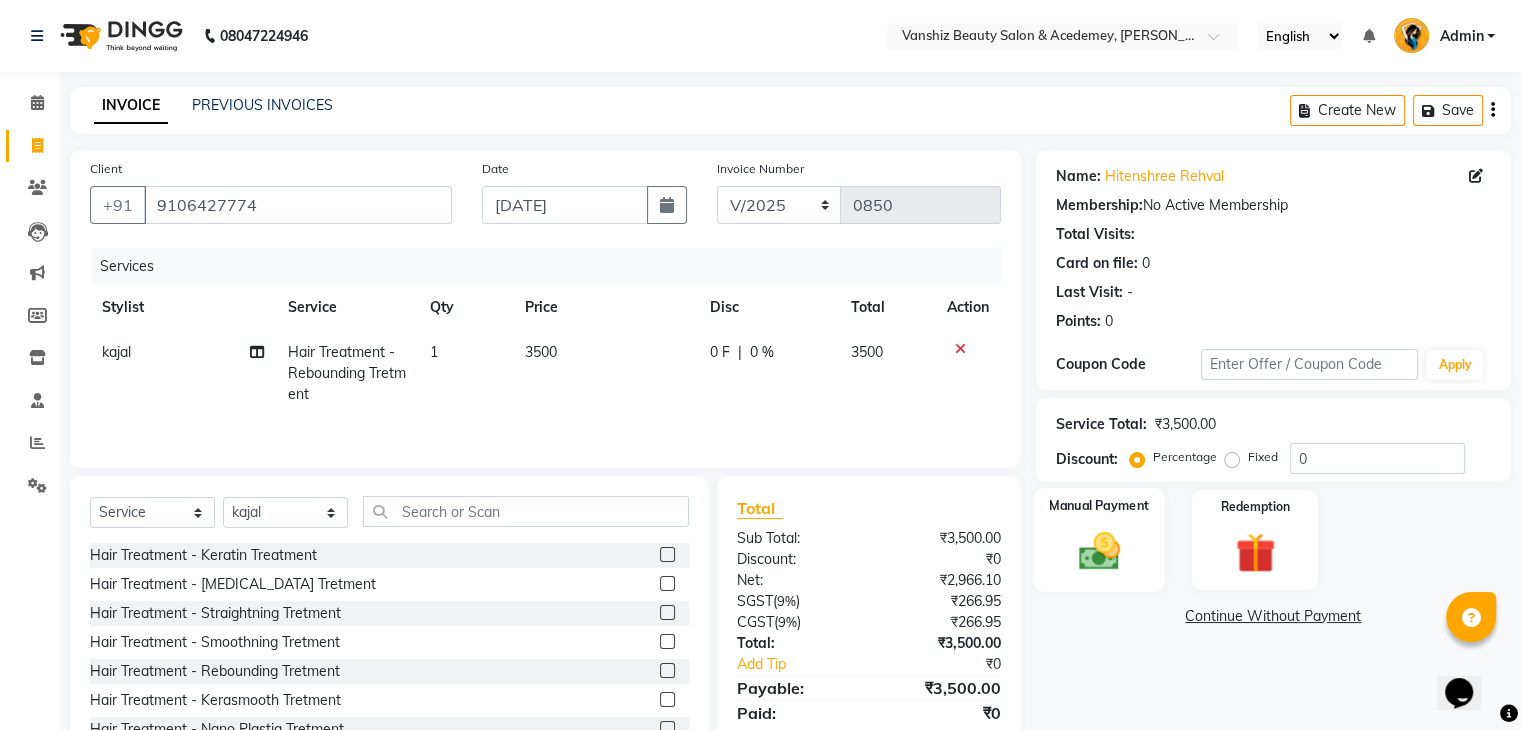click 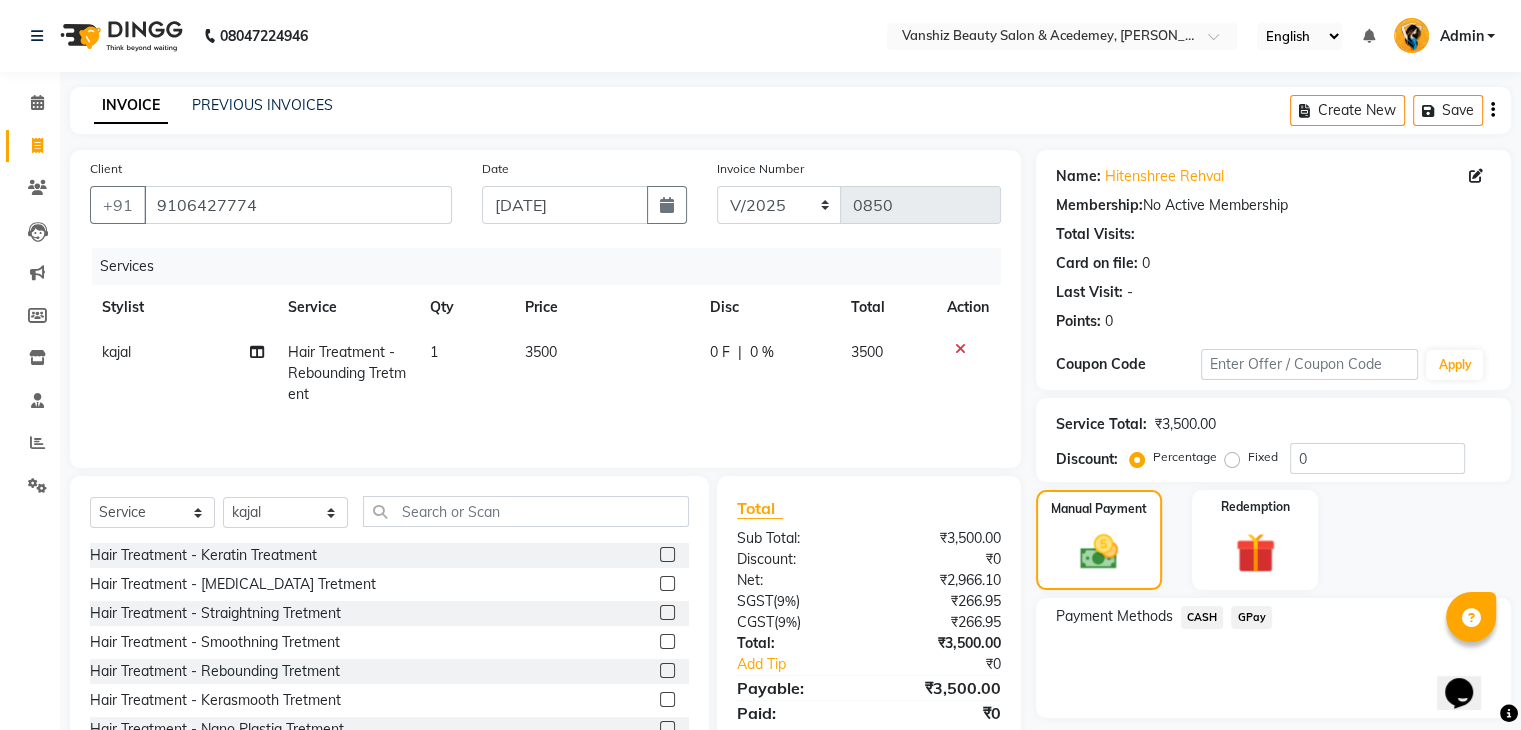 click on "CASH" 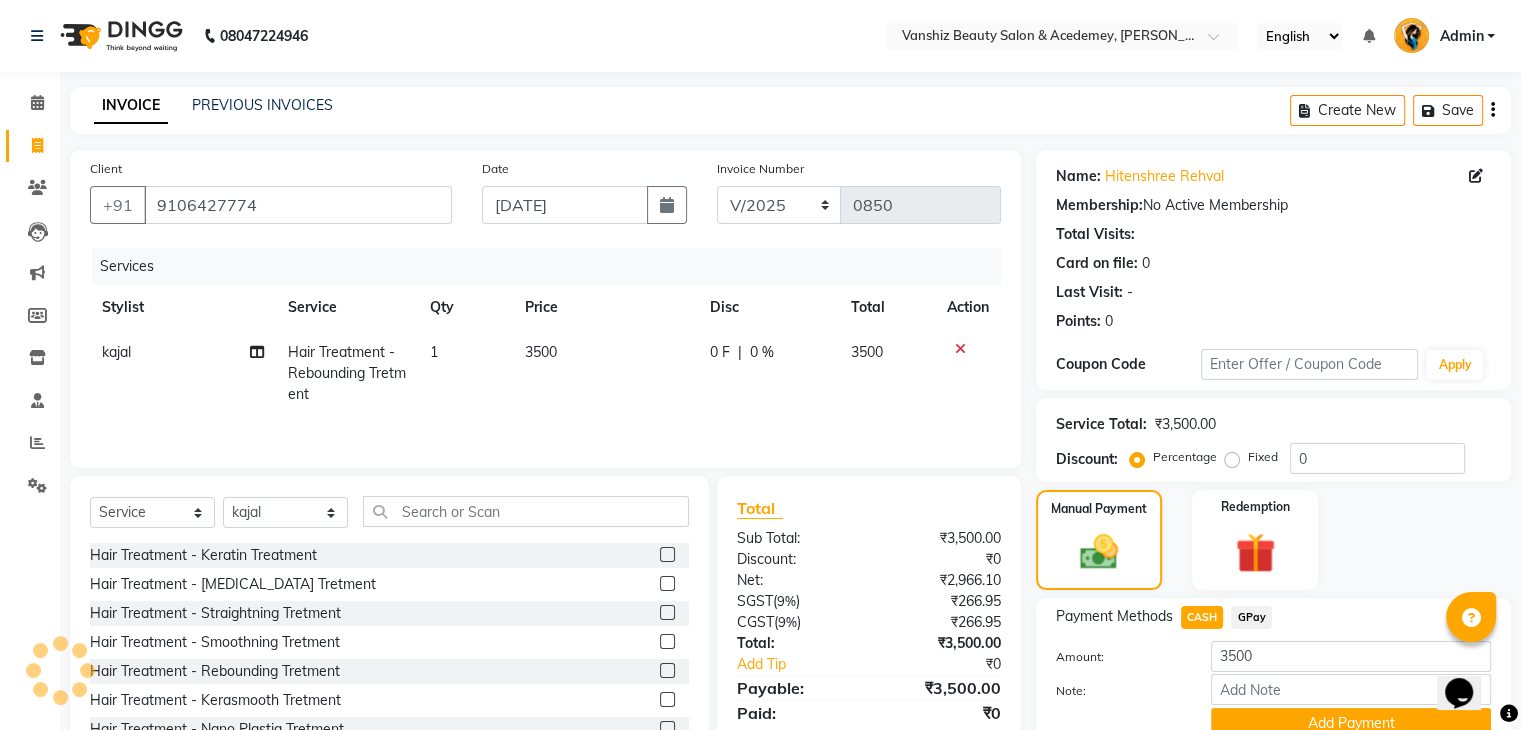 scroll, scrollTop: 89, scrollLeft: 0, axis: vertical 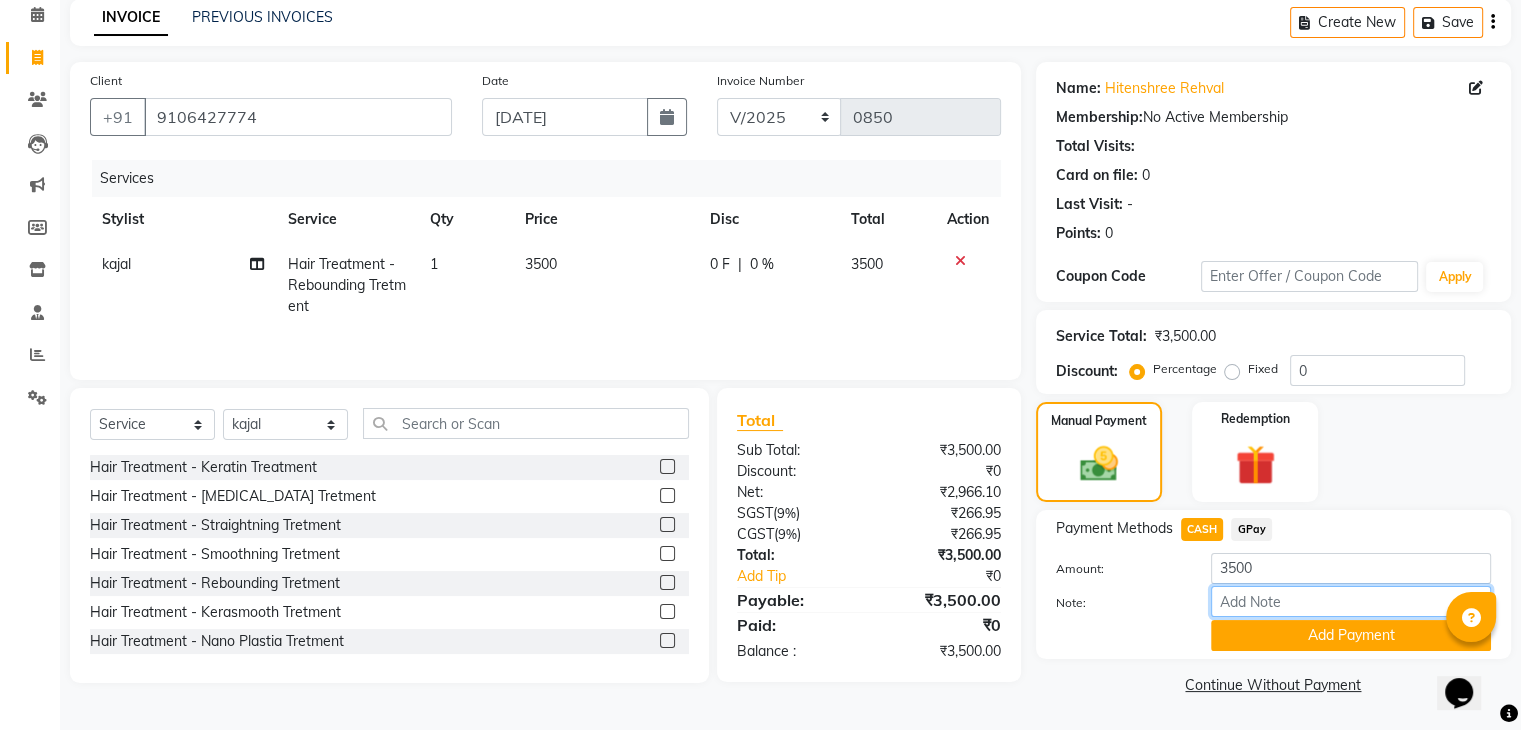 click on "Note:" at bounding box center [1351, 601] 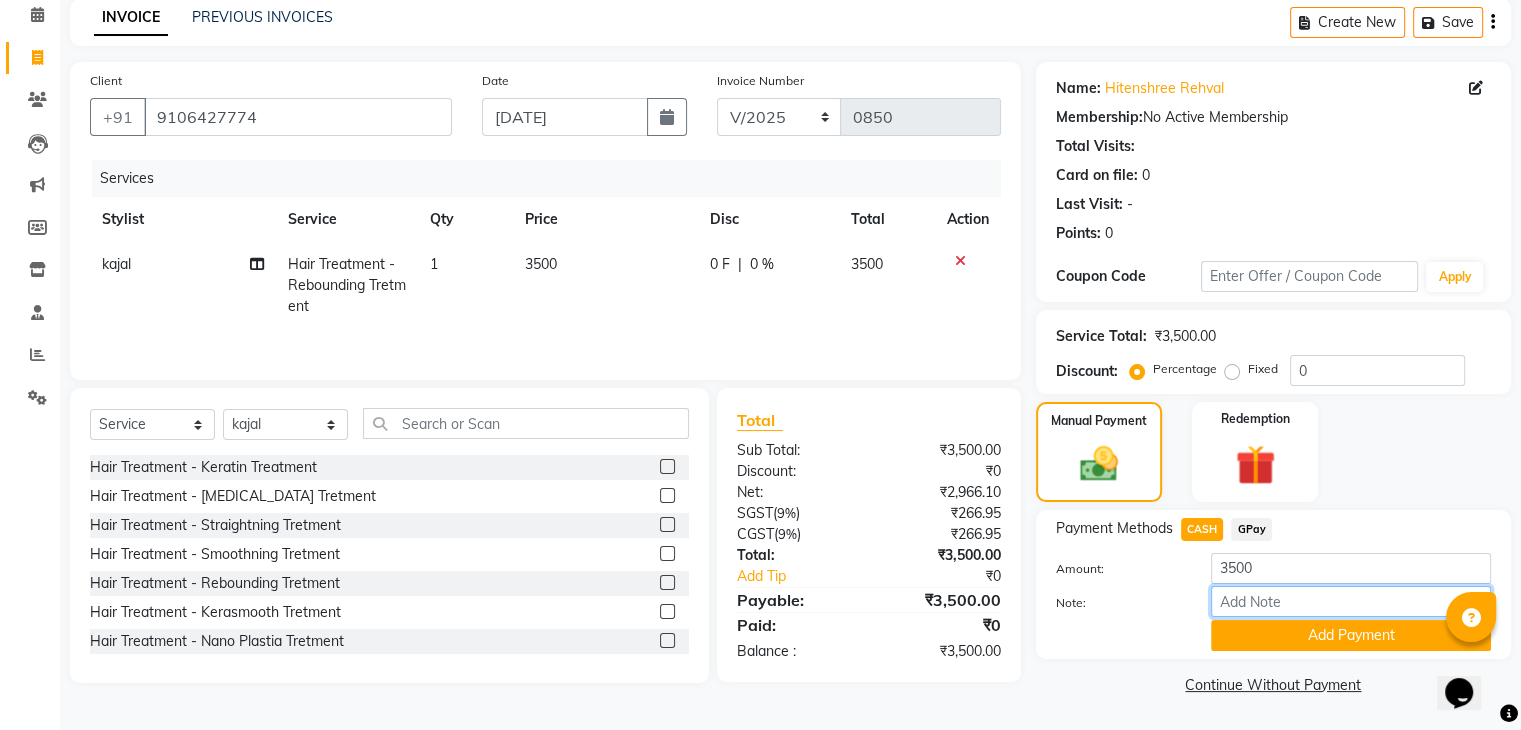 type on "cash" 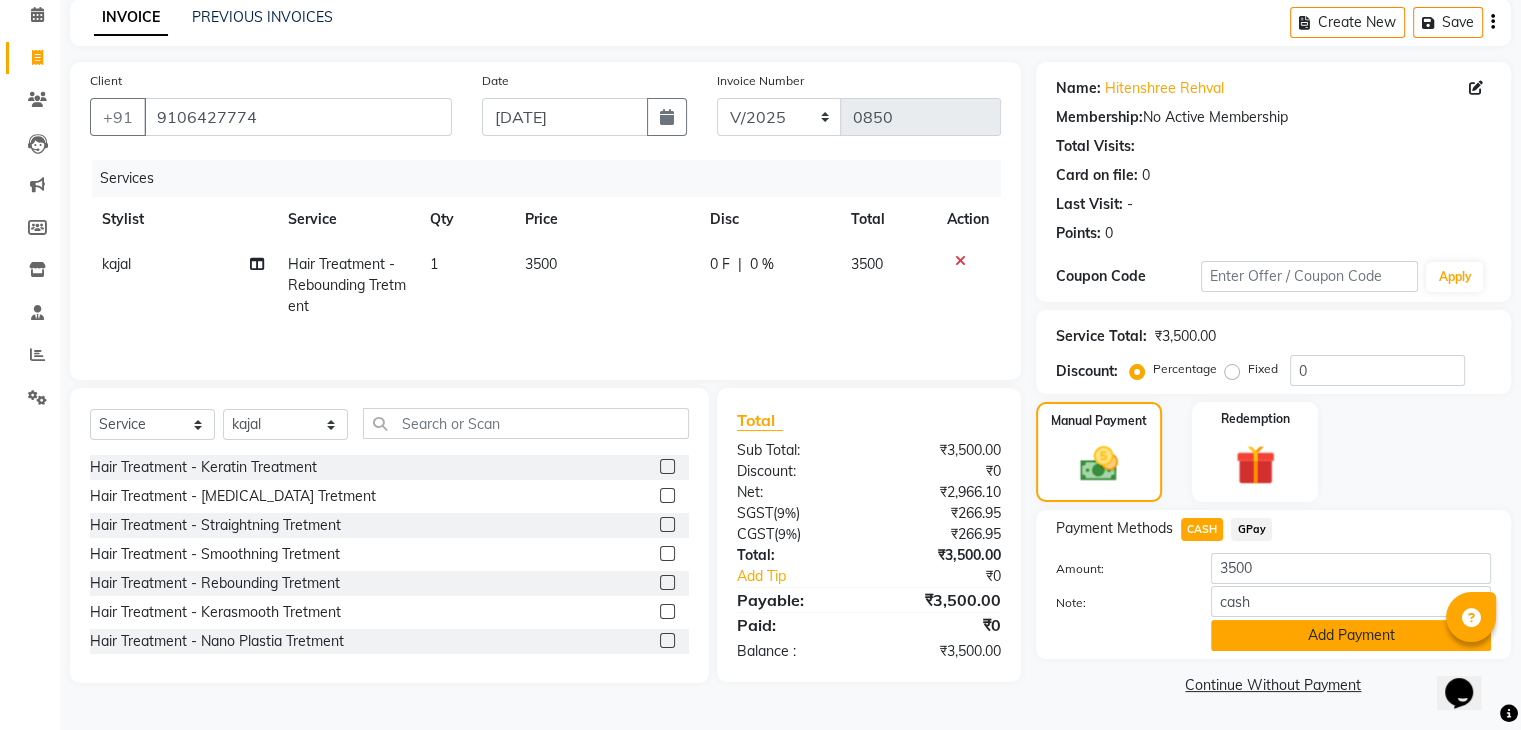click on "Add Payment" 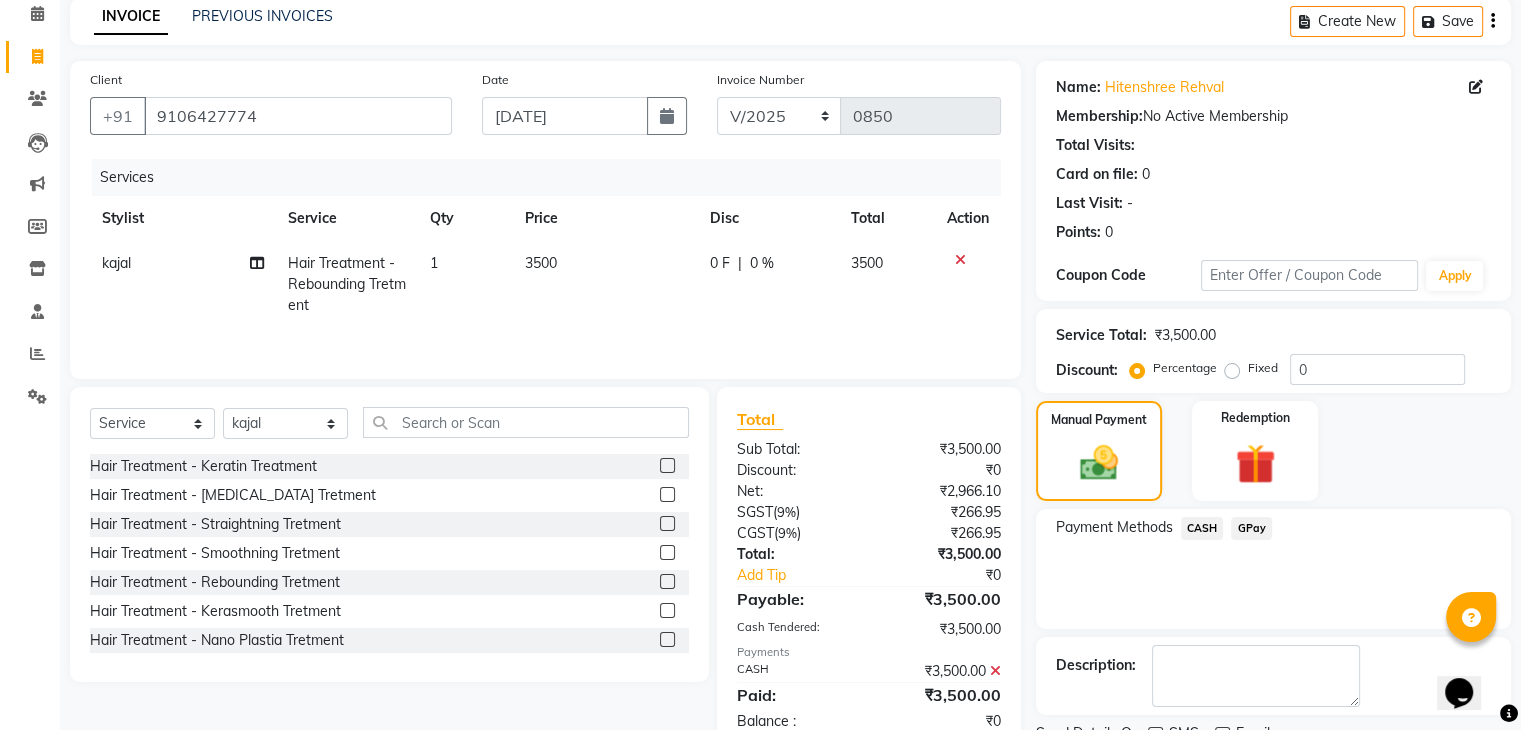 scroll, scrollTop: 171, scrollLeft: 0, axis: vertical 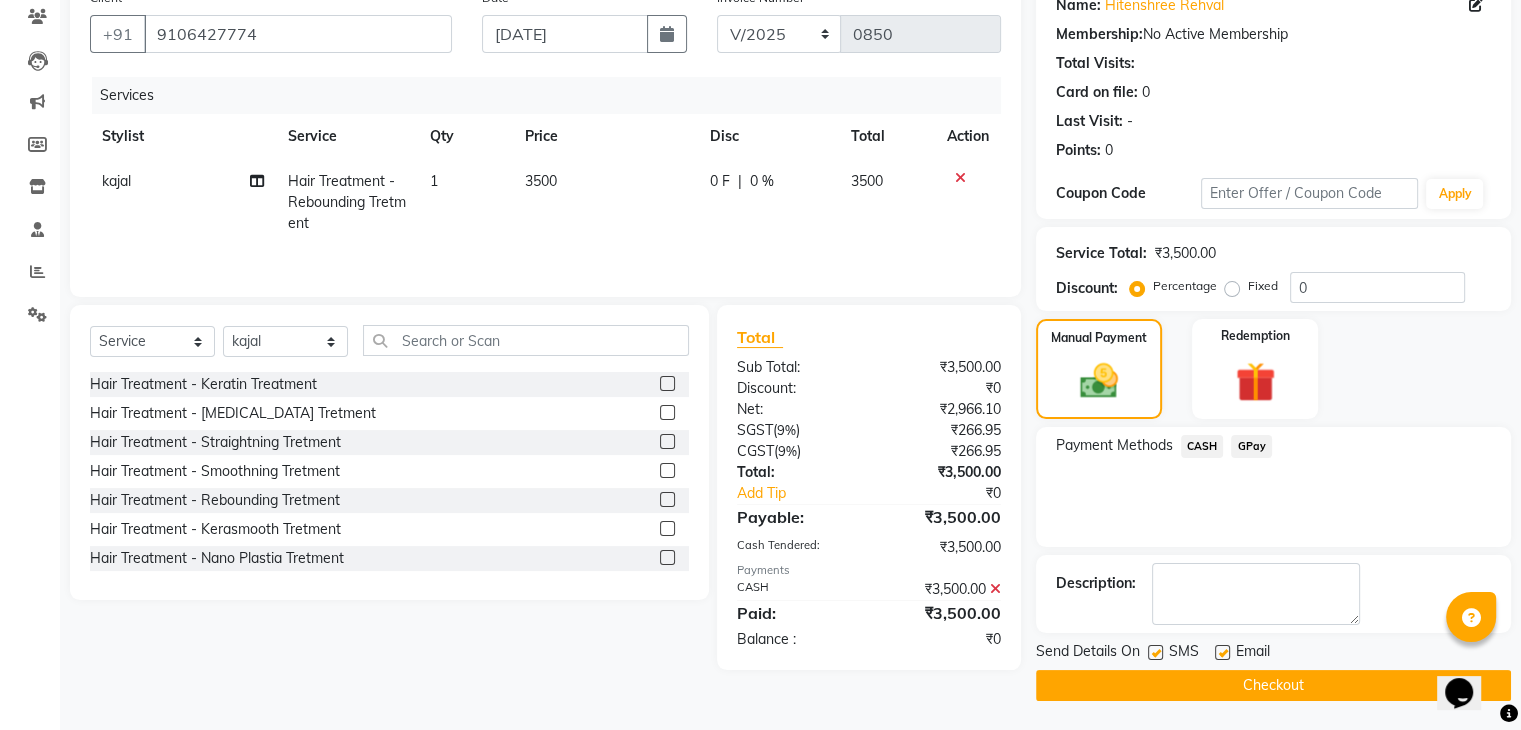 click 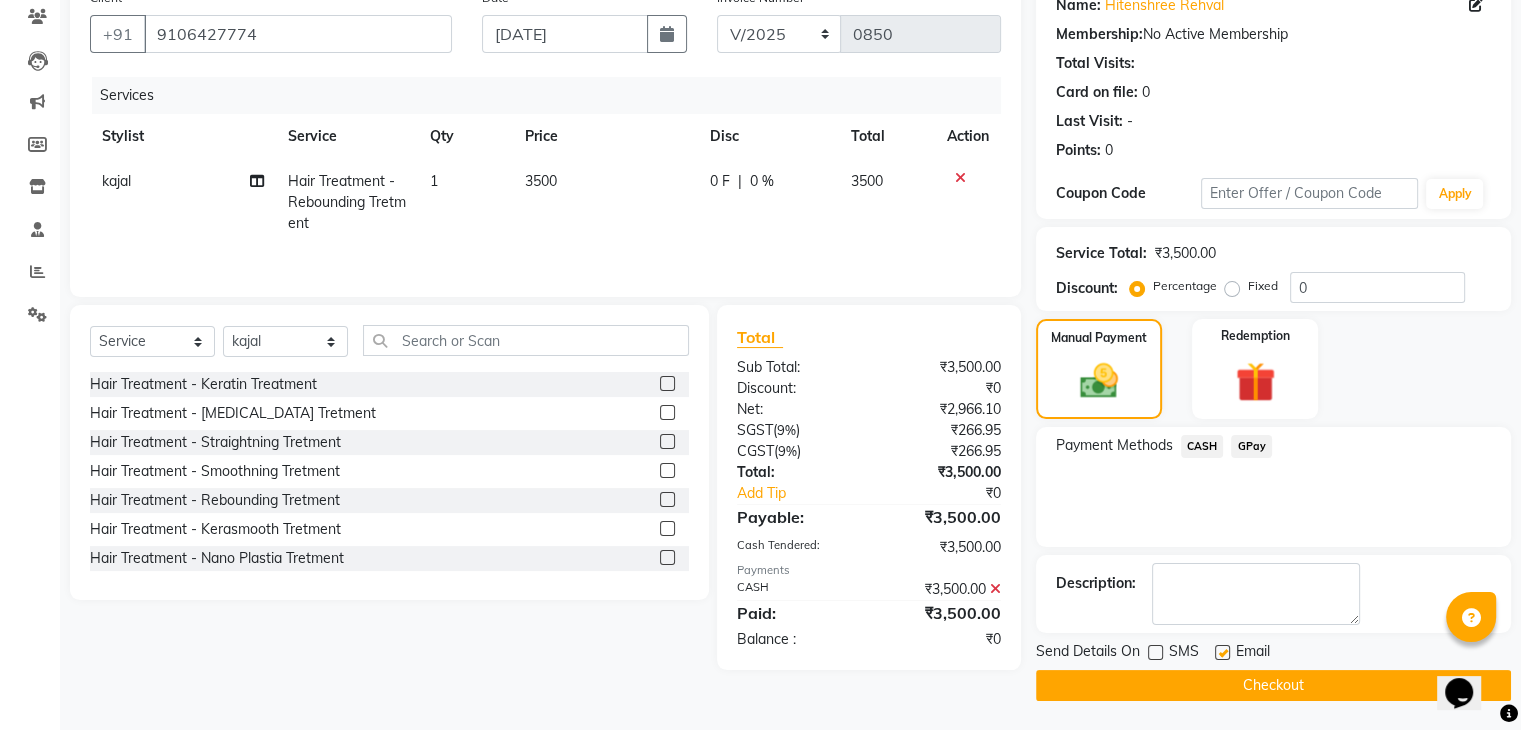 click 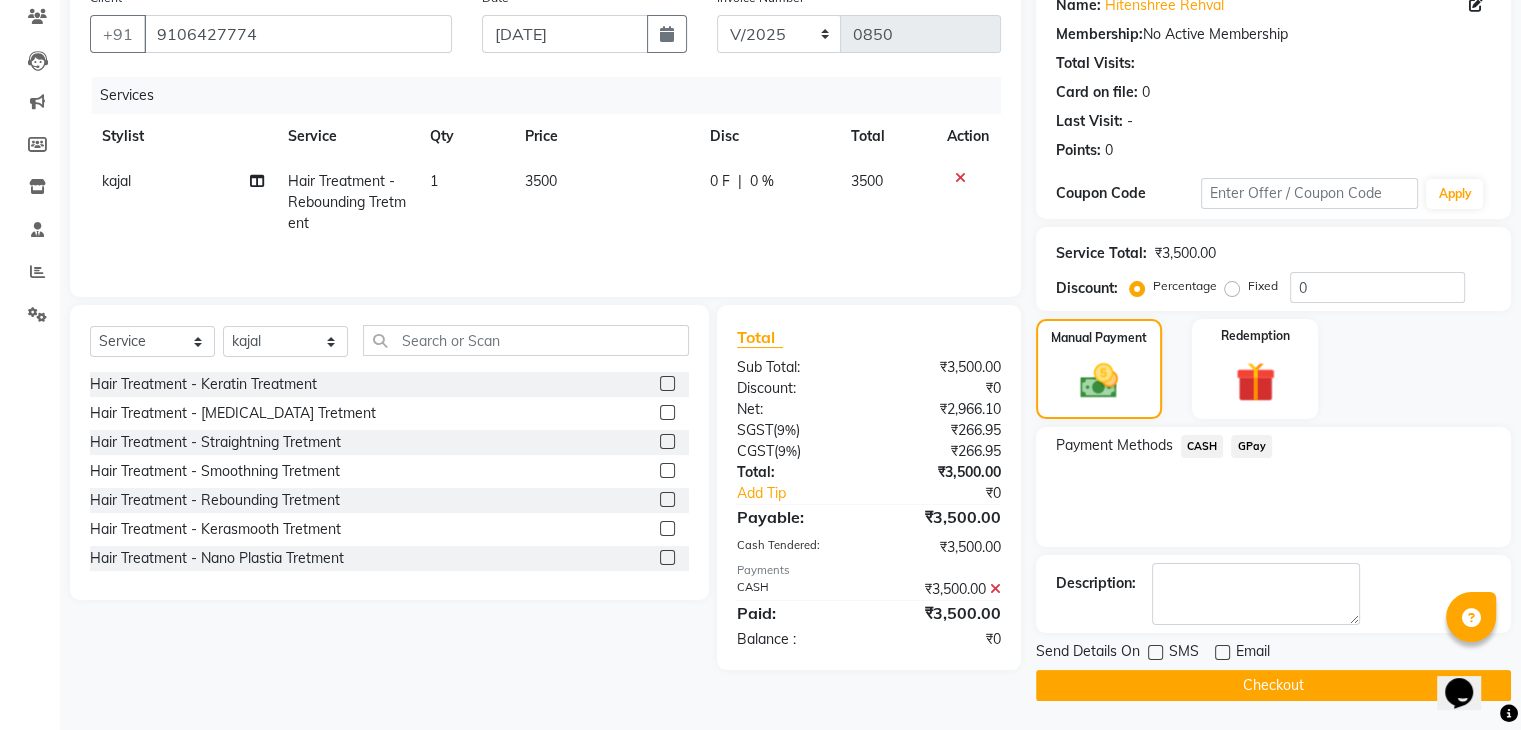 click on "Checkout" 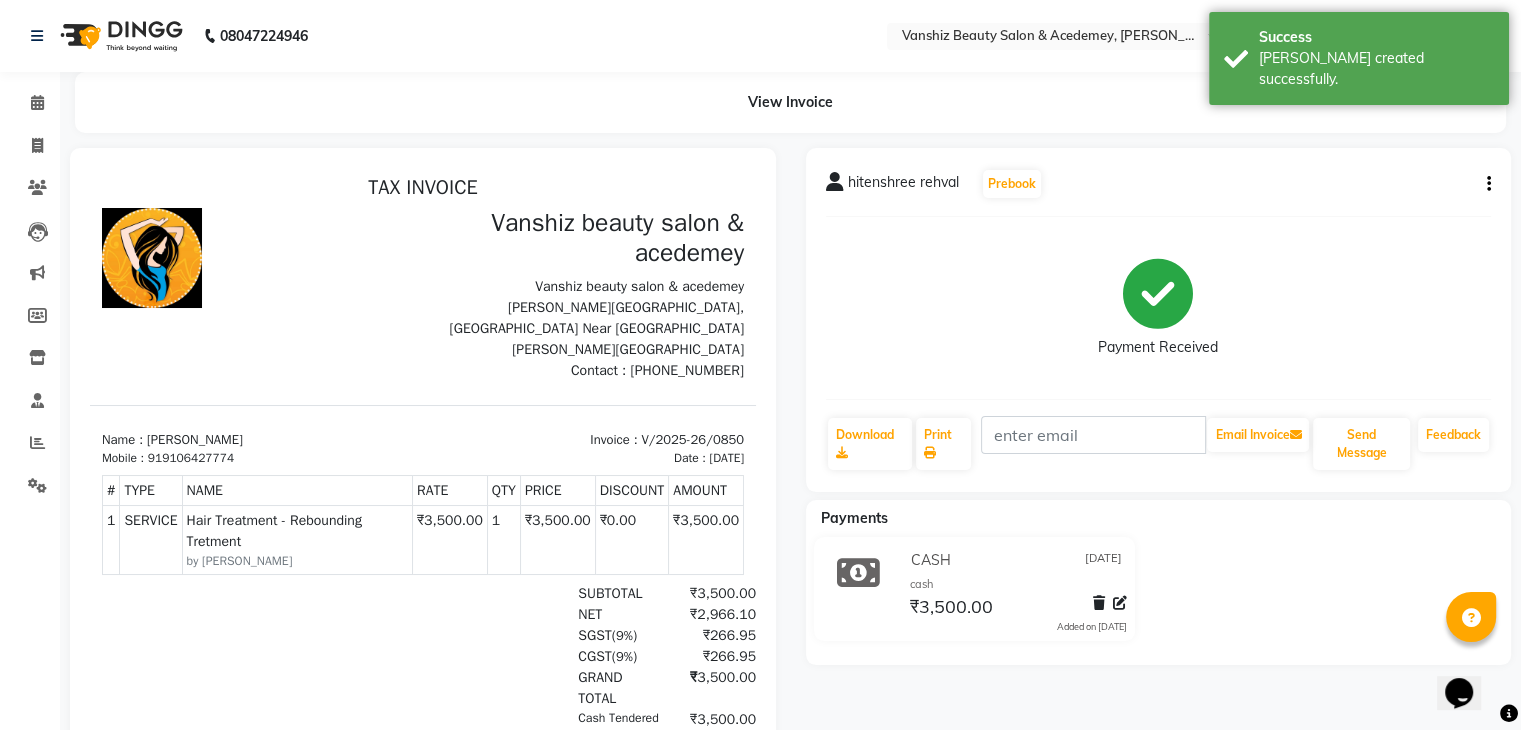 scroll, scrollTop: 0, scrollLeft: 0, axis: both 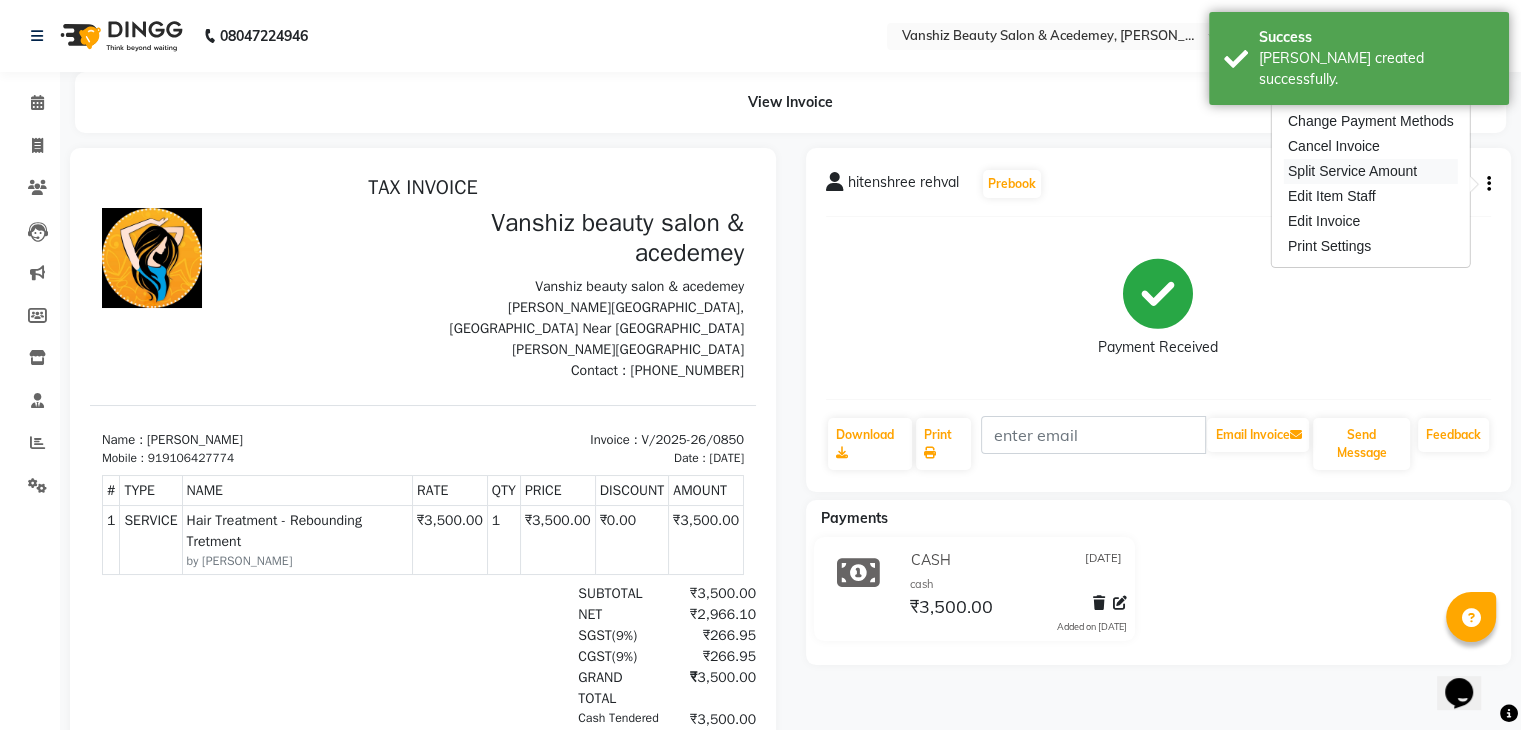 click on "Split Service Amount" at bounding box center (1371, 171) 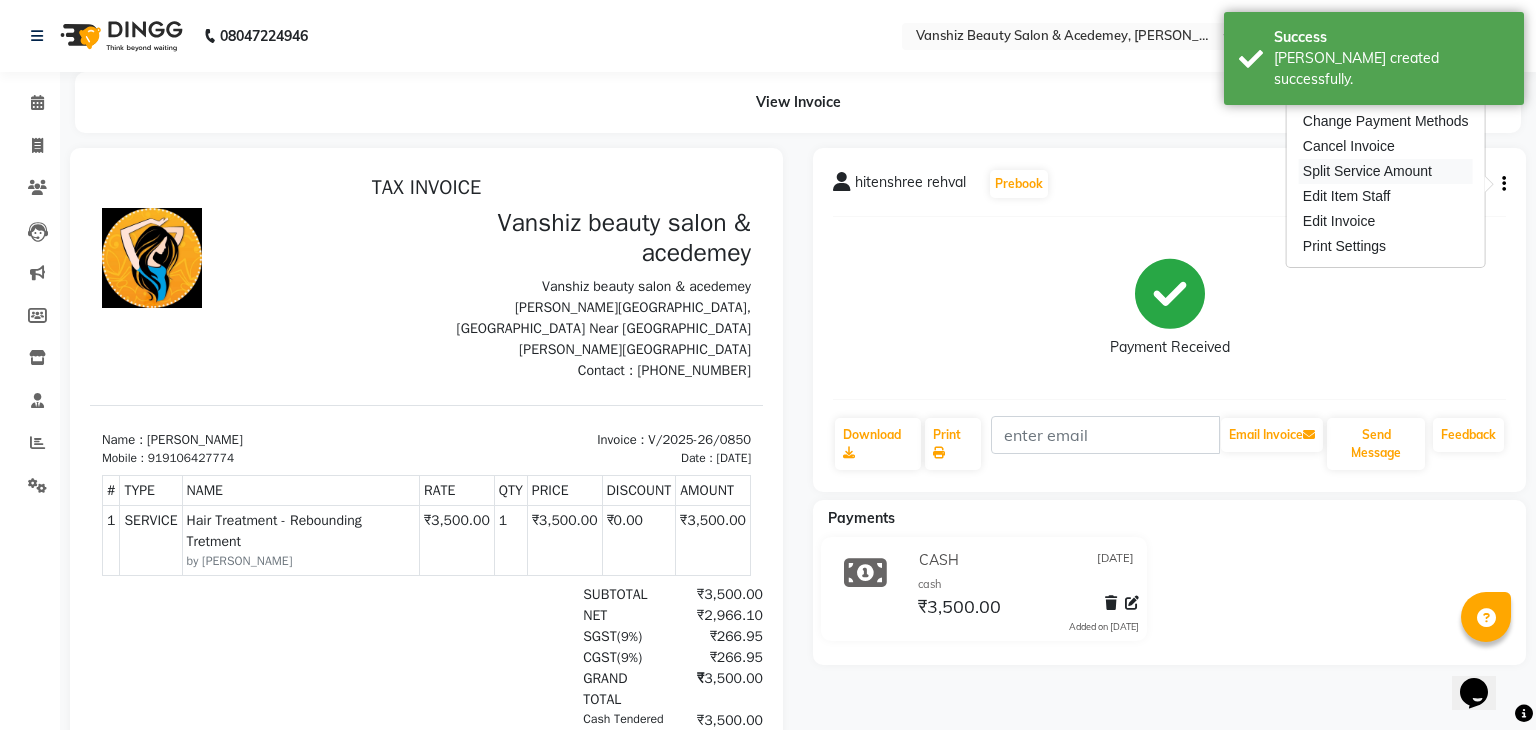 select on "68622" 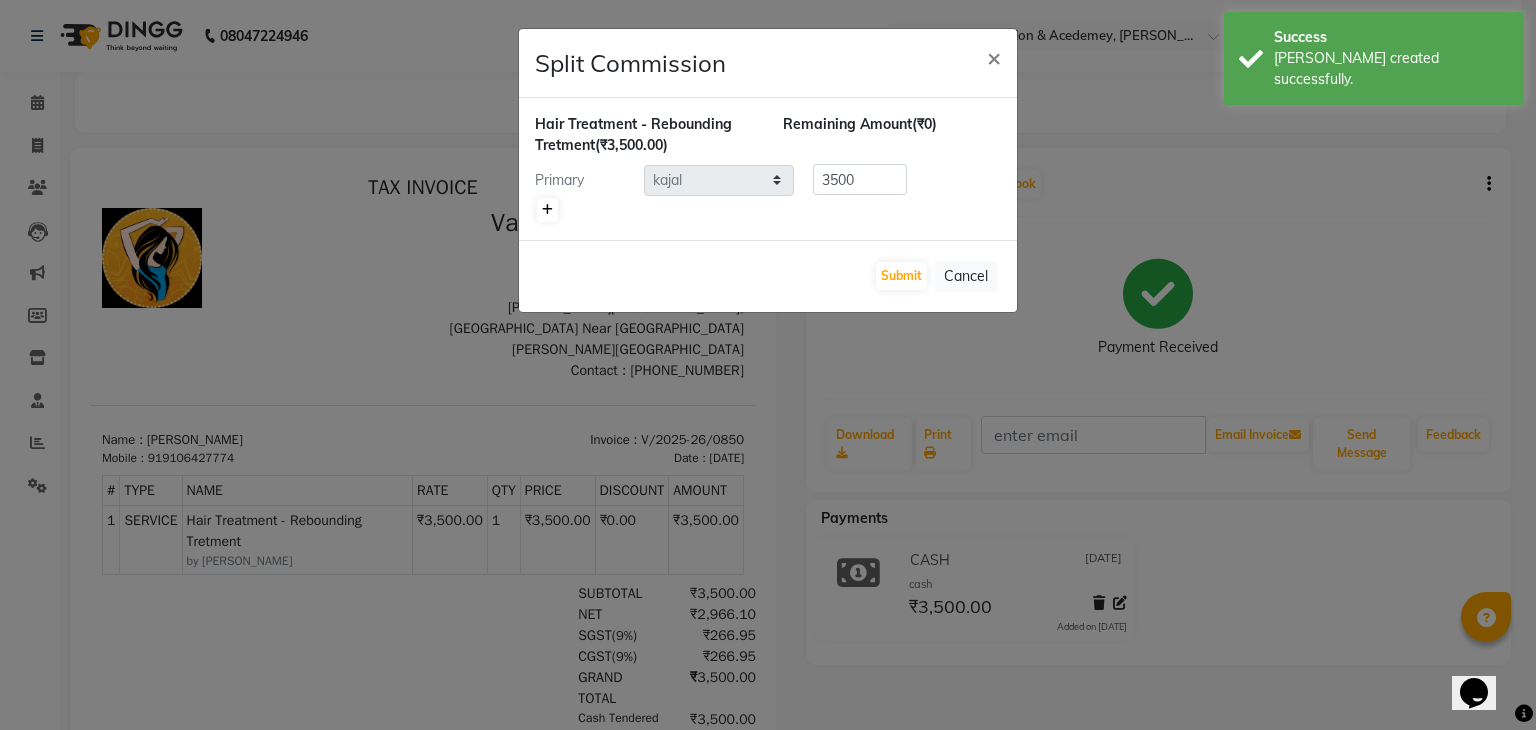click 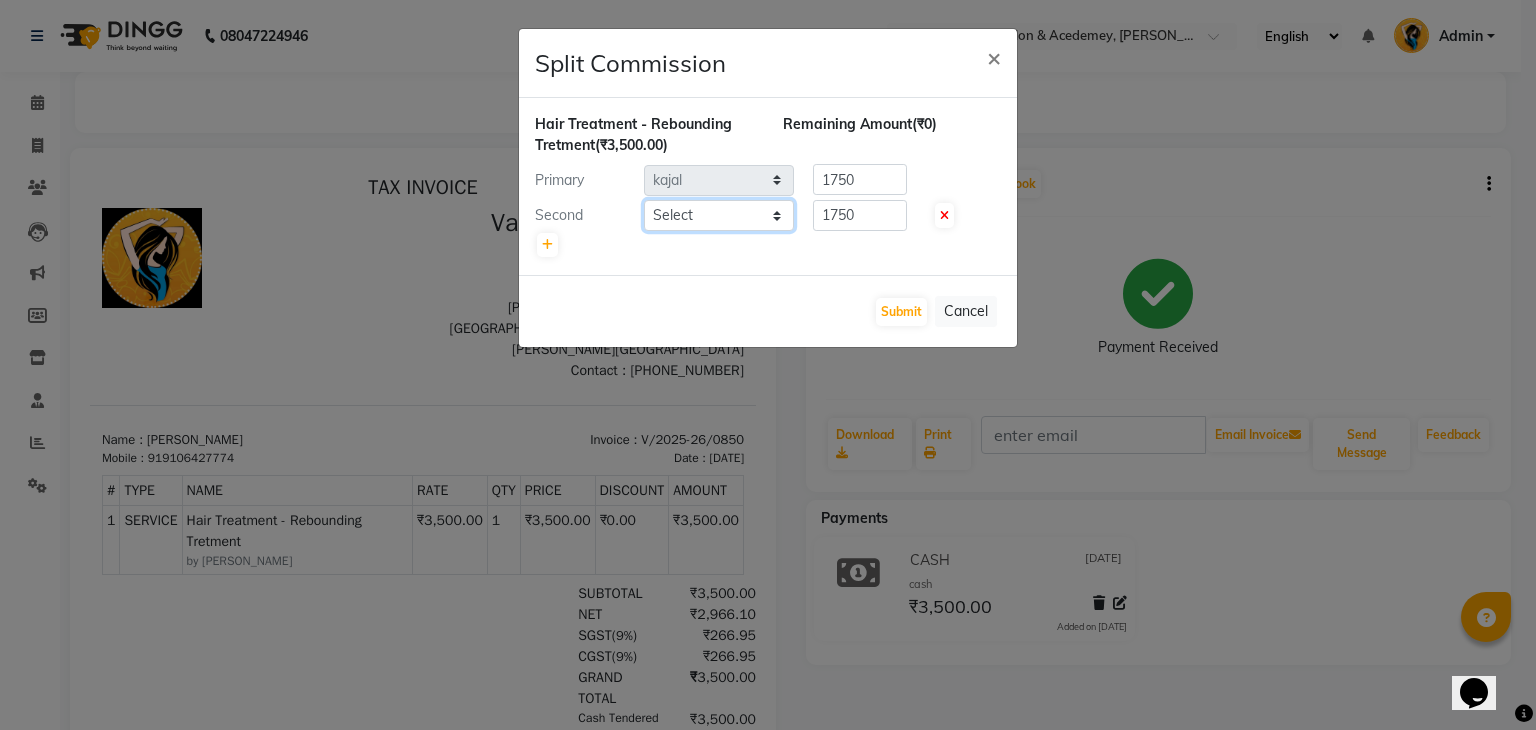 click on "Select  [PERSON_NAME] [PERSON_NAME]   kajal   khushi   [PERSON_NAME] [PERSON_NAME]   [PERSON_NAME]   [PERSON_NAME]   [PERSON_NAME]    Stuati" 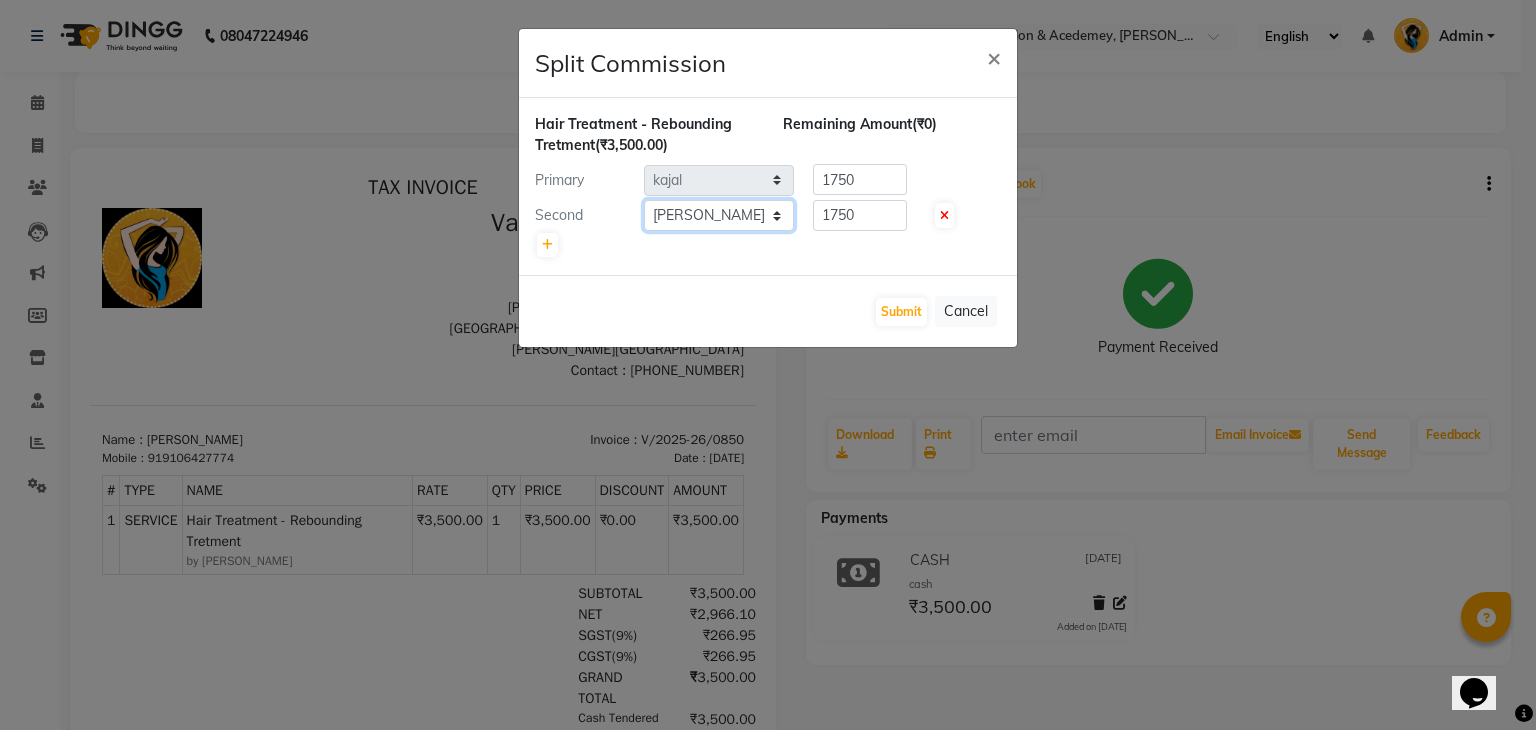 click on "Select  [PERSON_NAME] [PERSON_NAME]   kajal   khushi   [PERSON_NAME] [PERSON_NAME]   [PERSON_NAME]   [PERSON_NAME]   [PERSON_NAME]    Stuati" 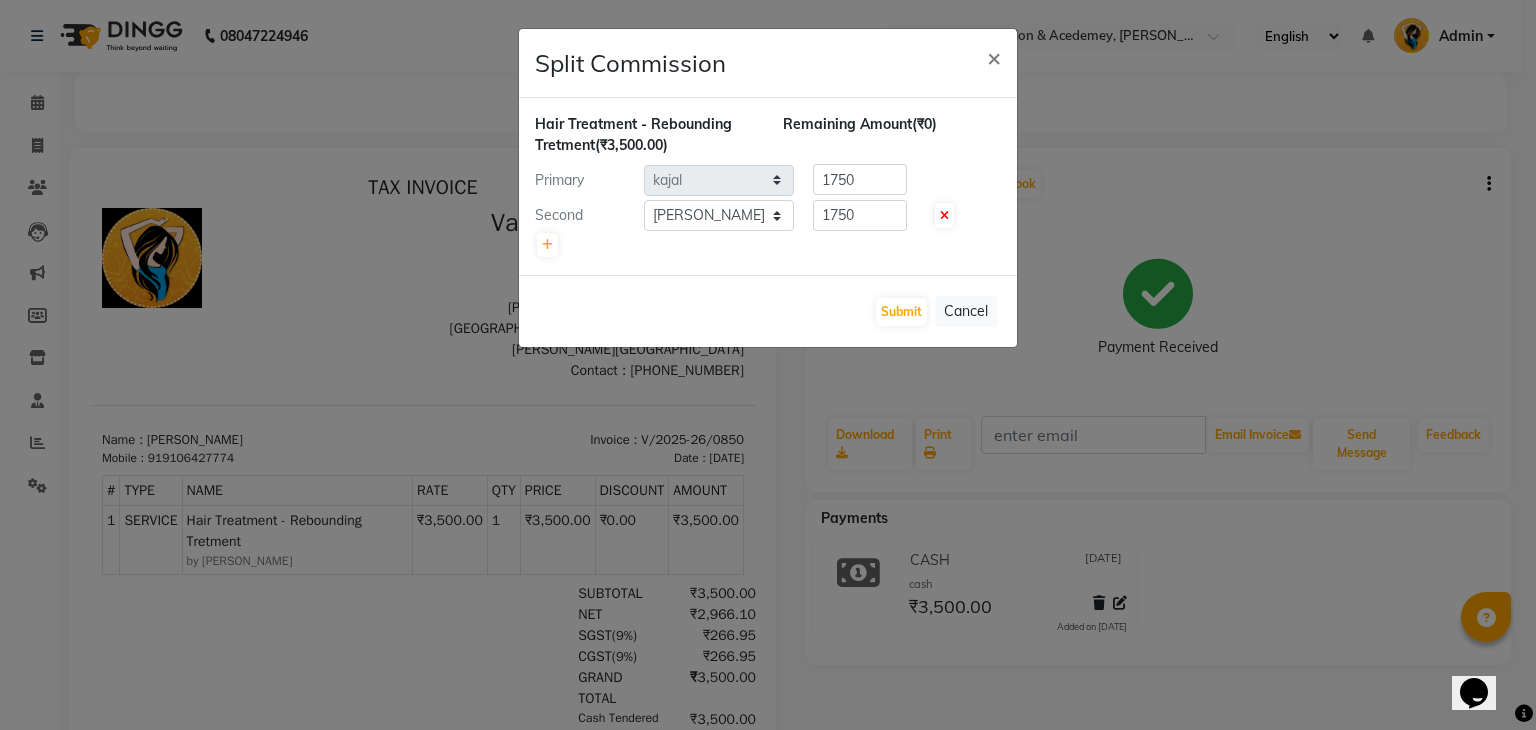 click on "Split Commission × Hair Treatment - Rebounding Tretment  (₹3,500.00) Remaining Amount  (₹0) Primary Select  [PERSON_NAME] [PERSON_NAME]   kajal   khushi   [PERSON_NAME] [PERSON_NAME]   [PERSON_NAME]   shruti   [PERSON_NAME]   [PERSON_NAME]    Stuati   1750 Second Select  [PERSON_NAME] [PERSON_NAME]   kajal   khushi   [PERSON_NAME] [PERSON_NAME]   [PERSON_NAME]   shruti   [PERSON_NAME]   [PERSON_NAME]    Stuati   1750  Submit   Cancel" 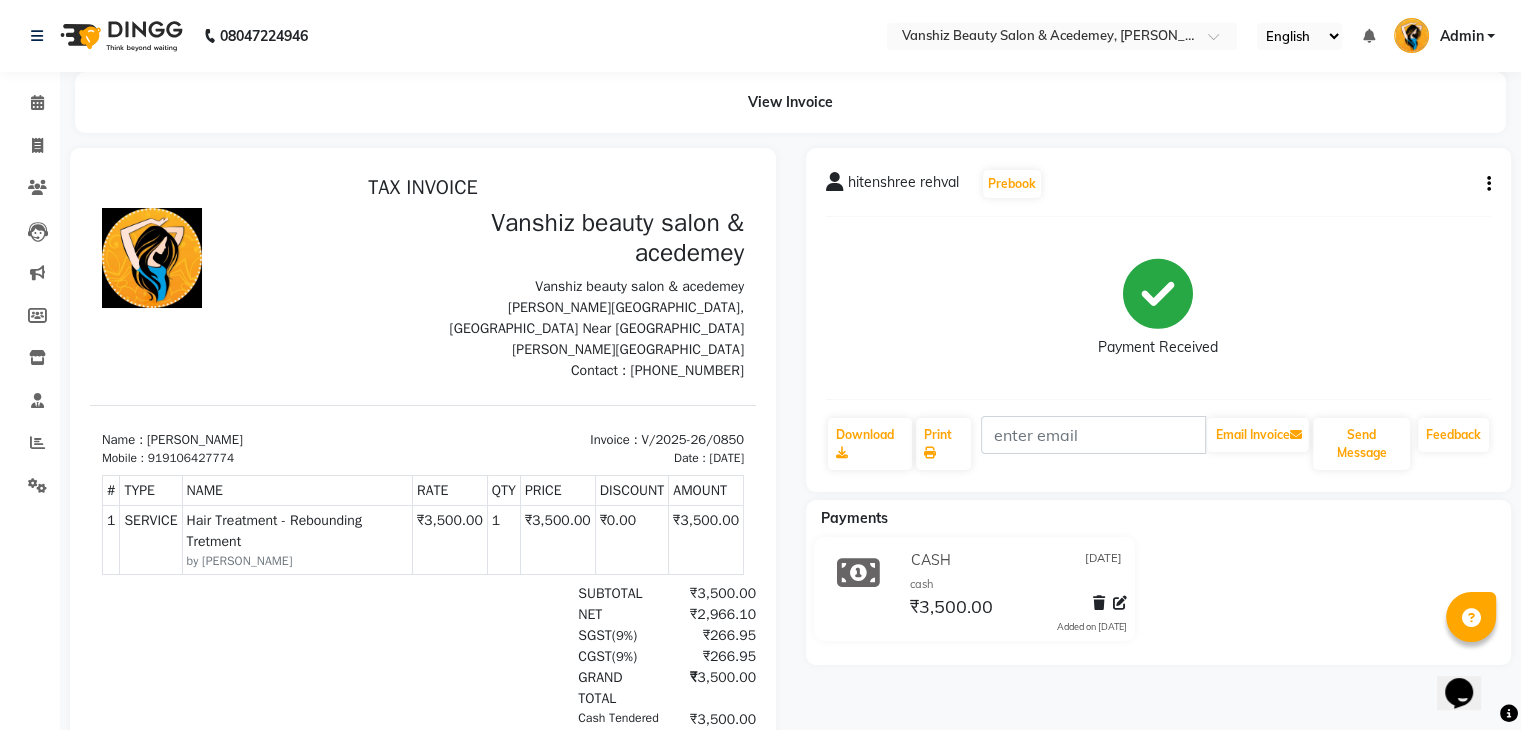 click 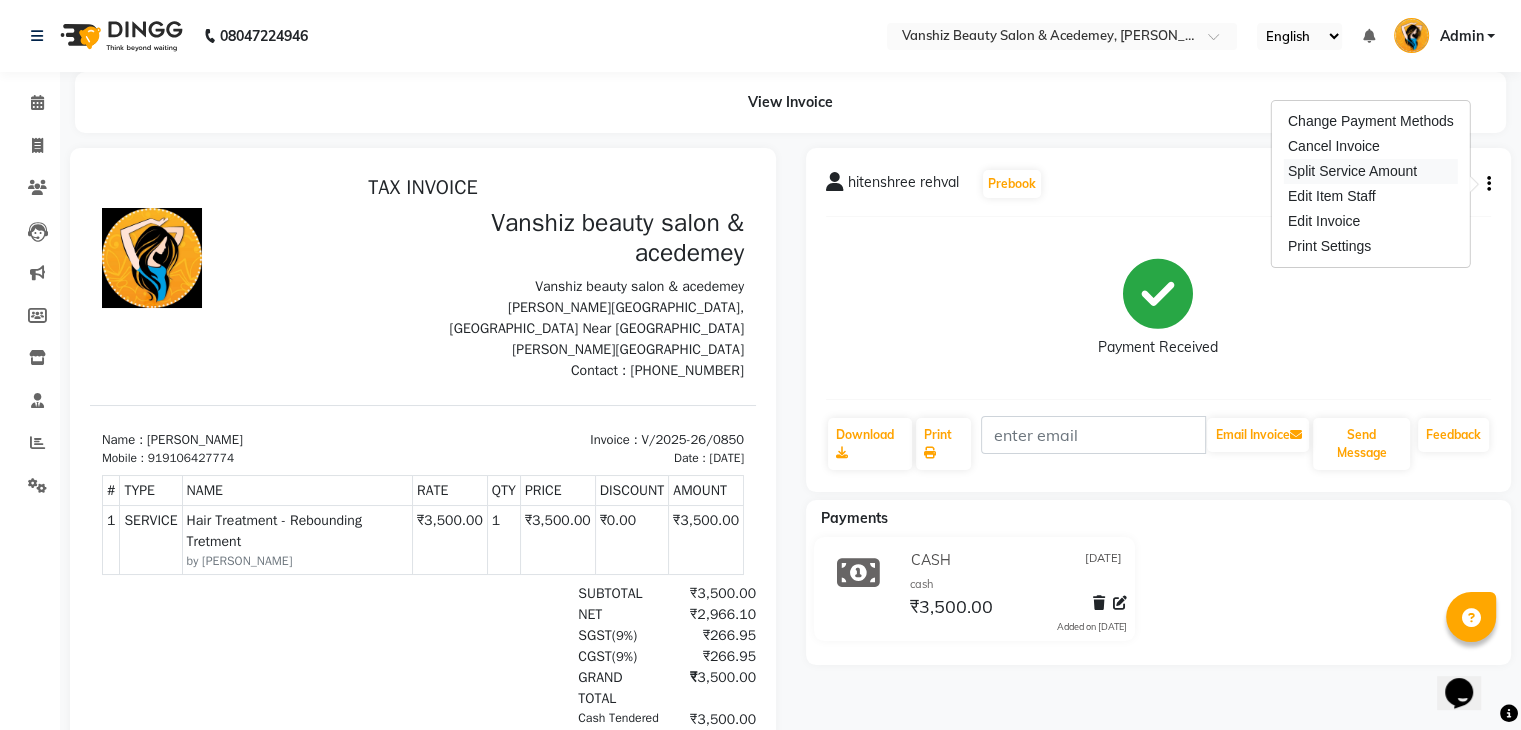 click on "Split Service Amount" at bounding box center (1371, 171) 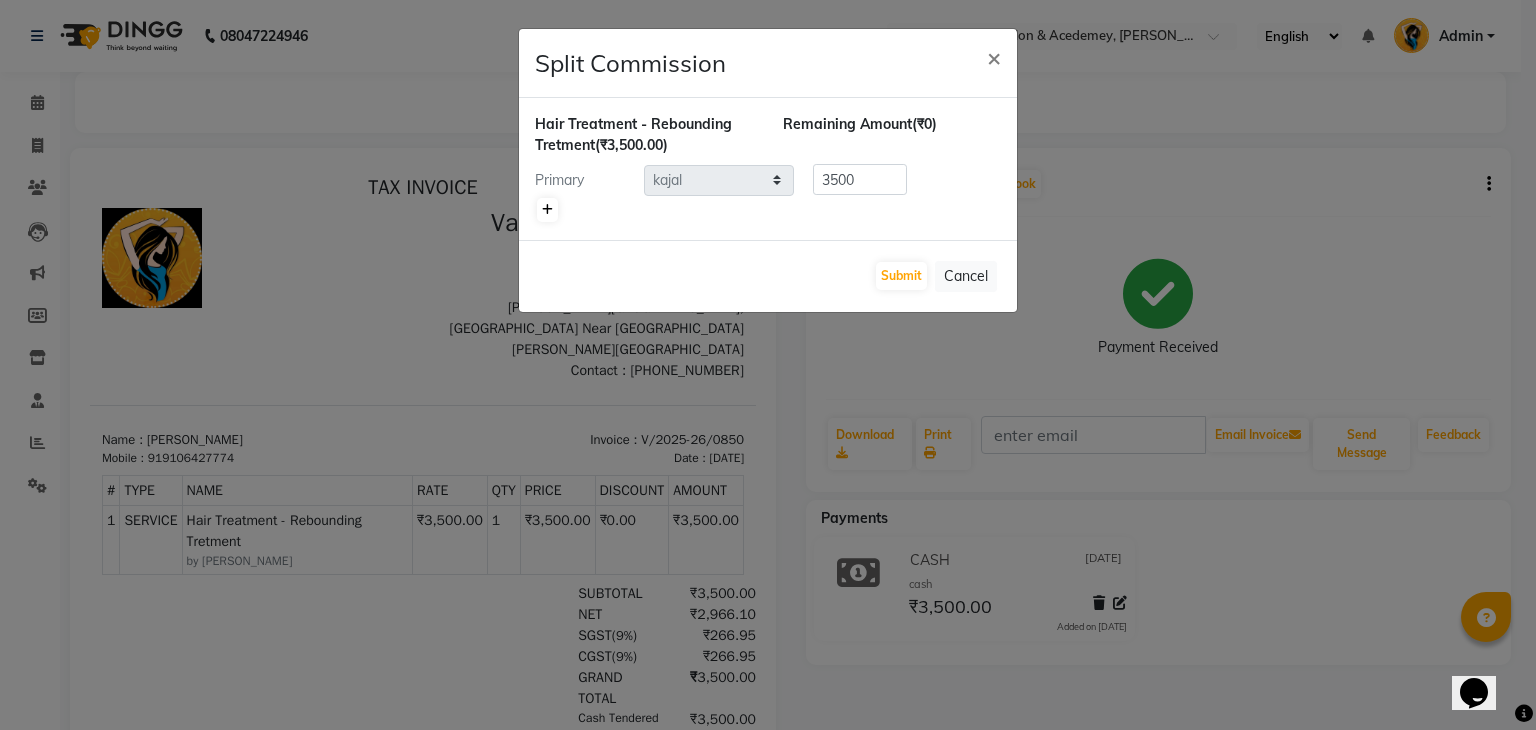 click 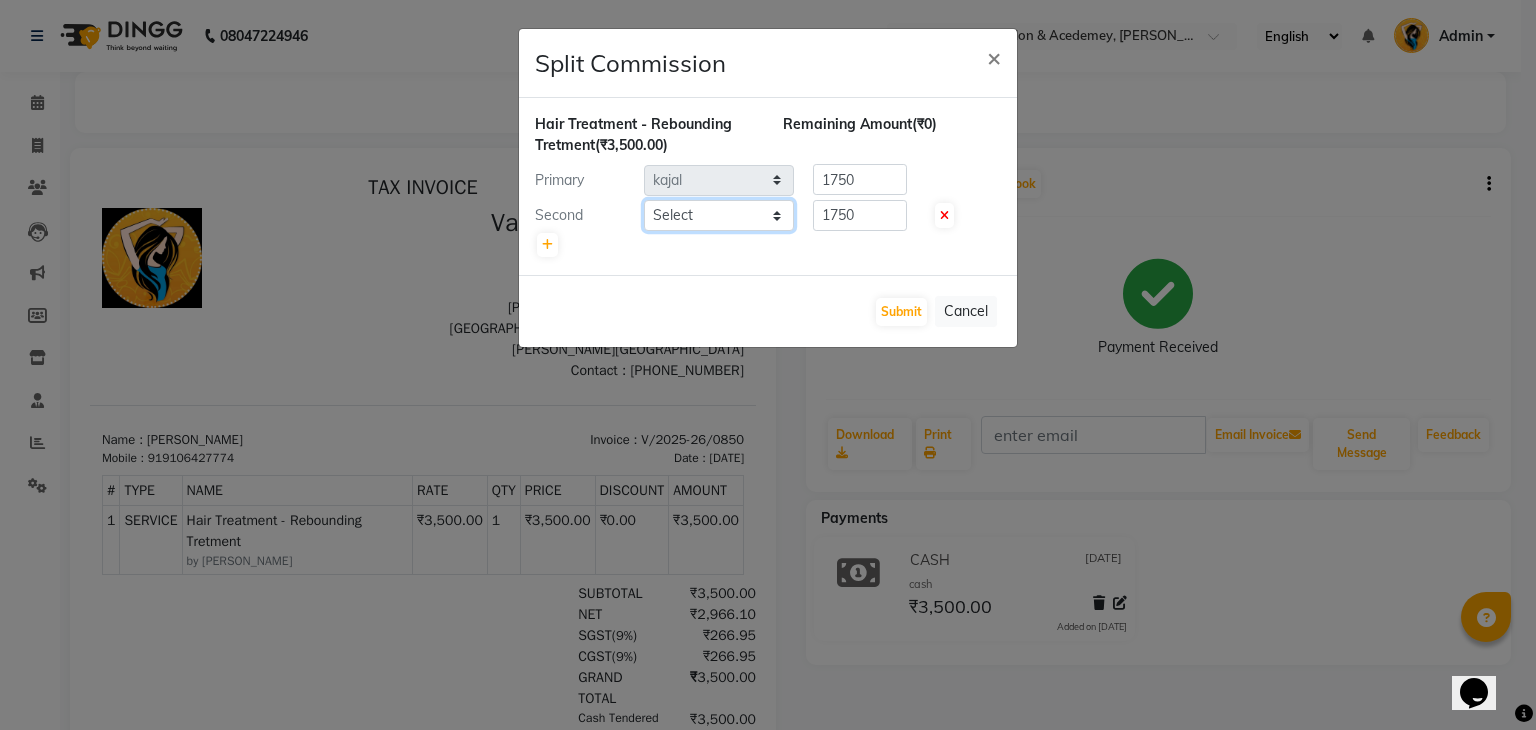 click on "Select  [PERSON_NAME] [PERSON_NAME]   kajal   khushi   [PERSON_NAME] [PERSON_NAME]   [PERSON_NAME]   [PERSON_NAME]   [PERSON_NAME]    Stuati" 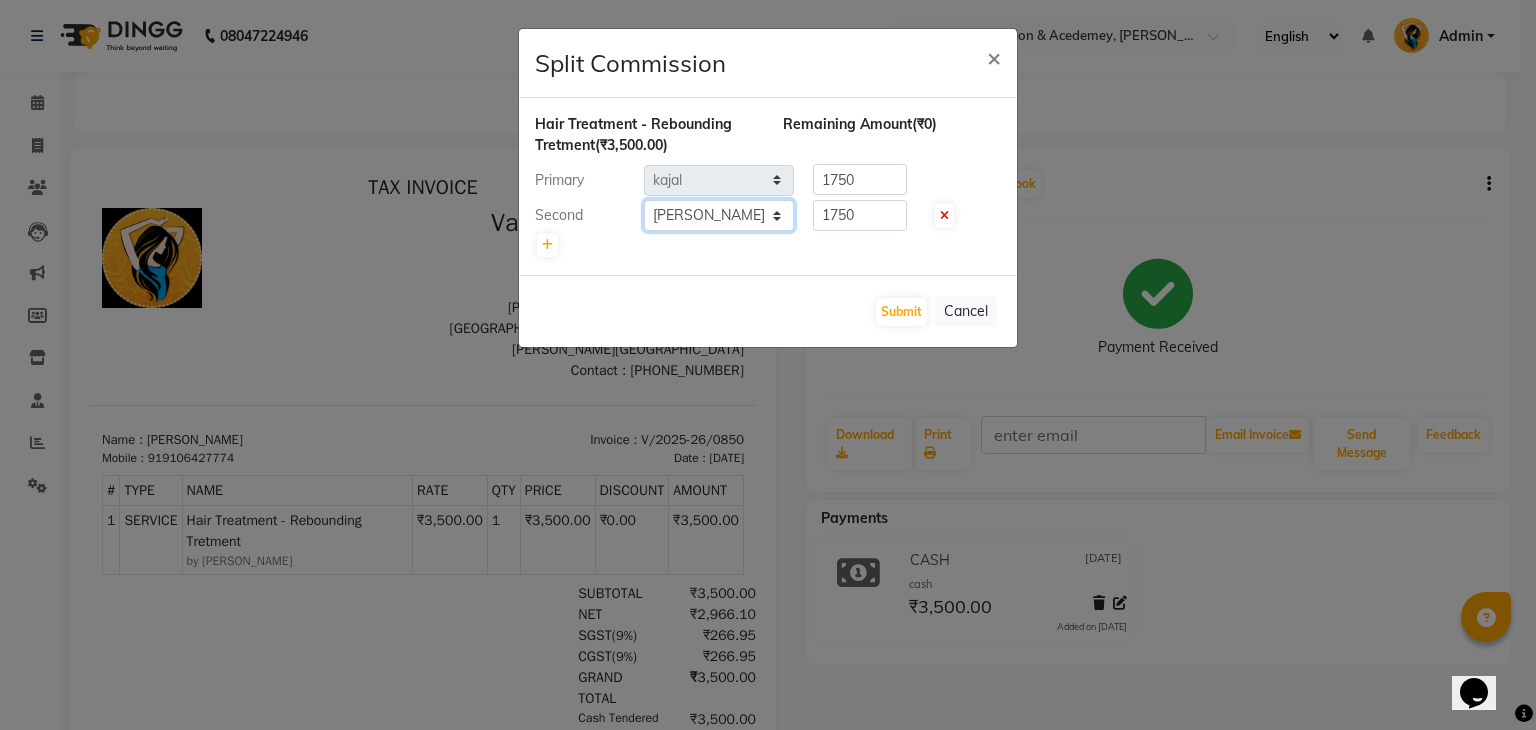 click on "Select  [PERSON_NAME] [PERSON_NAME]   kajal   khushi   [PERSON_NAME] [PERSON_NAME]   [PERSON_NAME]   [PERSON_NAME]   [PERSON_NAME]    Stuati" 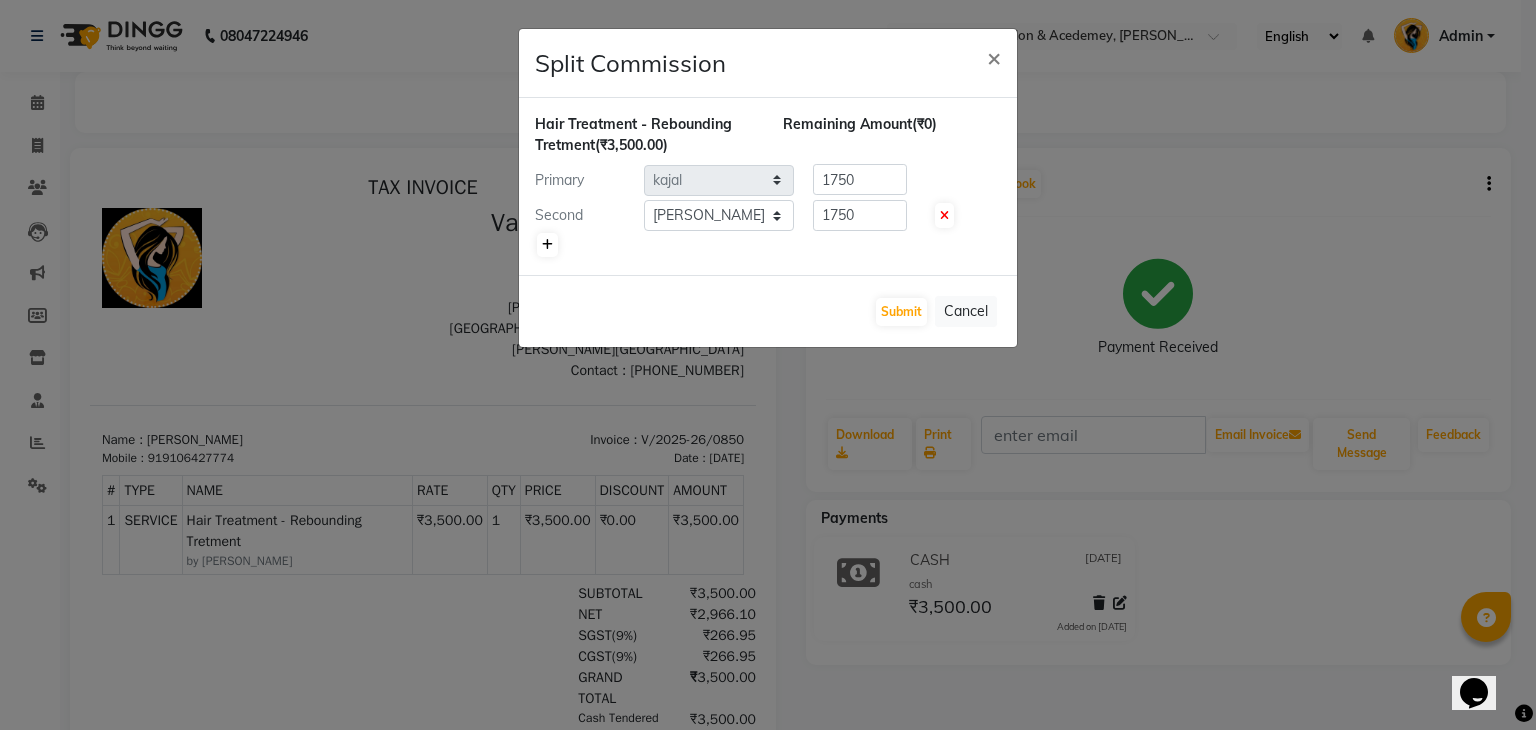 click 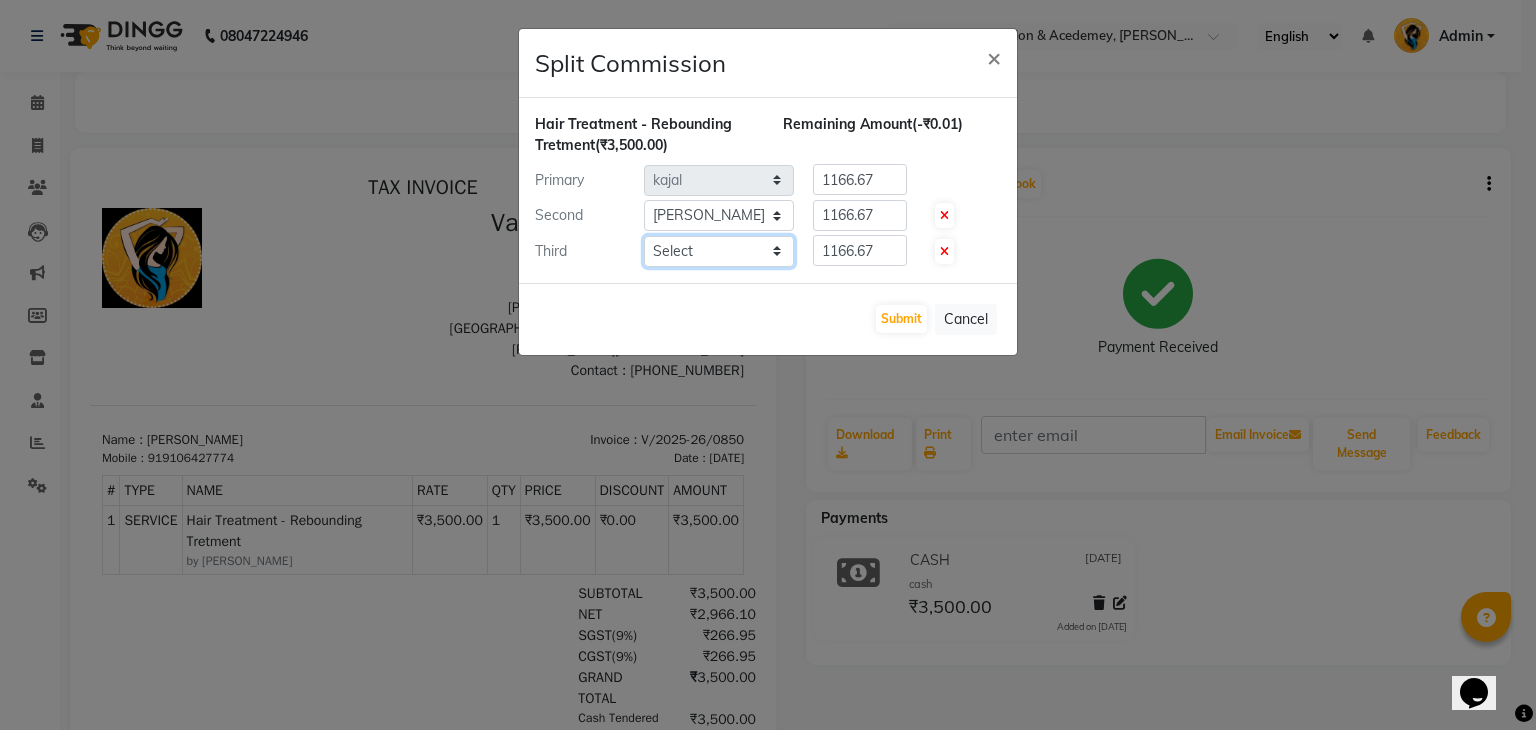 click on "Select  [PERSON_NAME] [PERSON_NAME]   kajal   khushi   [PERSON_NAME] [PERSON_NAME]   [PERSON_NAME]   [PERSON_NAME]   [PERSON_NAME]    Stuati" 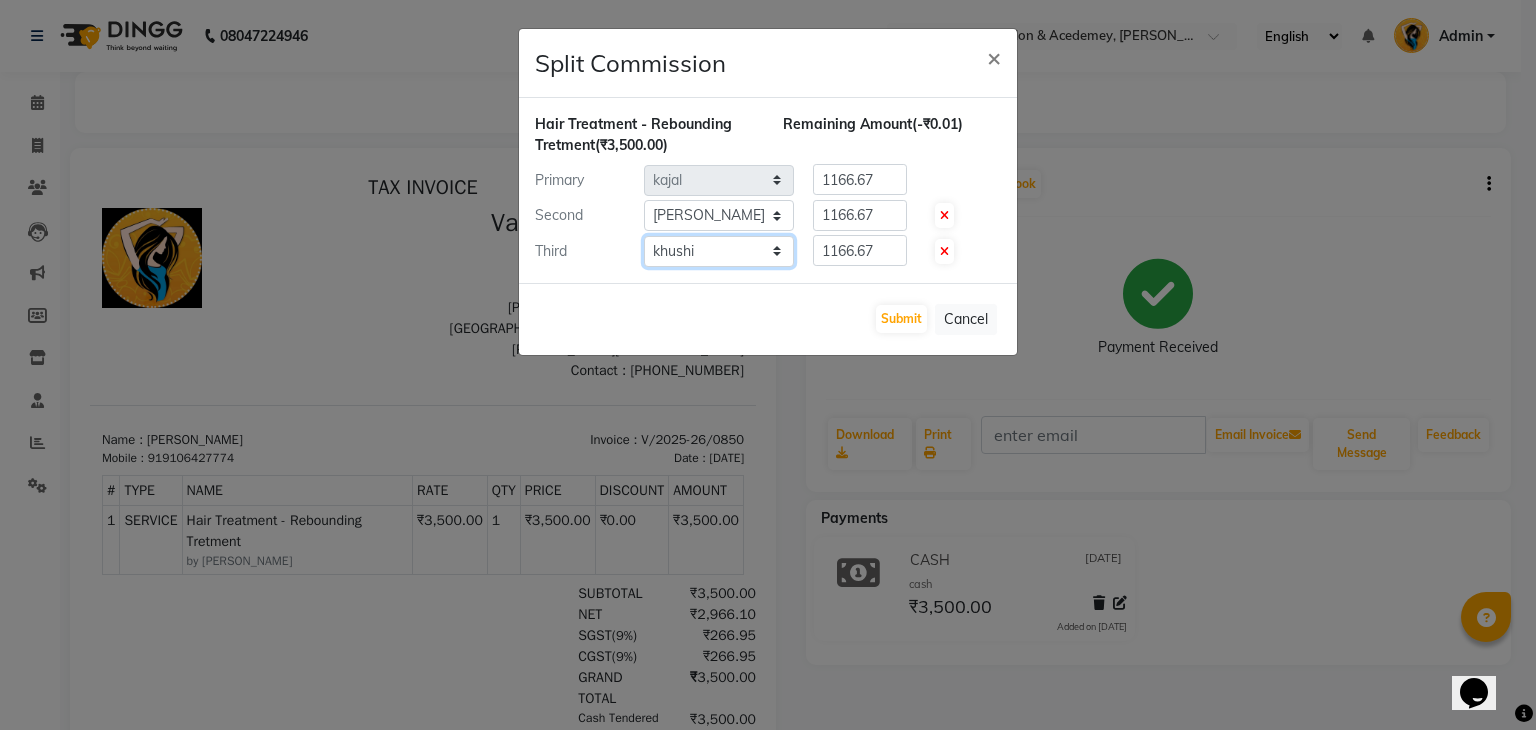click on "Select  [PERSON_NAME] [PERSON_NAME]   kajal   khushi   [PERSON_NAME] [PERSON_NAME]   [PERSON_NAME]   [PERSON_NAME]   [PERSON_NAME]    Stuati" 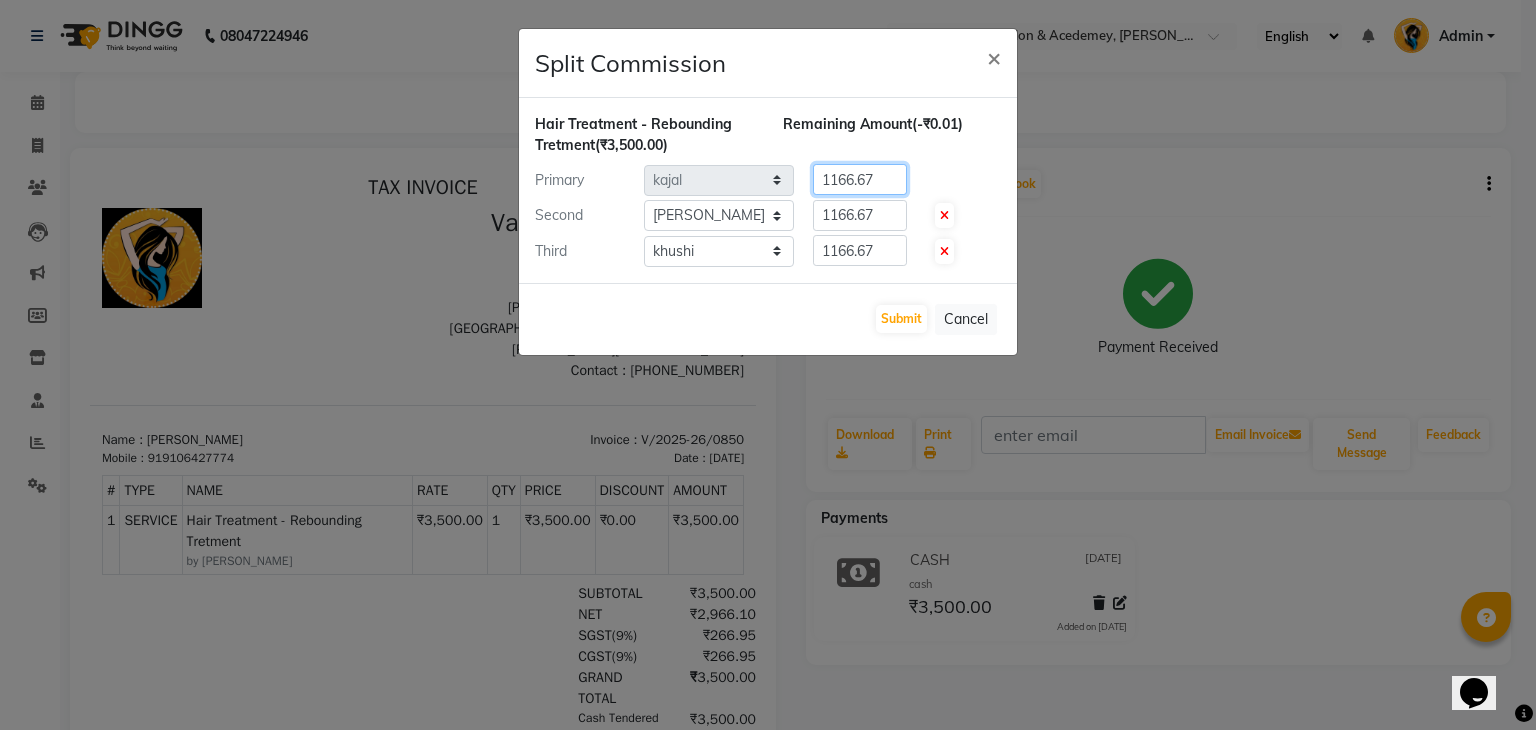 click on "1166.67" 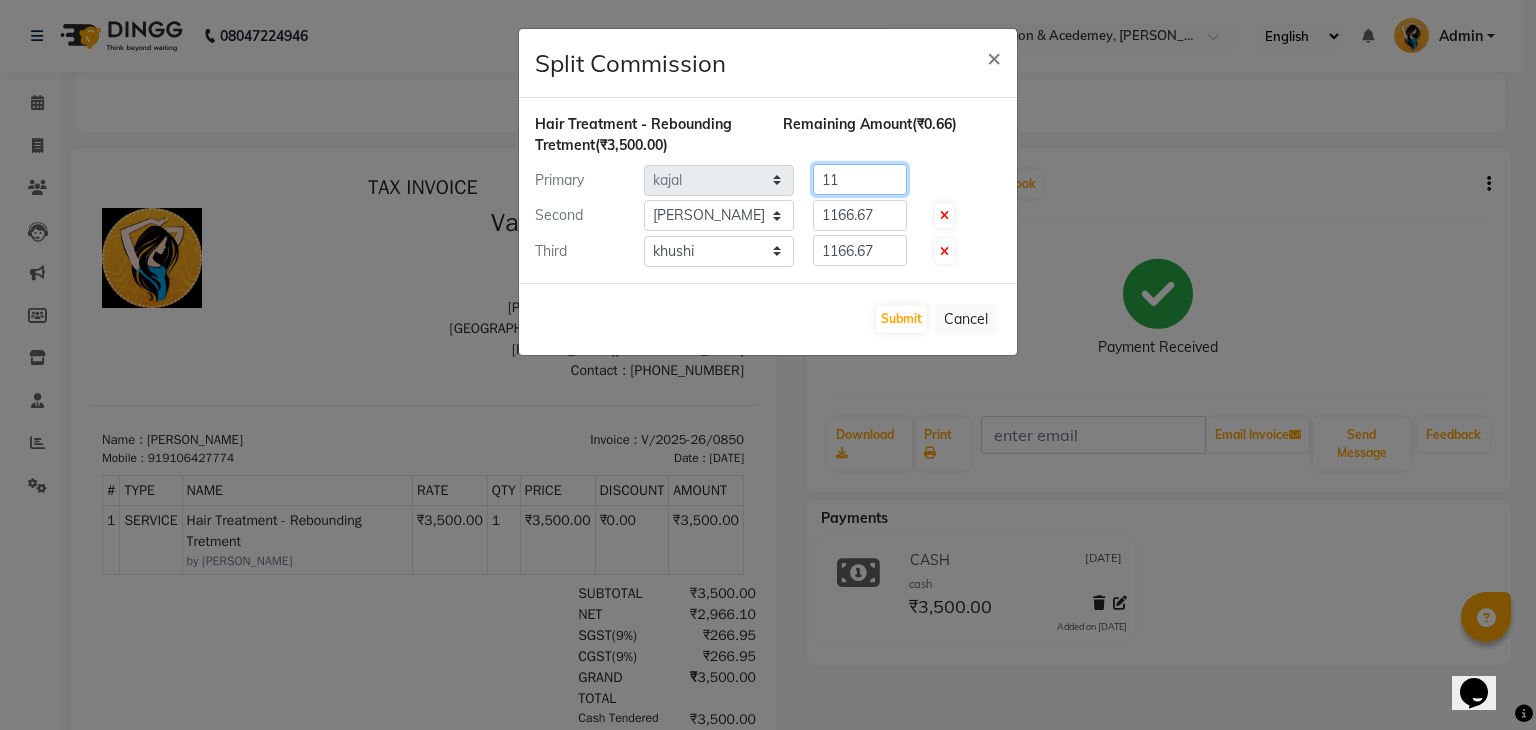 type on "1" 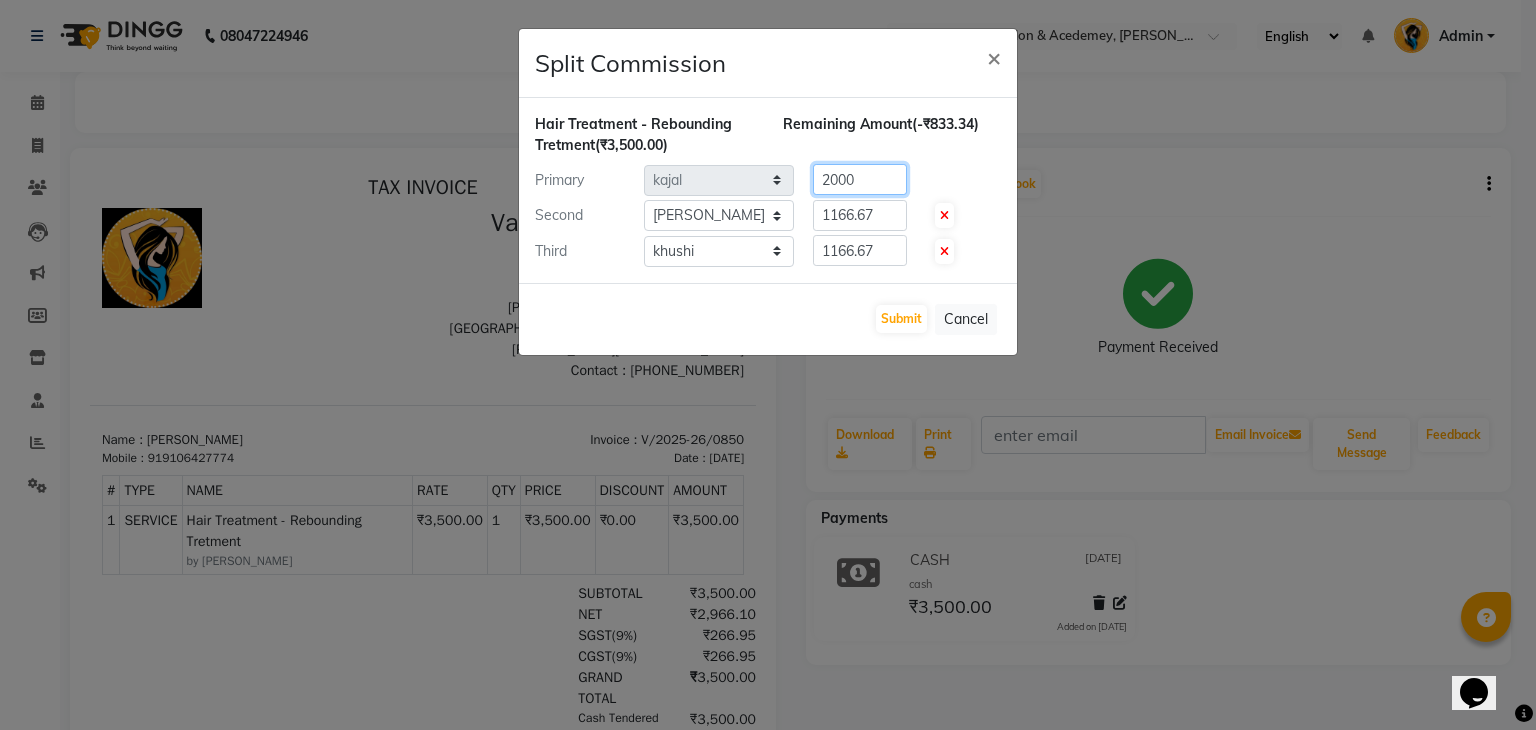 type on "2000" 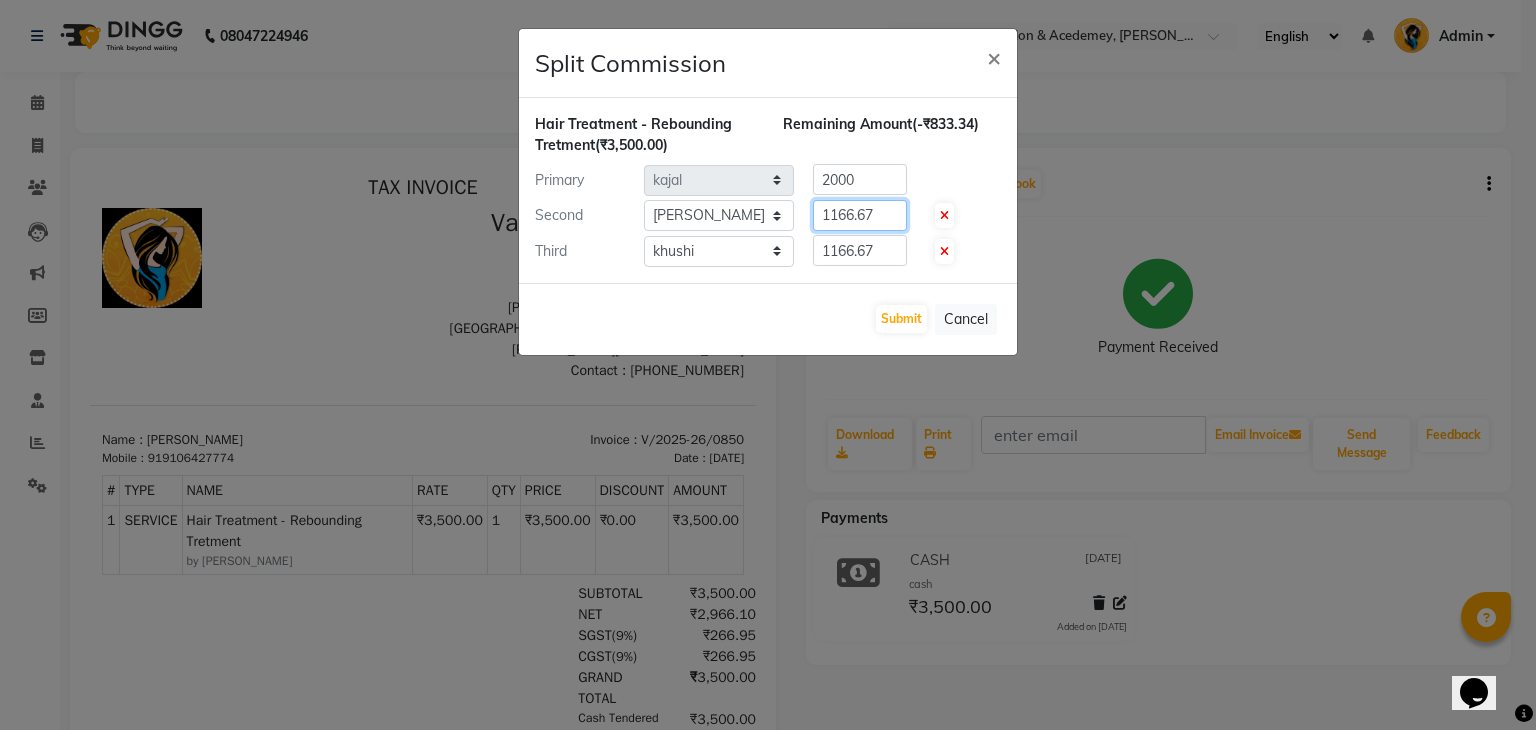 click on "1166.67" 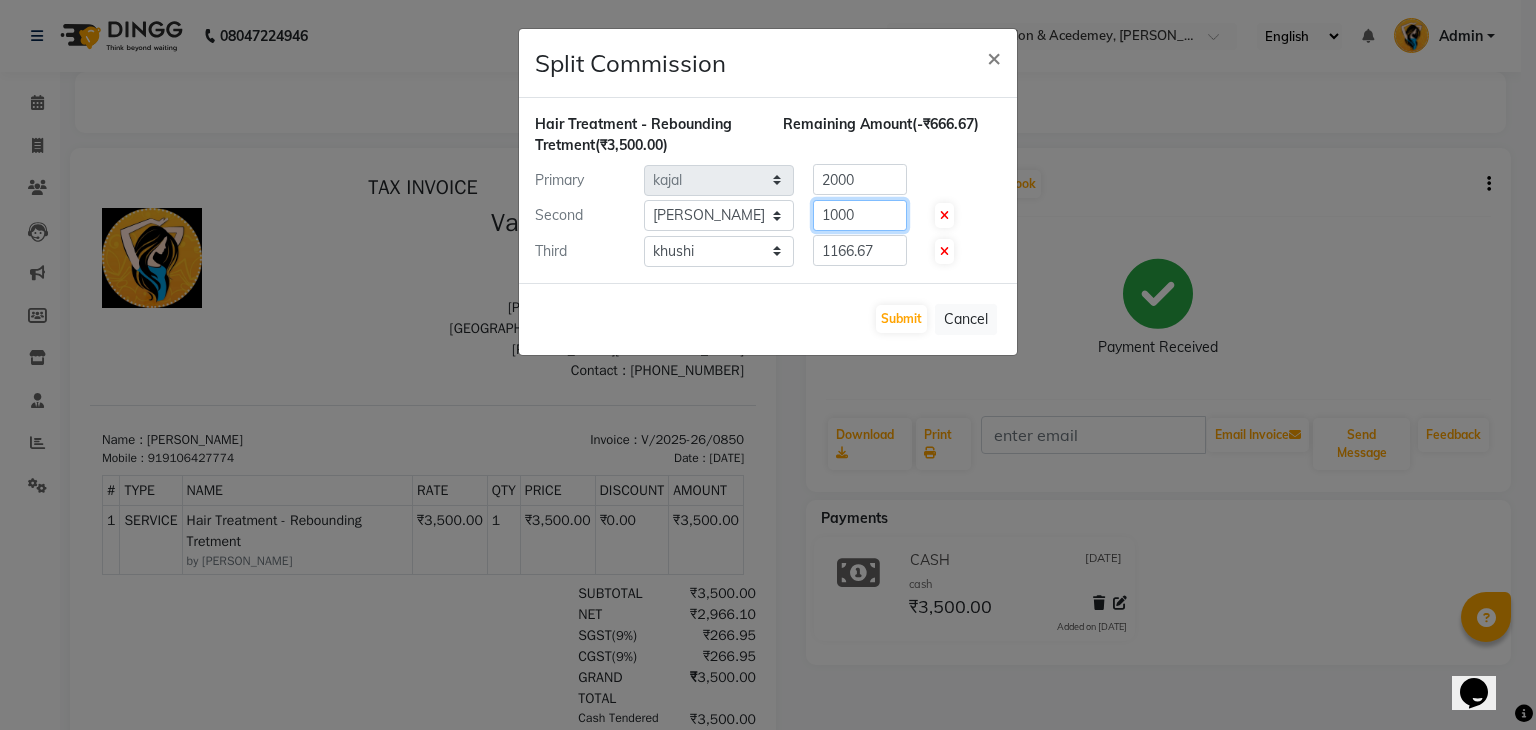 type on "1000" 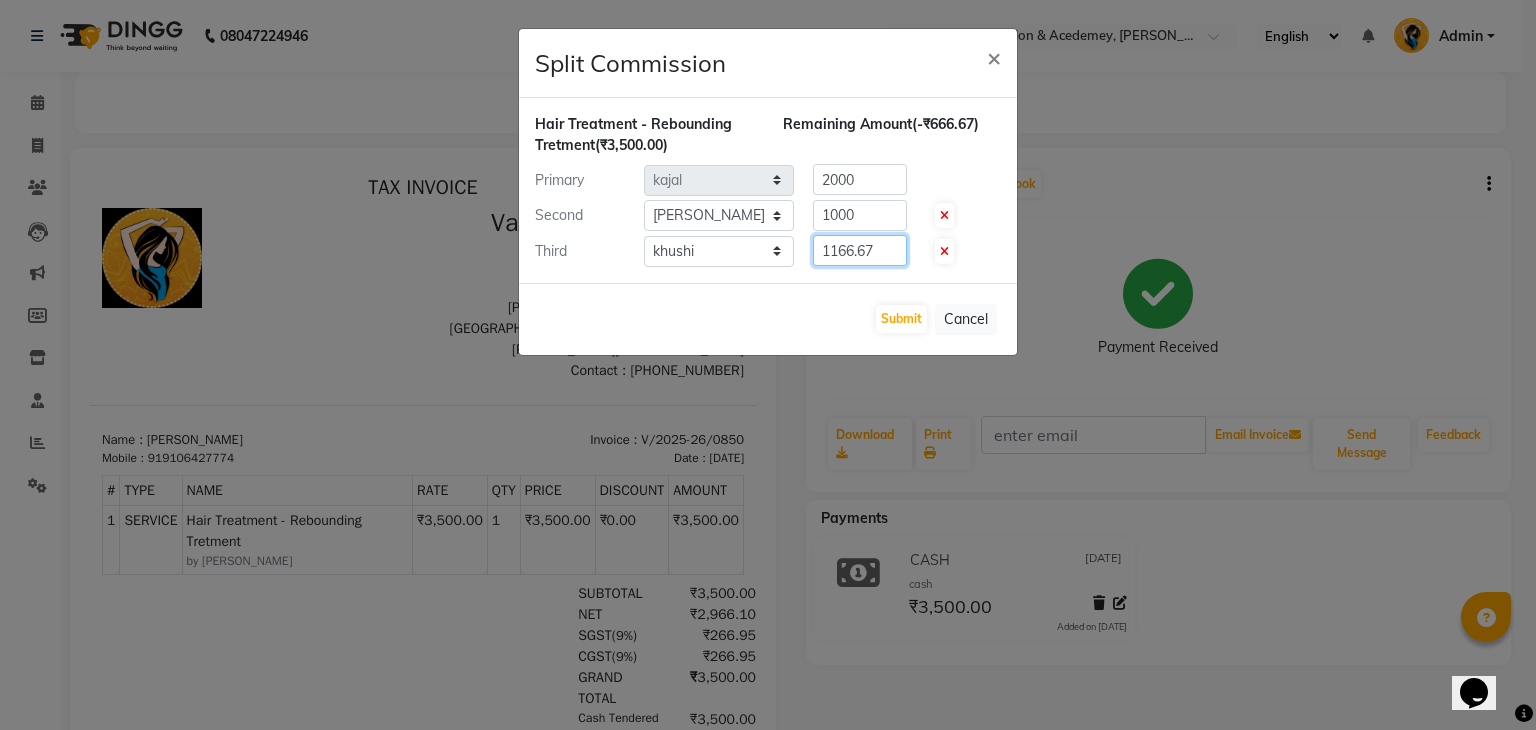 click on "1166.67" 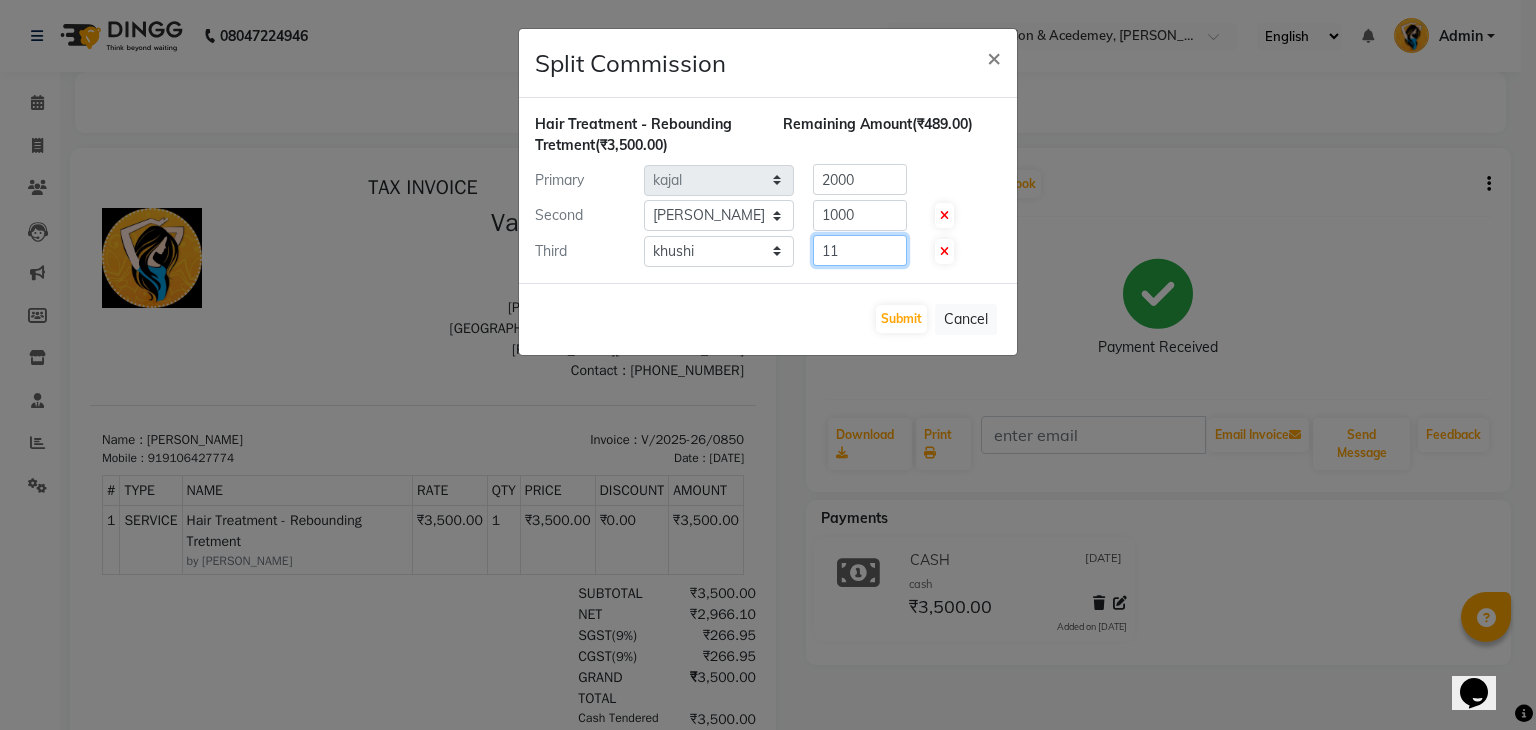 type on "1" 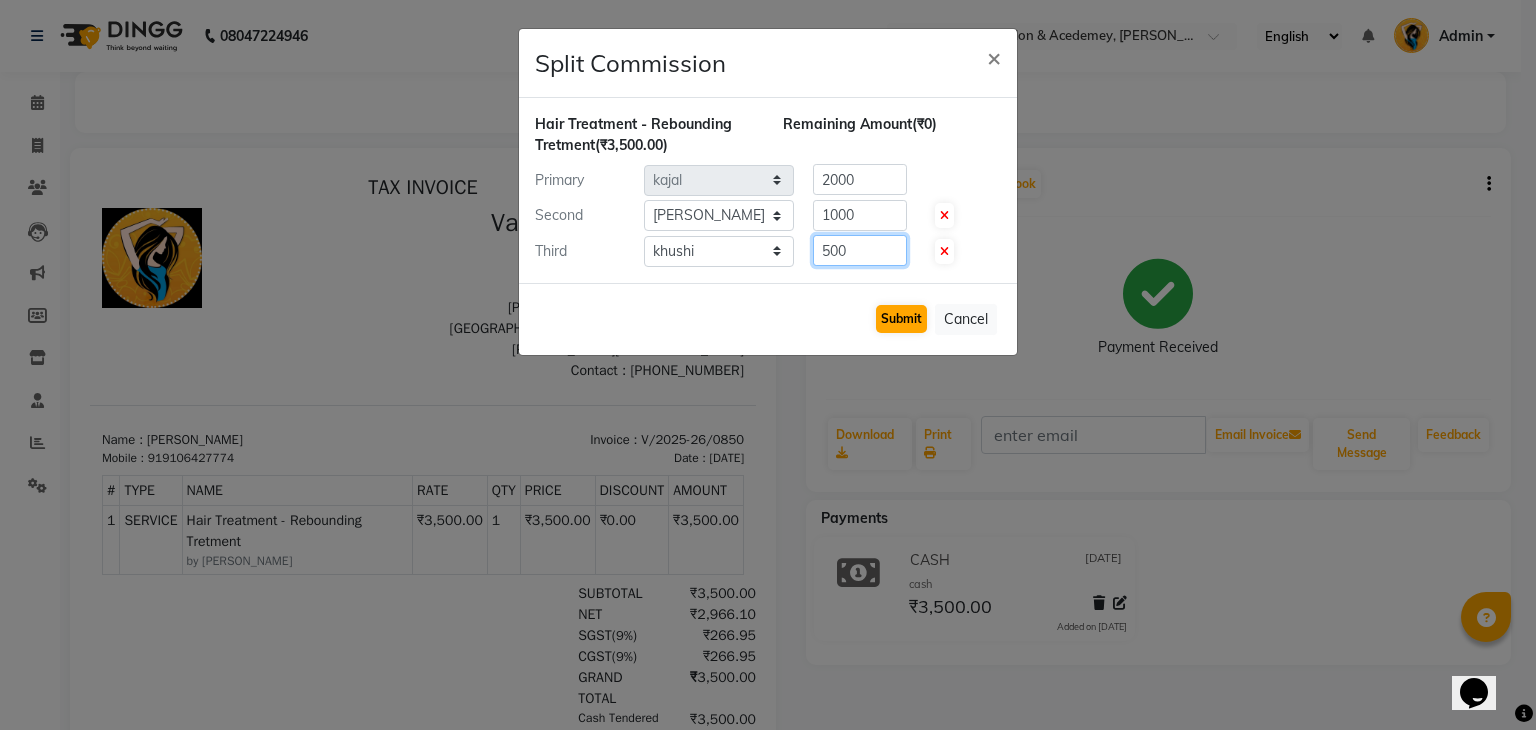 type on "500" 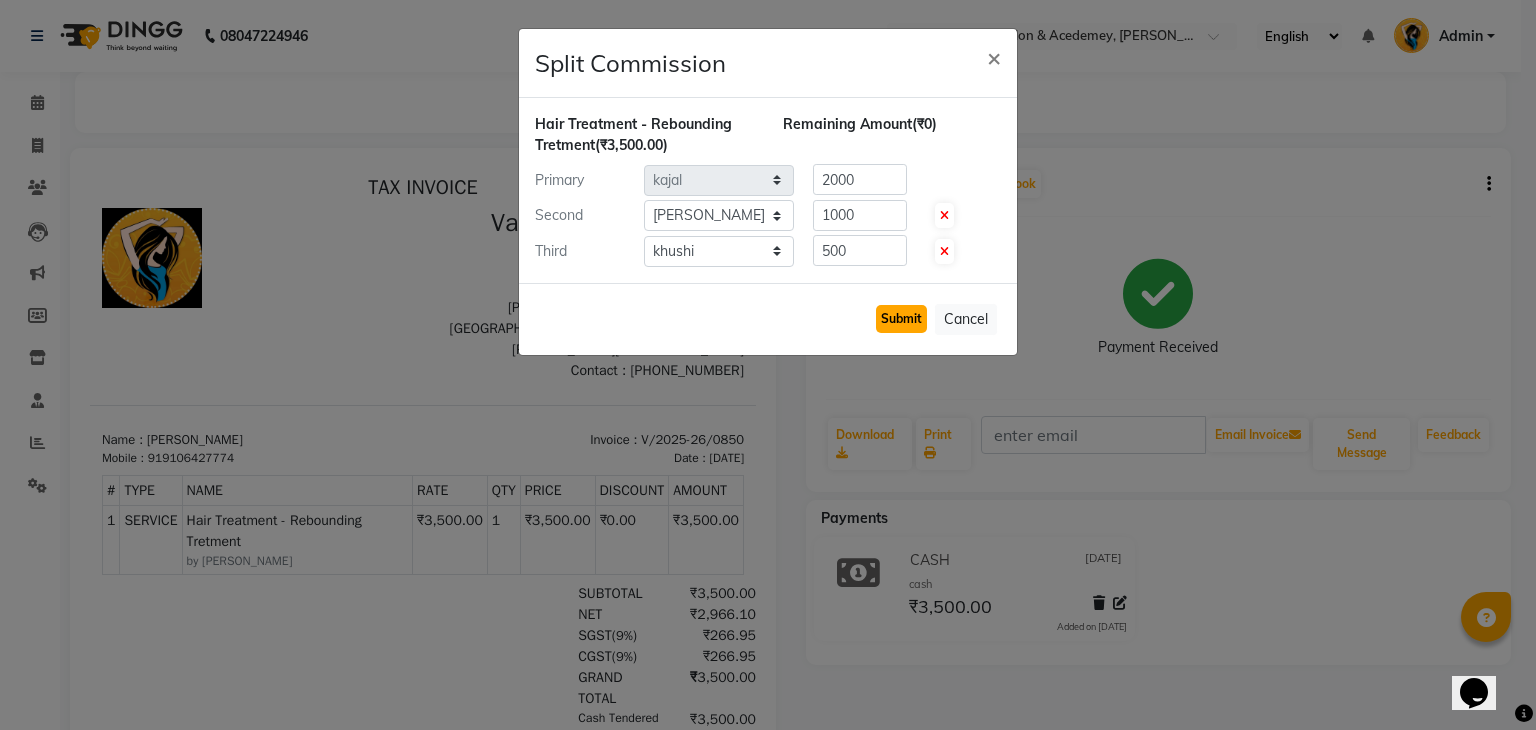 click on "Submit" 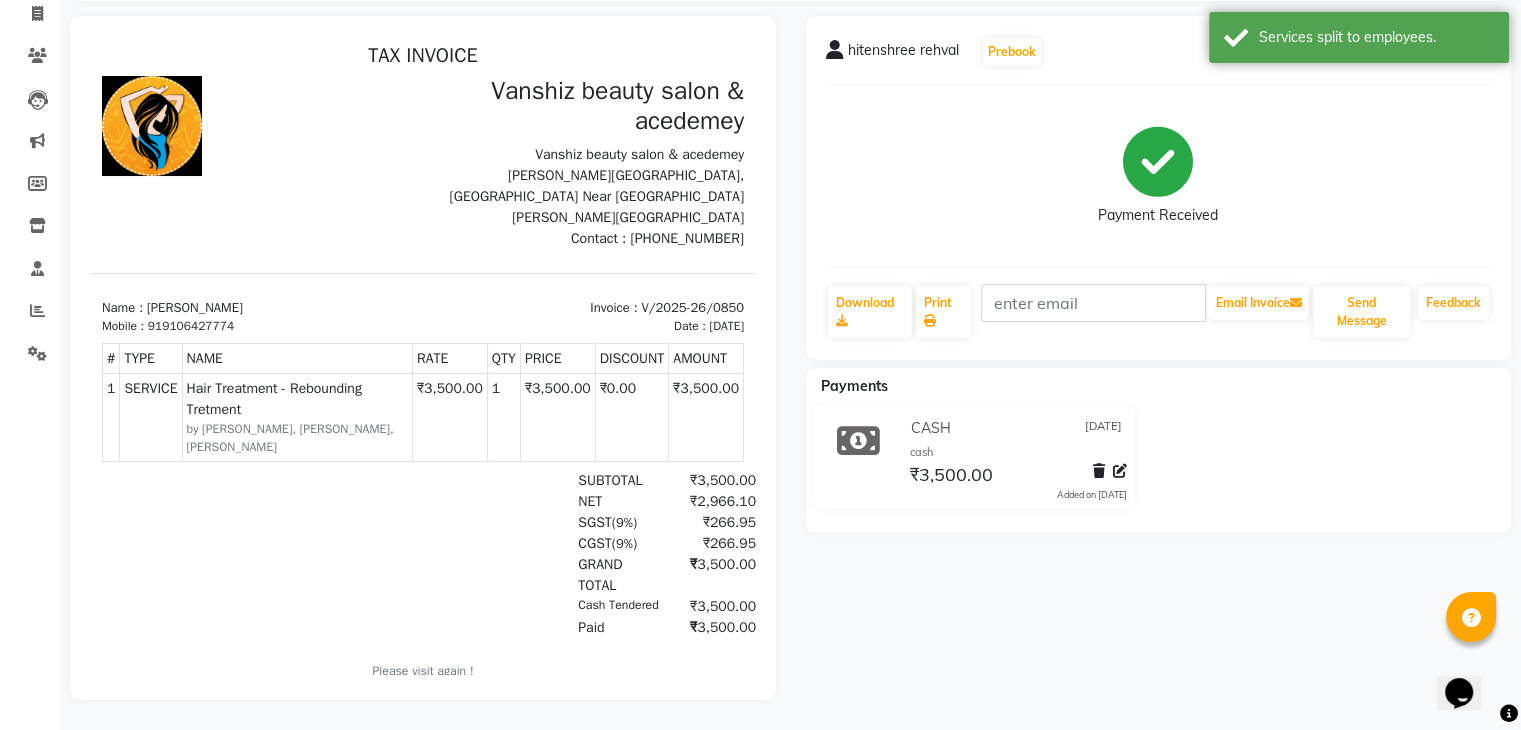 scroll, scrollTop: 0, scrollLeft: 0, axis: both 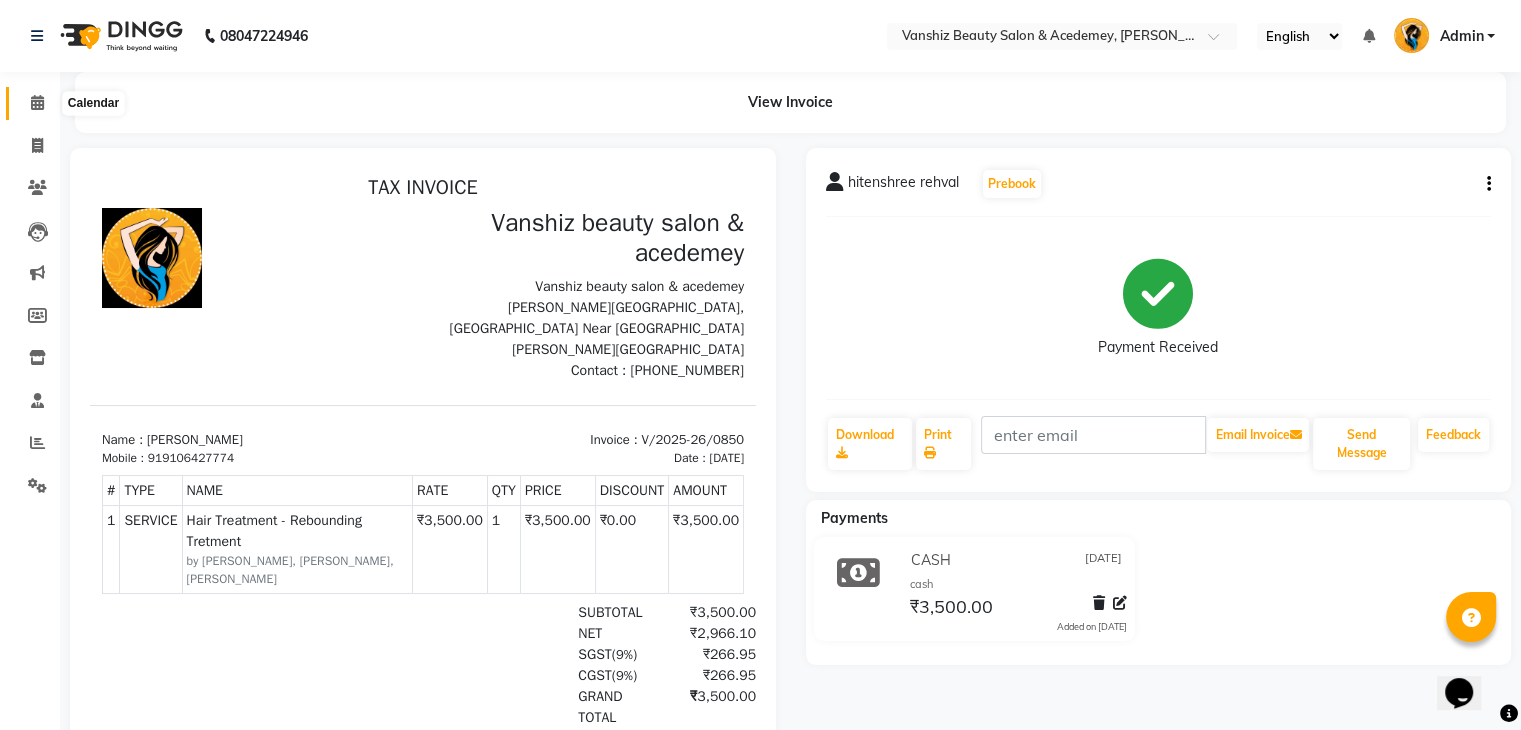 click 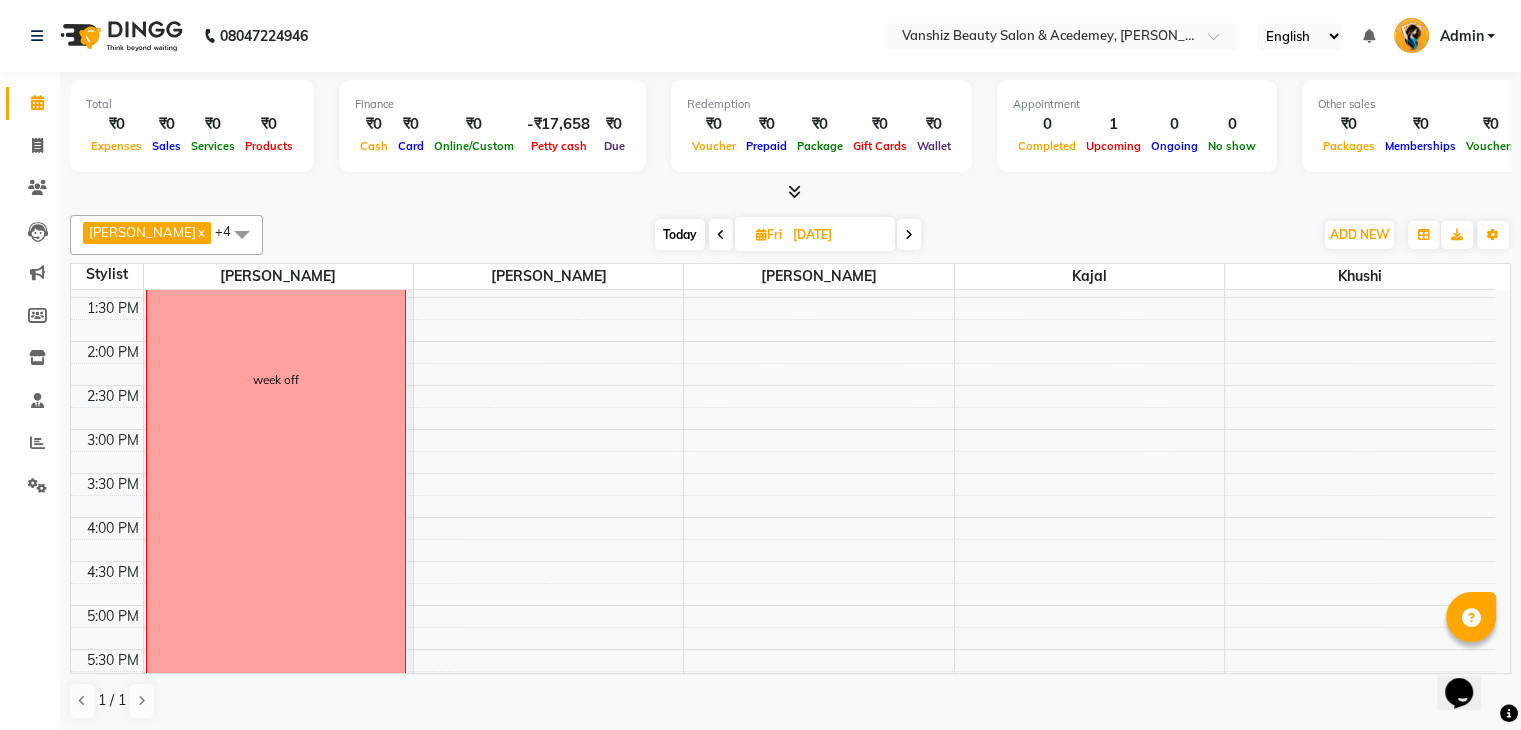 scroll, scrollTop: 749, scrollLeft: 0, axis: vertical 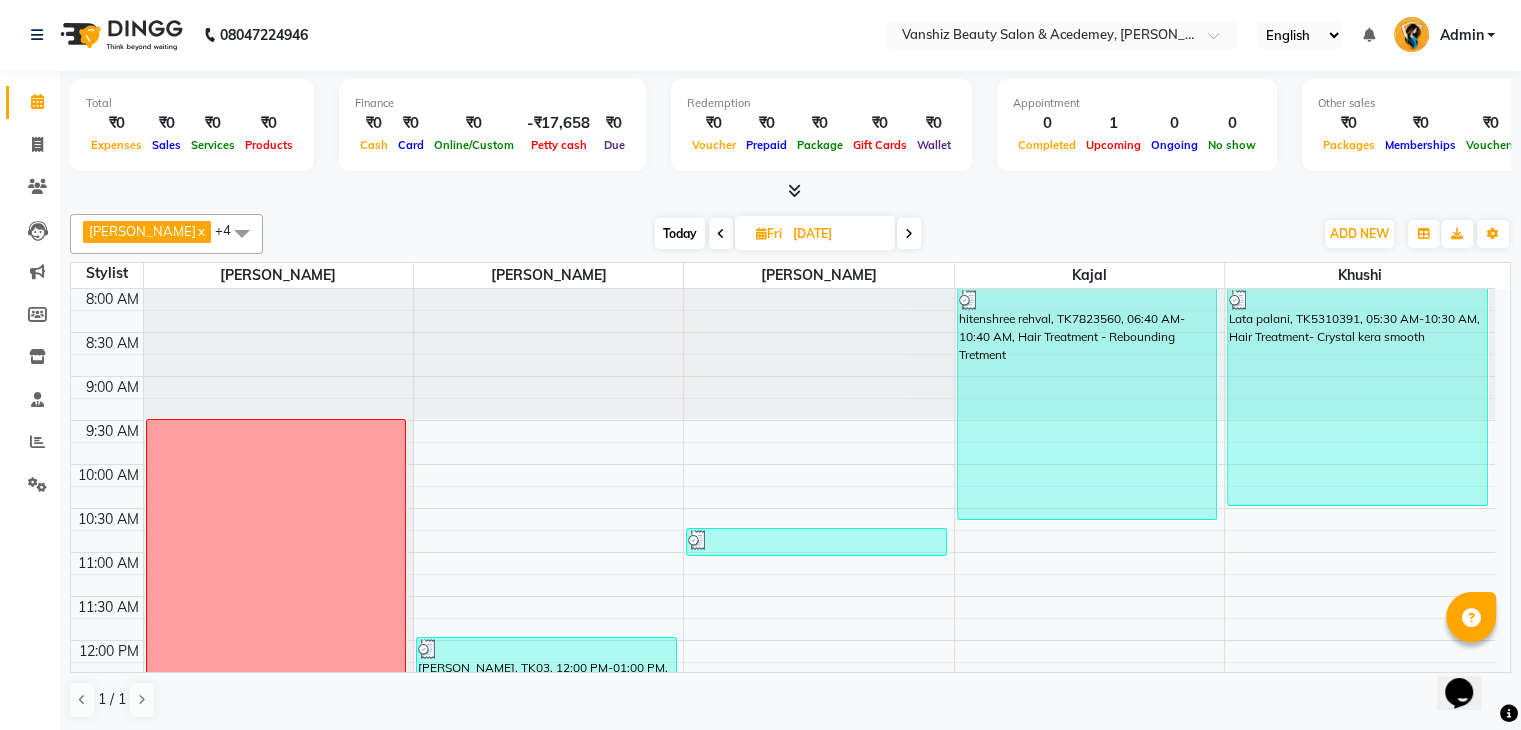 click on "Today" at bounding box center [680, 233] 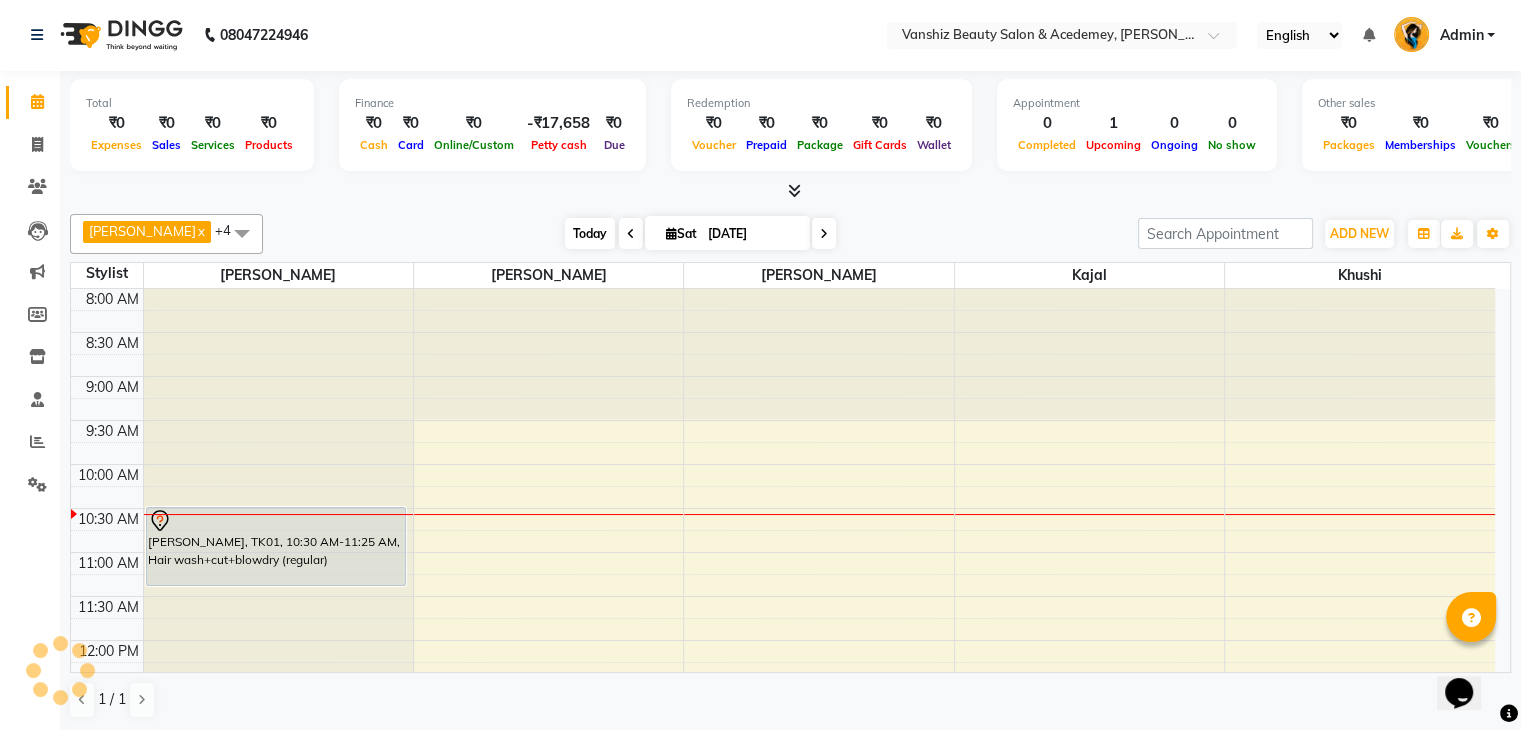 scroll, scrollTop: 175, scrollLeft: 0, axis: vertical 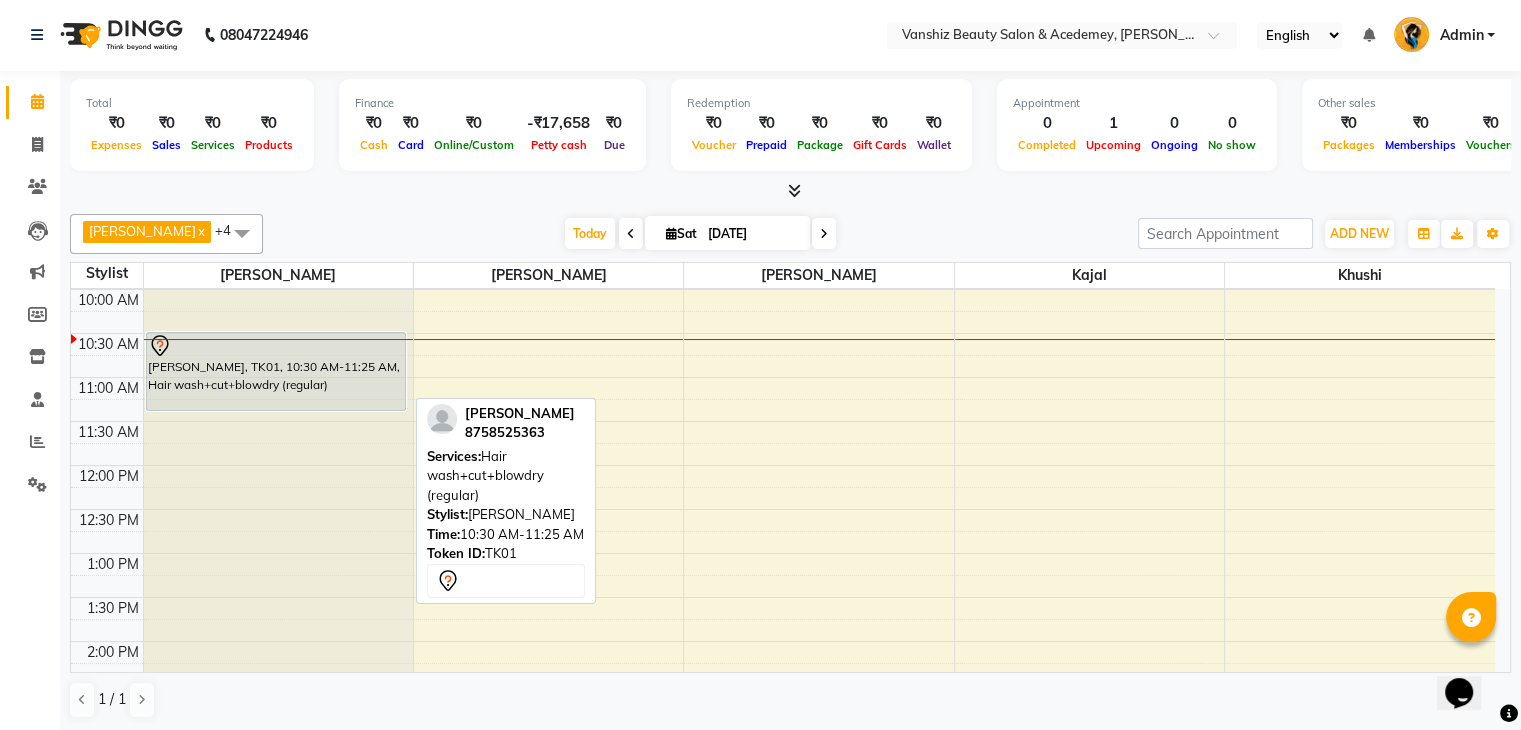 click on "[PERSON_NAME], TK01, 10:30 AM-11:25 AM, Hair wash+cut+blowdry (regular)" at bounding box center [276, 371] 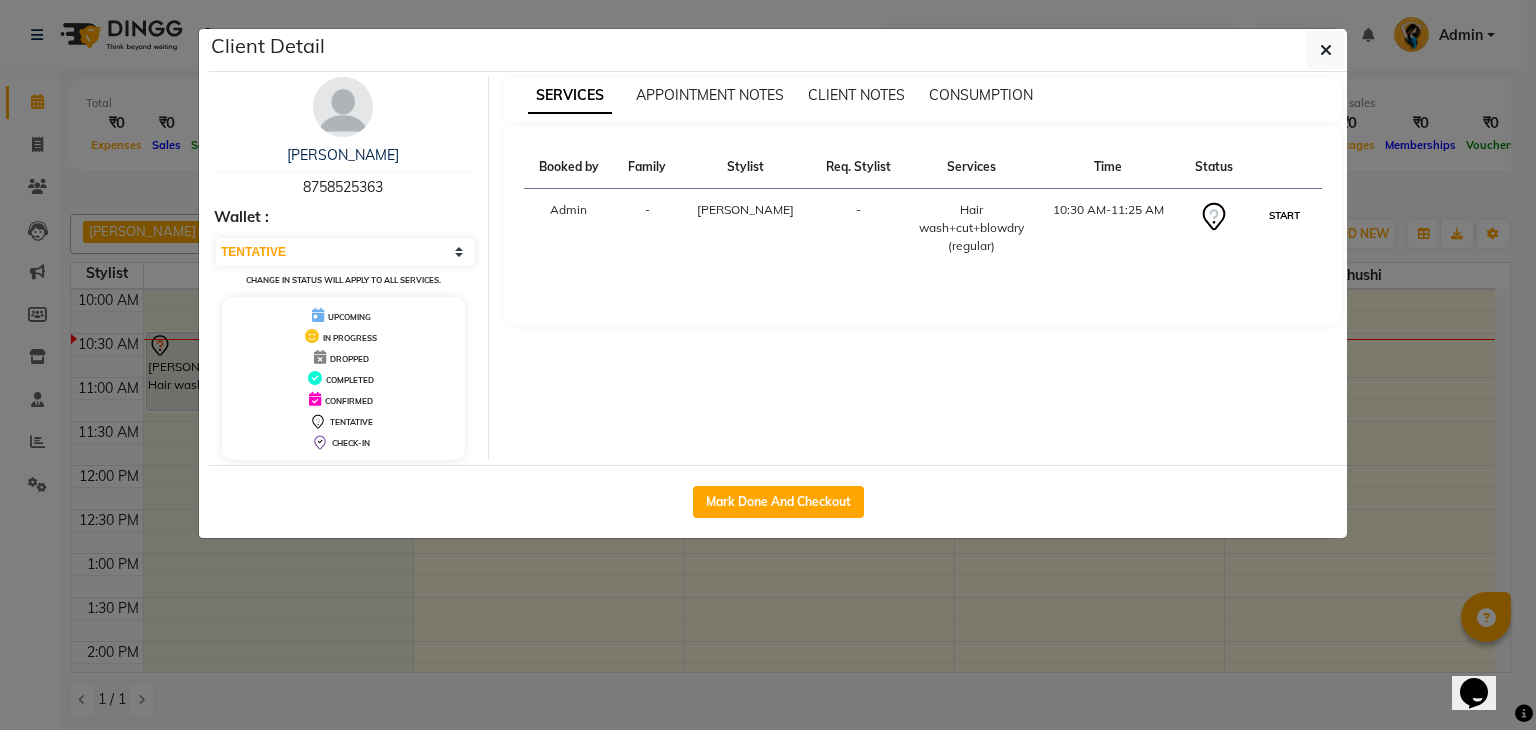 click on "START" at bounding box center [1284, 215] 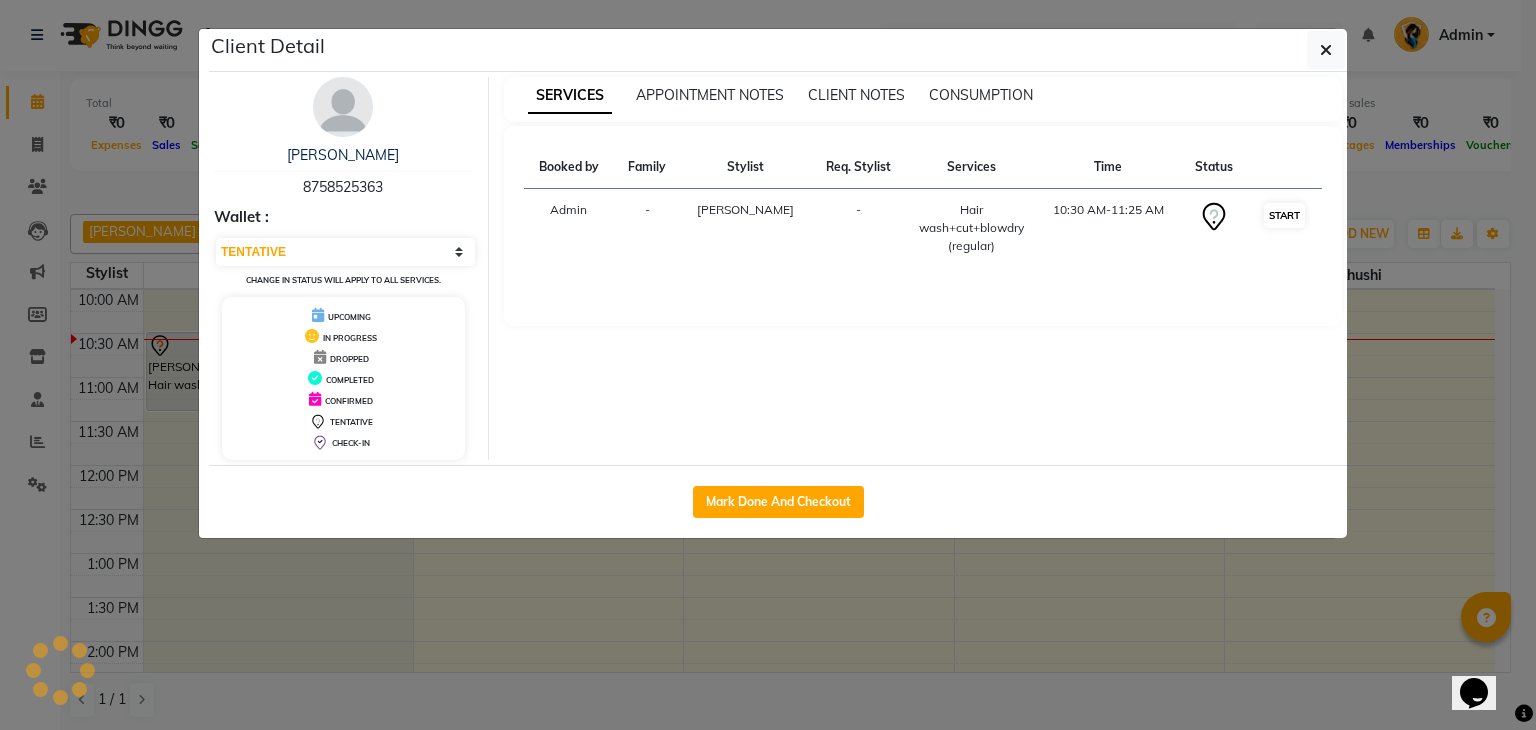 select on "1" 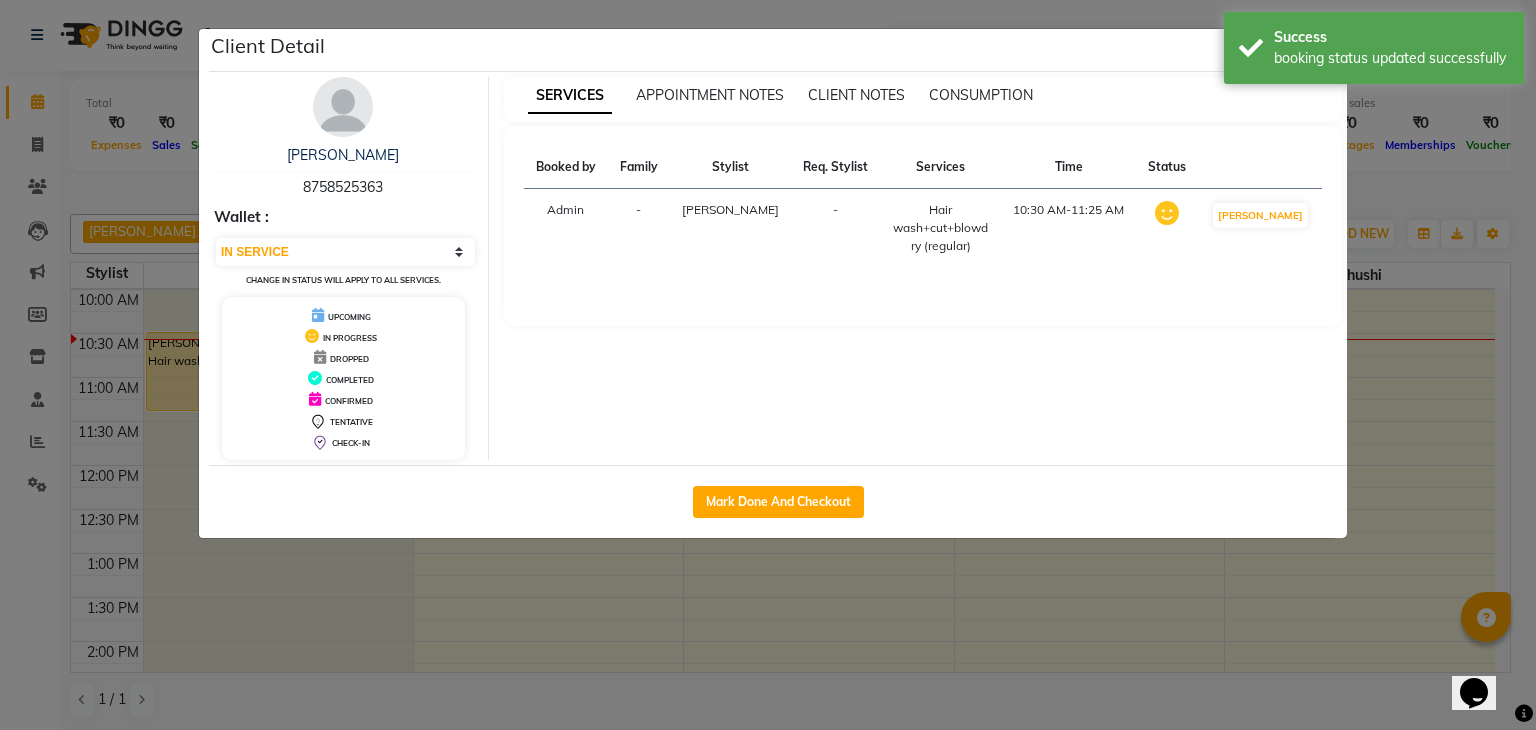 click on "Client Detail  [PERSON_NAME]   8758525363 Wallet : Select IN SERVICE CONFIRMED TENTATIVE CHECK IN MARK DONE DROPPED UPCOMING Change in status will apply to all services. UPCOMING IN PROGRESS DROPPED COMPLETED CONFIRMED TENTATIVE CHECK-IN SERVICES APPOINTMENT NOTES CLIENT NOTES CONSUMPTION Booked by Family Stylist Req. Stylist Services Time Status  Admin  - [PERSON_NAME]  -  Hair wash+cut+blowdry (regular)   10:30 AM-11:25 AM   MARK DONE   Mark Done And Checkout" 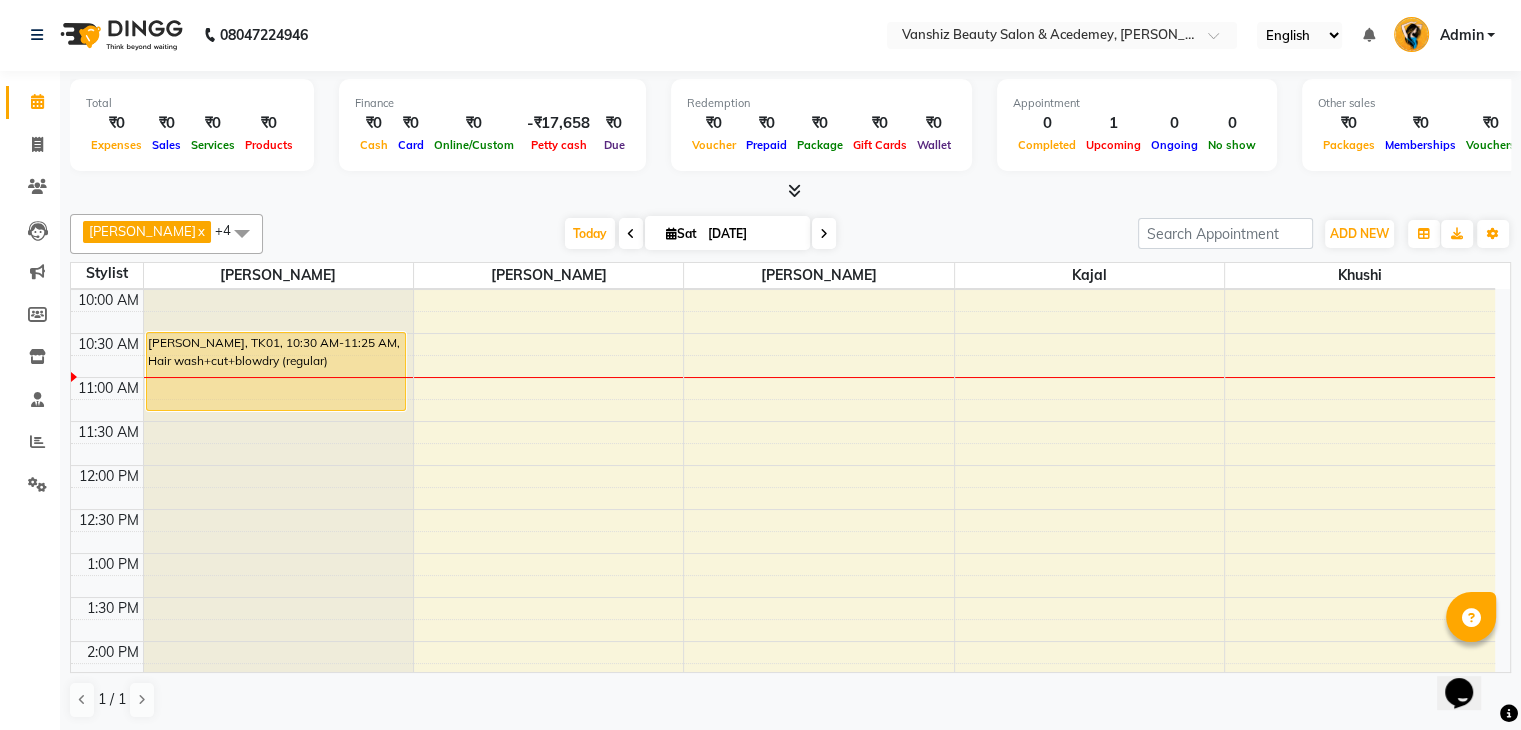 click at bounding box center [631, 233] 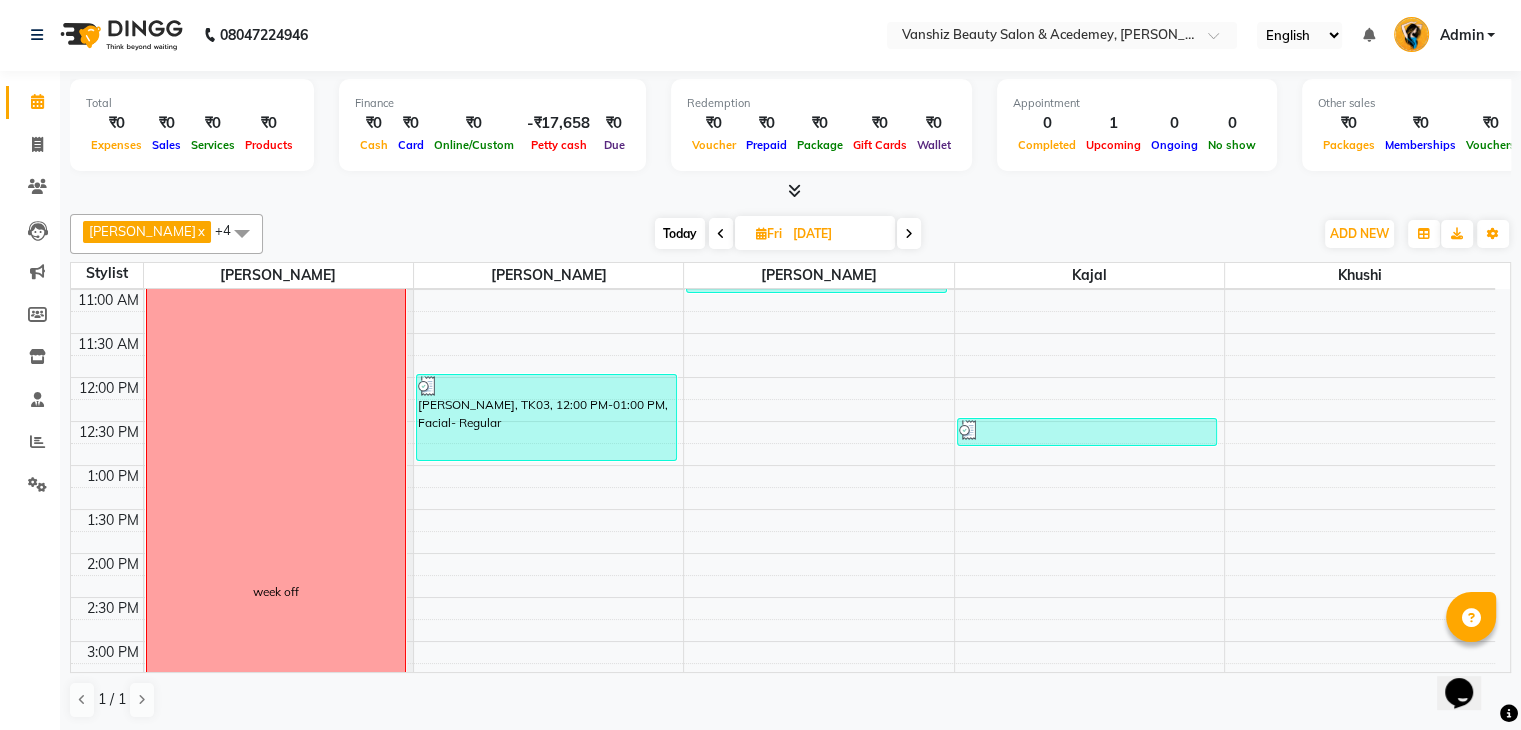 scroll, scrollTop: 0, scrollLeft: 0, axis: both 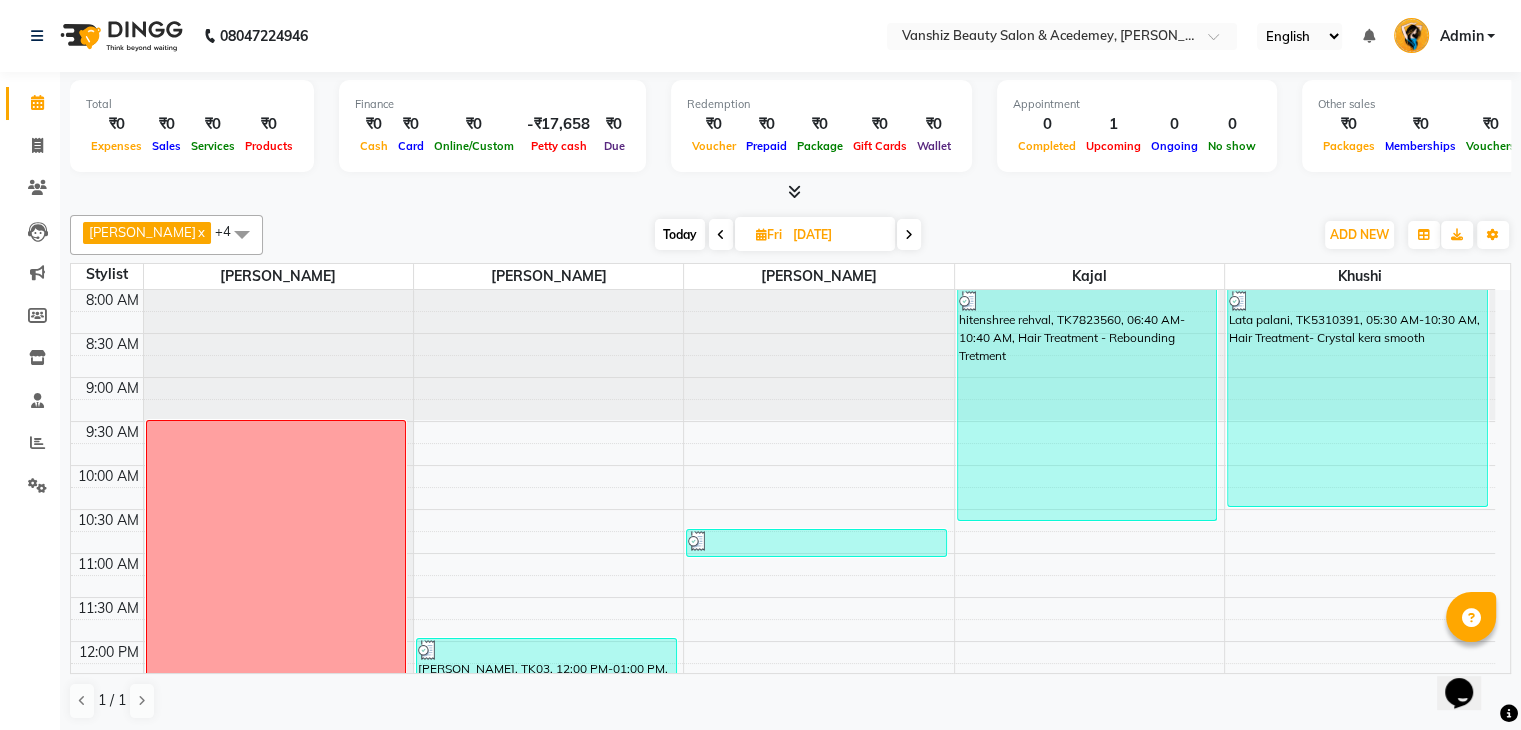 click at bounding box center (909, 234) 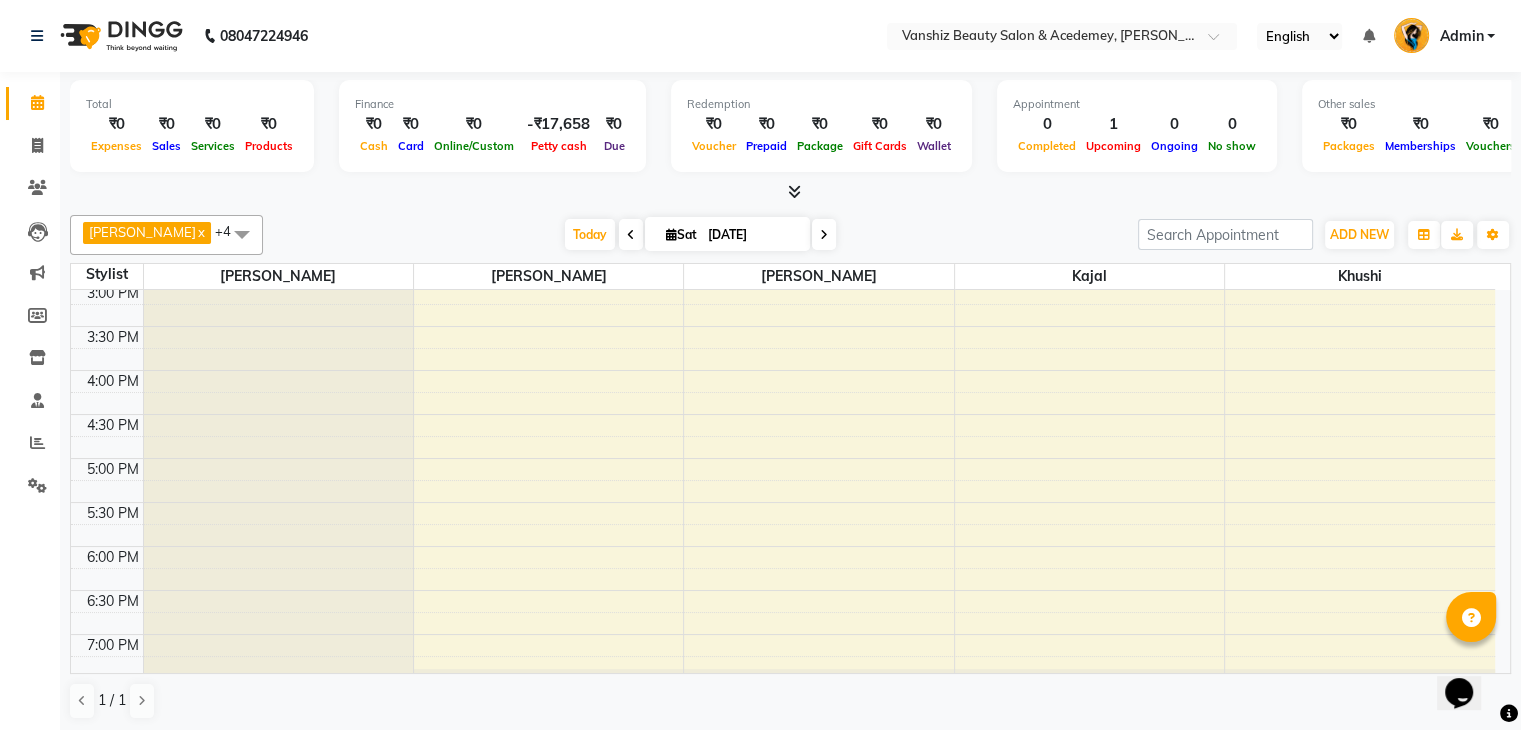 scroll, scrollTop: 626, scrollLeft: 0, axis: vertical 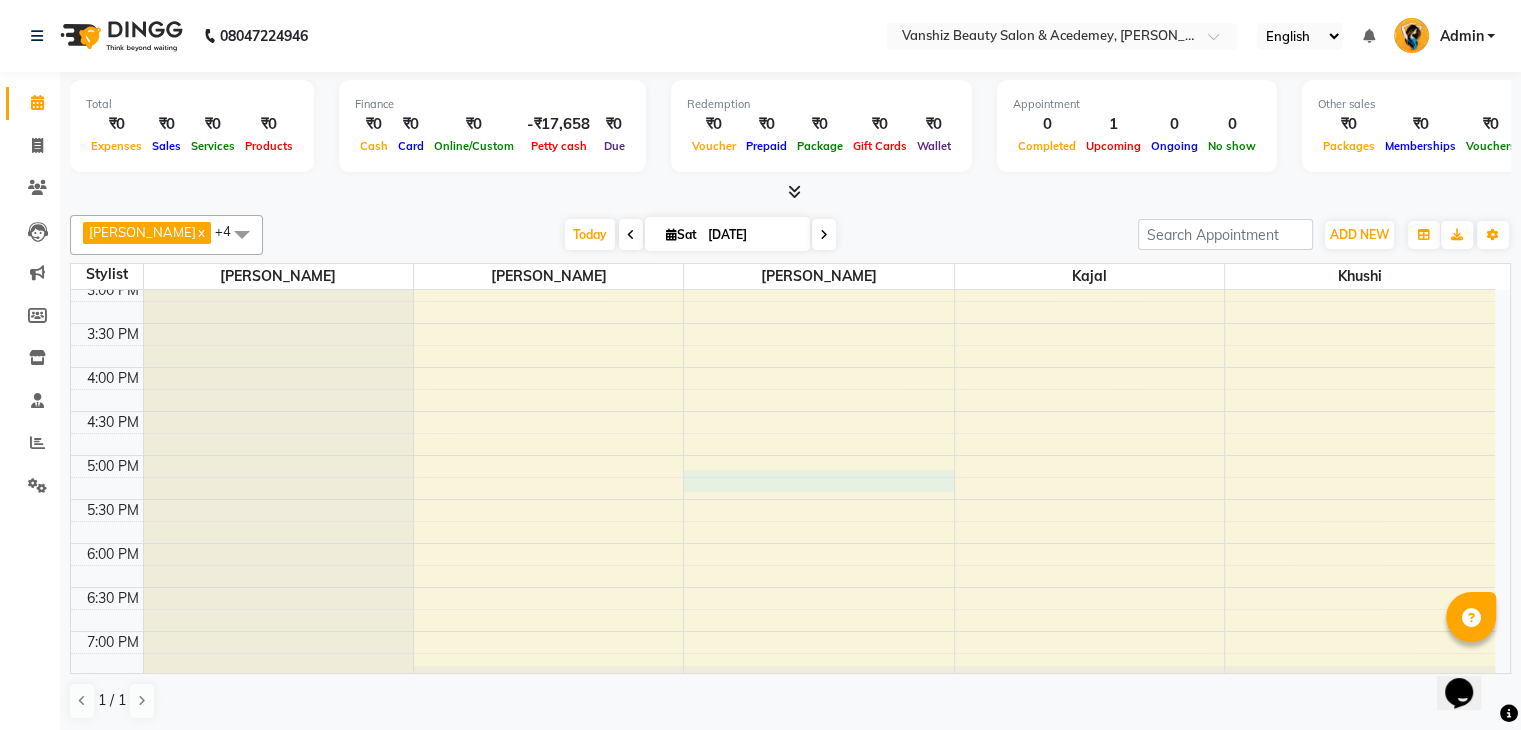 click on "8:00 AM 8:30 AM 9:00 AM 9:30 AM 10:00 AM 10:30 AM 11:00 AM 11:30 AM 12:00 PM 12:30 PM 1:00 PM 1:30 PM 2:00 PM 2:30 PM 3:00 PM 3:30 PM 4:00 PM 4:30 PM 5:00 PM 5:30 PM 6:00 PM 6:30 PM 7:00 PM 7:30 PM 8:00 PM 8:30 PM    [PERSON_NAME][GEOGRAPHIC_DATA], TK01, 10:30 AM-11:25 AM, Hair wash+cut+blowdry (regular)" at bounding box center [783, 235] 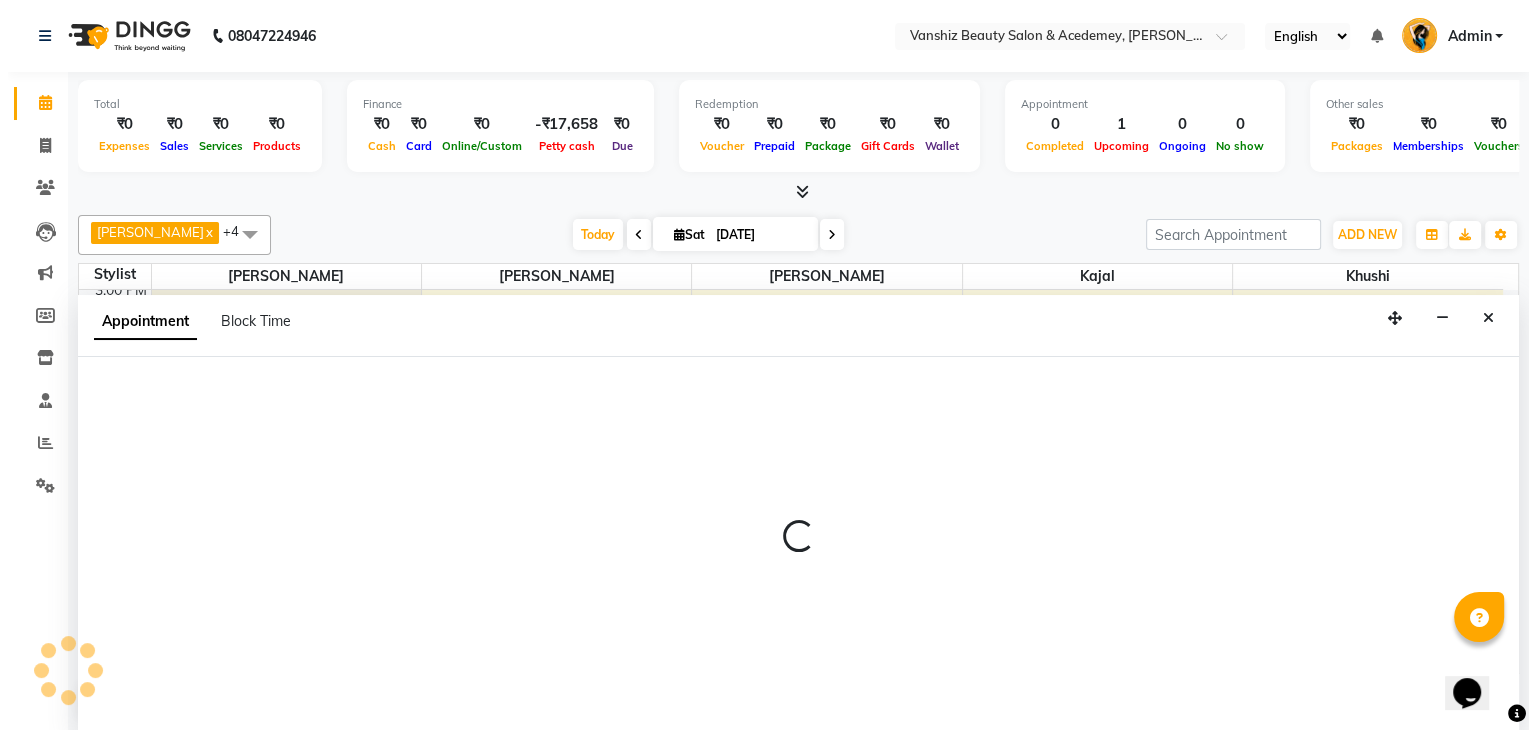 scroll, scrollTop: 1, scrollLeft: 0, axis: vertical 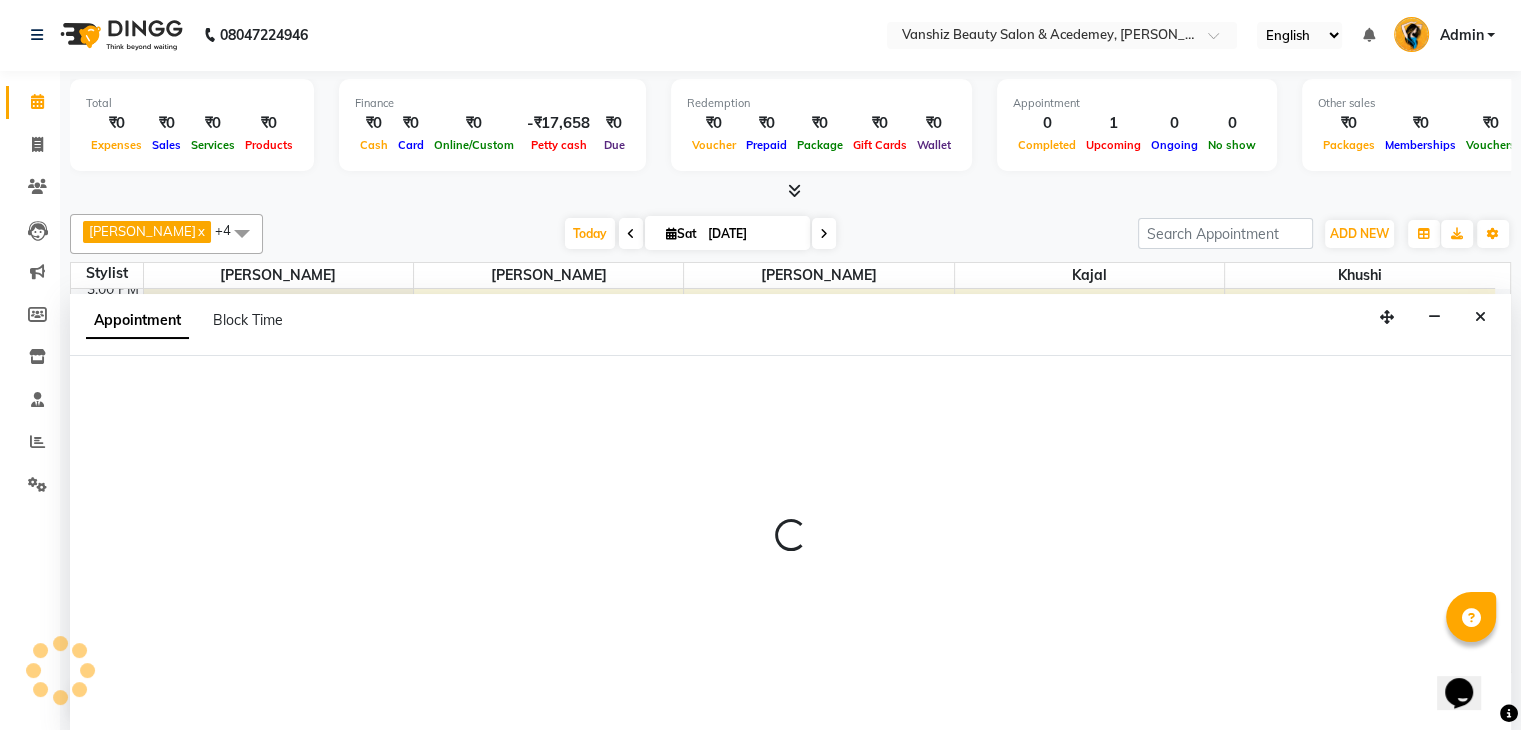select on "66484" 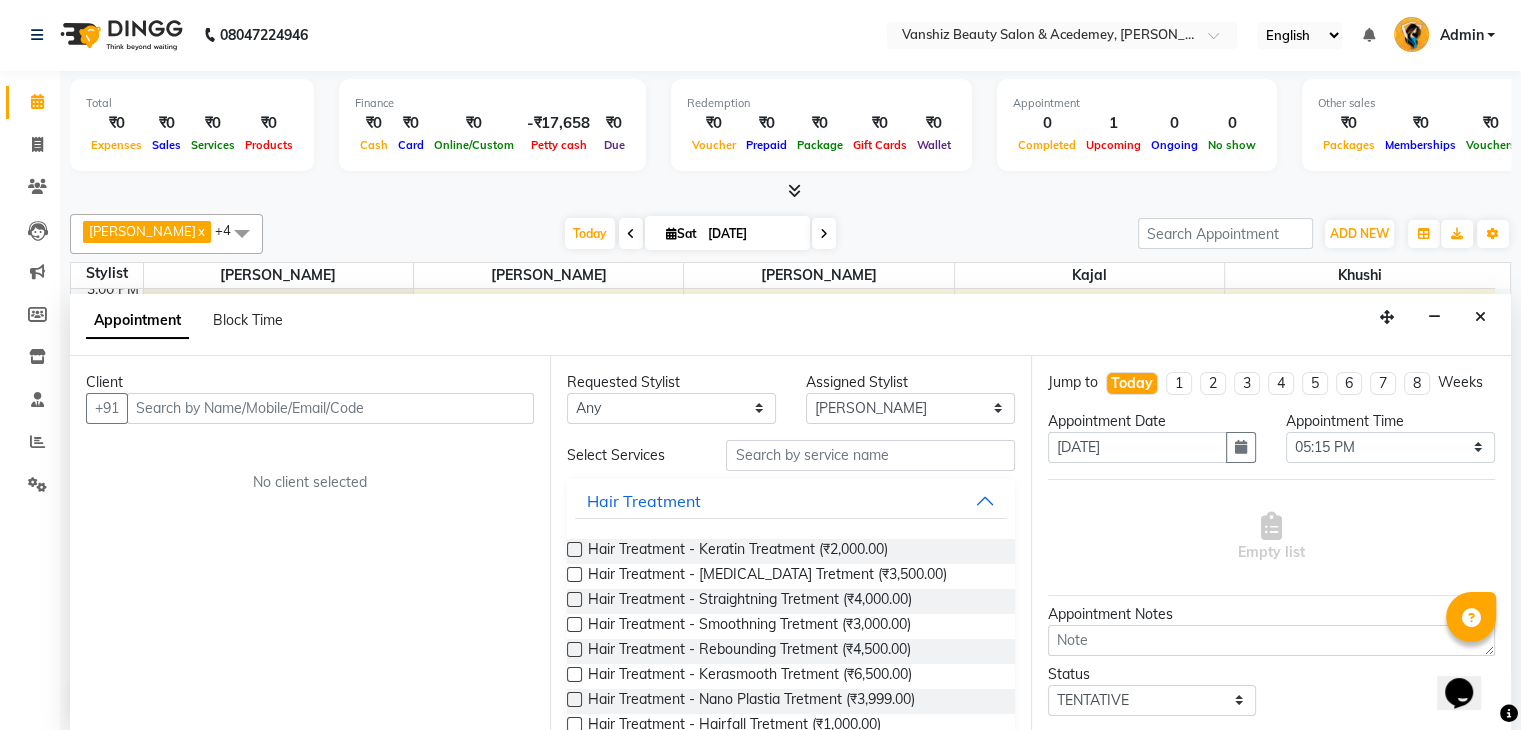 click at bounding box center [330, 408] 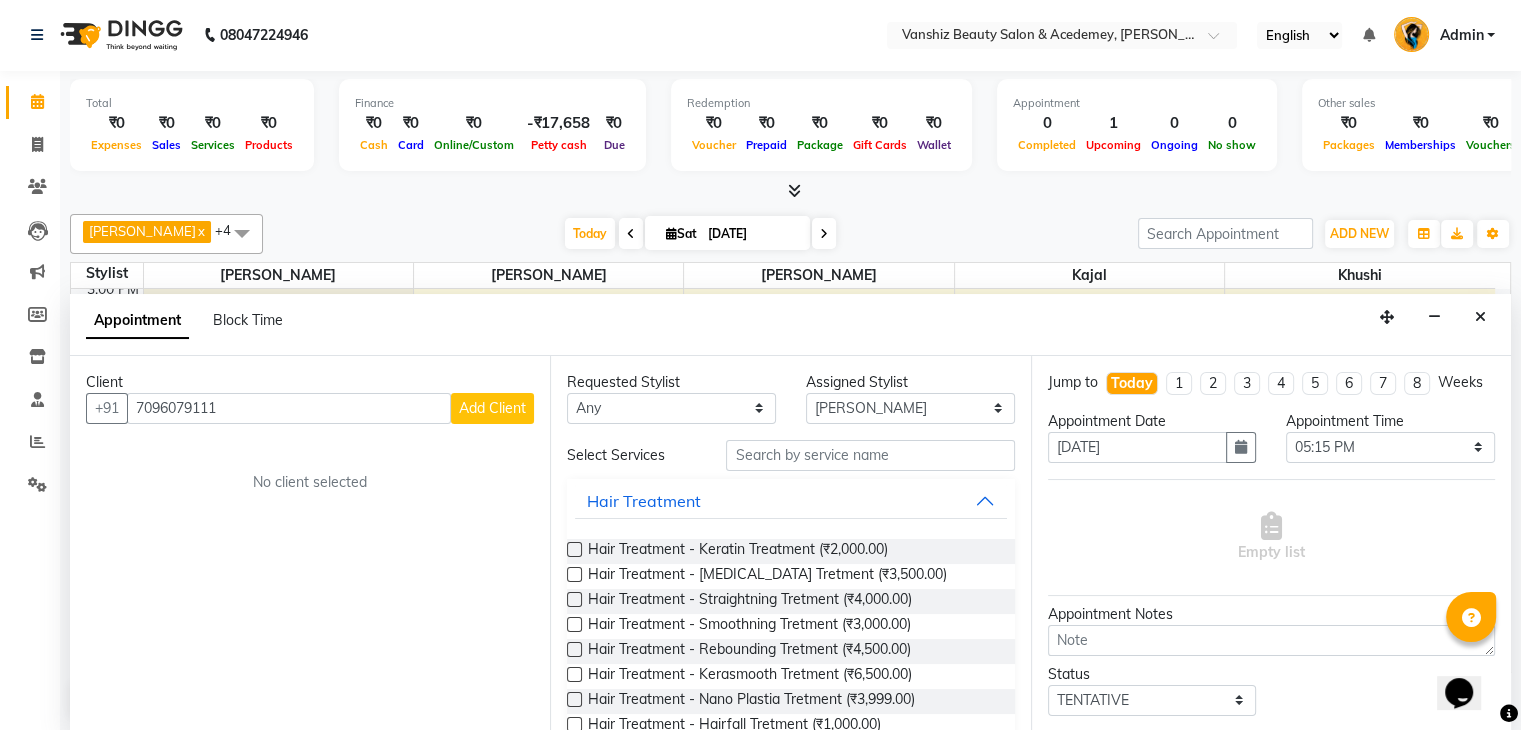 type on "7096079111" 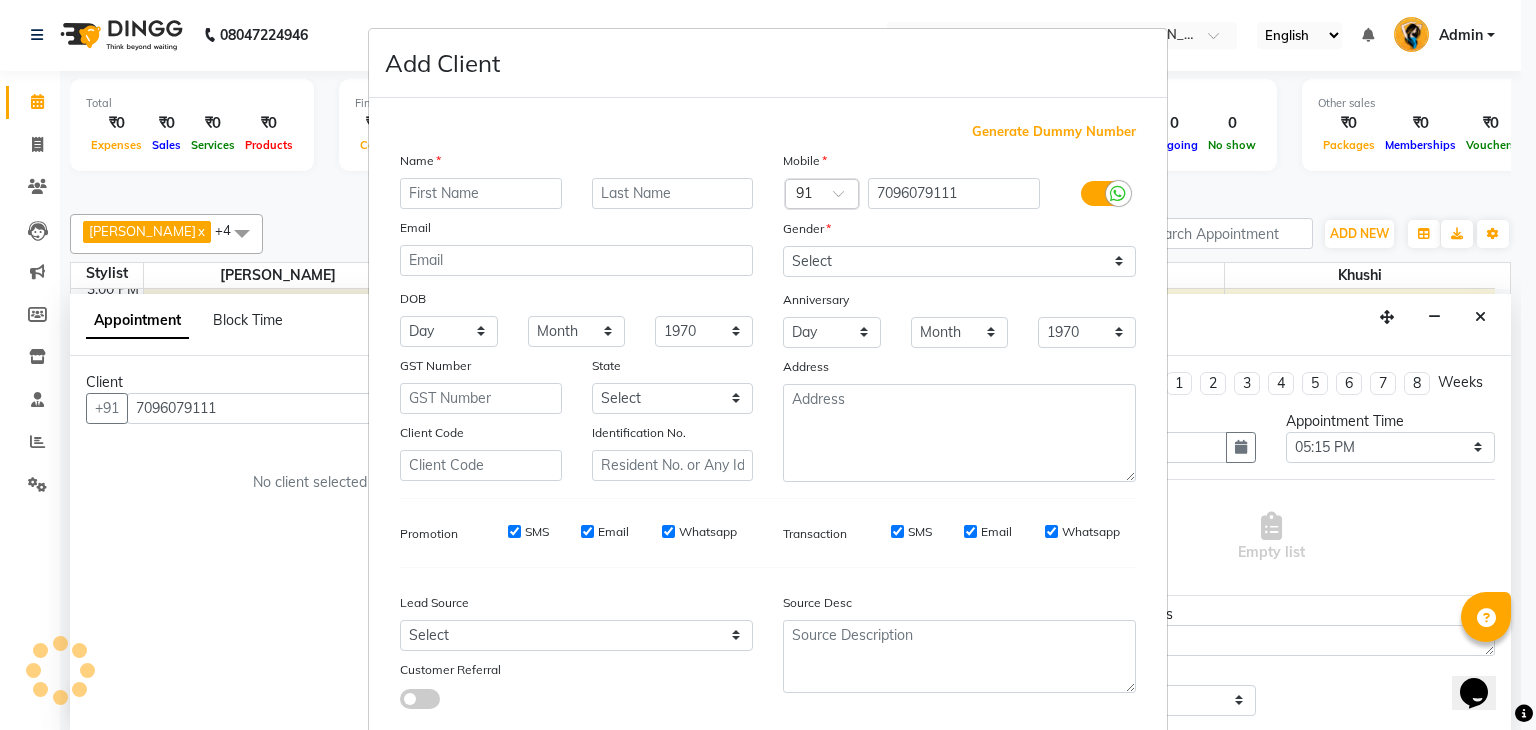 click on "Name Email DOB Day 01 02 03 04 05 06 07 08 09 10 11 12 13 14 15 16 17 18 19 20 21 22 23 24 25 26 27 28 29 30 31 Month January February March April May June July August September October November [DATE] 1941 1942 1943 1944 1945 1946 1947 1948 1949 1950 1951 1952 1953 1954 1955 1956 1957 1958 1959 1960 1961 1962 1963 1964 1965 1966 1967 1968 1969 1970 1971 1972 1973 1974 1975 1976 1977 1978 1979 1980 1981 1982 1983 1984 1985 1986 1987 1988 1989 1990 1991 1992 1993 1994 1995 1996 1997 1998 1999 2000 2001 2002 2003 2004 2005 2006 2007 2008 2009 2010 2011 2012 2013 2014 2015 2016 2017 2018 2019 2020 2021 2022 2023 2024 GST Number State Select [GEOGRAPHIC_DATA] [GEOGRAPHIC_DATA] [GEOGRAPHIC_DATA] [GEOGRAPHIC_DATA] [GEOGRAPHIC_DATA] [GEOGRAPHIC_DATA] [GEOGRAPHIC_DATA] [GEOGRAPHIC_DATA] [GEOGRAPHIC_DATA] [GEOGRAPHIC_DATA] [GEOGRAPHIC_DATA] [GEOGRAPHIC_DATA] [GEOGRAPHIC_DATA] [GEOGRAPHIC_DATA] [GEOGRAPHIC_DATA] [GEOGRAPHIC_DATA] [GEOGRAPHIC_DATA] [GEOGRAPHIC_DATA] [GEOGRAPHIC_DATA] [GEOGRAPHIC_DATA] [GEOGRAPHIC_DATA] [GEOGRAPHIC_DATA] [GEOGRAPHIC_DATA] [GEOGRAPHIC_DATA] [GEOGRAPHIC_DATA] [GEOGRAPHIC_DATA] [GEOGRAPHIC_DATA] [GEOGRAPHIC_DATA] [GEOGRAPHIC_DATA] [GEOGRAPHIC_DATA] [GEOGRAPHIC_DATA] [GEOGRAPHIC_DATA] Tripura" at bounding box center [576, 316] 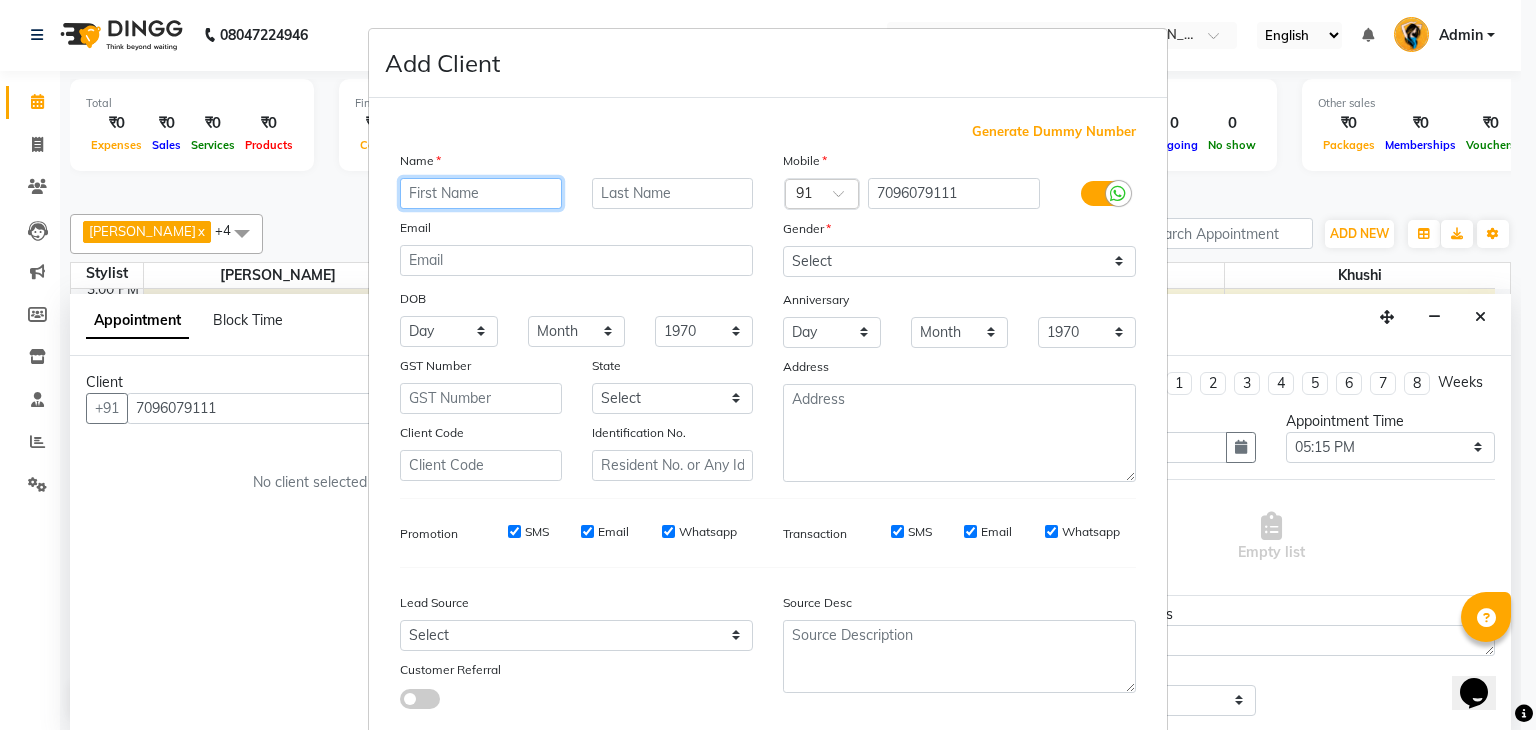 click at bounding box center (481, 193) 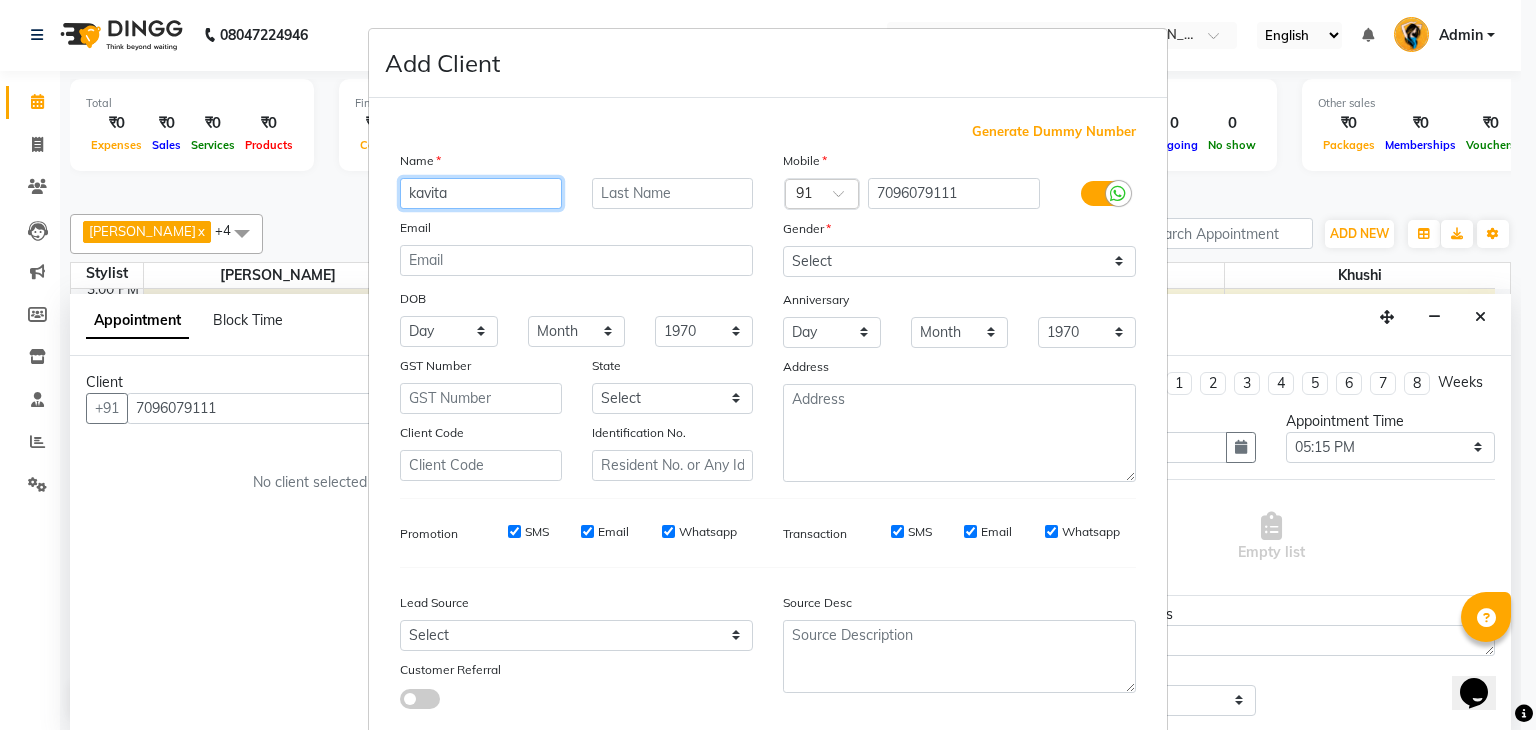 type on "kavita" 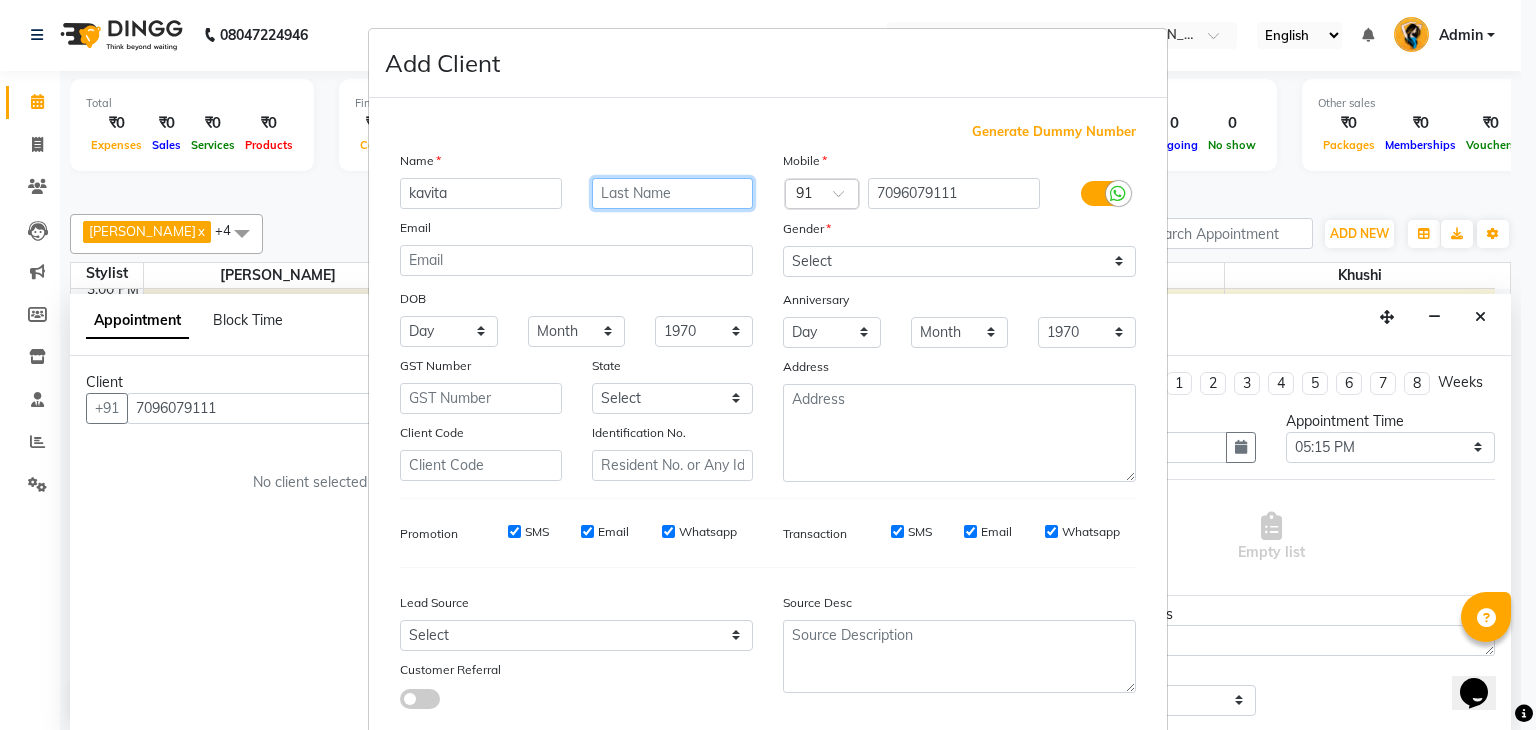 click at bounding box center [673, 193] 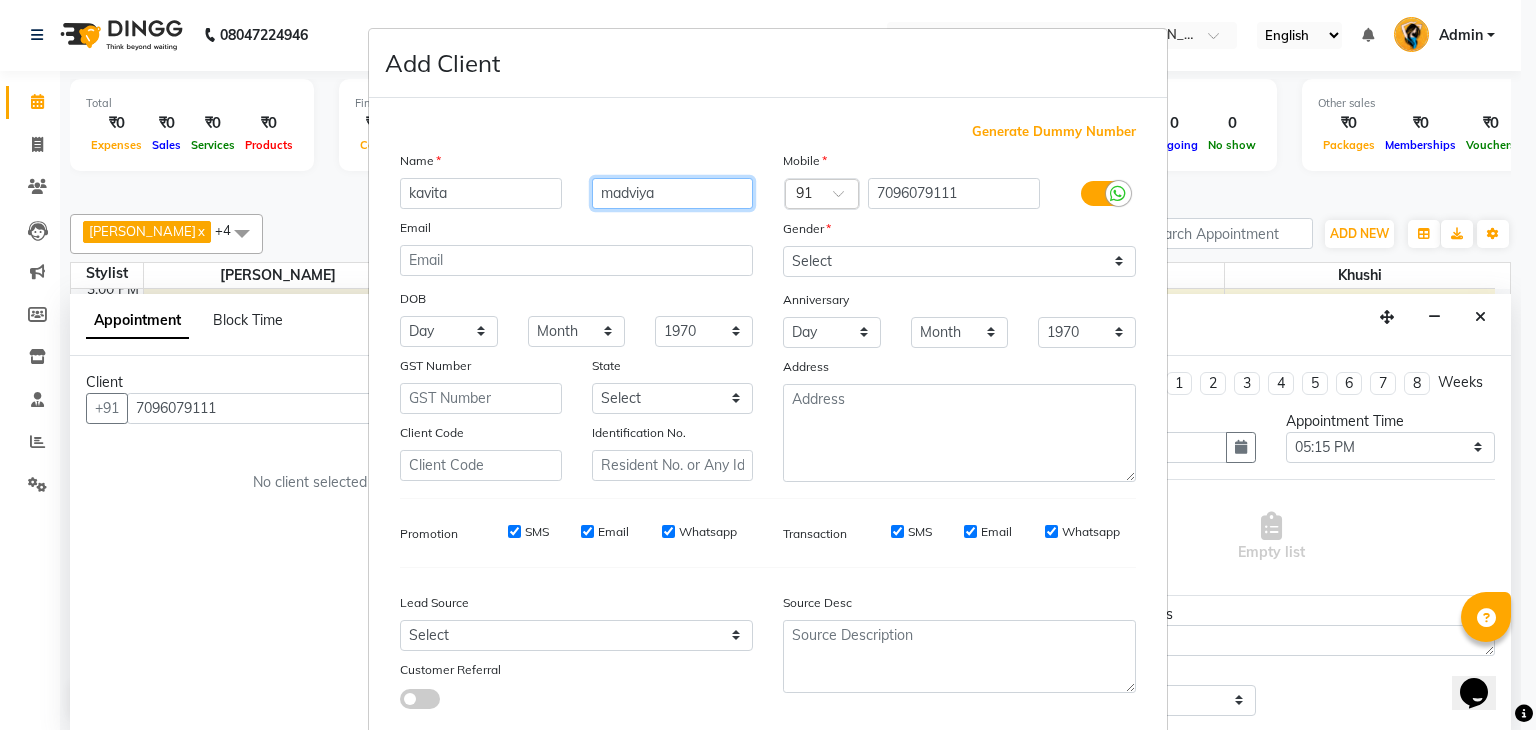 type on "madviya" 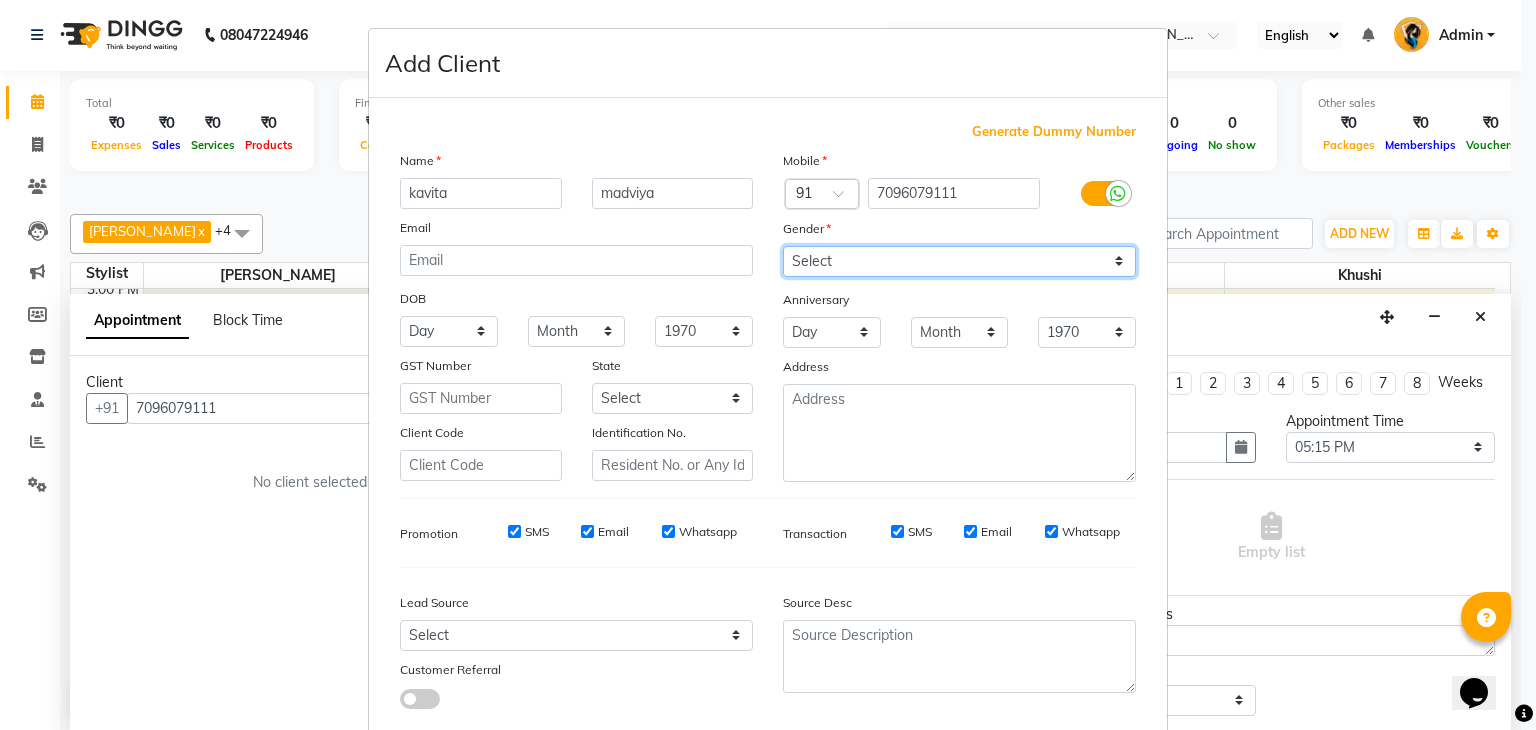 click on "Select [DEMOGRAPHIC_DATA] [DEMOGRAPHIC_DATA] Other Prefer Not To Say" at bounding box center [959, 261] 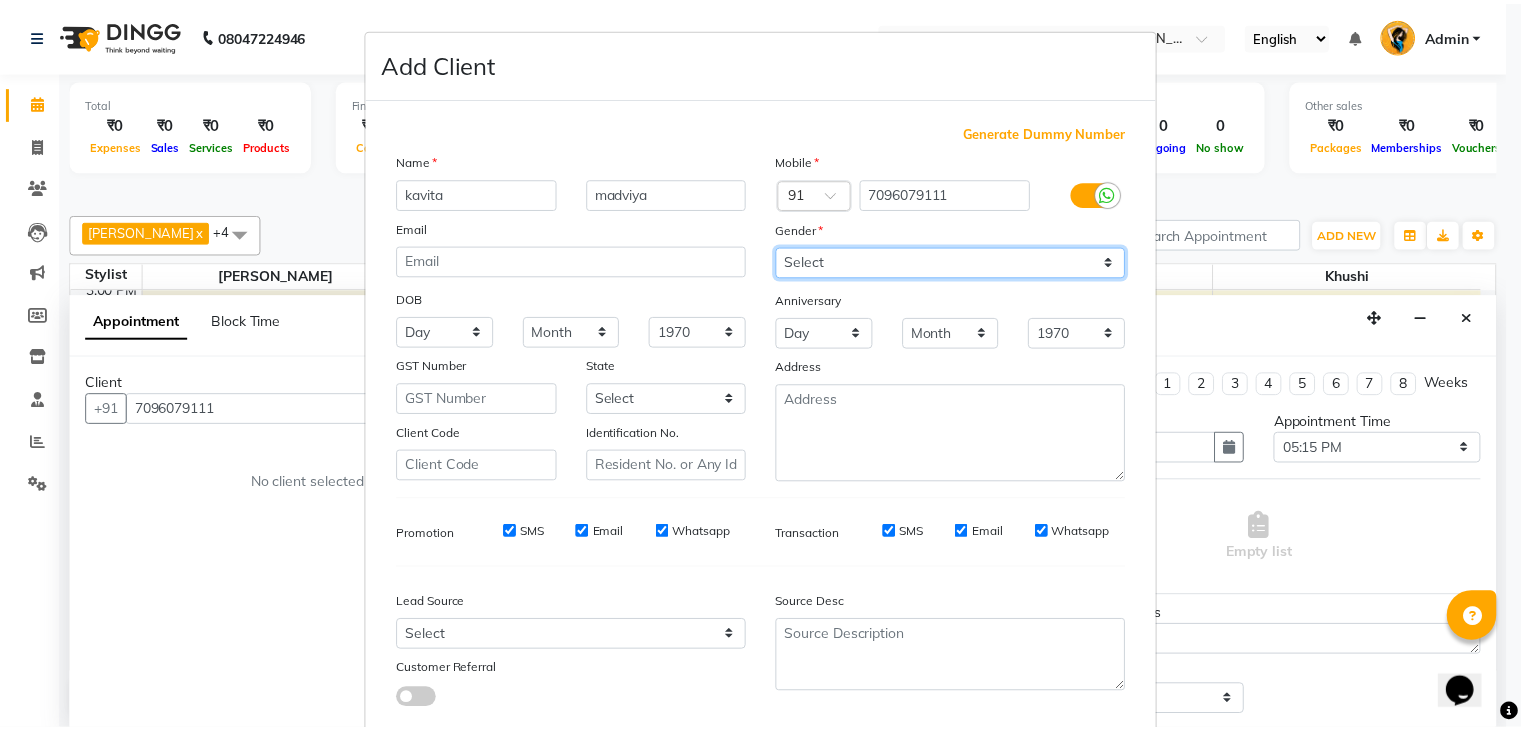 scroll, scrollTop: 127, scrollLeft: 0, axis: vertical 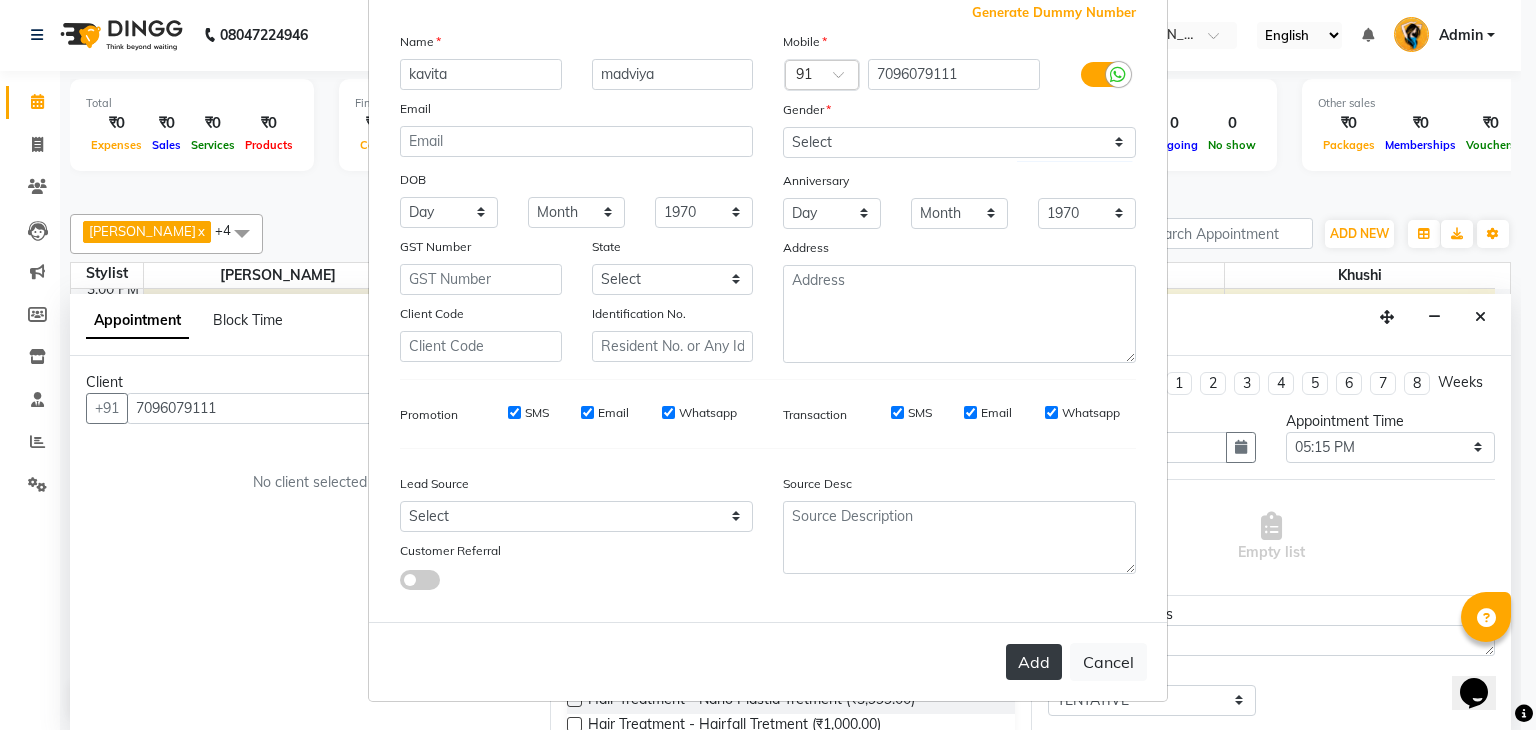 click on "Add" at bounding box center [1034, 662] 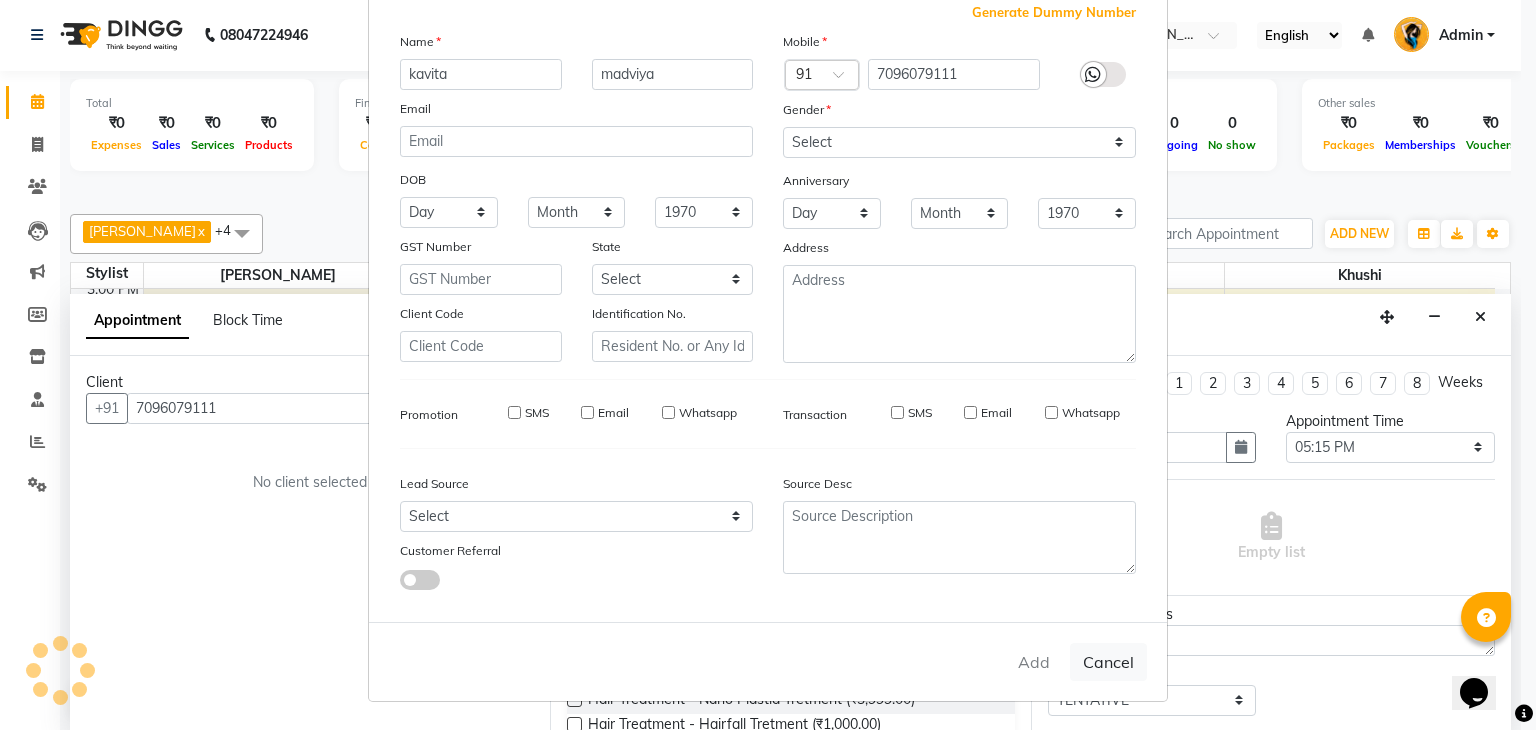 type 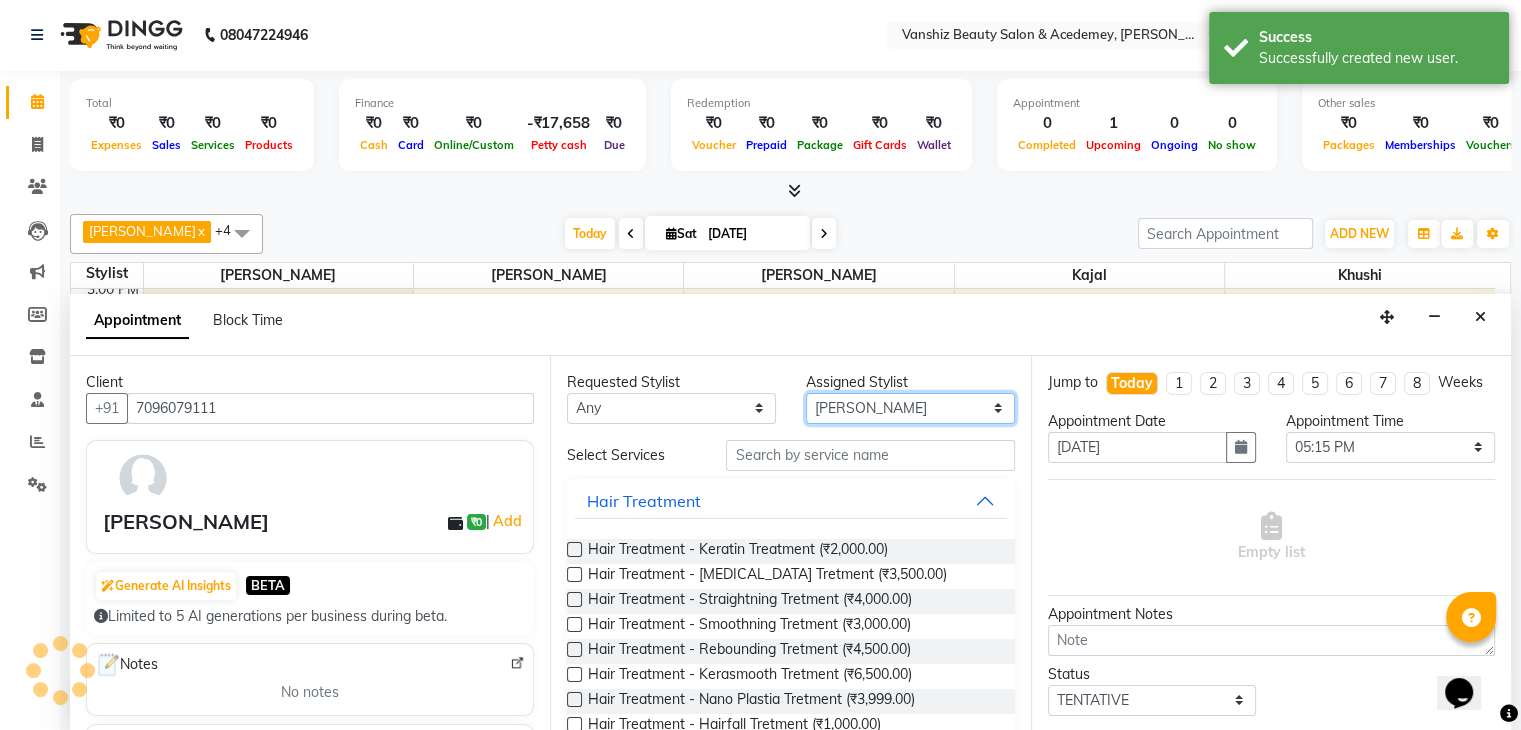 click on "Select [PERSON_NAME] [PERSON_NAME] kajal khushi [PERSON_NAME] [PERSON_NAME] [PERSON_NAME] [PERSON_NAME] [PERSON_NAME]" at bounding box center (910, 408) 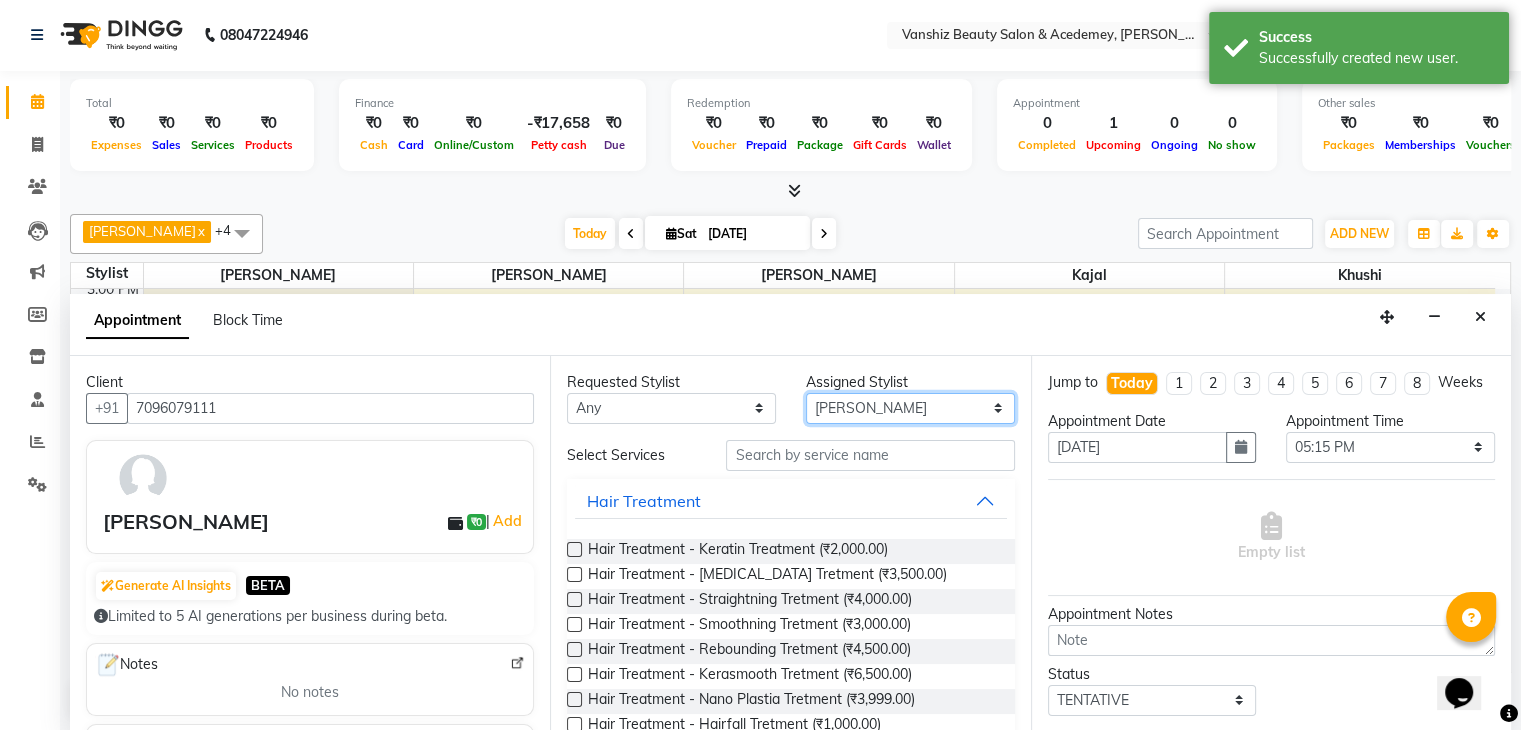 select on "78799" 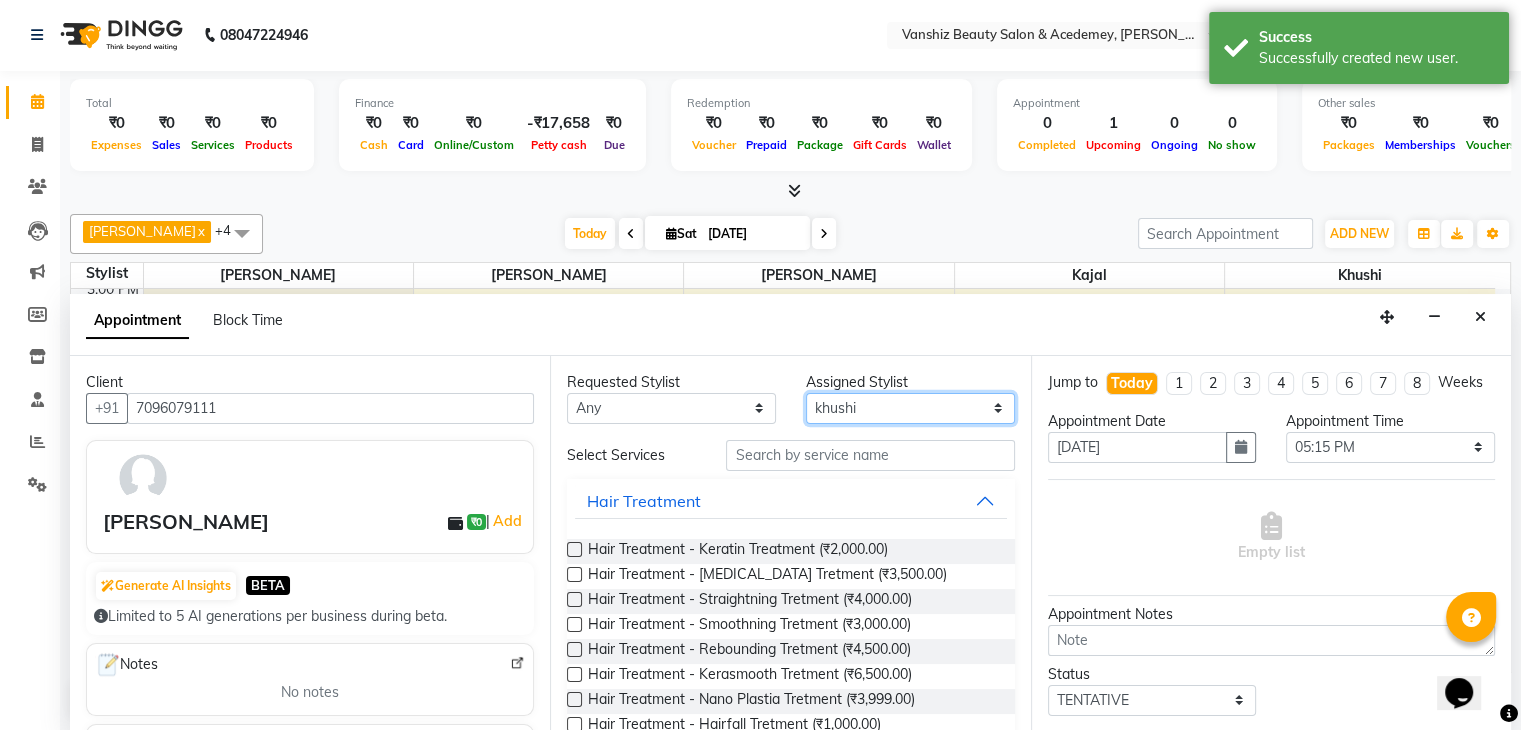 click on "Select [PERSON_NAME] [PERSON_NAME] kajal khushi [PERSON_NAME] [PERSON_NAME] [PERSON_NAME] [PERSON_NAME] [PERSON_NAME]" at bounding box center [910, 408] 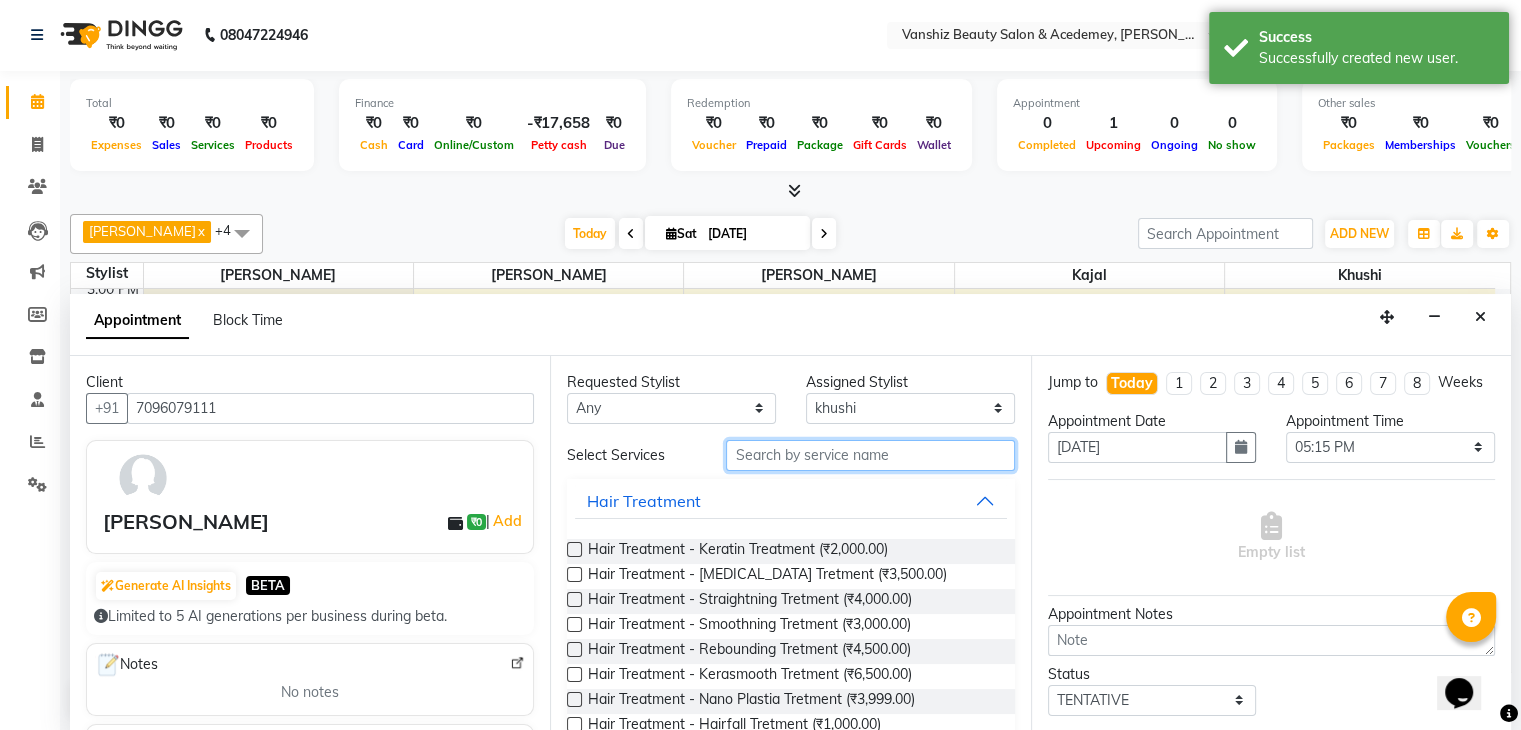 click at bounding box center (870, 455) 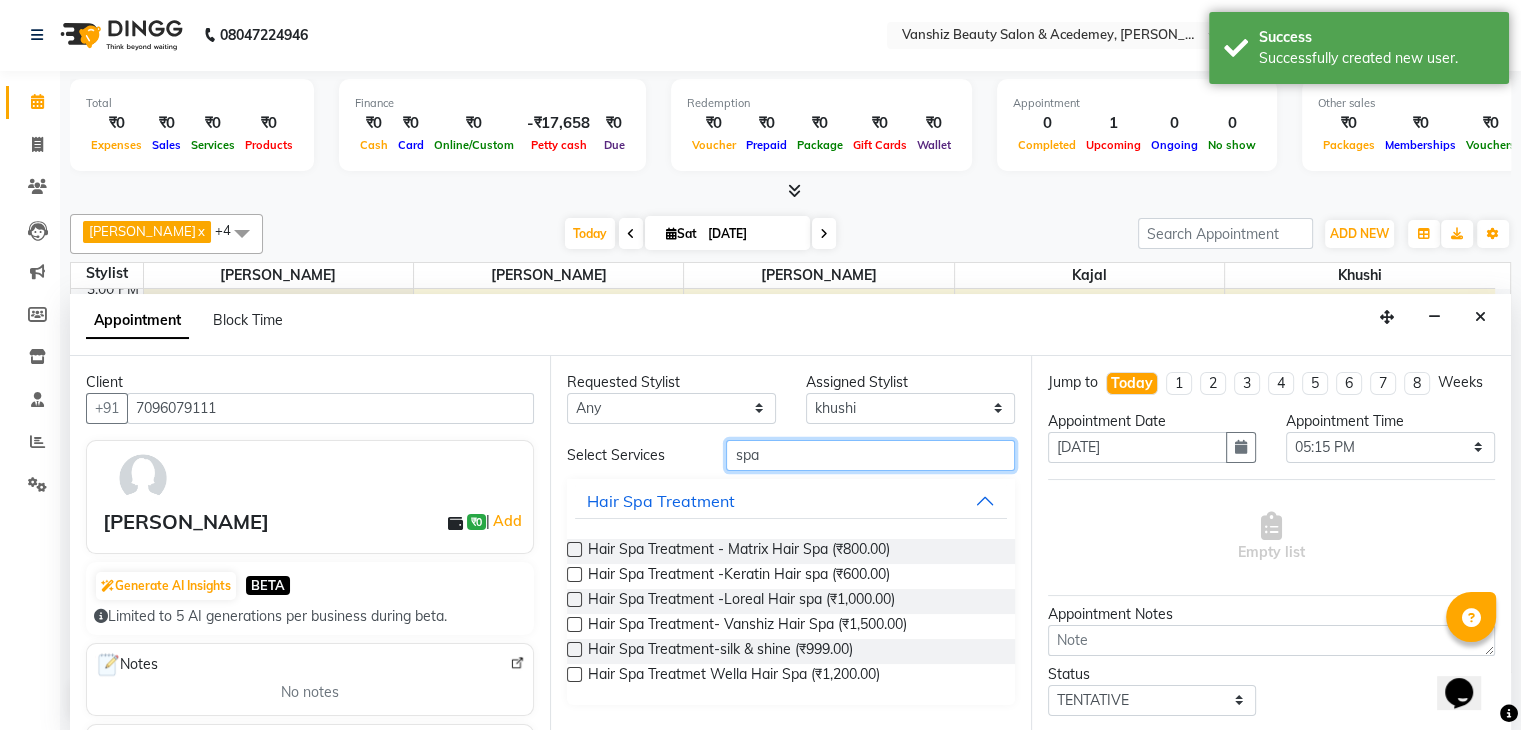 type on "spa" 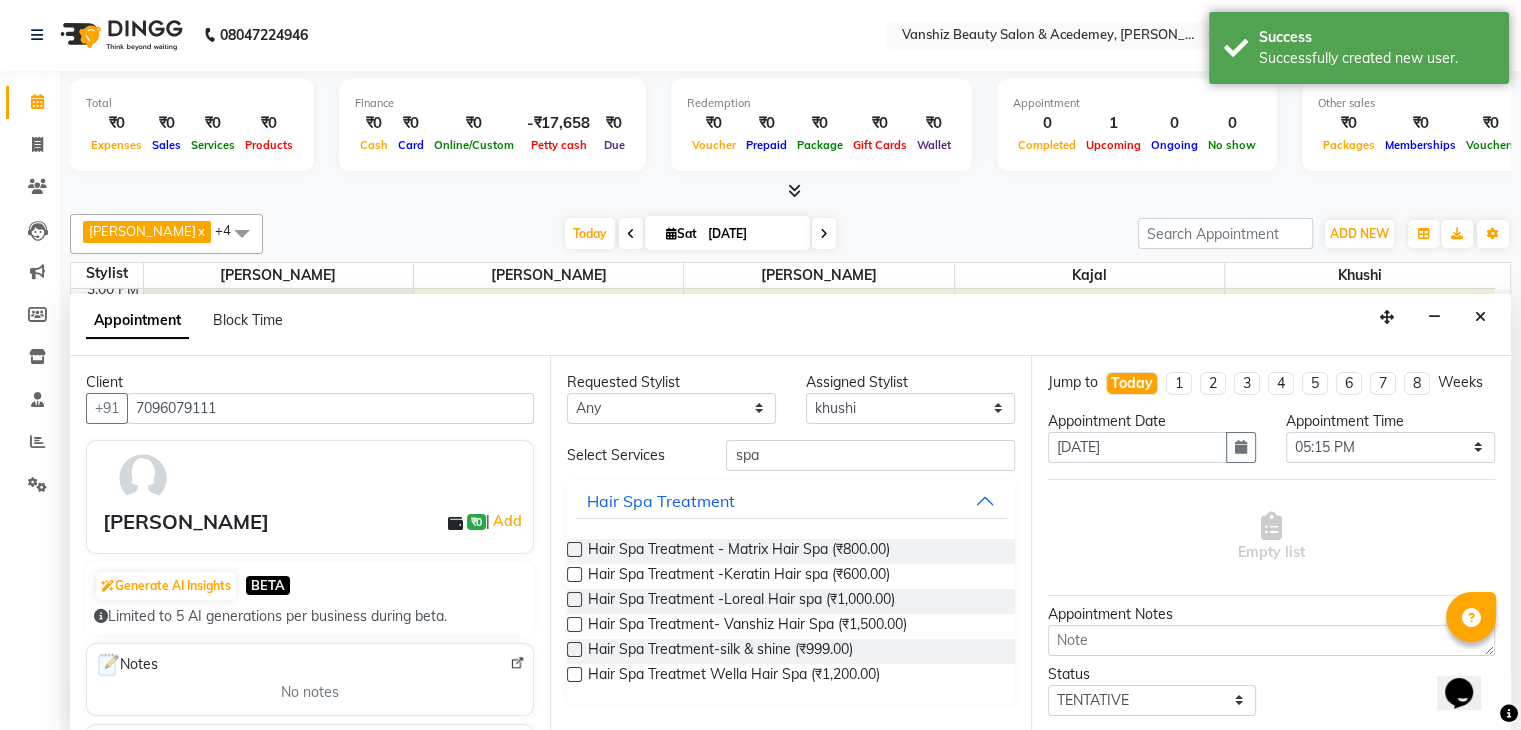 click at bounding box center [574, 549] 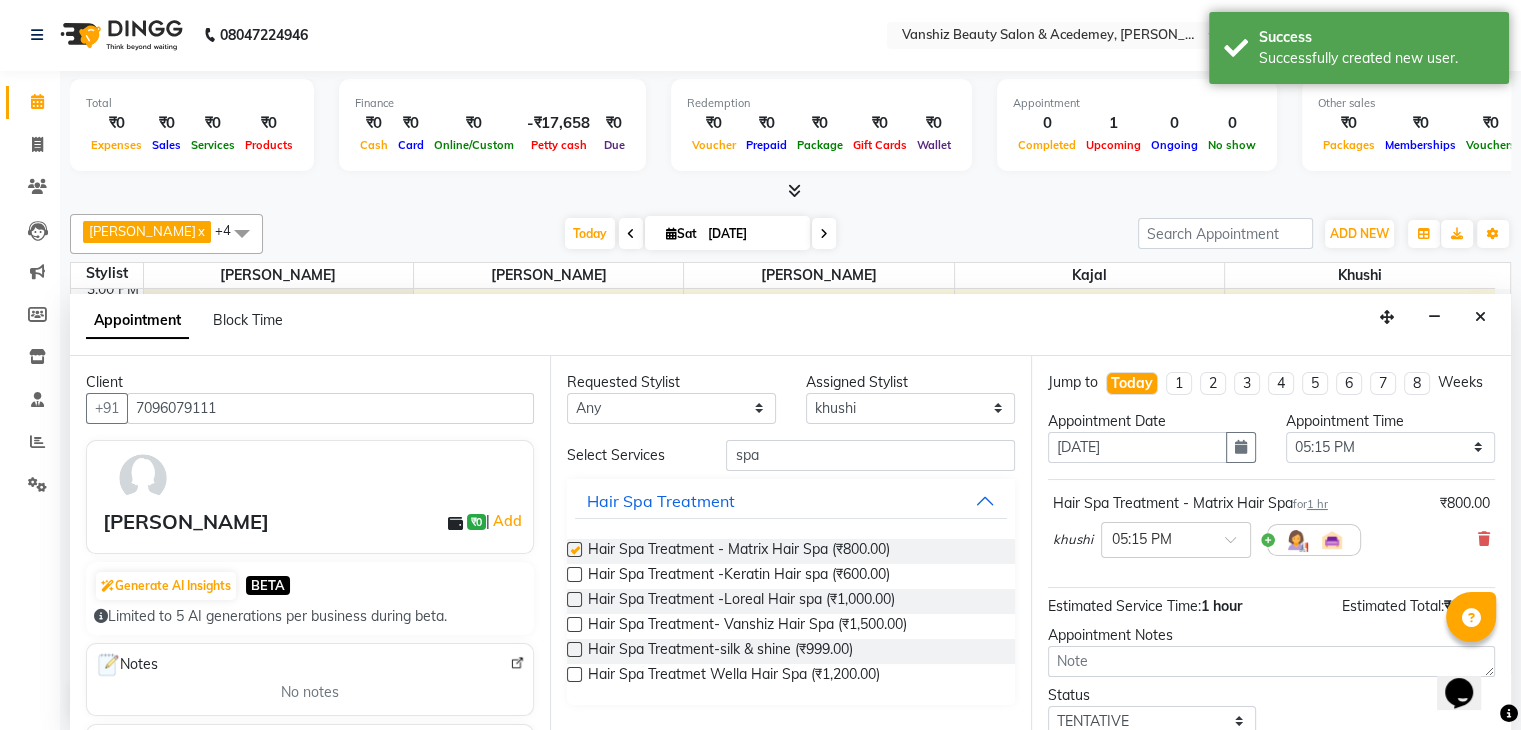 checkbox on "false" 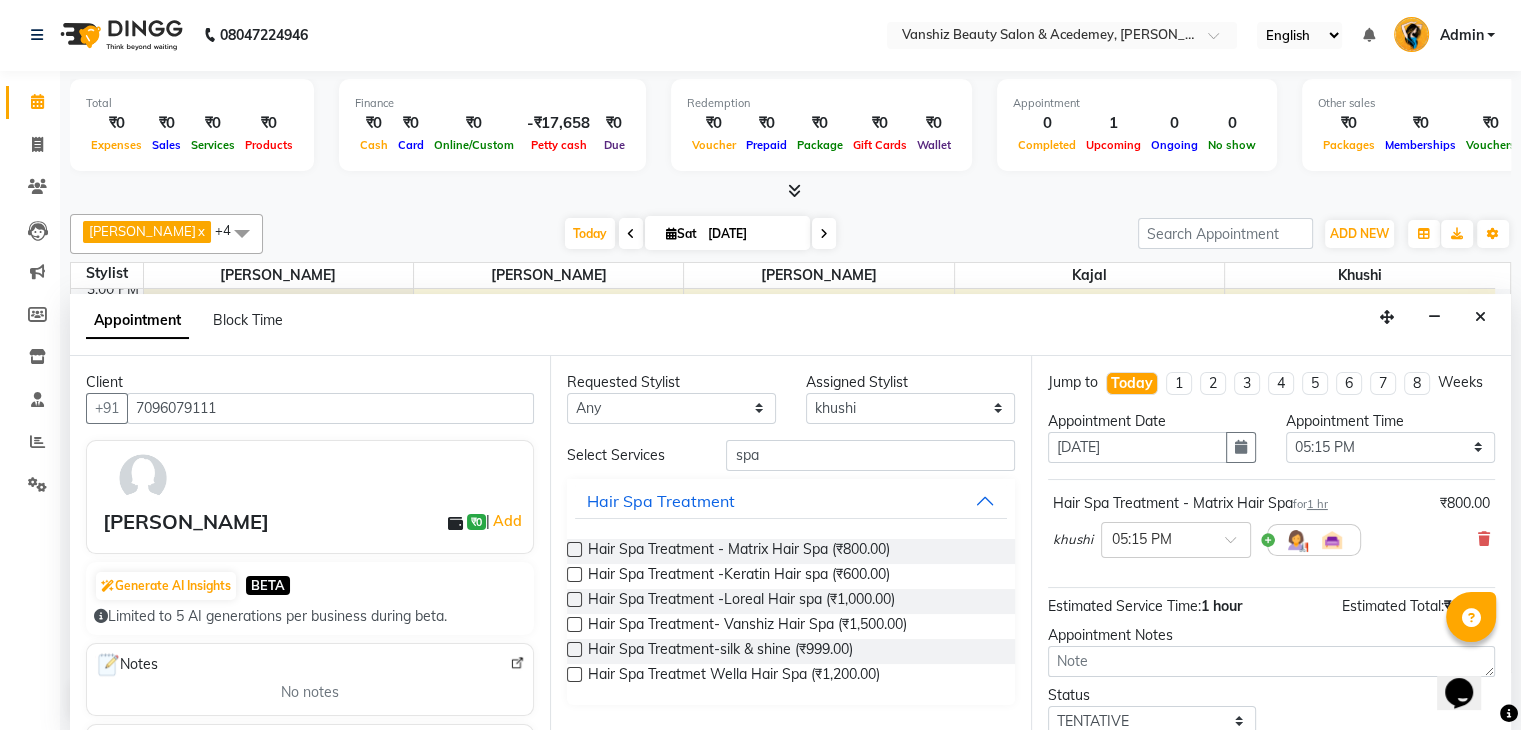 scroll, scrollTop: 149, scrollLeft: 0, axis: vertical 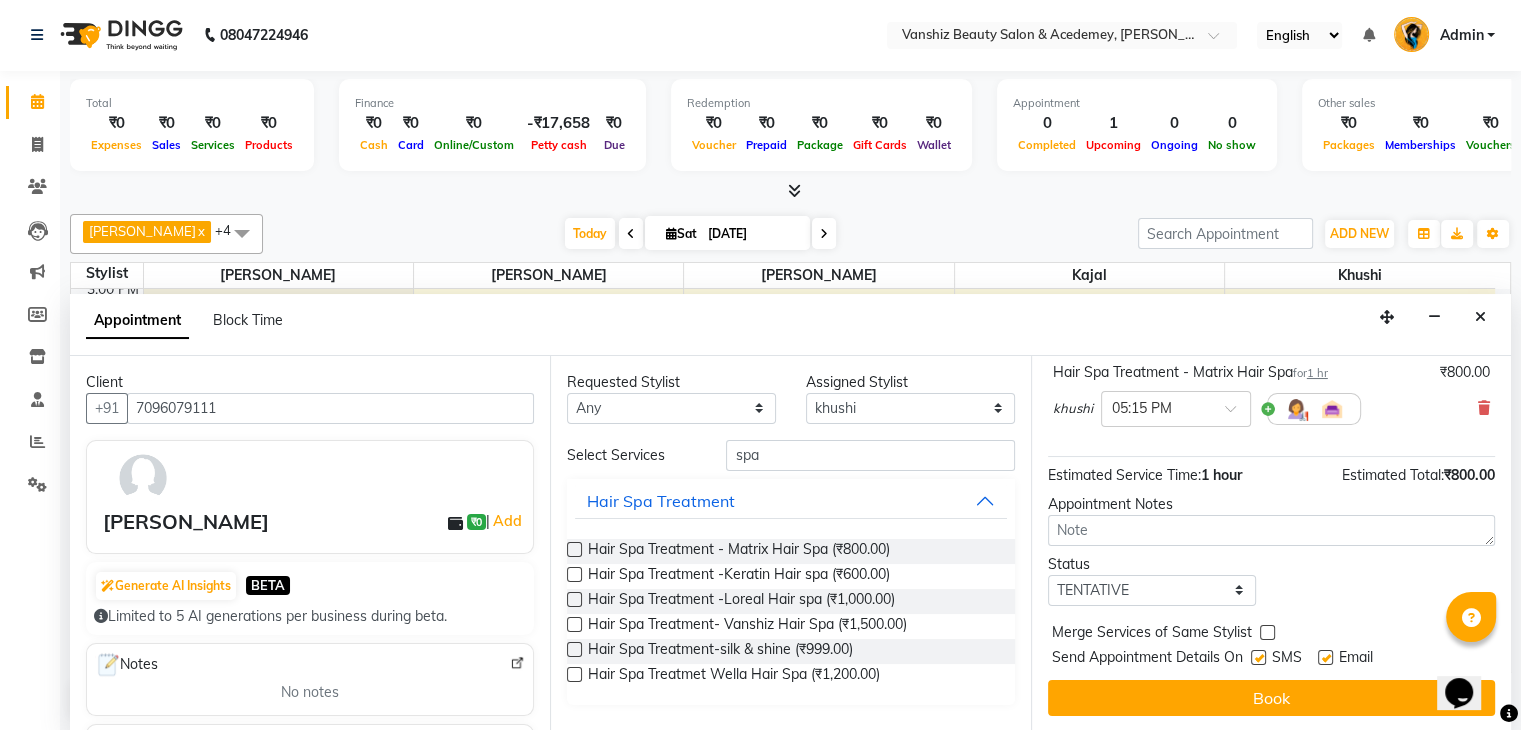 click at bounding box center (1258, 657) 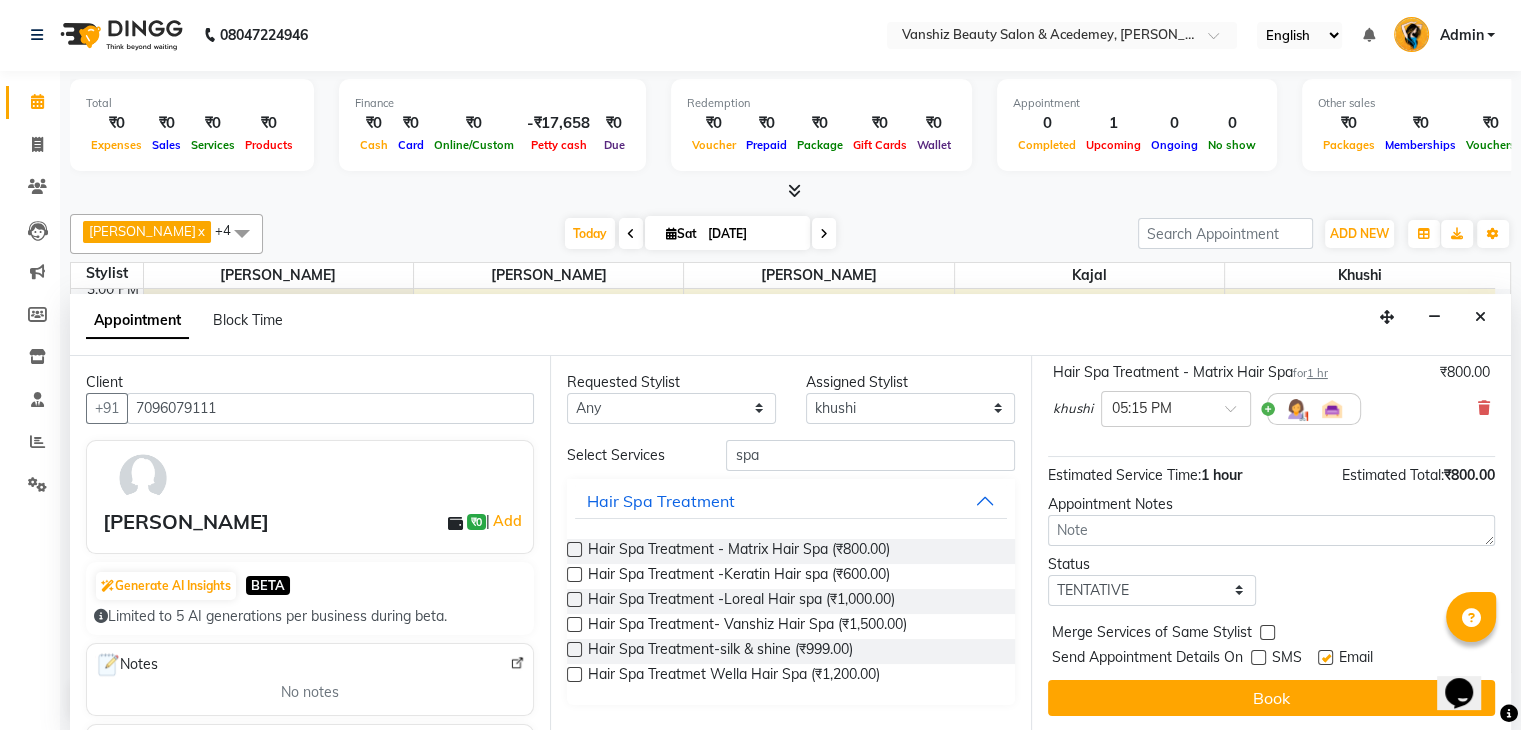 click at bounding box center [1325, 657] 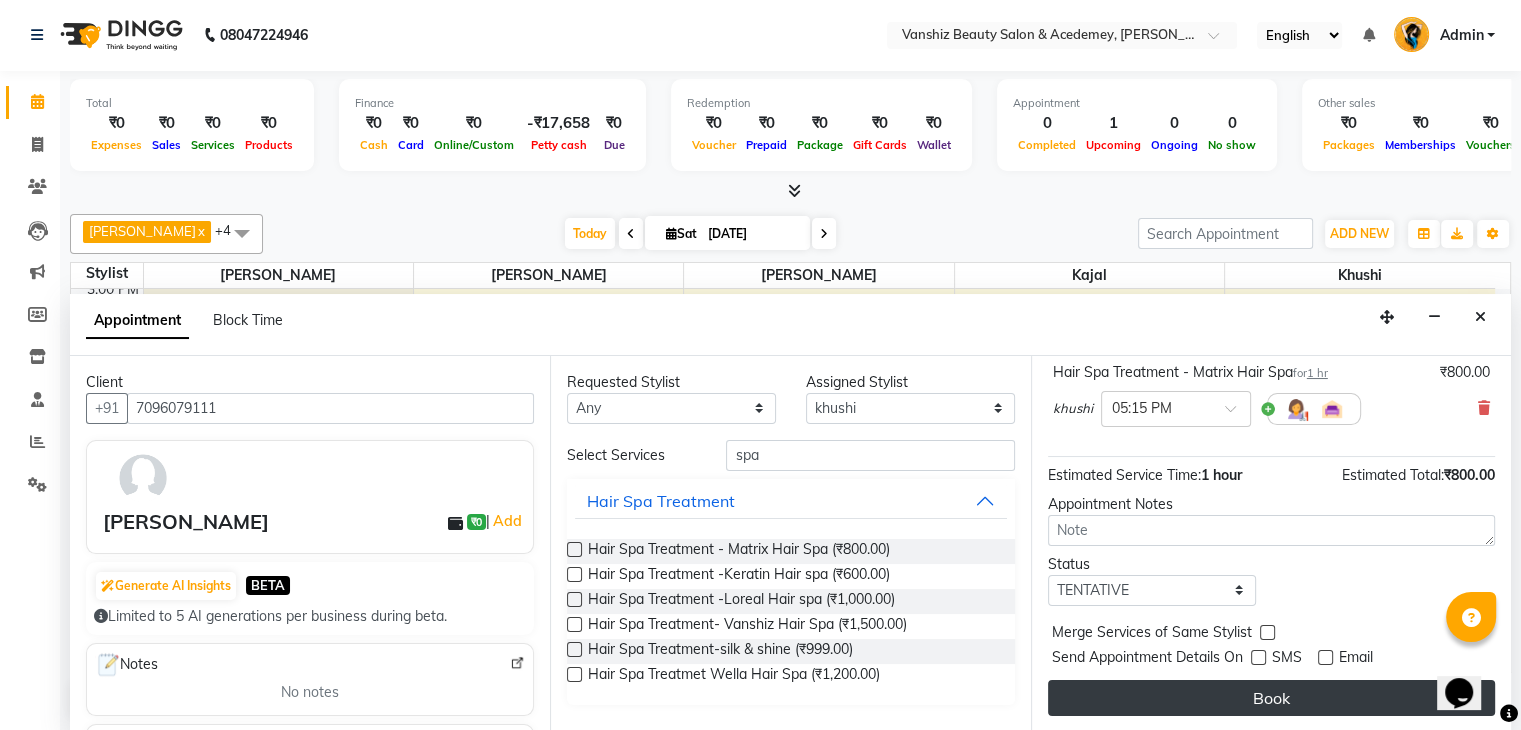 click on "Book" at bounding box center (1271, 698) 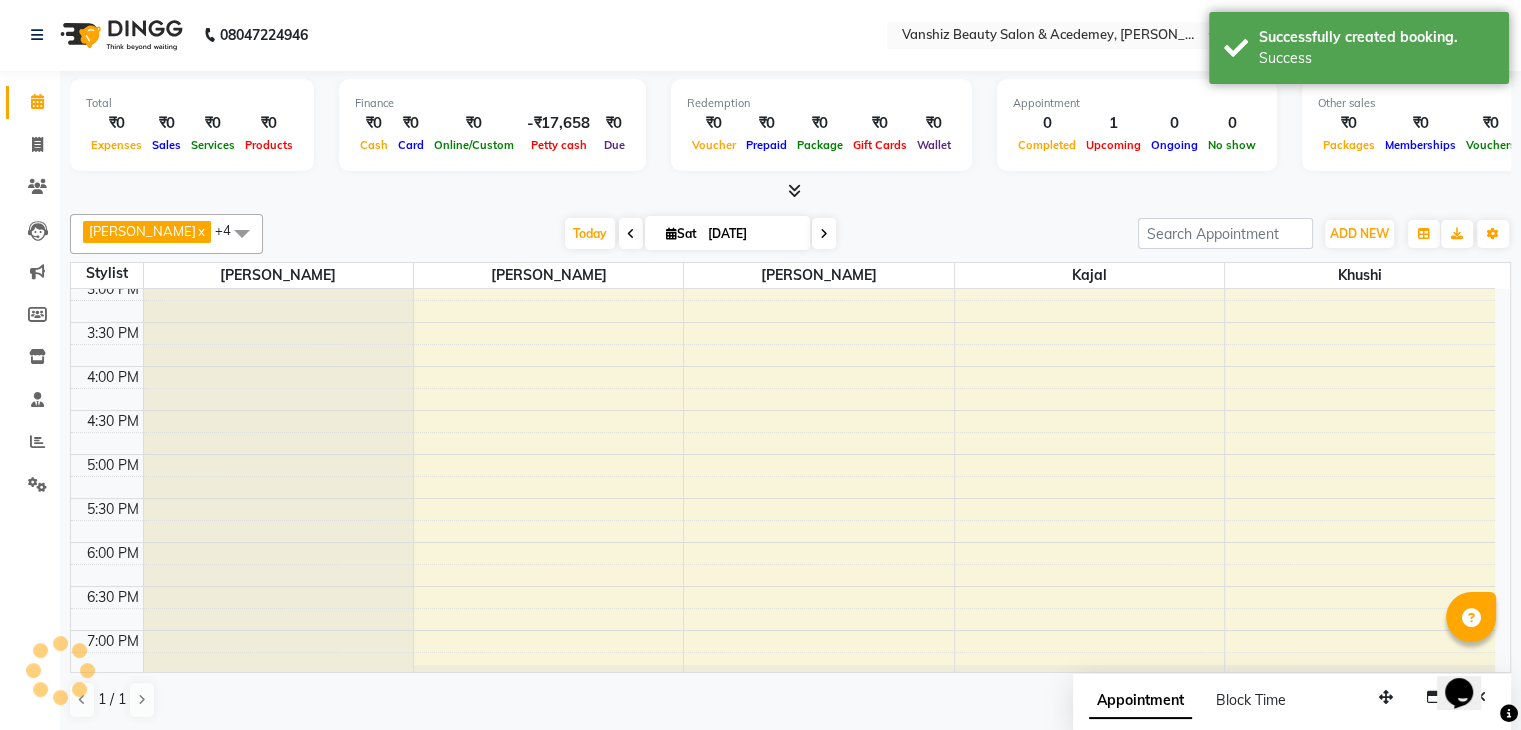 scroll, scrollTop: 0, scrollLeft: 0, axis: both 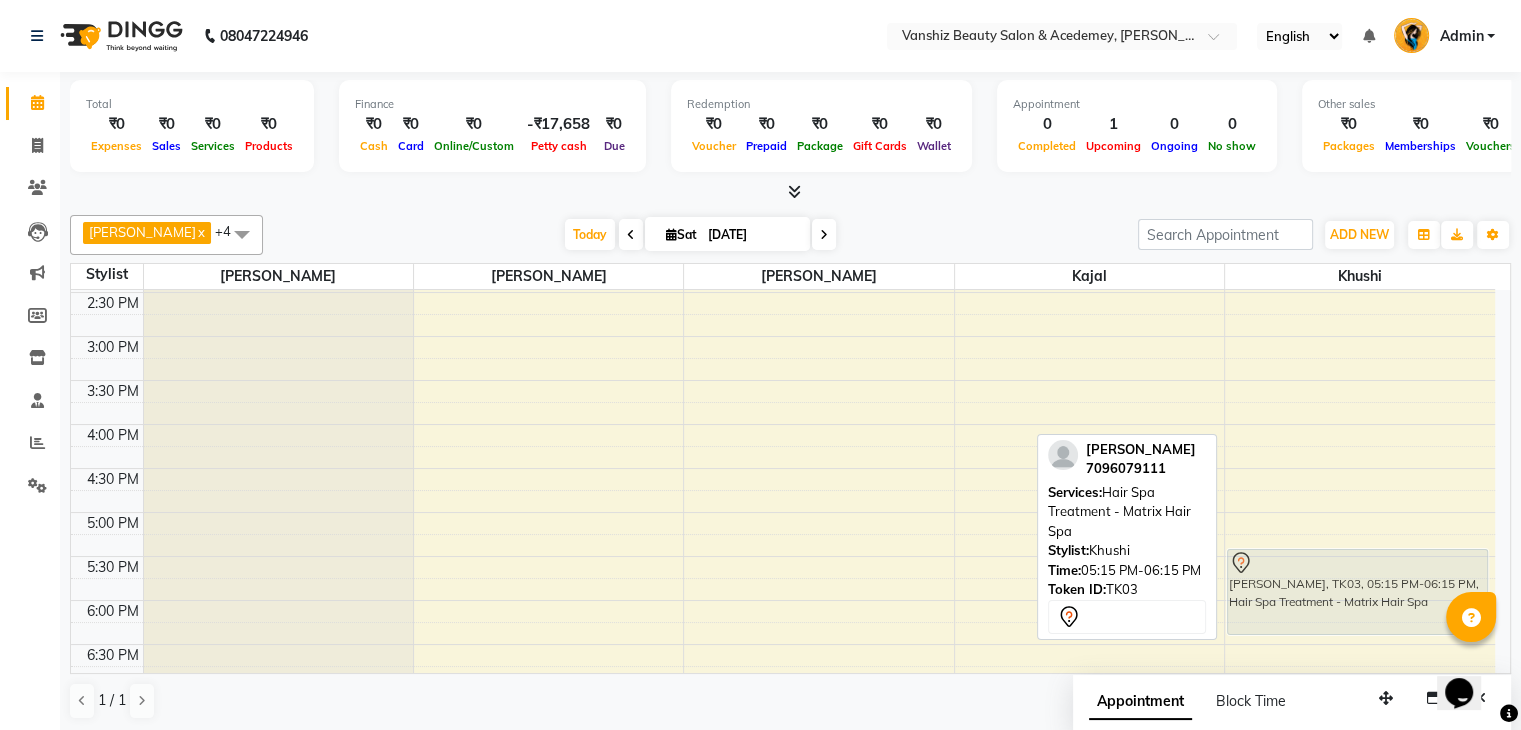 drag, startPoint x: 1359, startPoint y: 537, endPoint x: 1359, endPoint y: 550, distance: 13 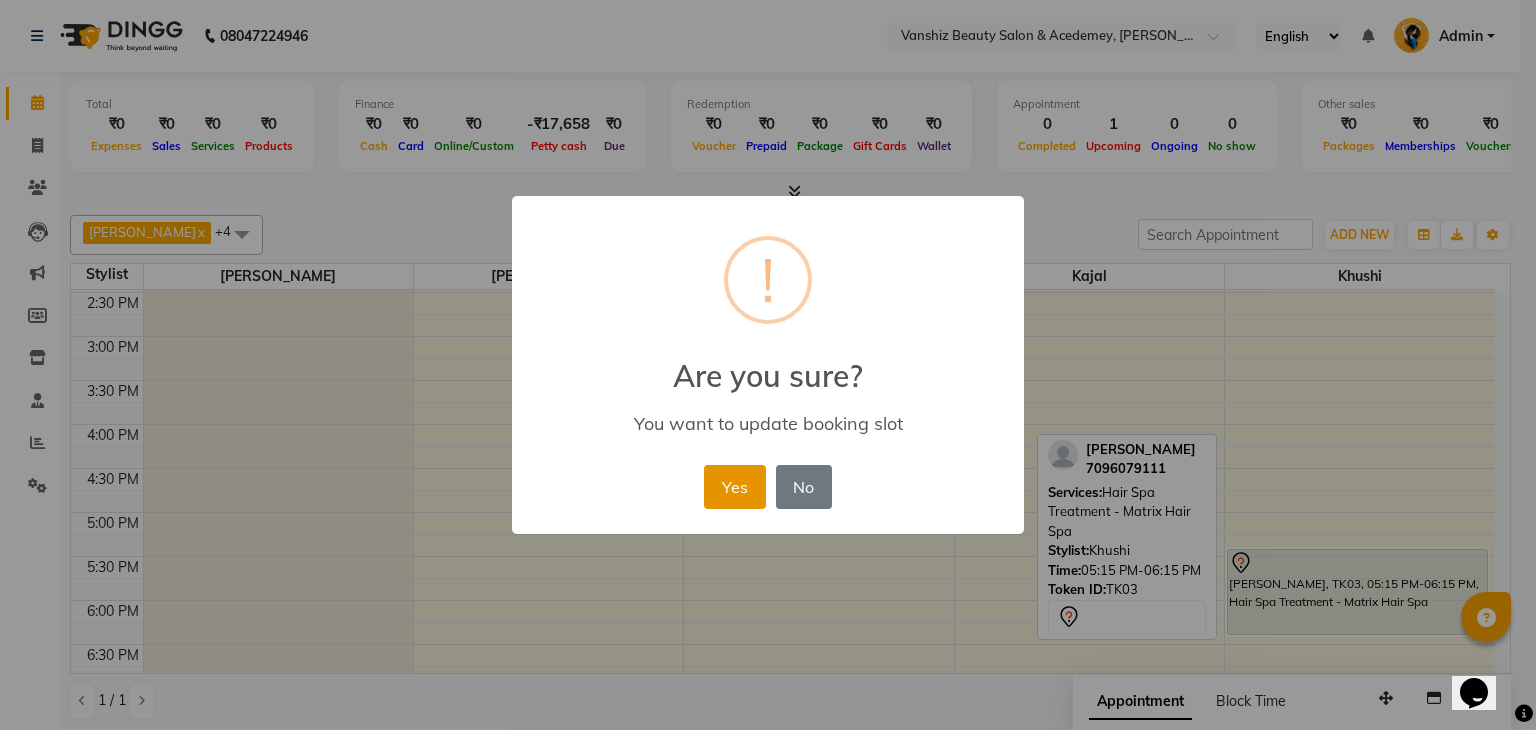 click on "Yes" at bounding box center (734, 487) 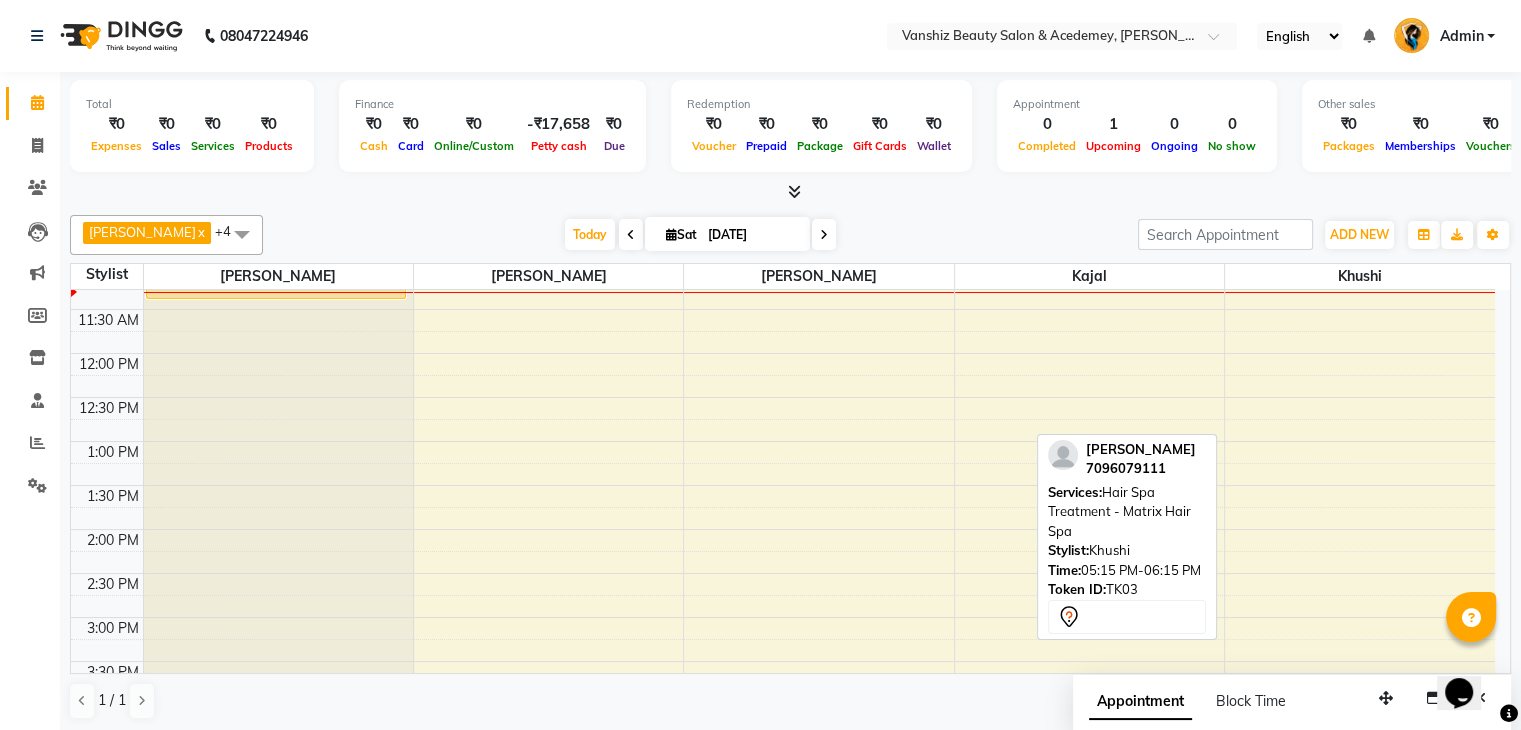 scroll, scrollTop: 288, scrollLeft: 0, axis: vertical 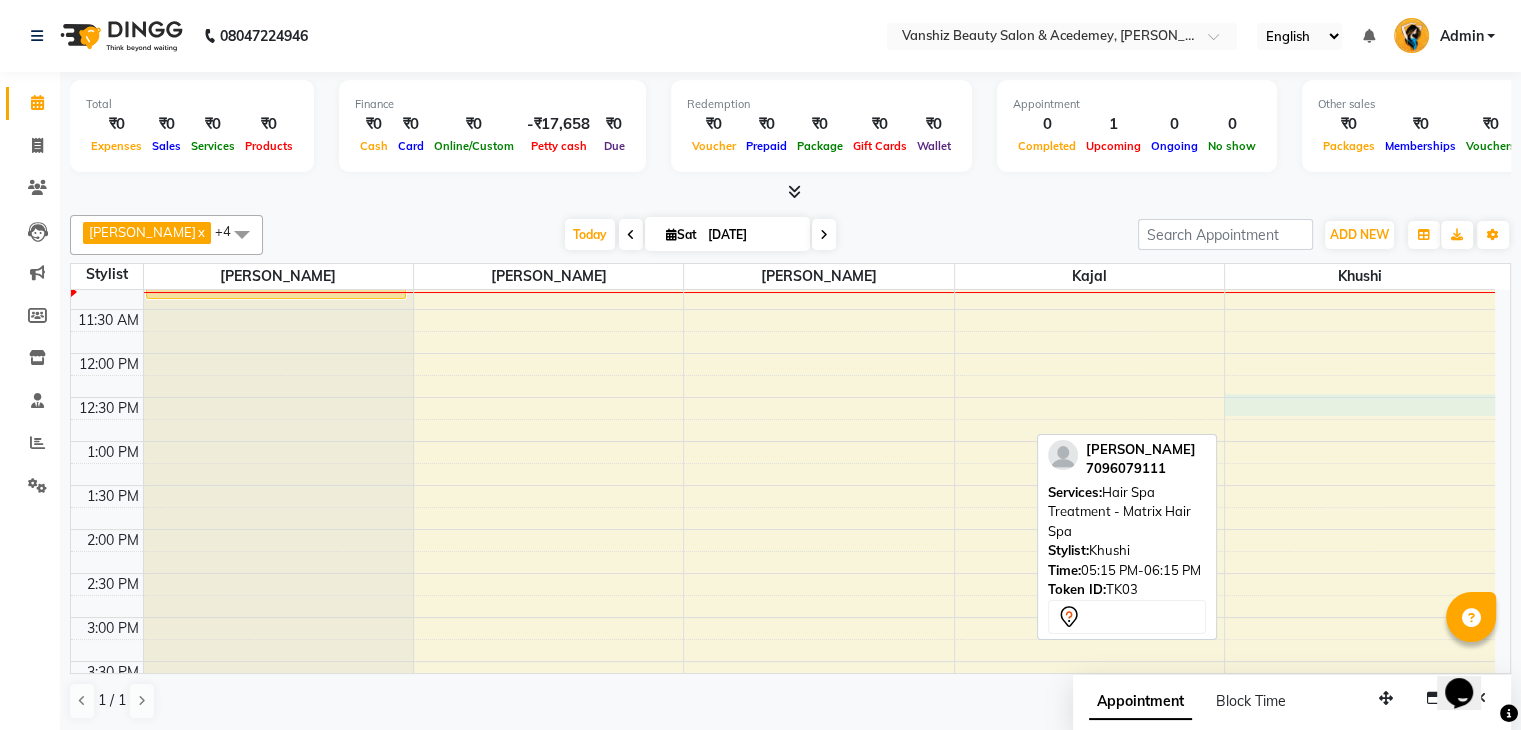click on "8:00 AM 8:30 AM 9:00 AM 9:30 AM 10:00 AM 10:30 AM 11:00 AM 11:30 AM 12:00 PM 12:30 PM 1:00 PM 1:30 PM 2:00 PM 2:30 PM 3:00 PM 3:30 PM 4:00 PM 4:30 PM 5:00 PM 5:30 PM 6:00 PM 6:30 PM 7:00 PM 7:30 PM 8:00 PM 8:30 PM    [PERSON_NAME][GEOGRAPHIC_DATA], TK01, 10:30 AM-11:25 AM, Hair wash+cut+blowdry (regular)             [PERSON_NAME], TK03, 05:30 PM-06:30 PM, Hair Spa Treatment - Matrix Hair Spa" at bounding box center (783, 573) 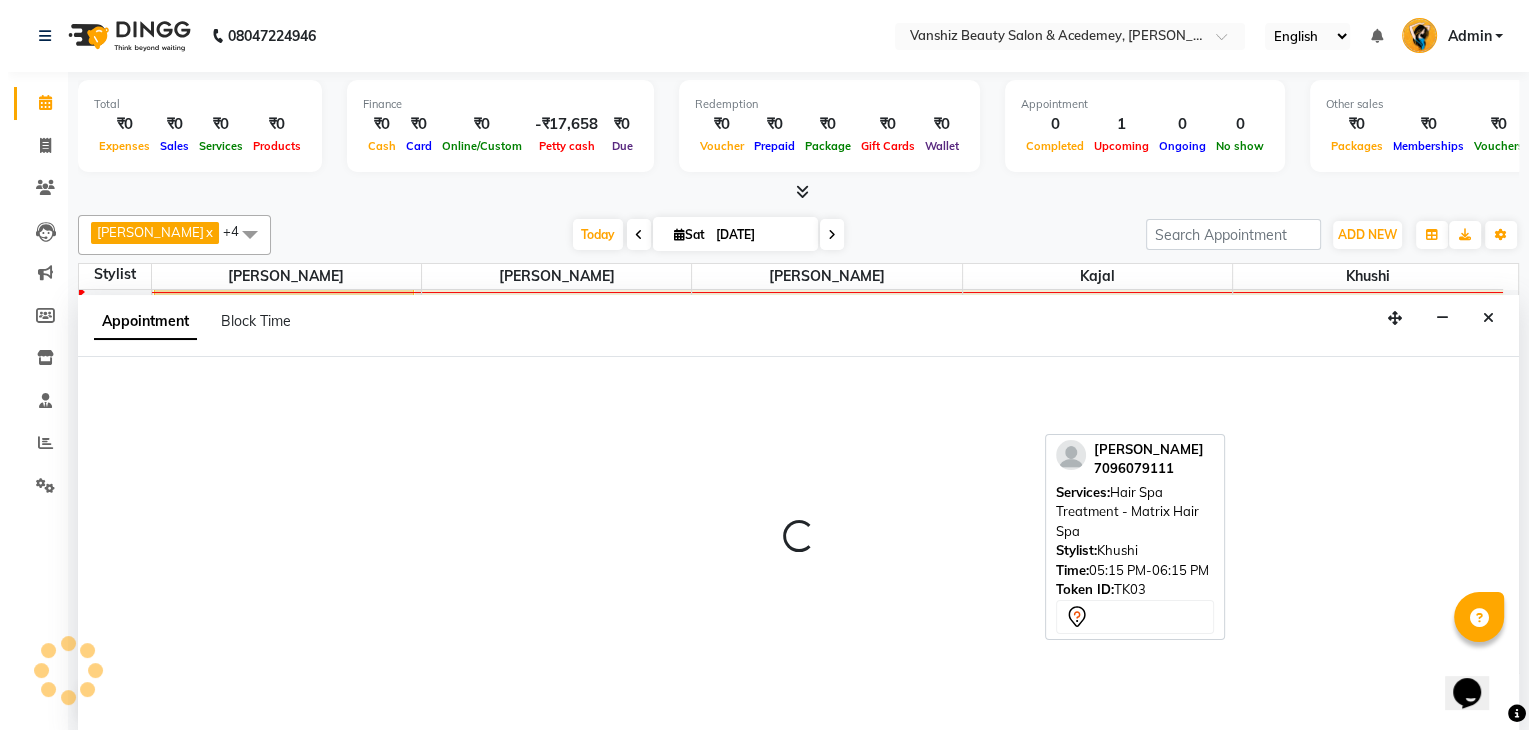 scroll, scrollTop: 1, scrollLeft: 0, axis: vertical 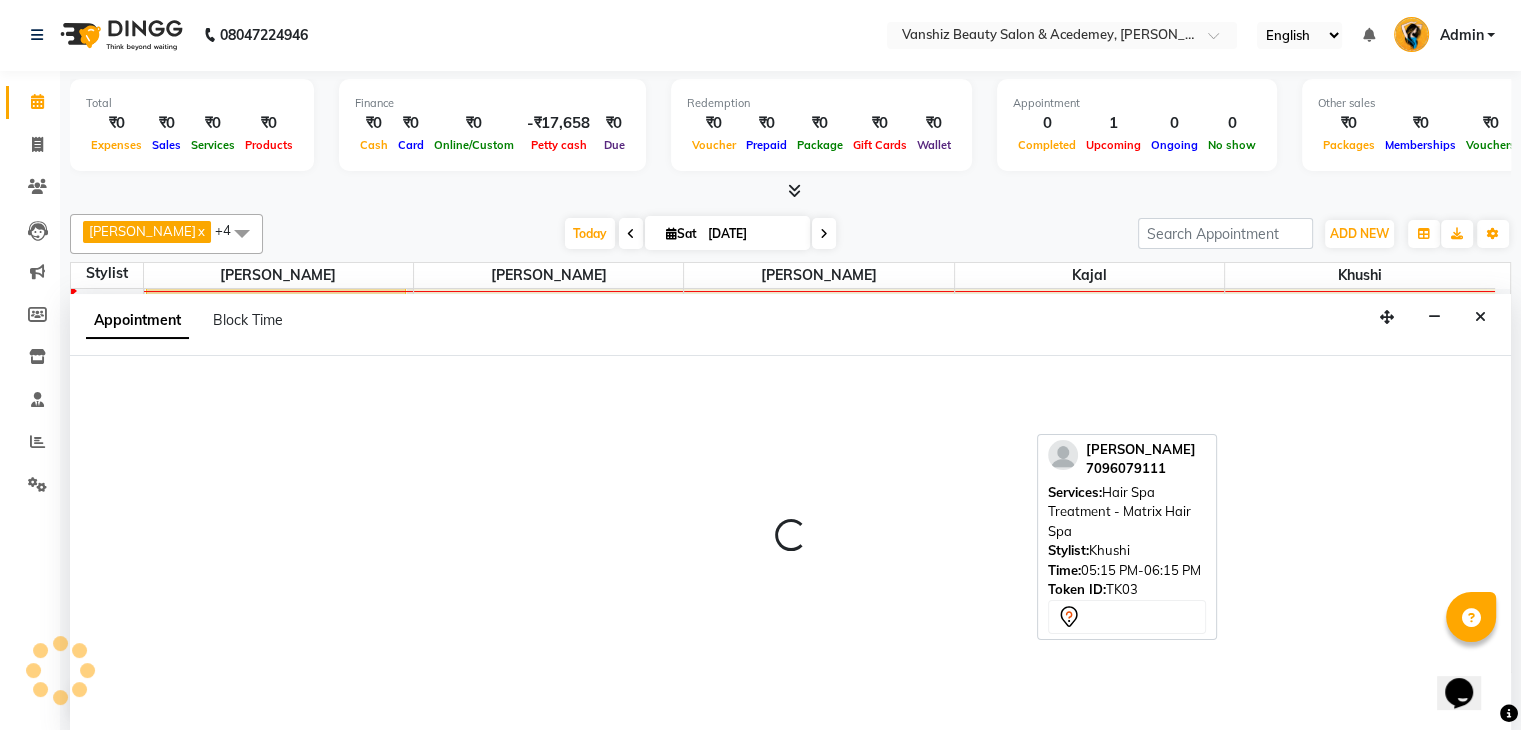 select on "78799" 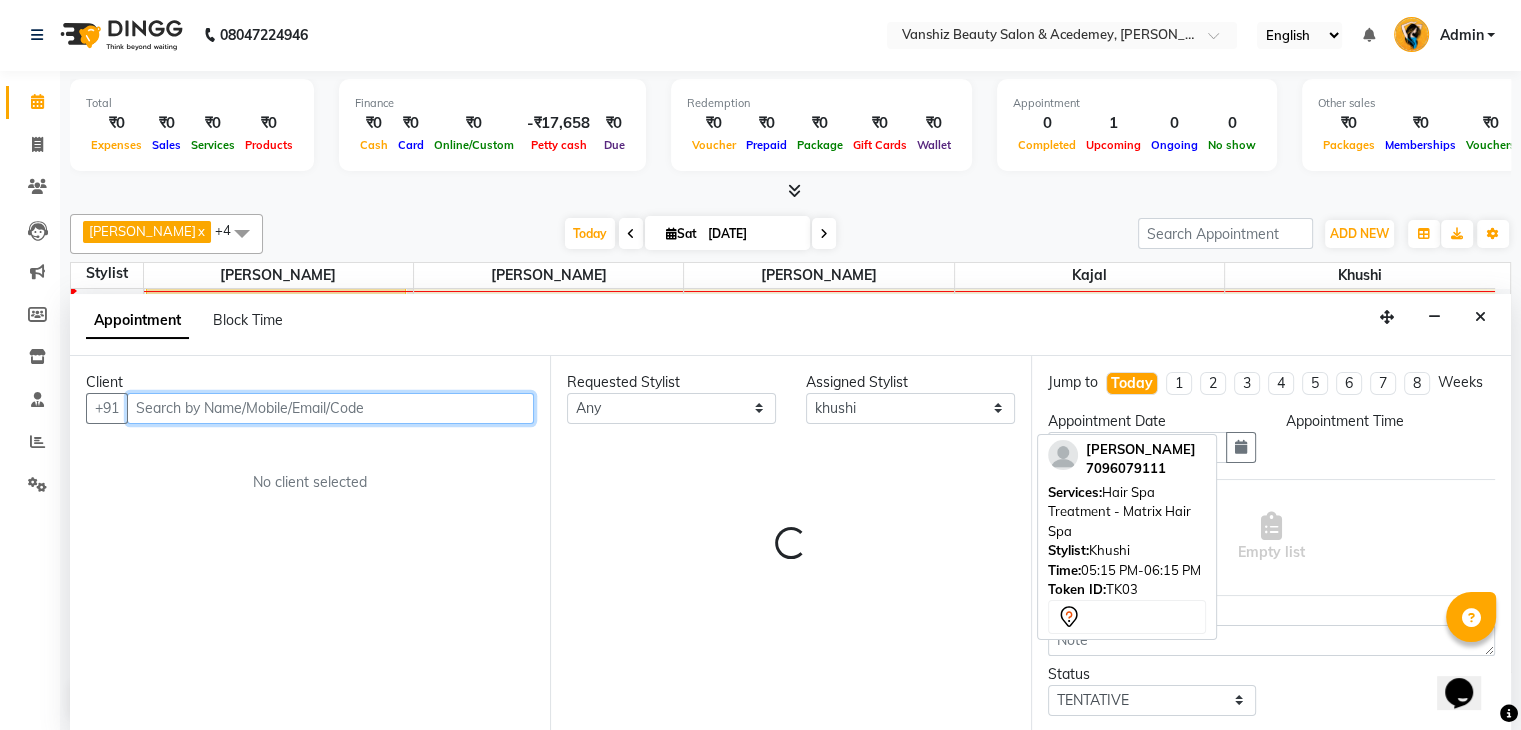 select on "750" 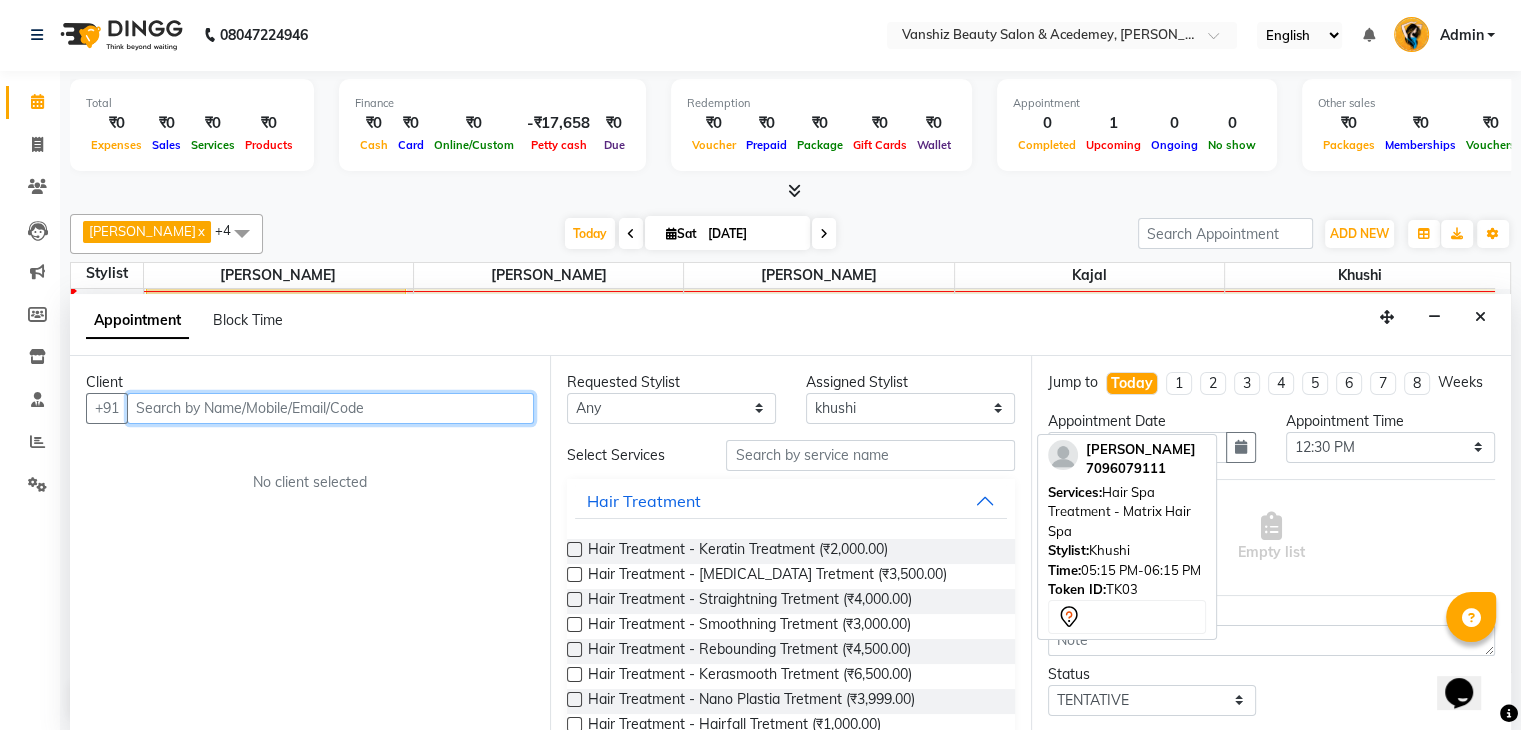 click at bounding box center [330, 408] 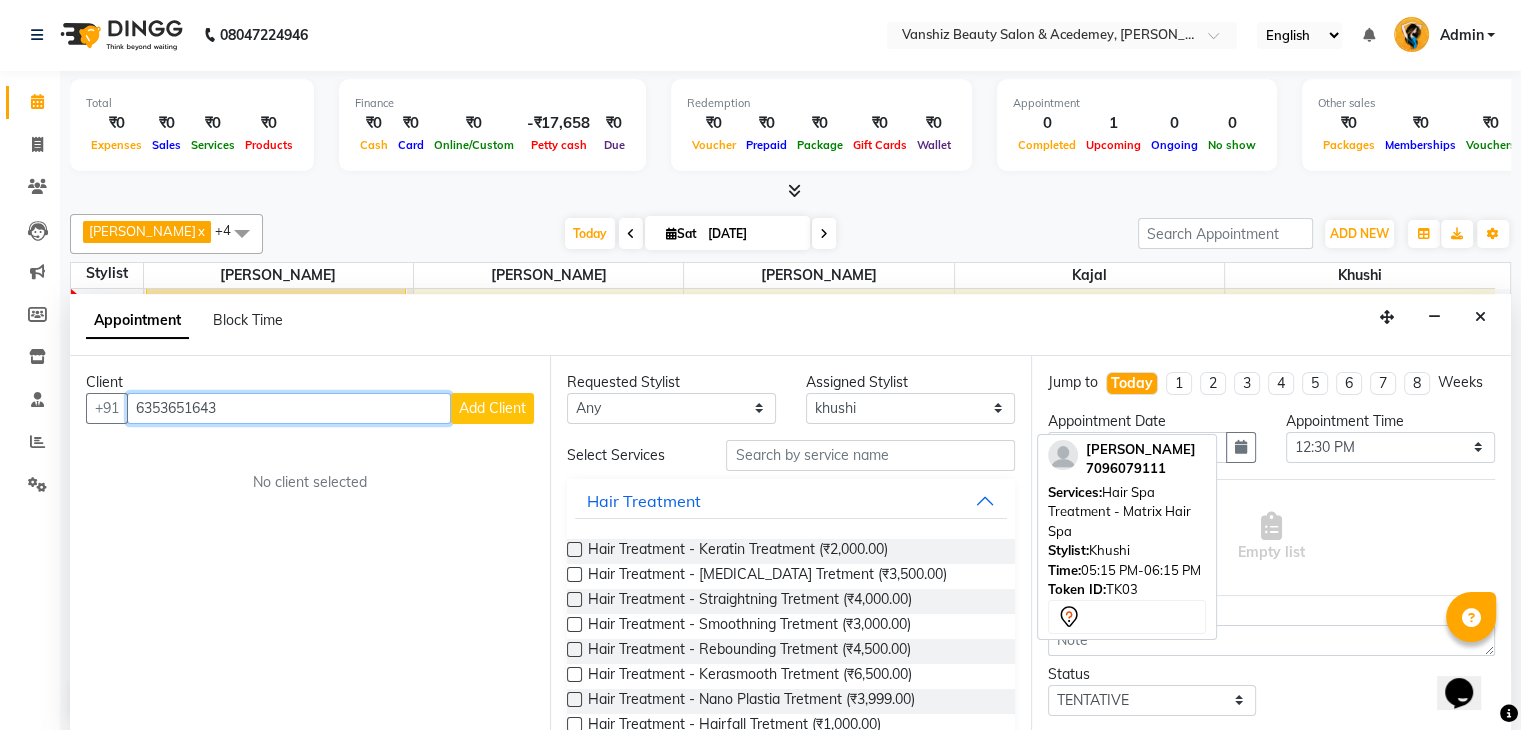 type on "6353651643" 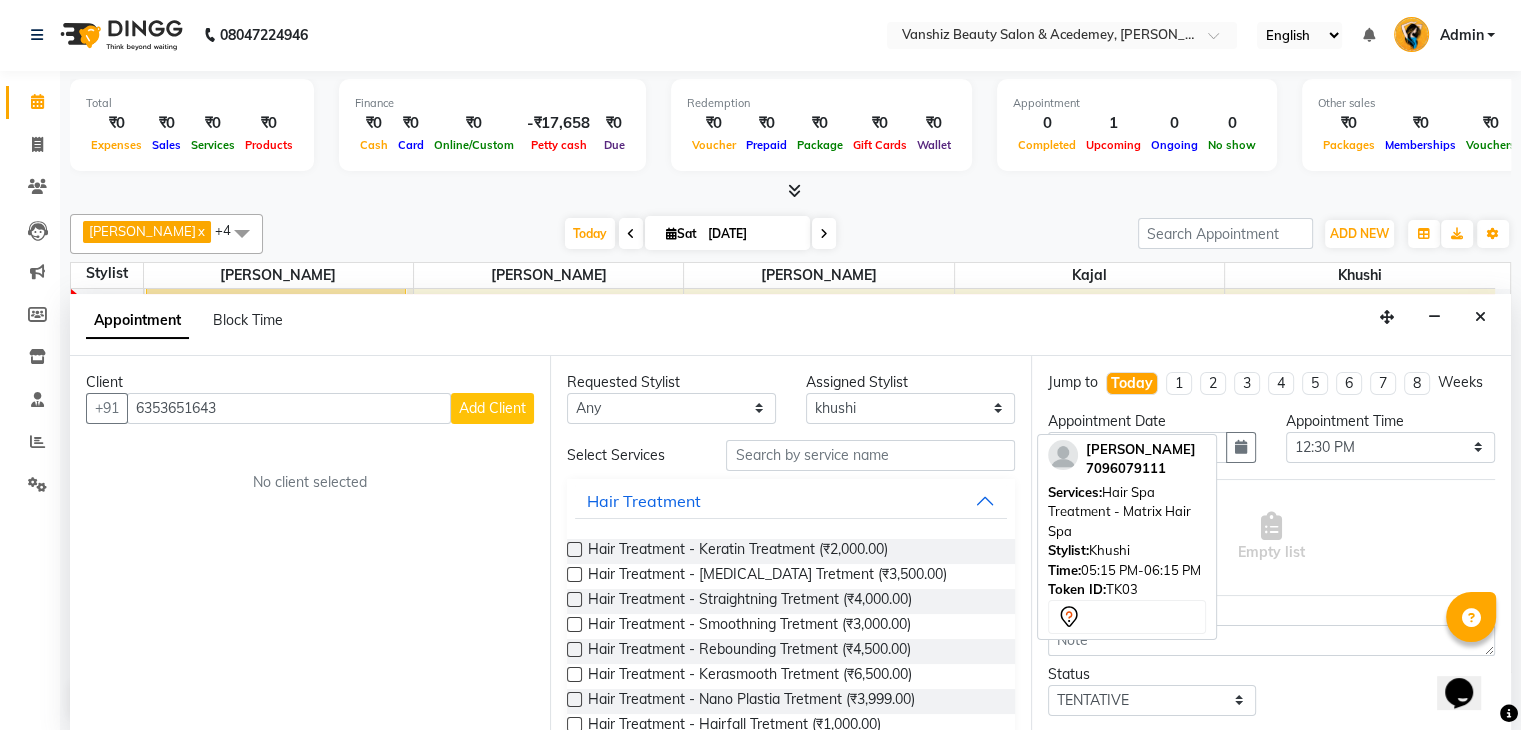 click on "Add Client" at bounding box center [492, 408] 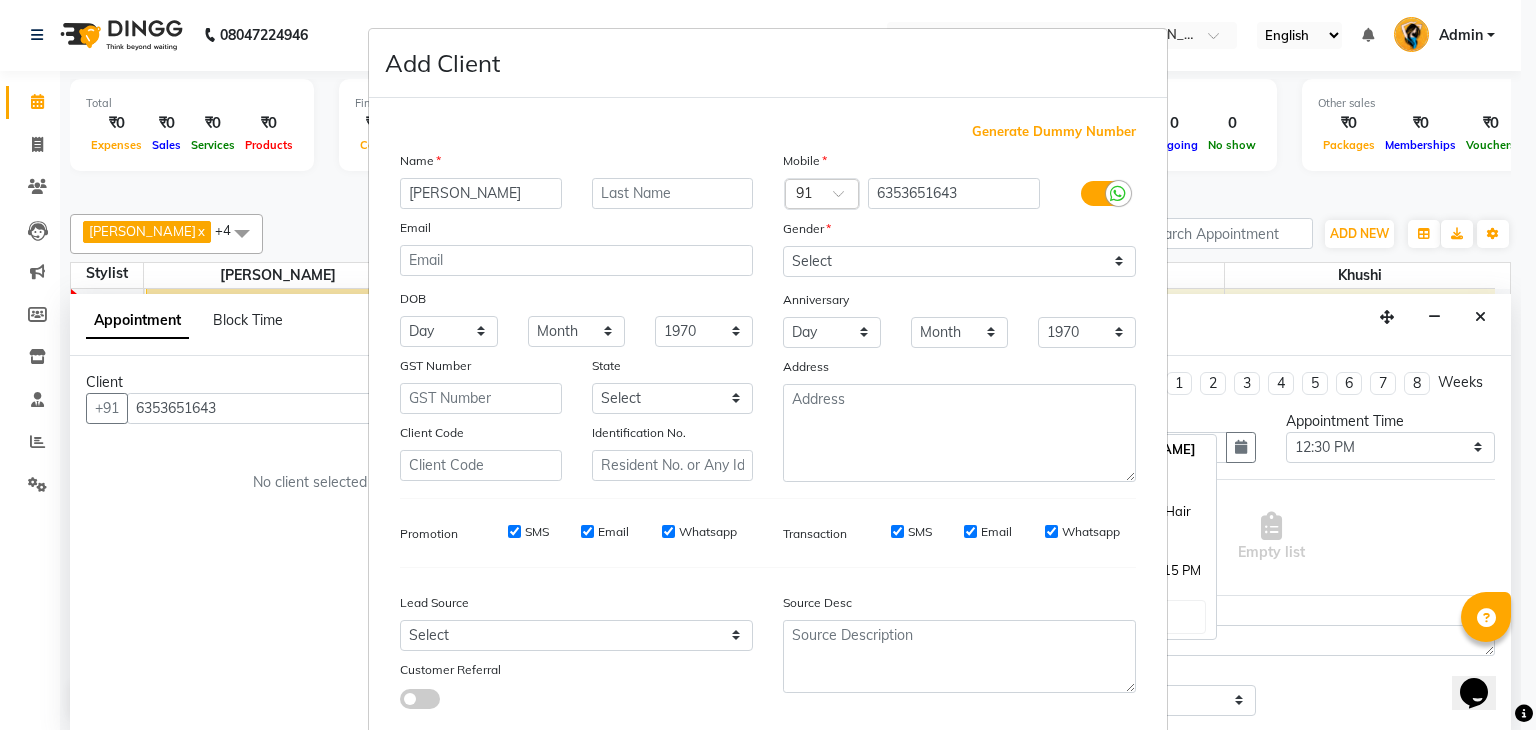 type on "[PERSON_NAME]" 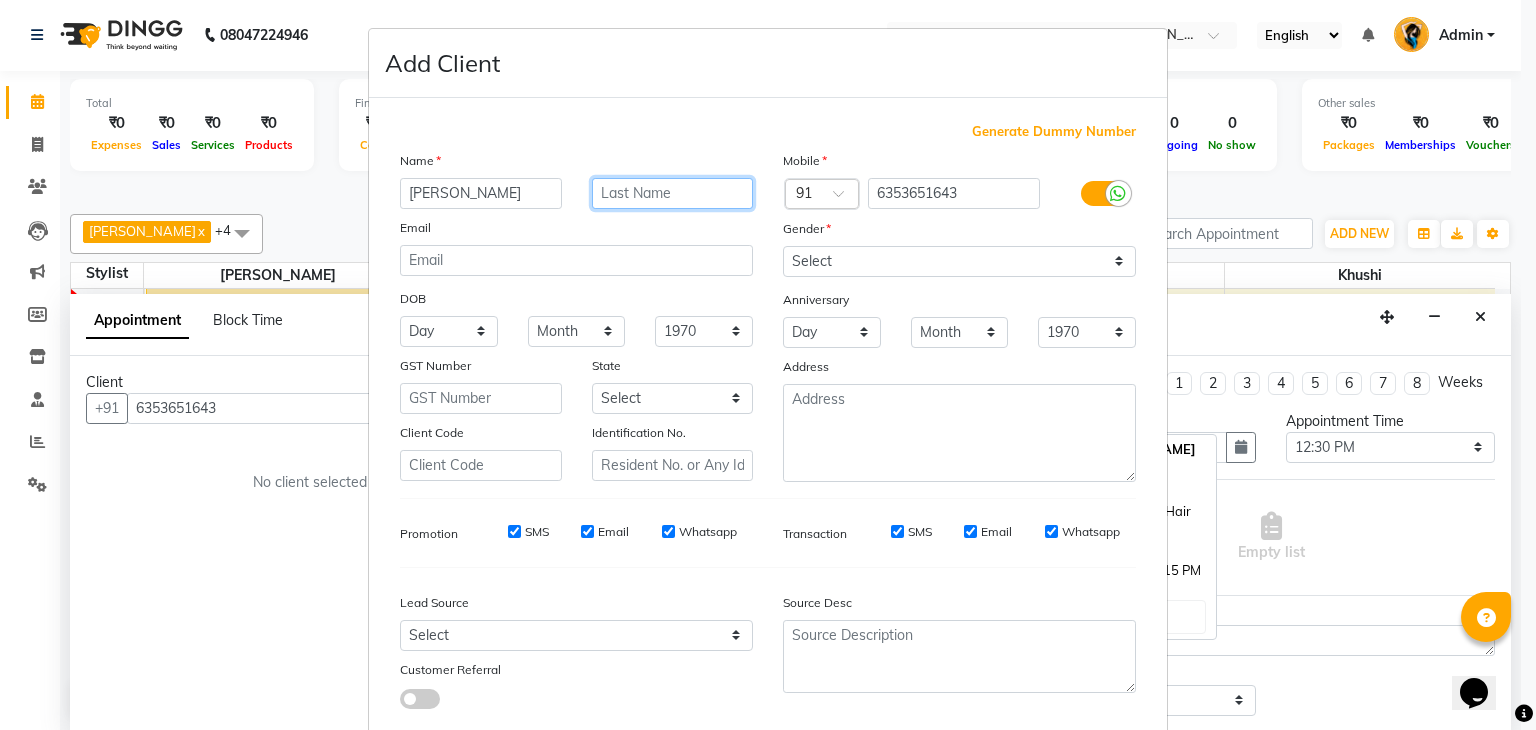 click at bounding box center (673, 193) 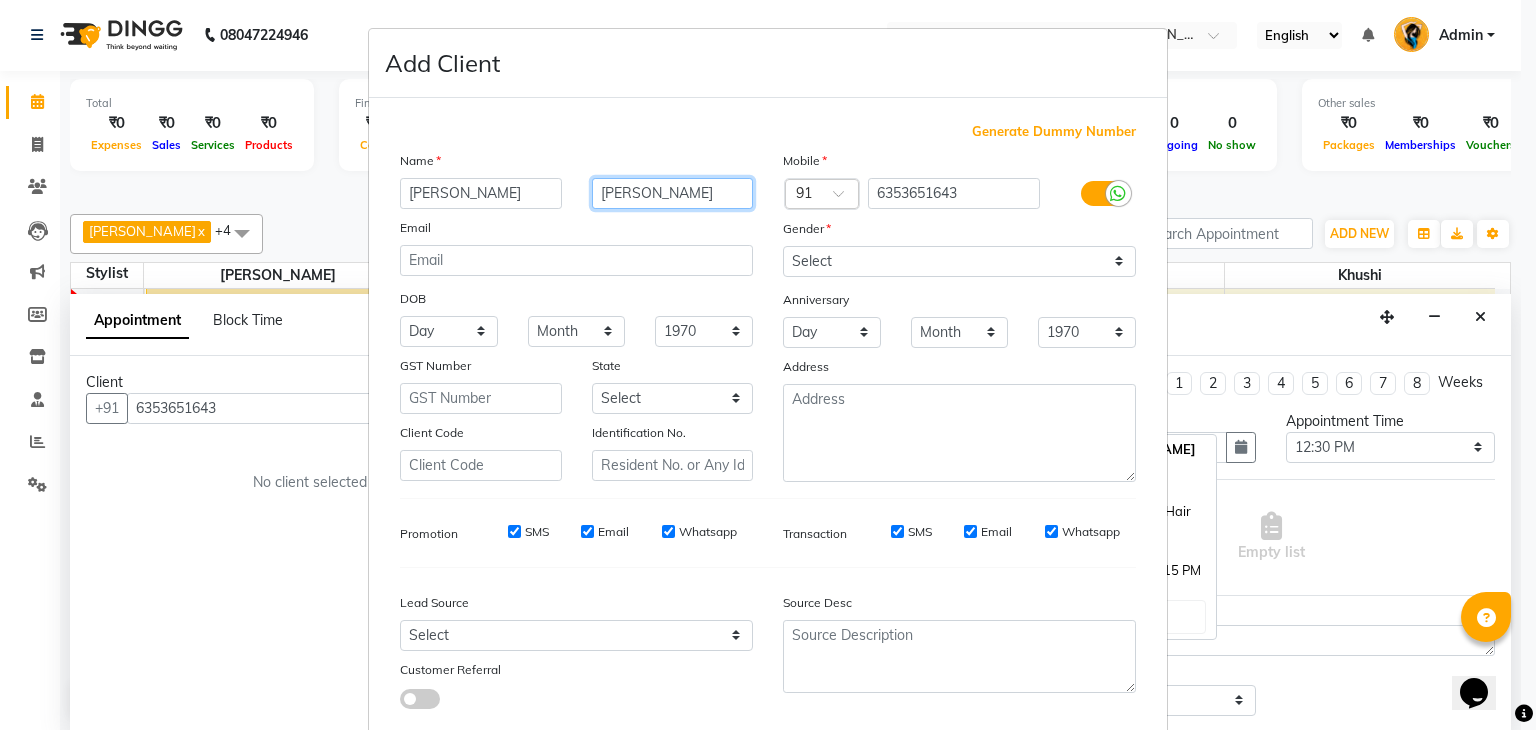 type on "[PERSON_NAME]" 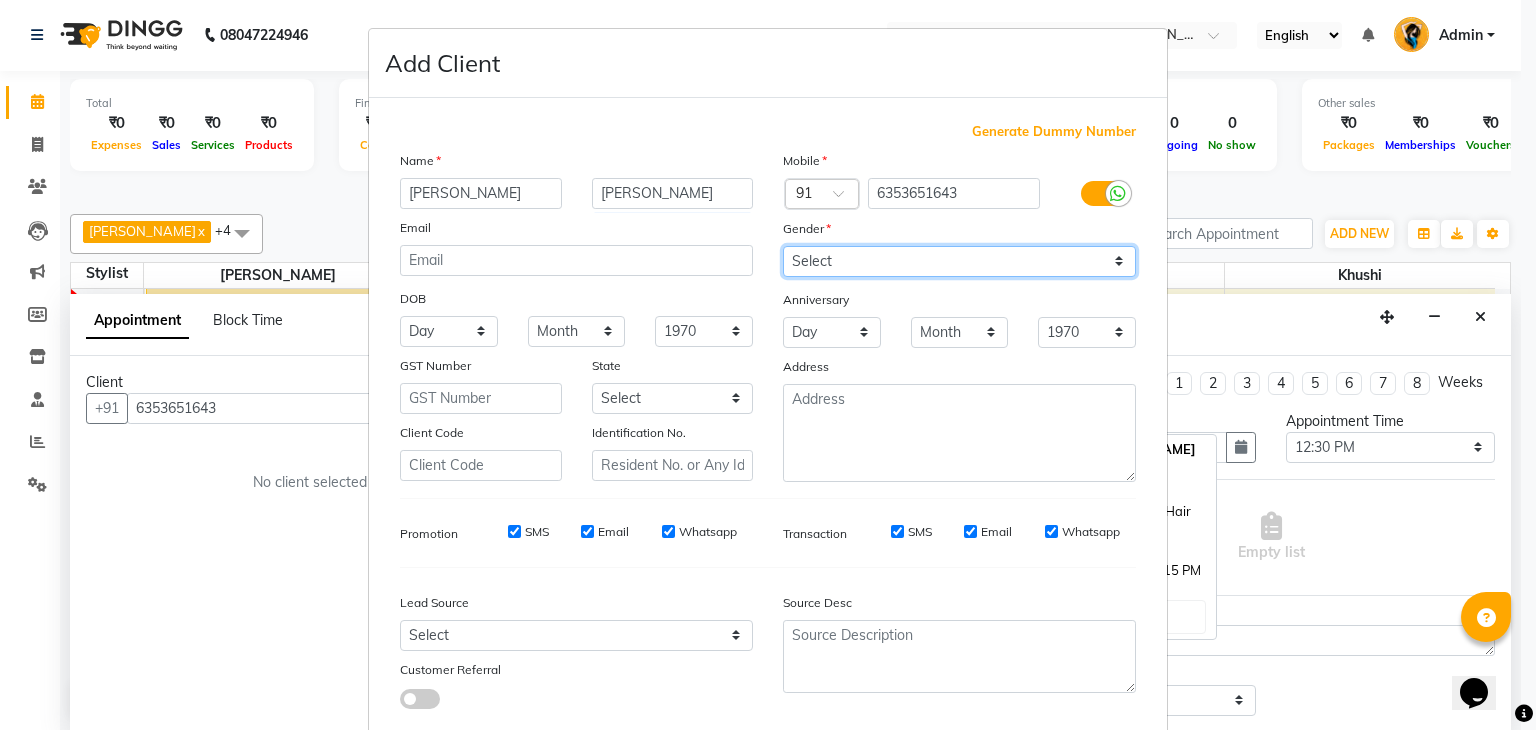 click on "Select [DEMOGRAPHIC_DATA] [DEMOGRAPHIC_DATA] Other Prefer Not To Say" at bounding box center (959, 261) 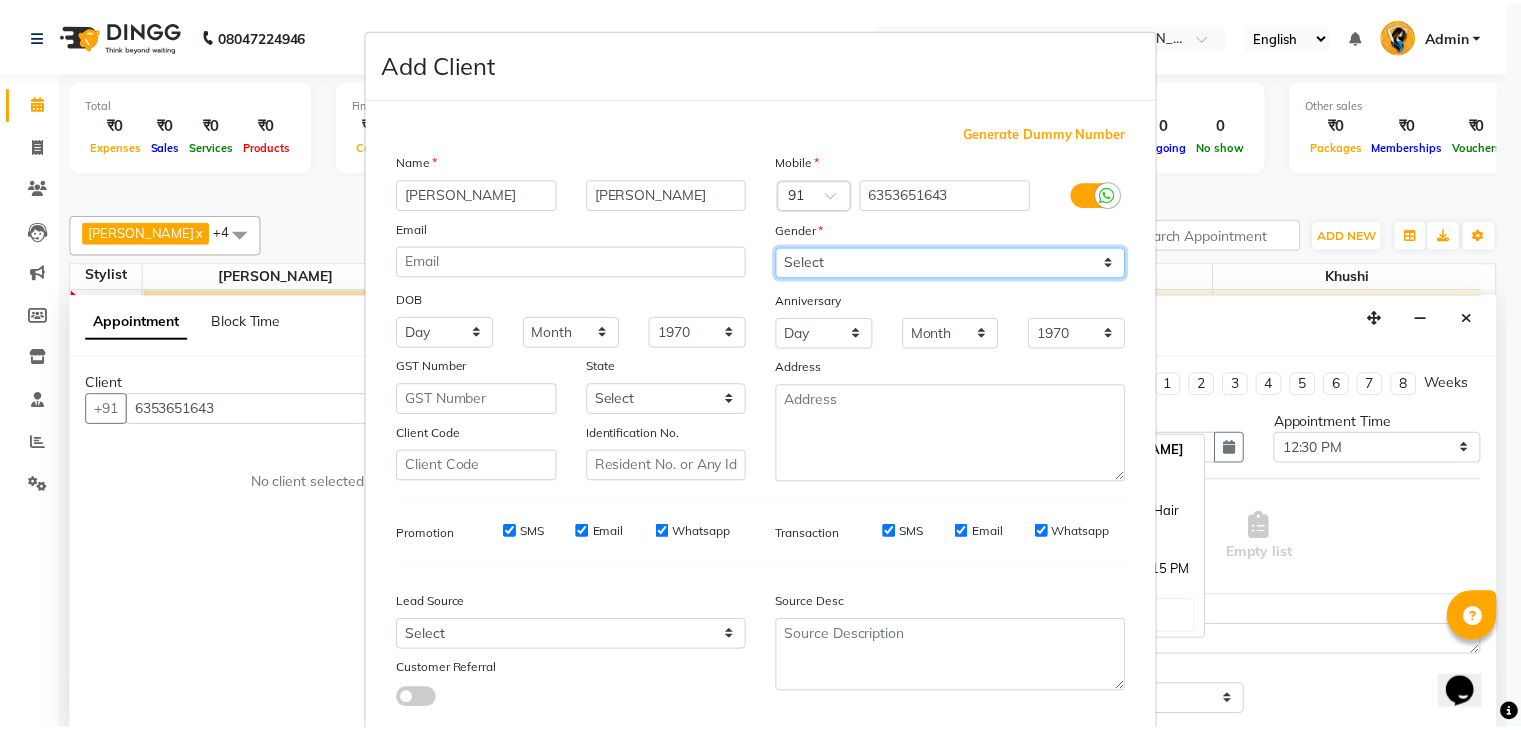 scroll, scrollTop: 127, scrollLeft: 0, axis: vertical 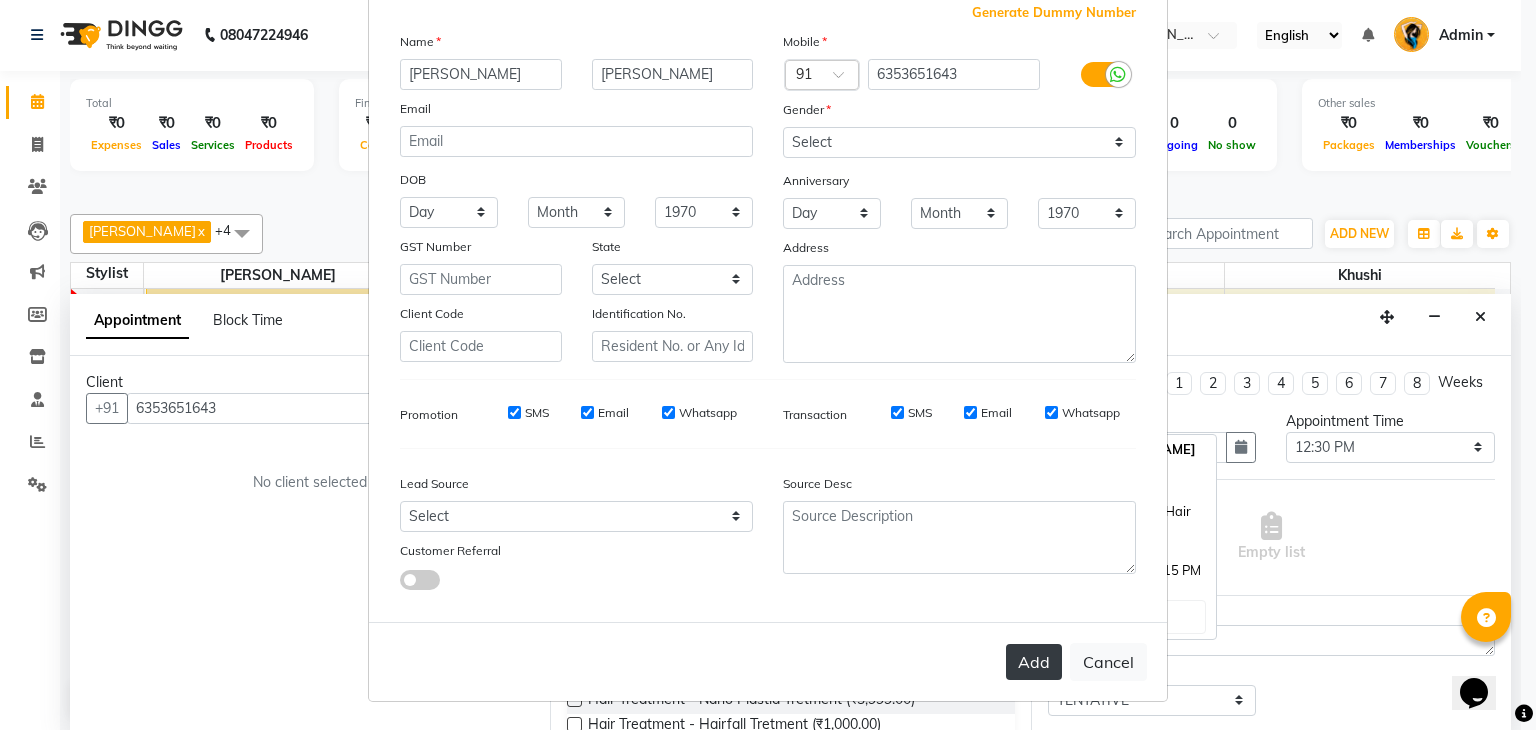 click on "Add" at bounding box center (1034, 662) 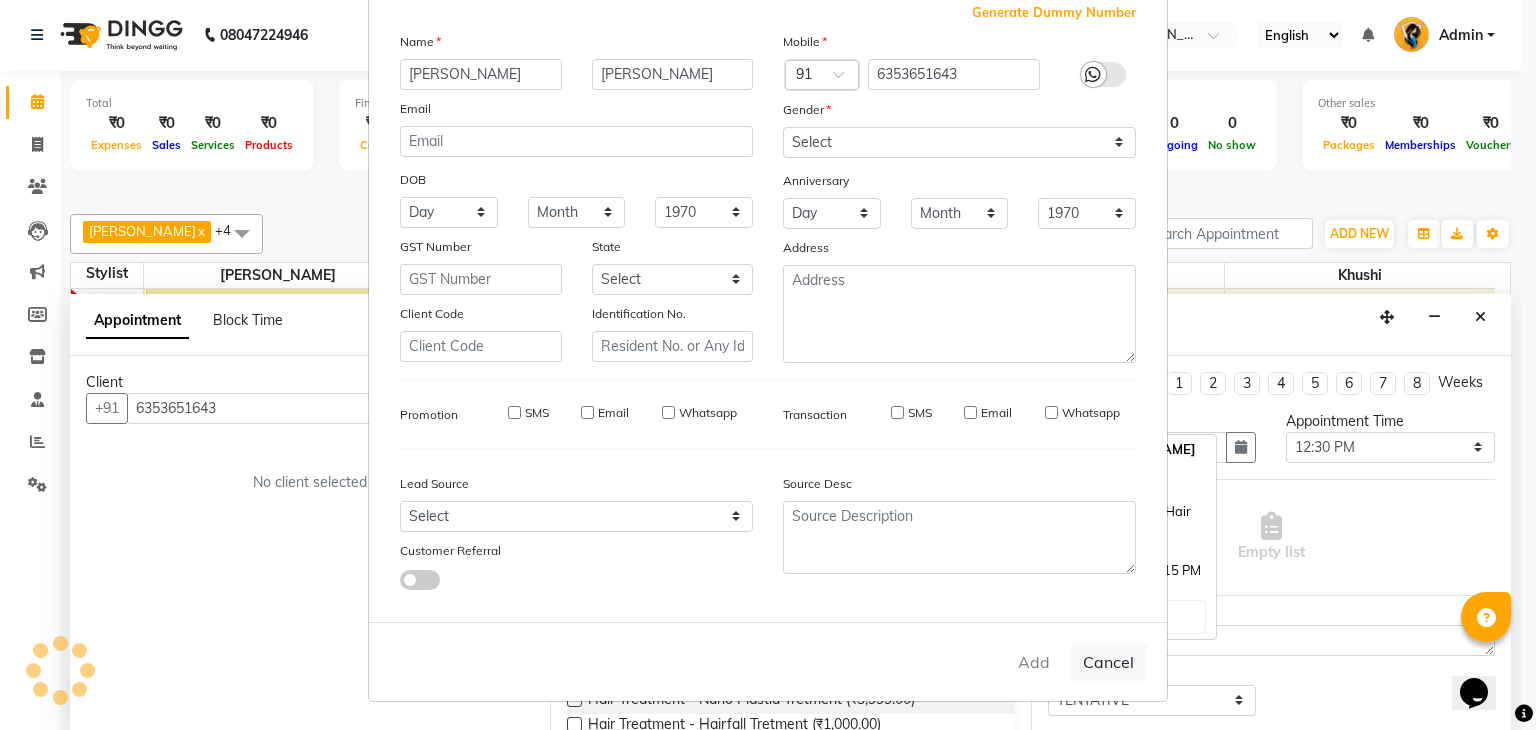 type 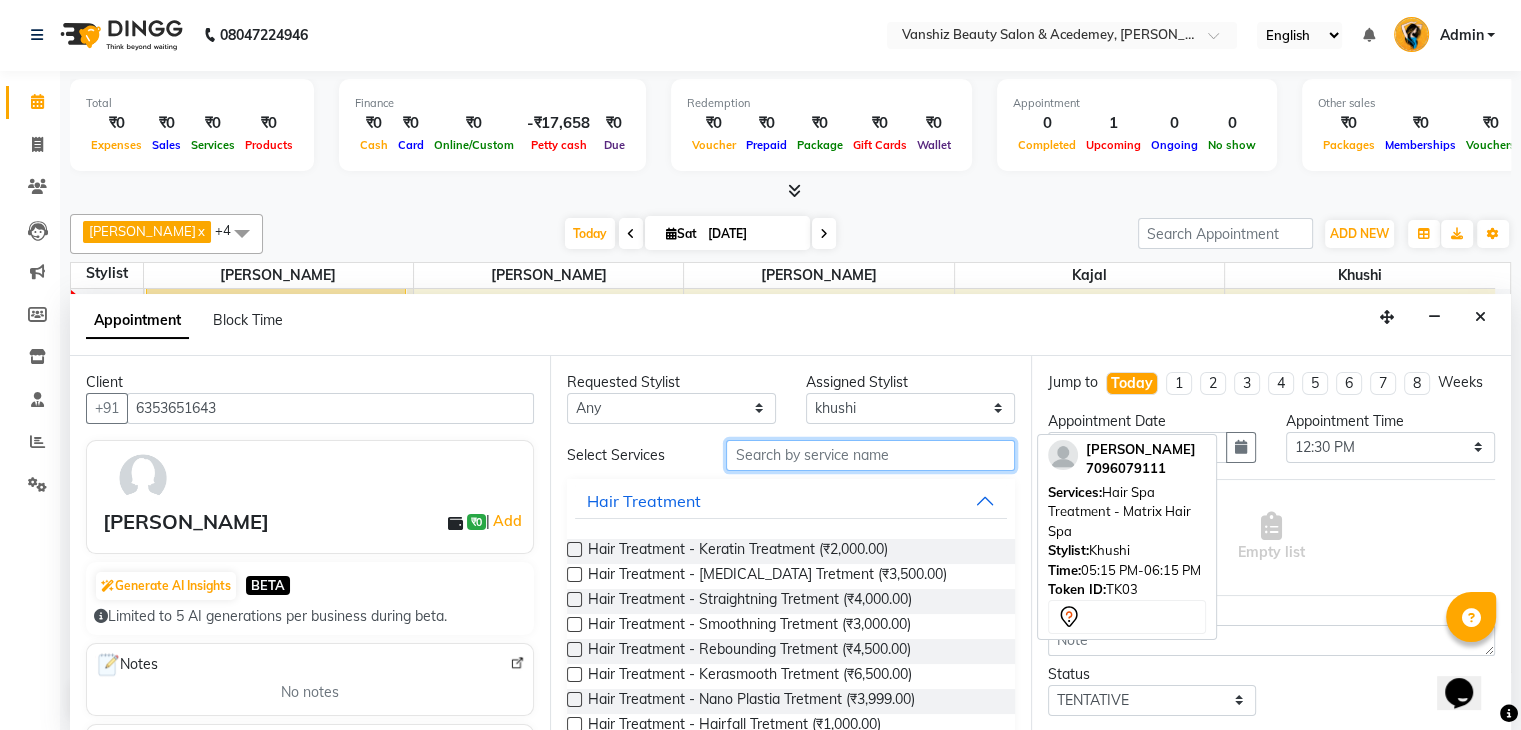 click at bounding box center [870, 455] 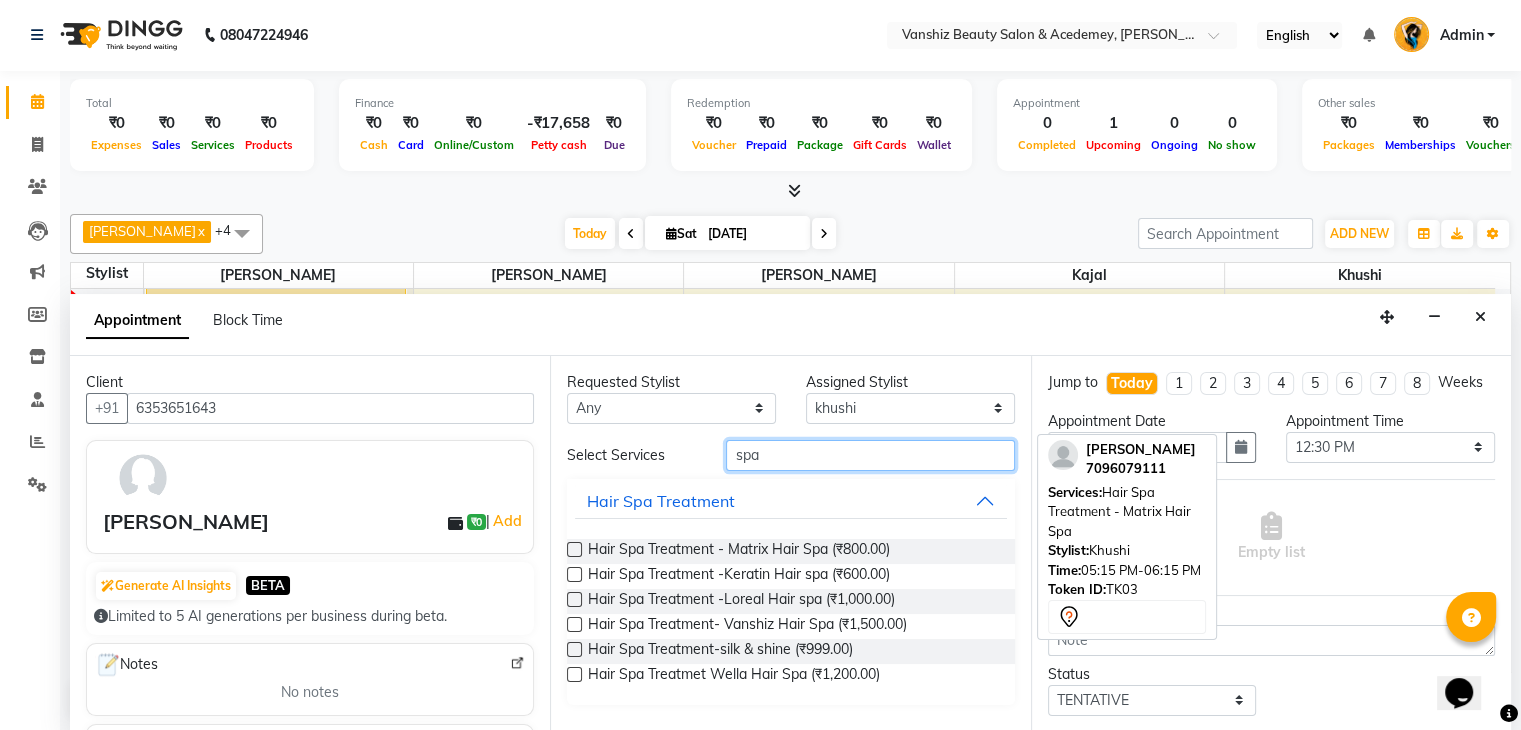 type on "spa" 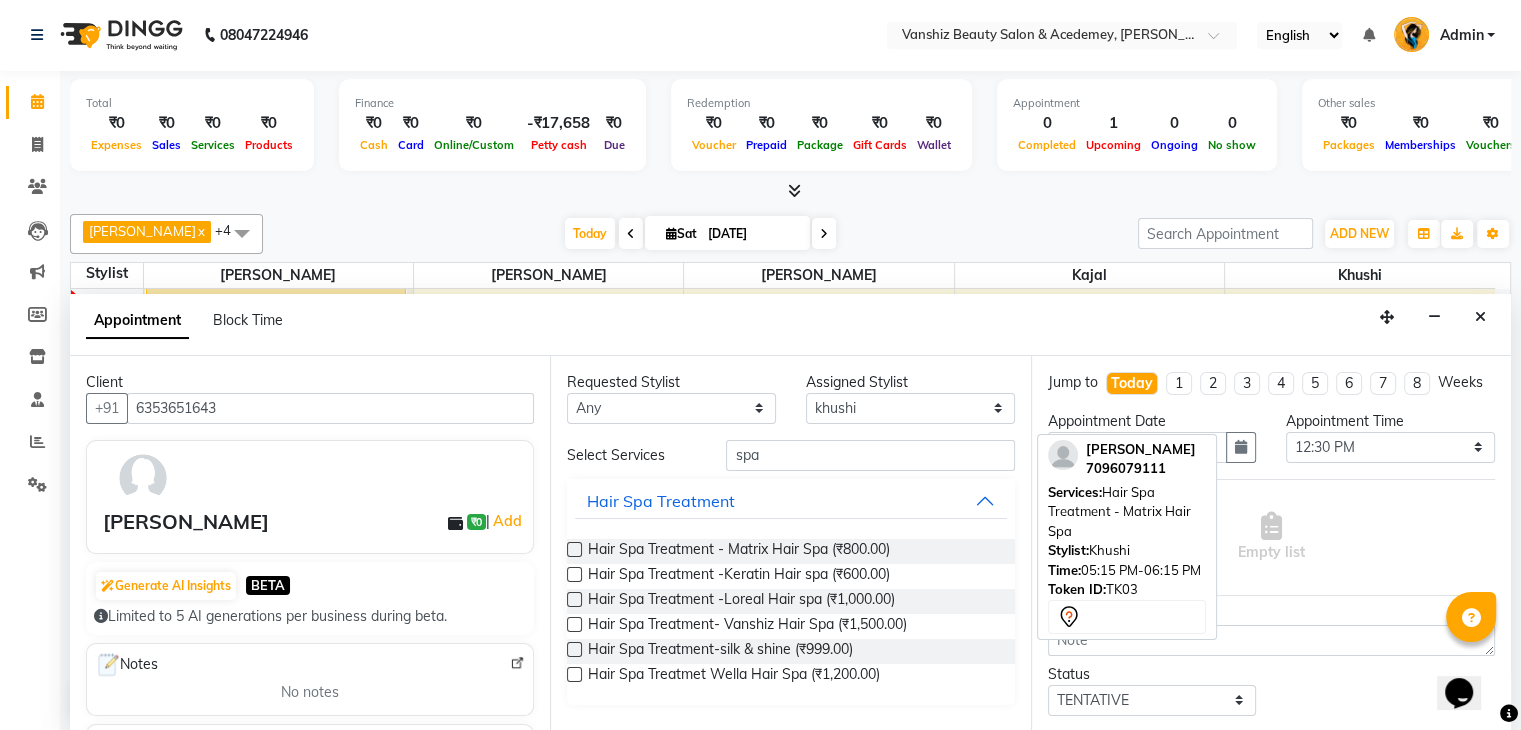 click at bounding box center (574, 549) 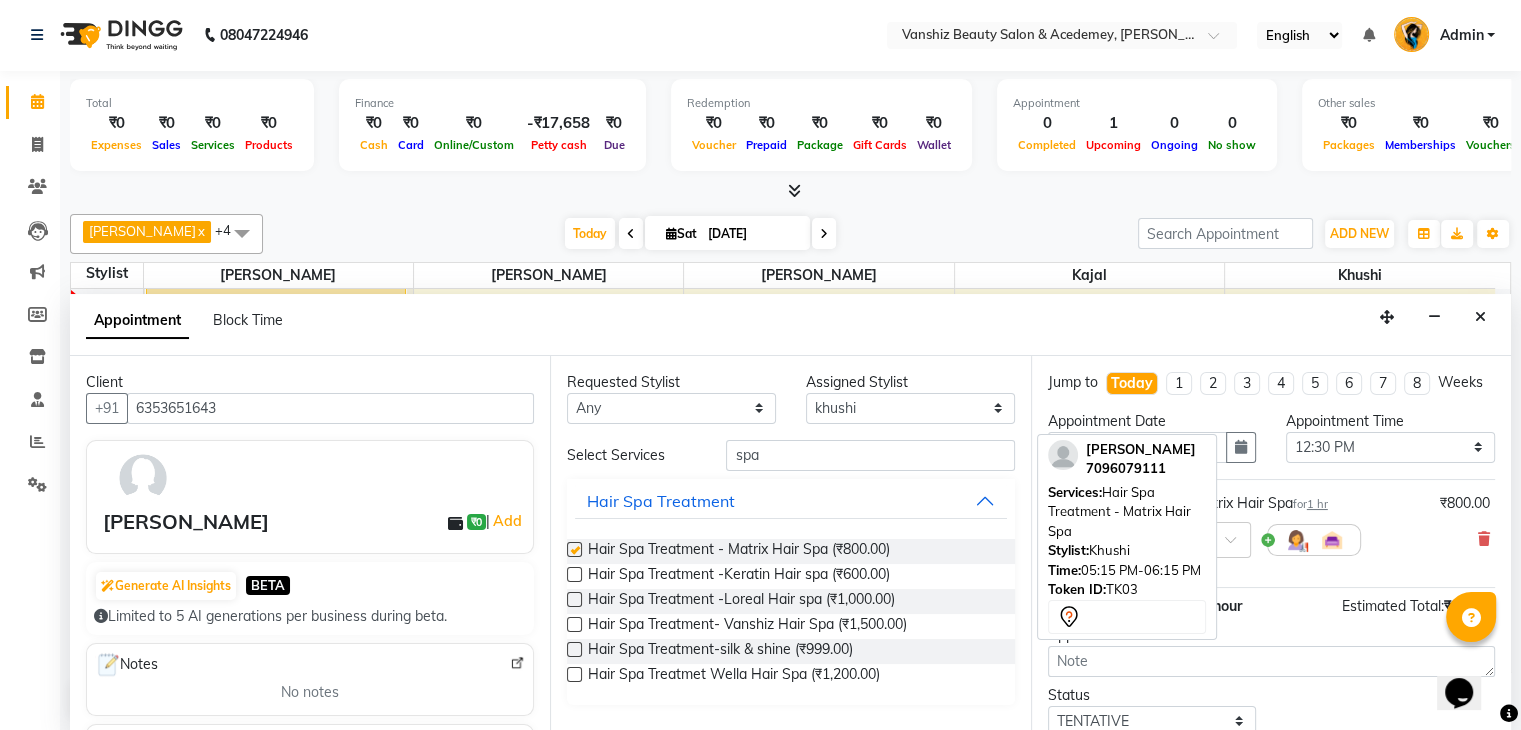 checkbox on "false" 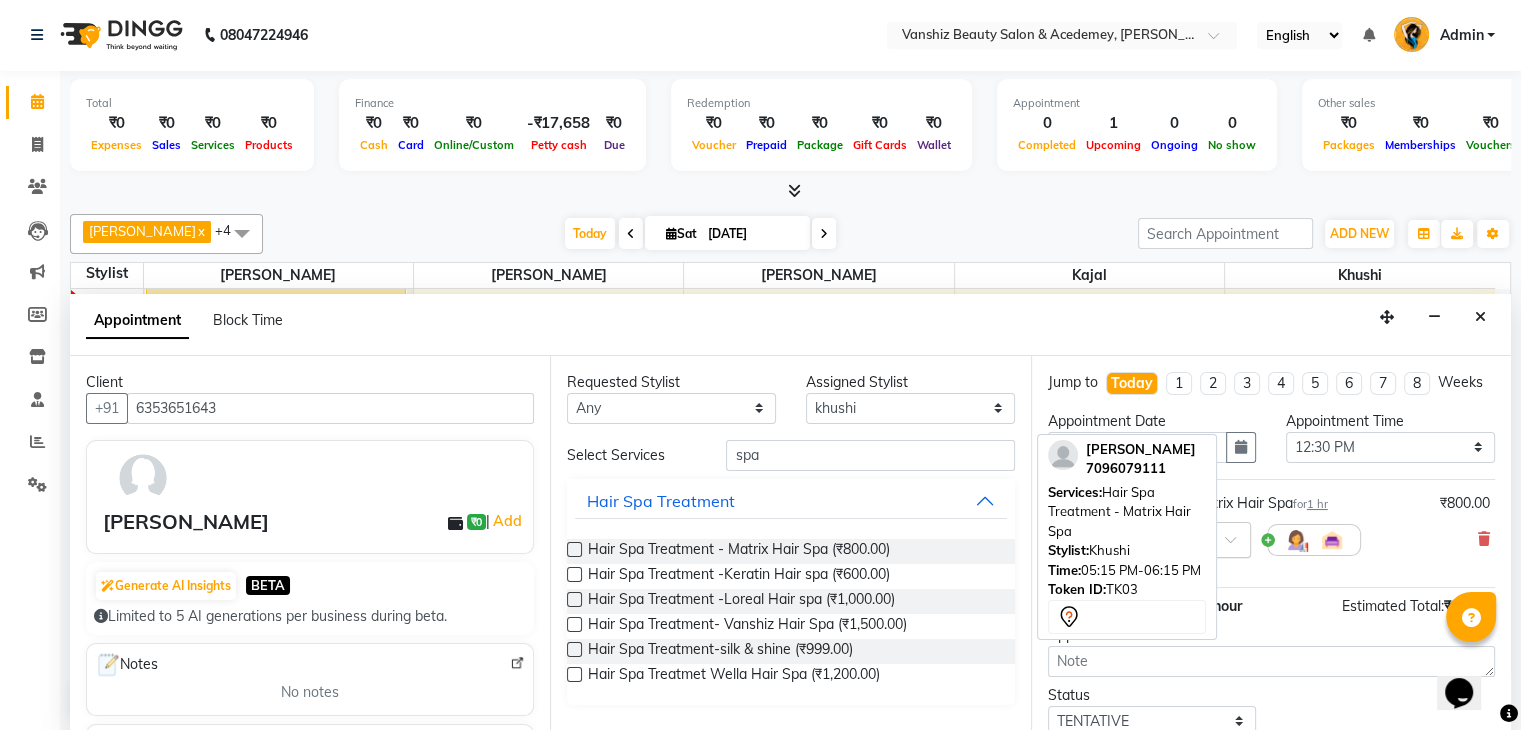 scroll, scrollTop: 149, scrollLeft: 0, axis: vertical 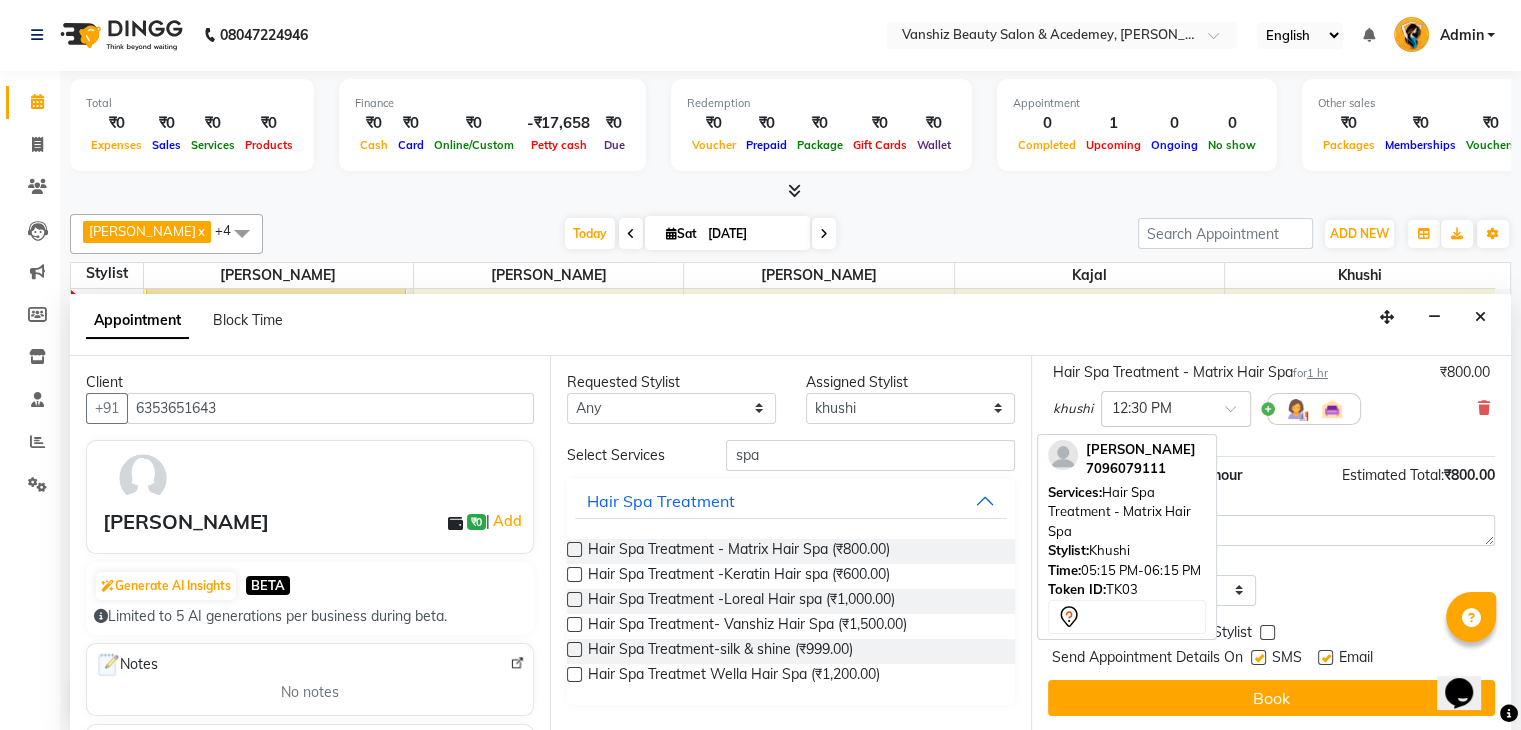 click at bounding box center [1325, 657] 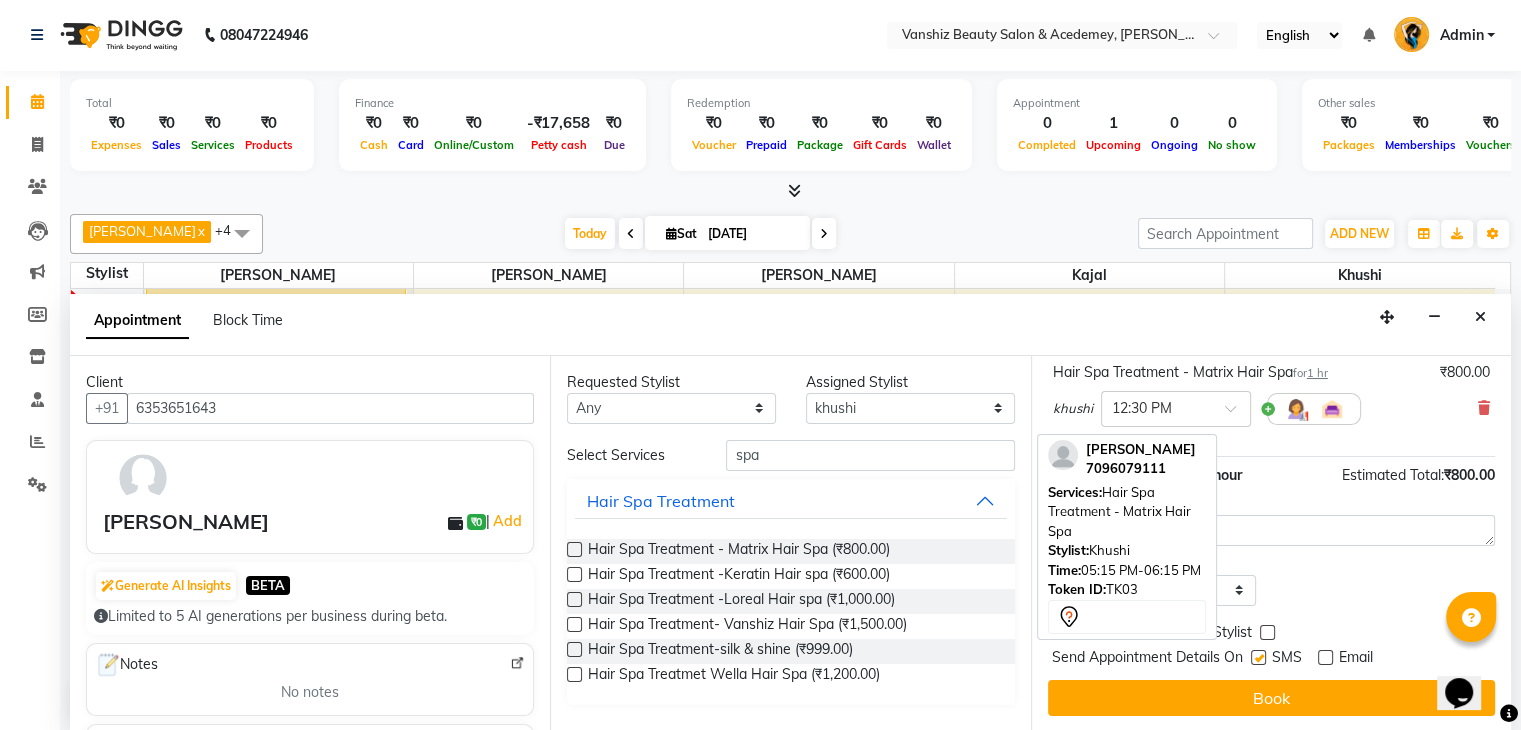 scroll, scrollTop: 148, scrollLeft: 0, axis: vertical 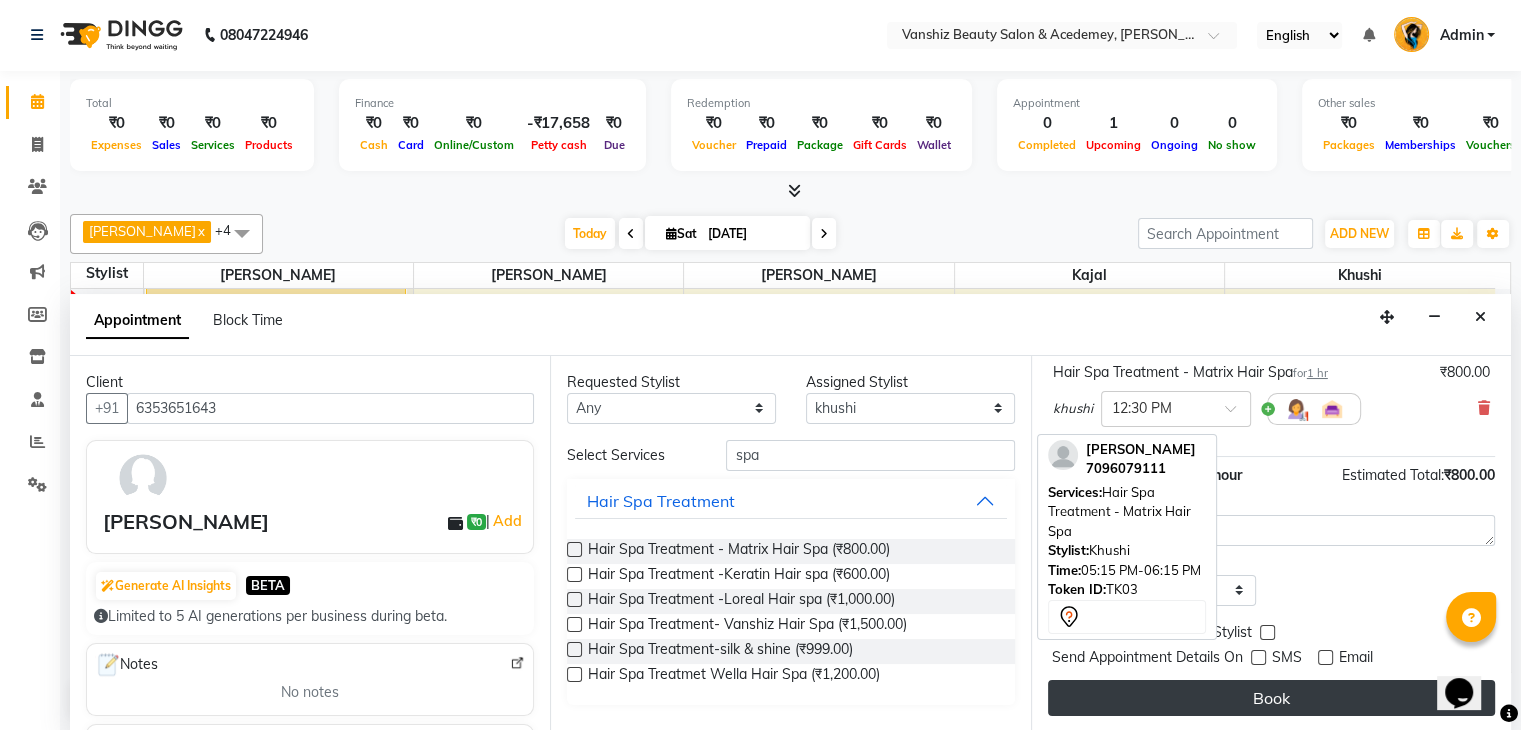 click on "Book" at bounding box center [1271, 698] 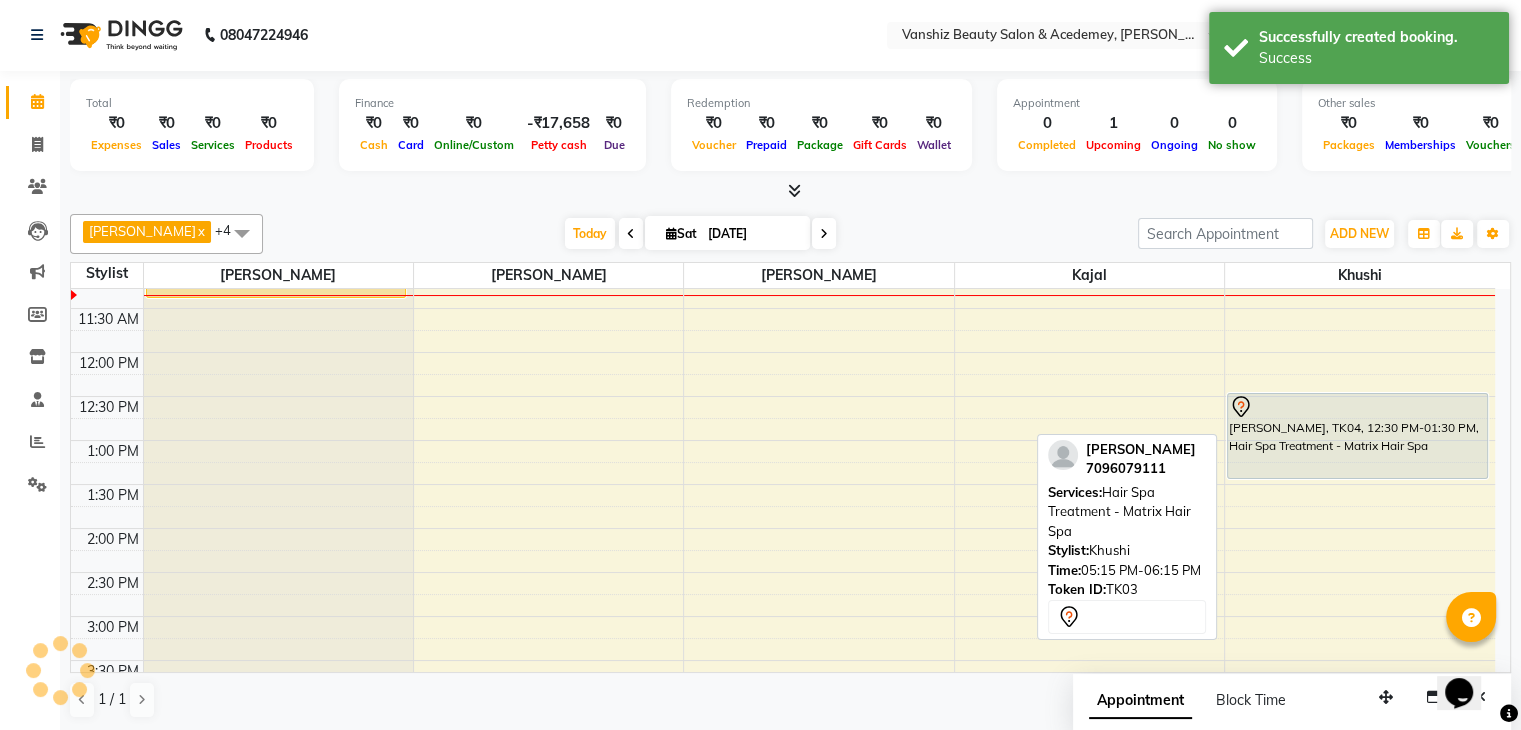 scroll, scrollTop: 0, scrollLeft: 0, axis: both 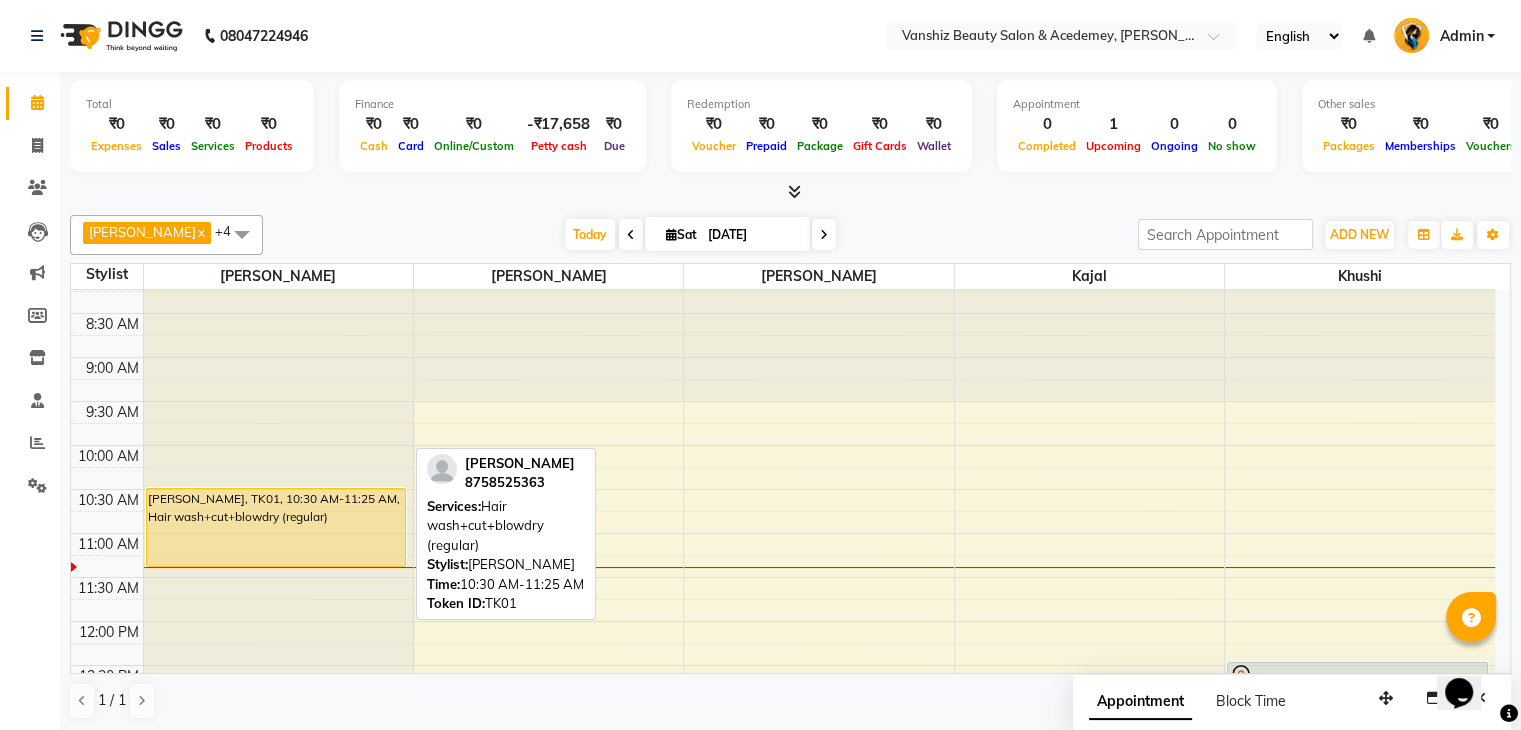 click on "[PERSON_NAME], TK01, 10:30 AM-11:25 AM, Hair wash+cut+blowdry (regular)" at bounding box center [276, 527] 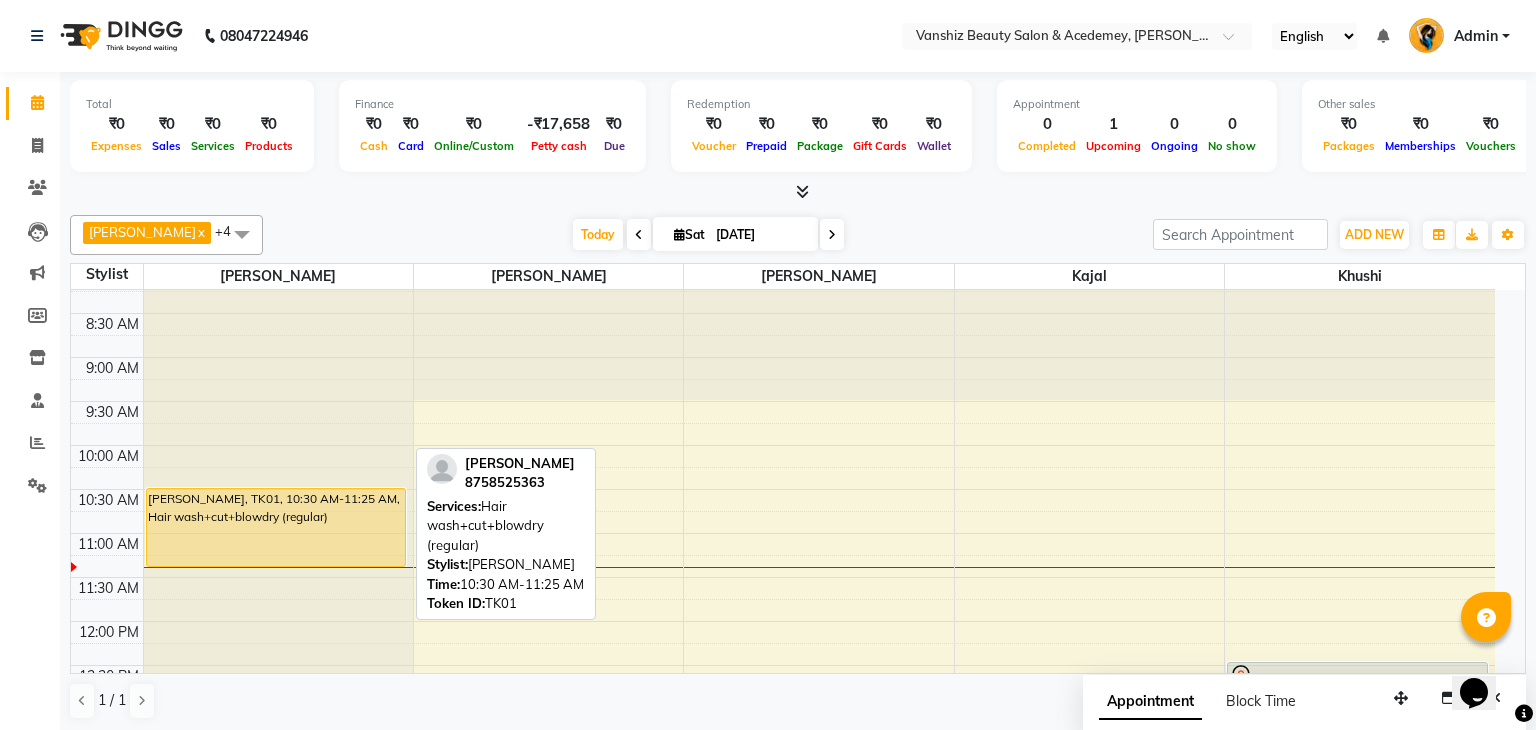 select on "1" 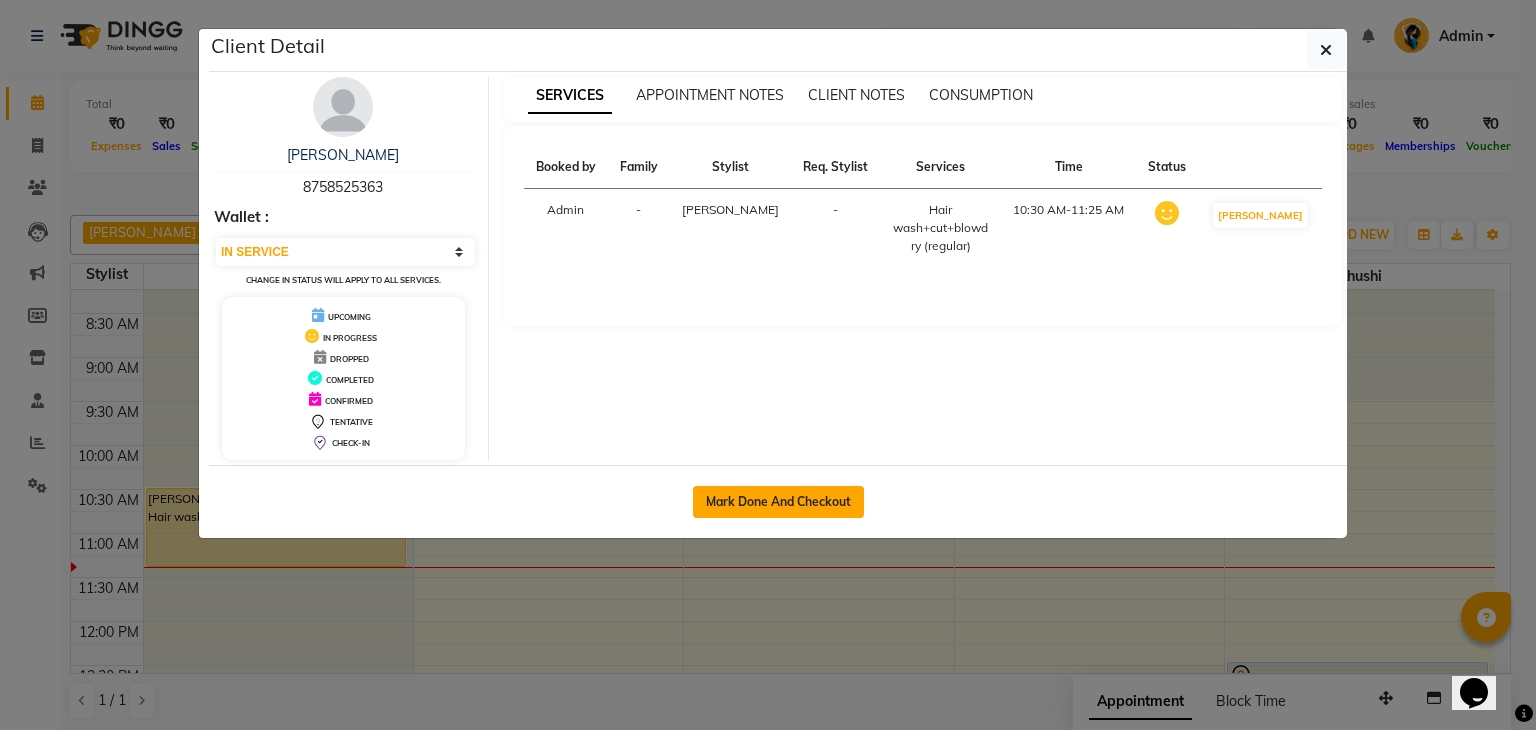 click on "Mark Done And Checkout" 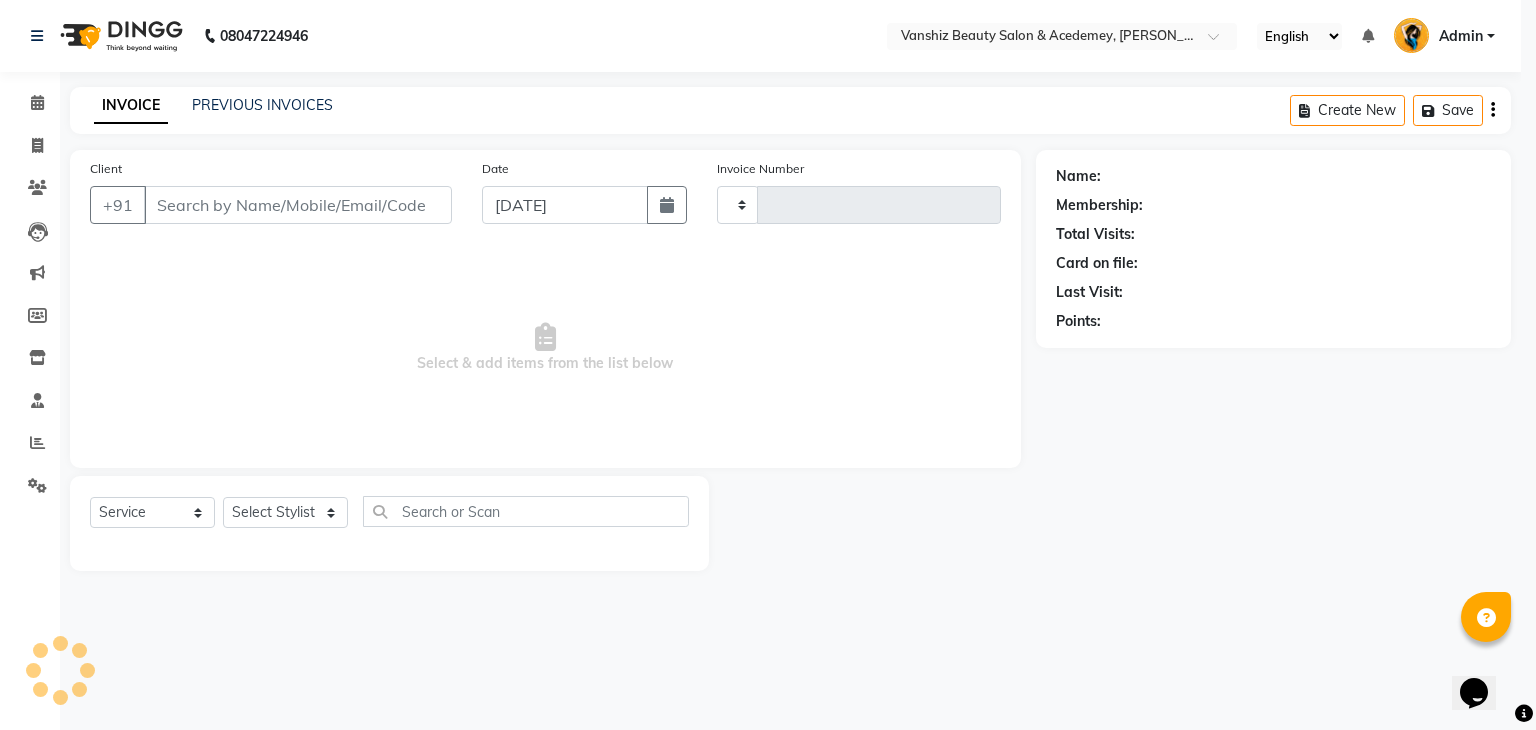 type on "0851" 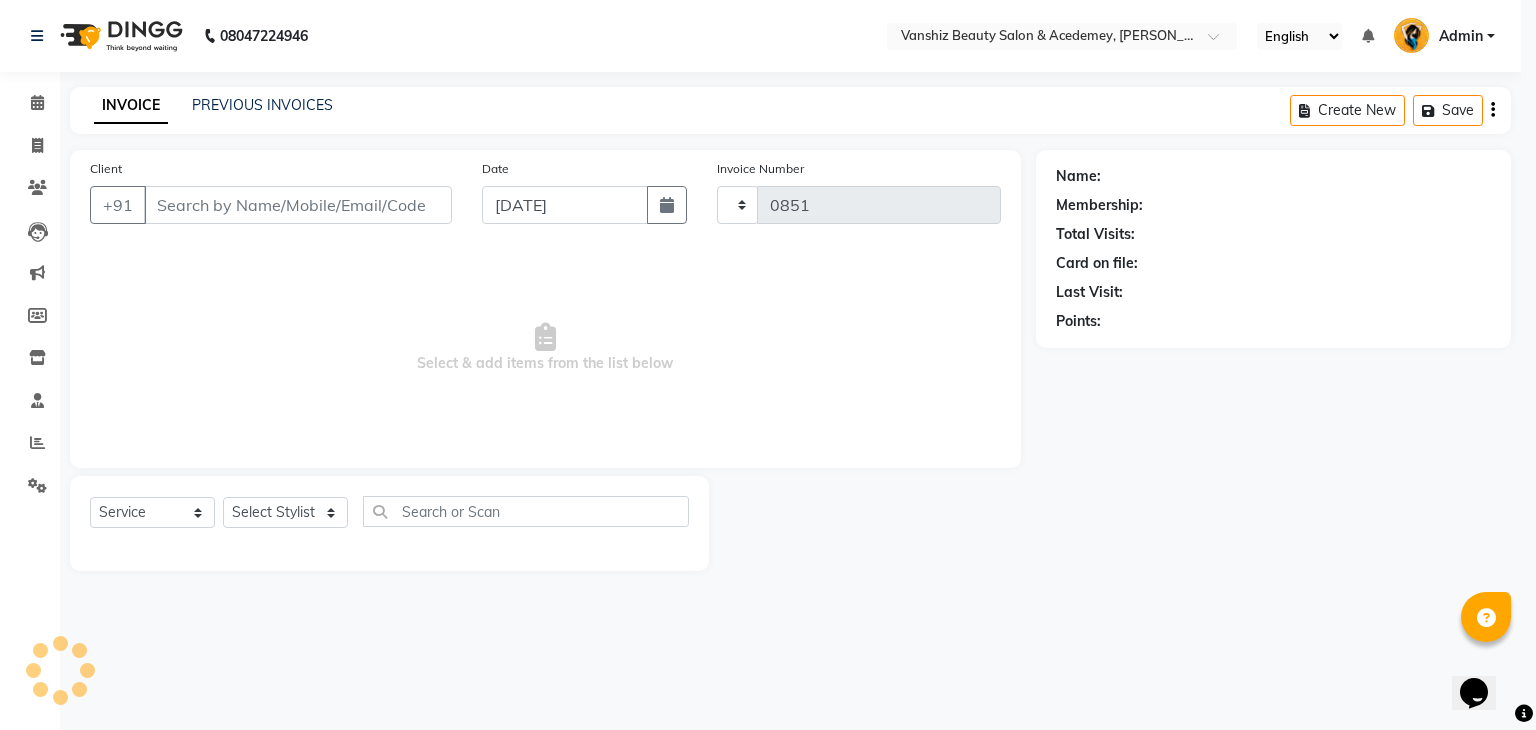 select on "5403" 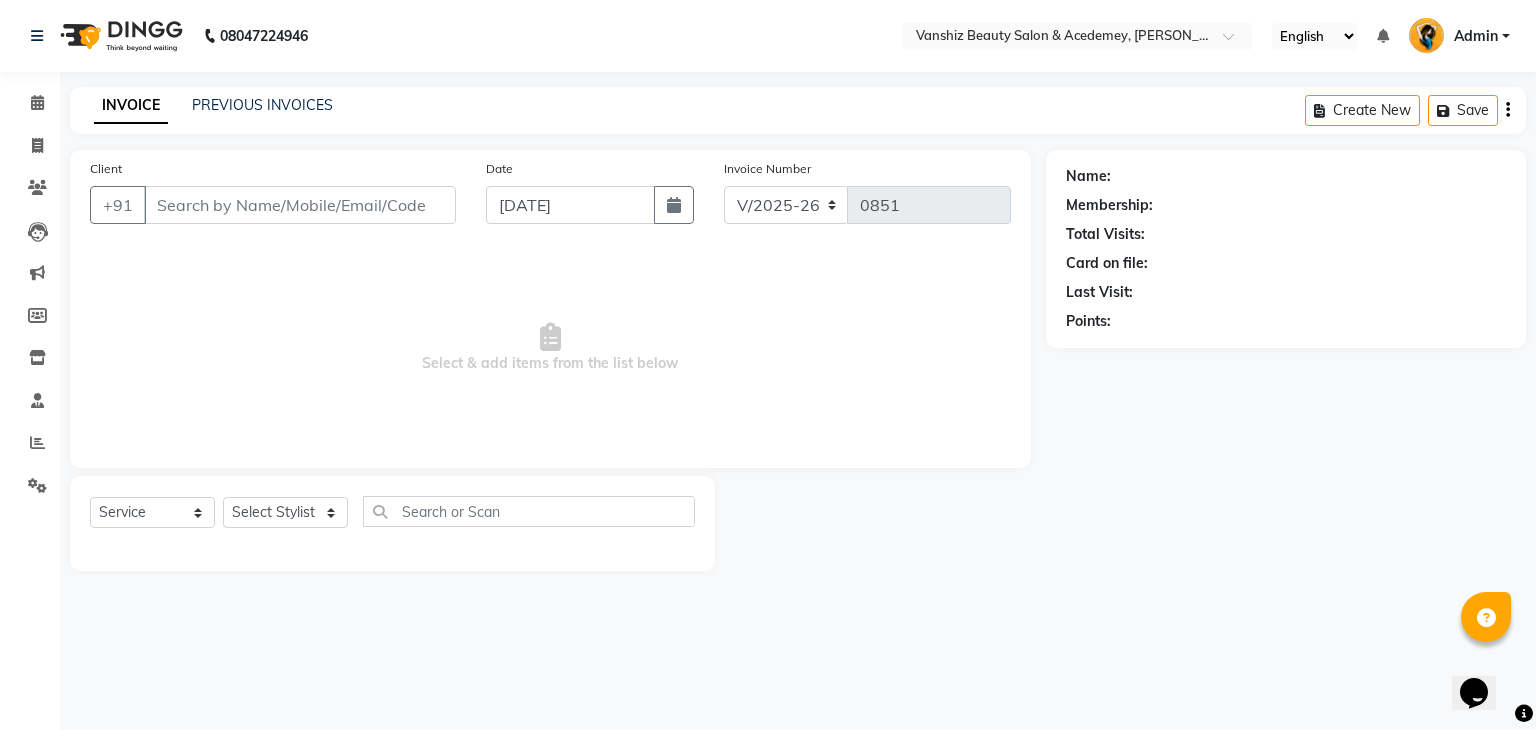type on "8758525363" 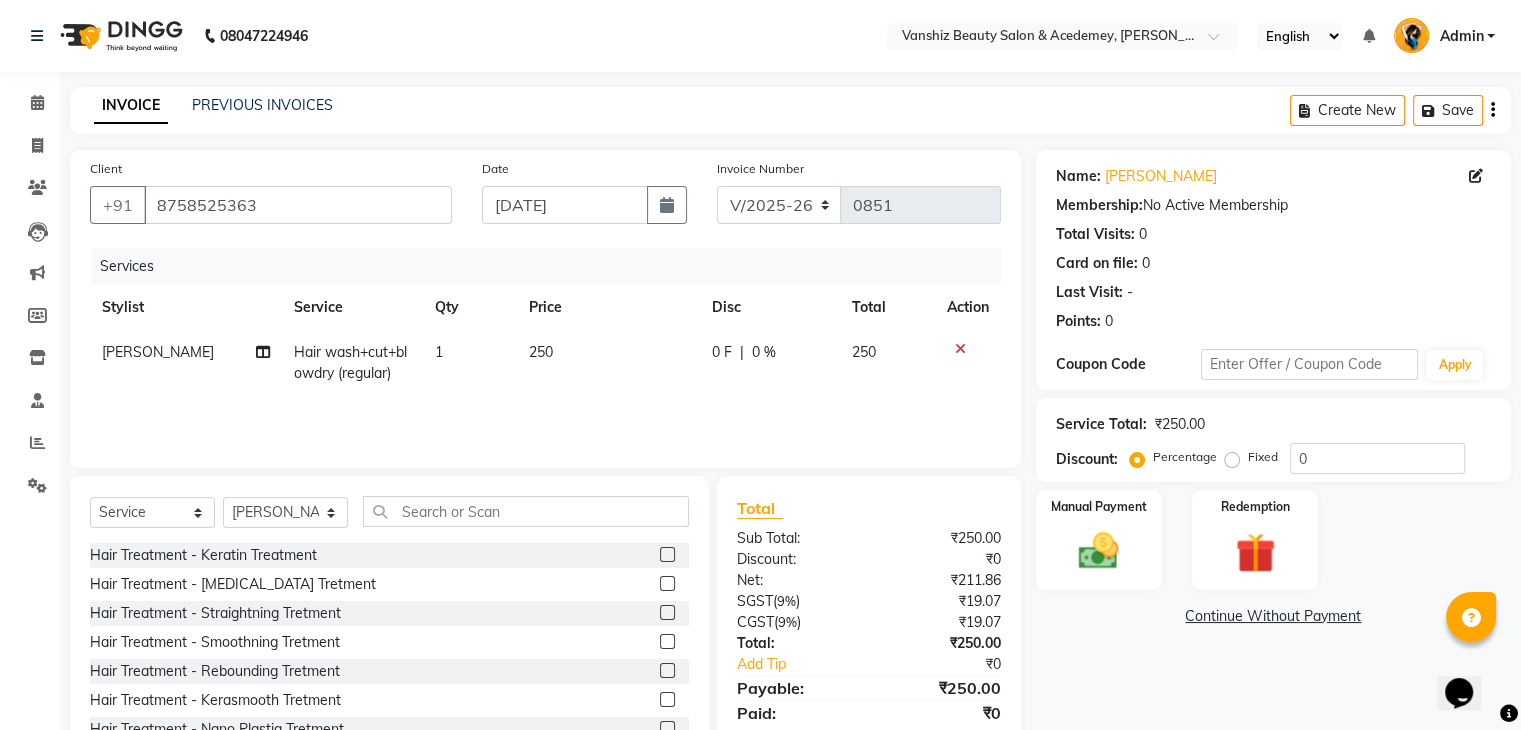 click on "Fixed" 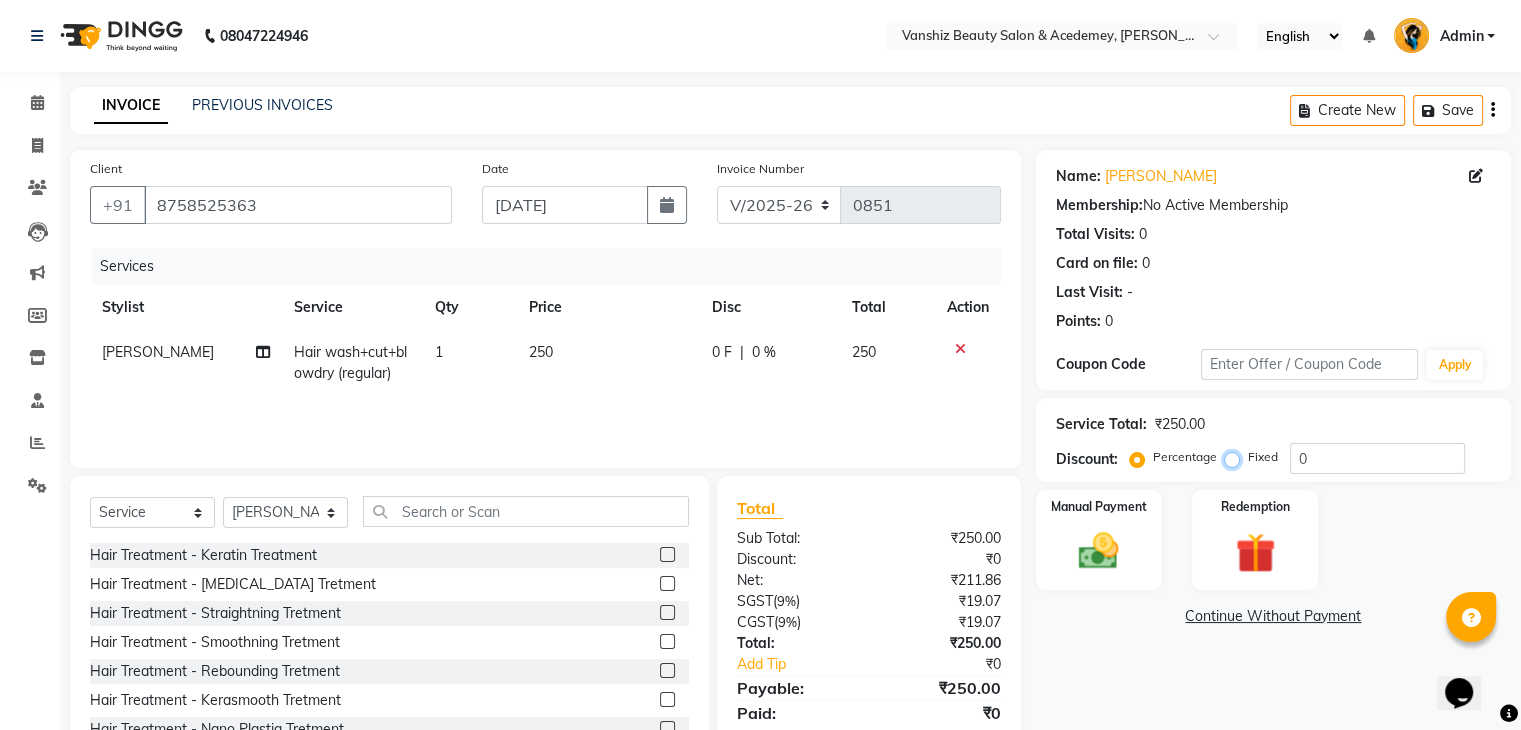 click on "Fixed" at bounding box center (1236, 457) 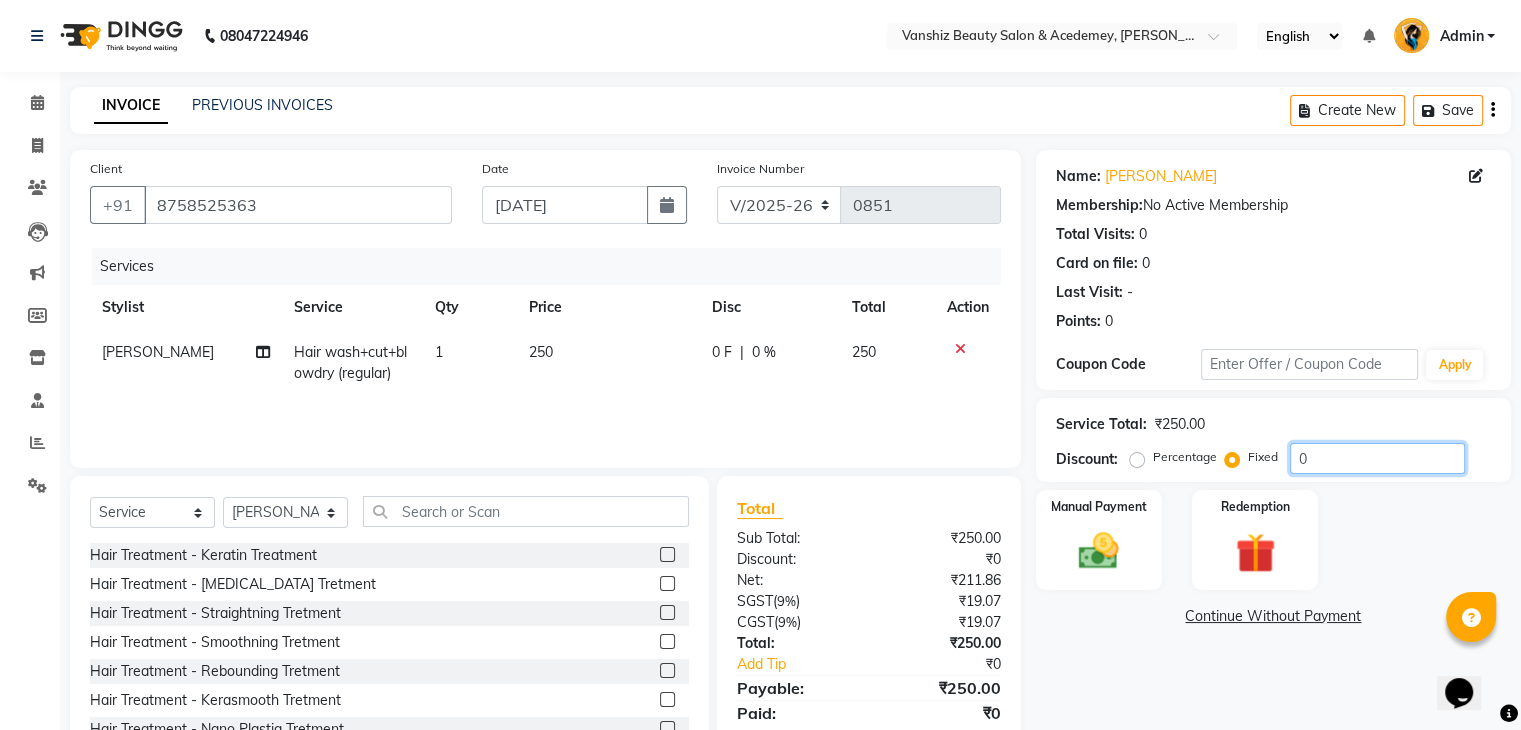 click on "0" 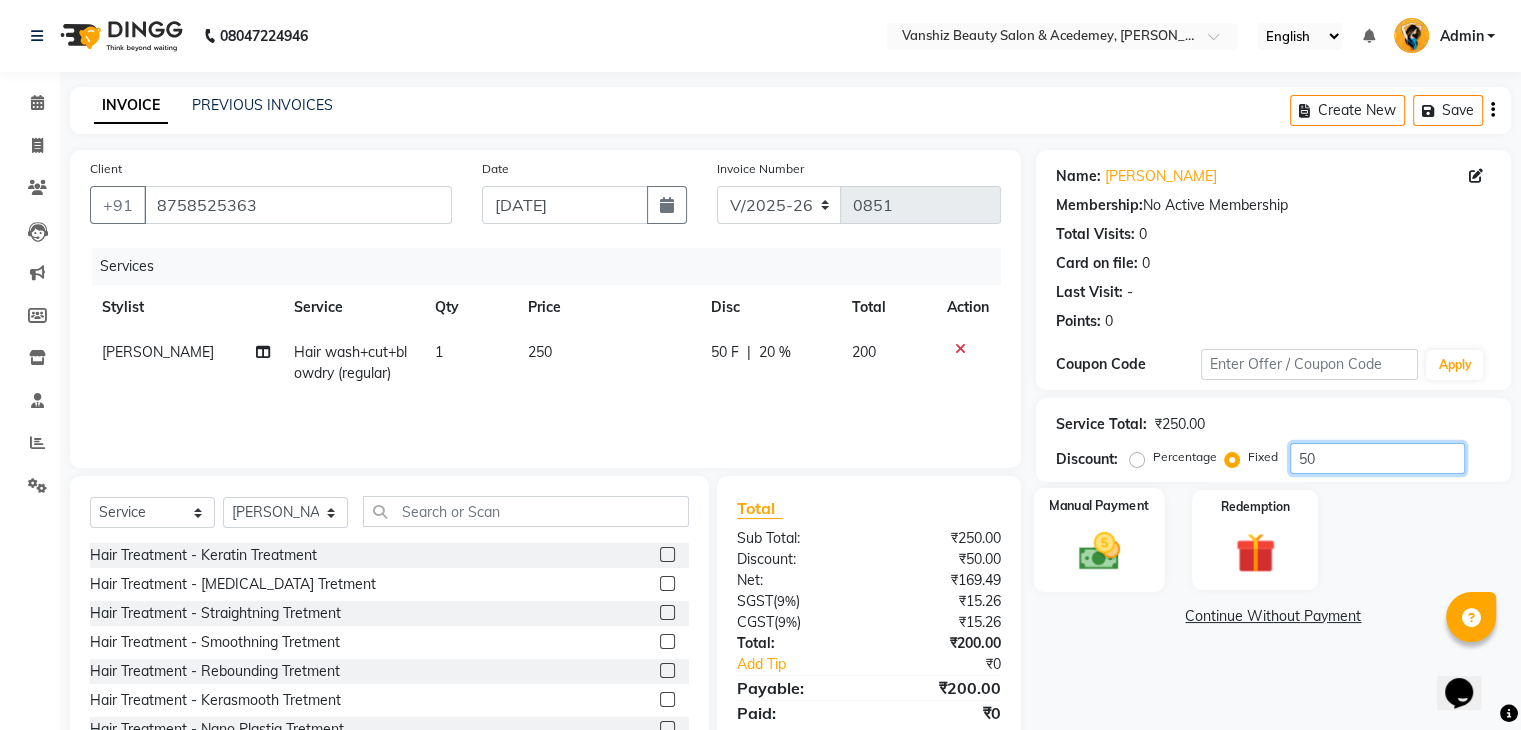 type on "50" 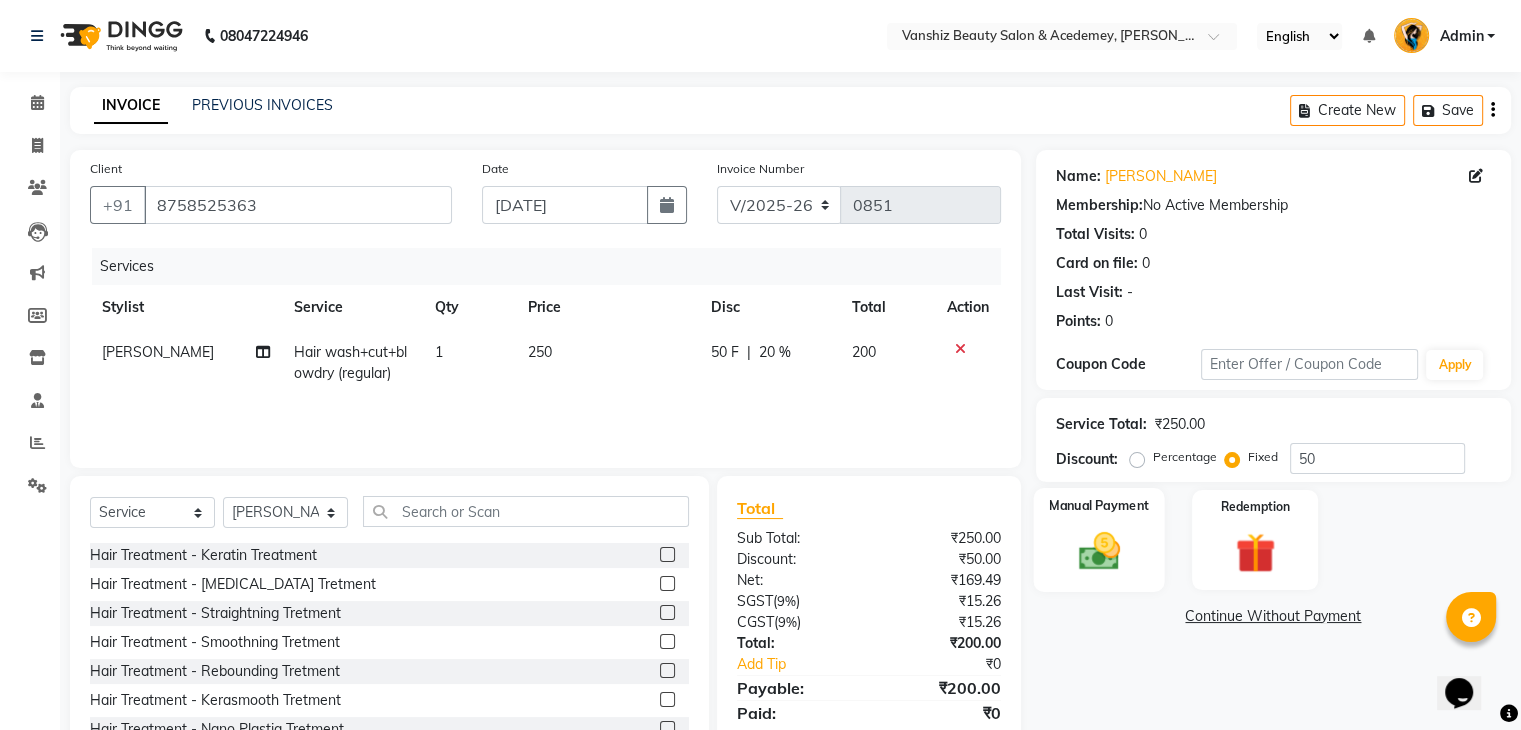 click 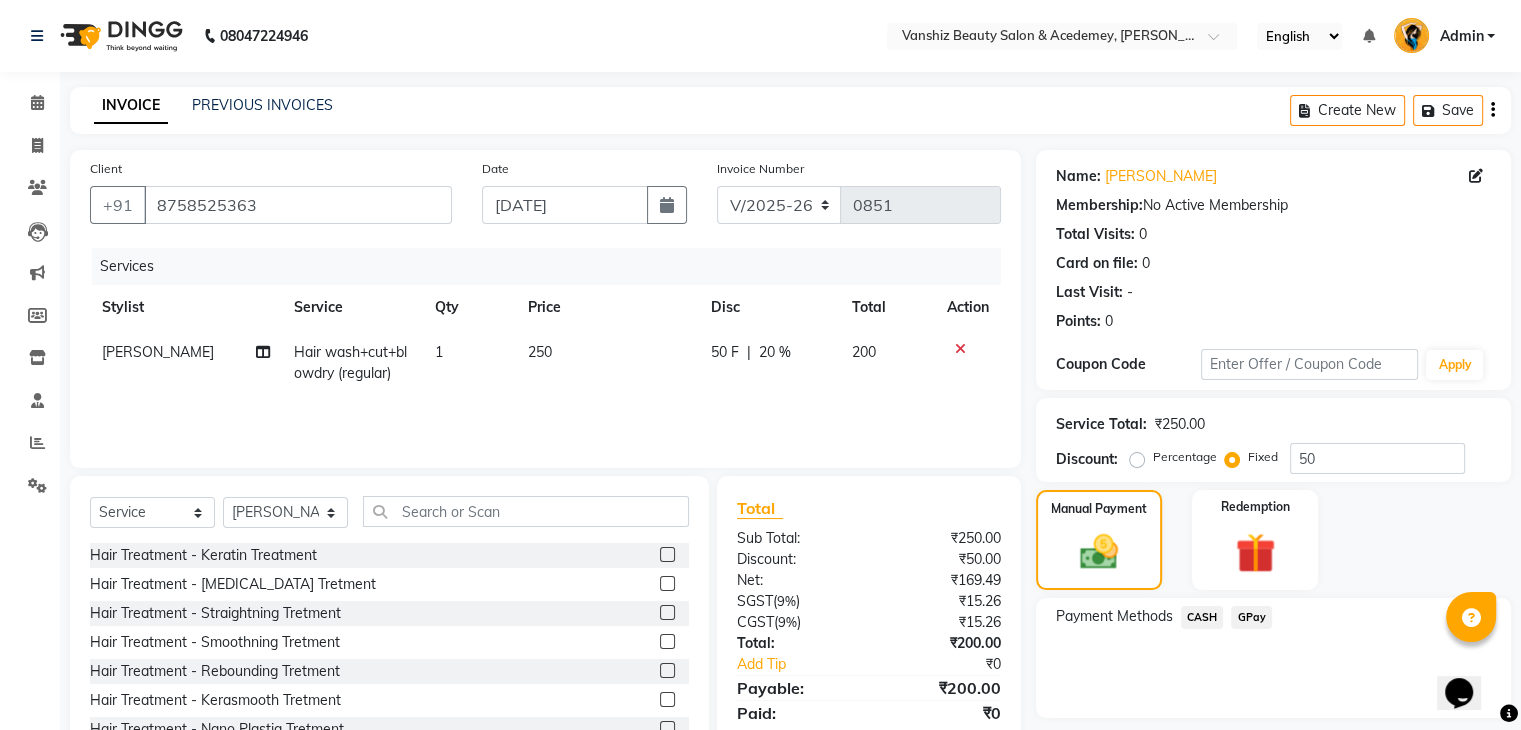 click on "CASH" 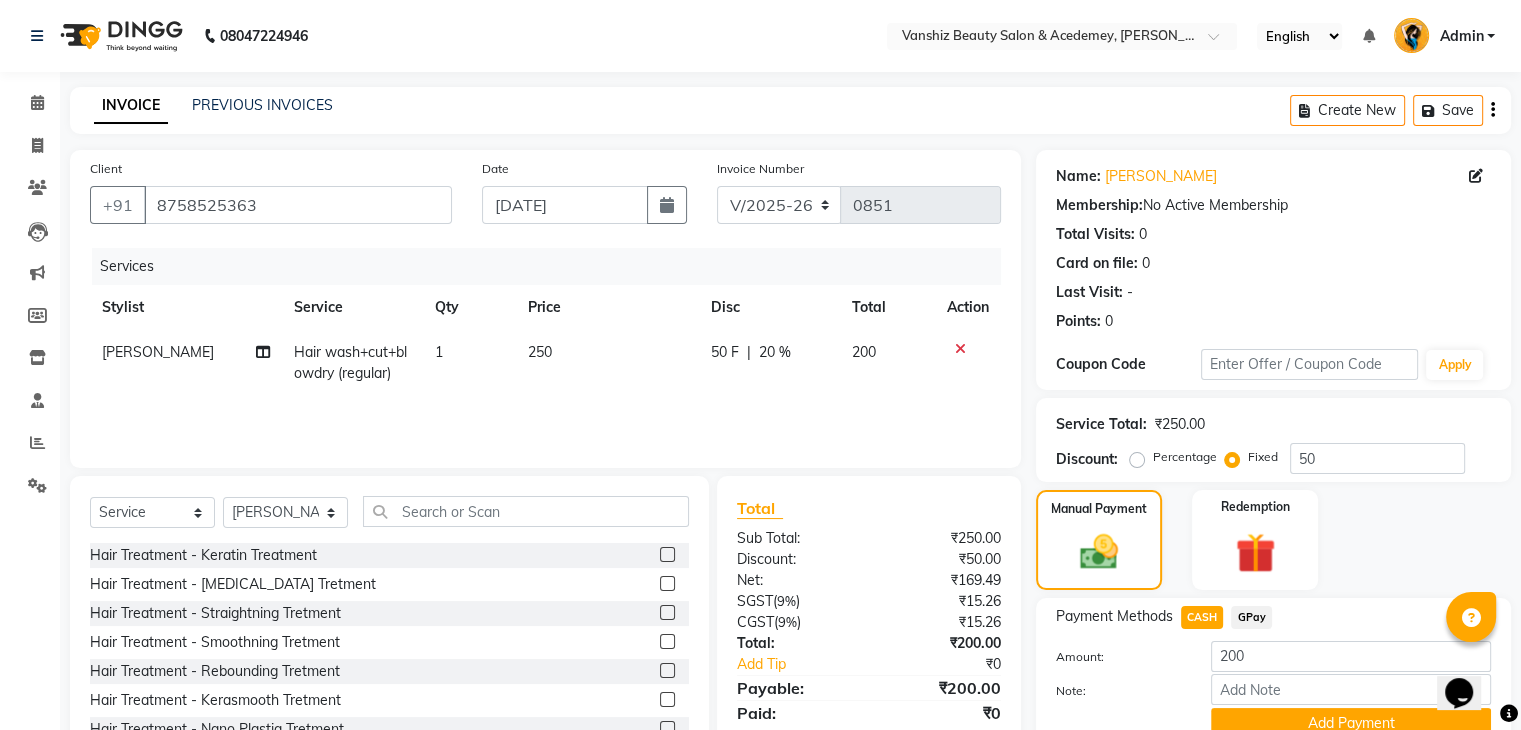 scroll, scrollTop: 89, scrollLeft: 0, axis: vertical 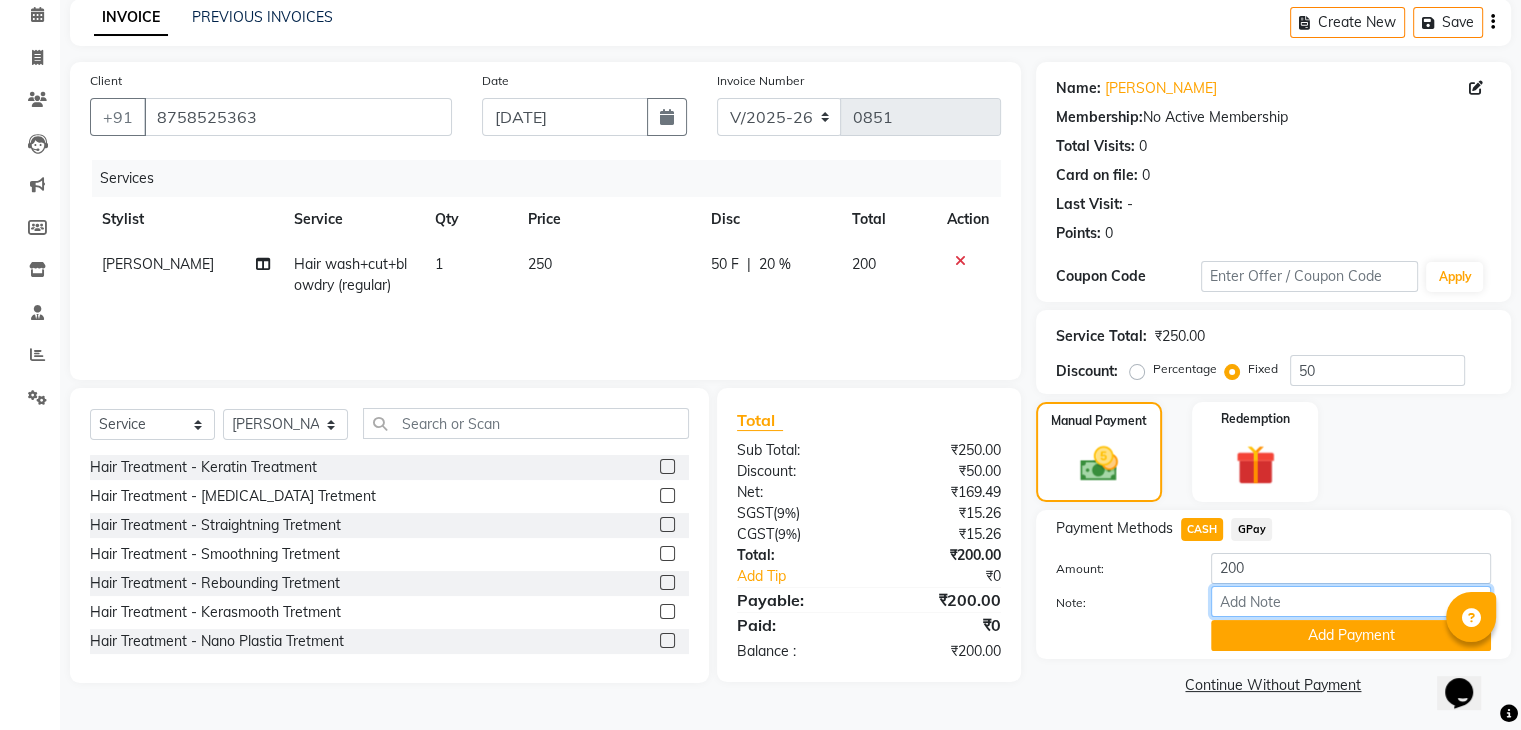 click on "Note:" at bounding box center [1351, 601] 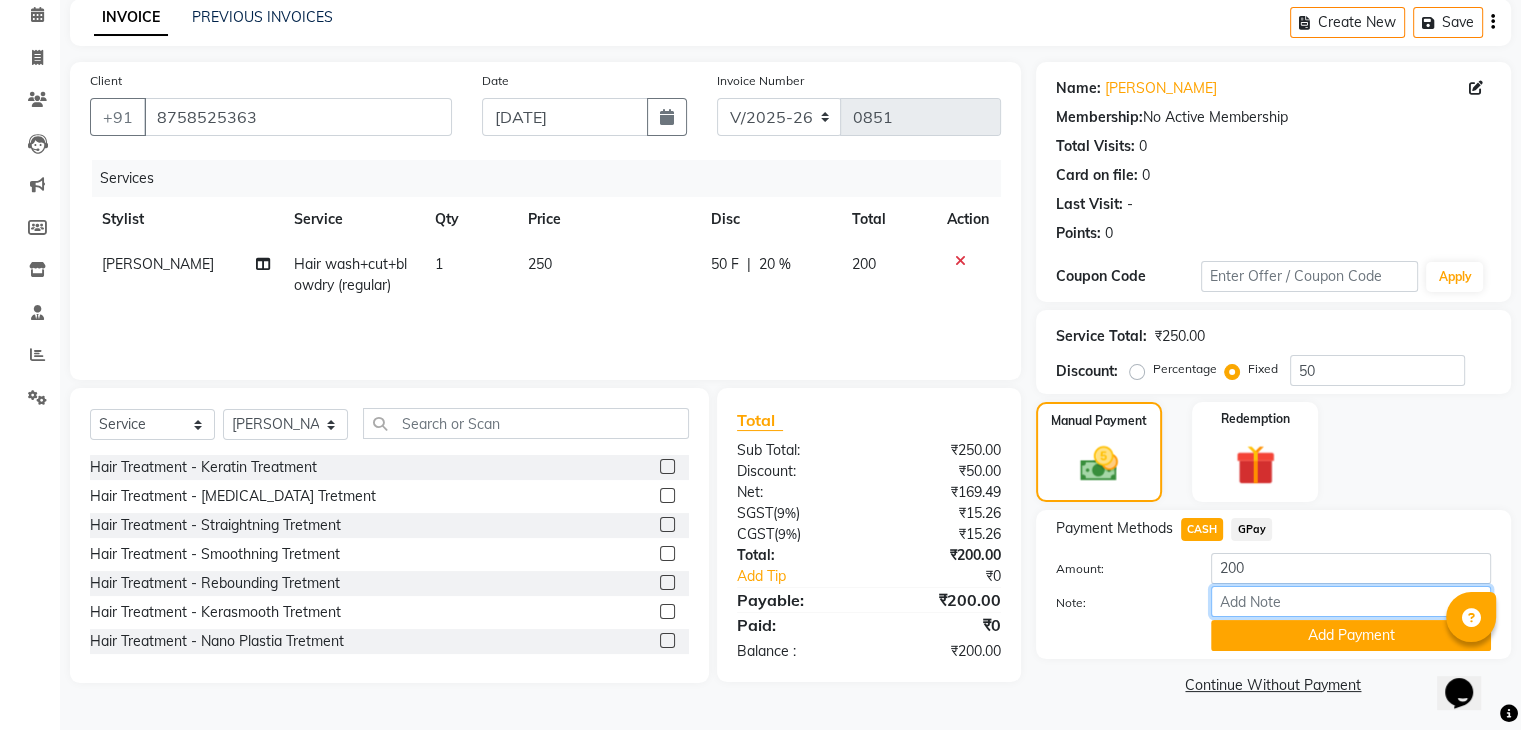 type on "cash" 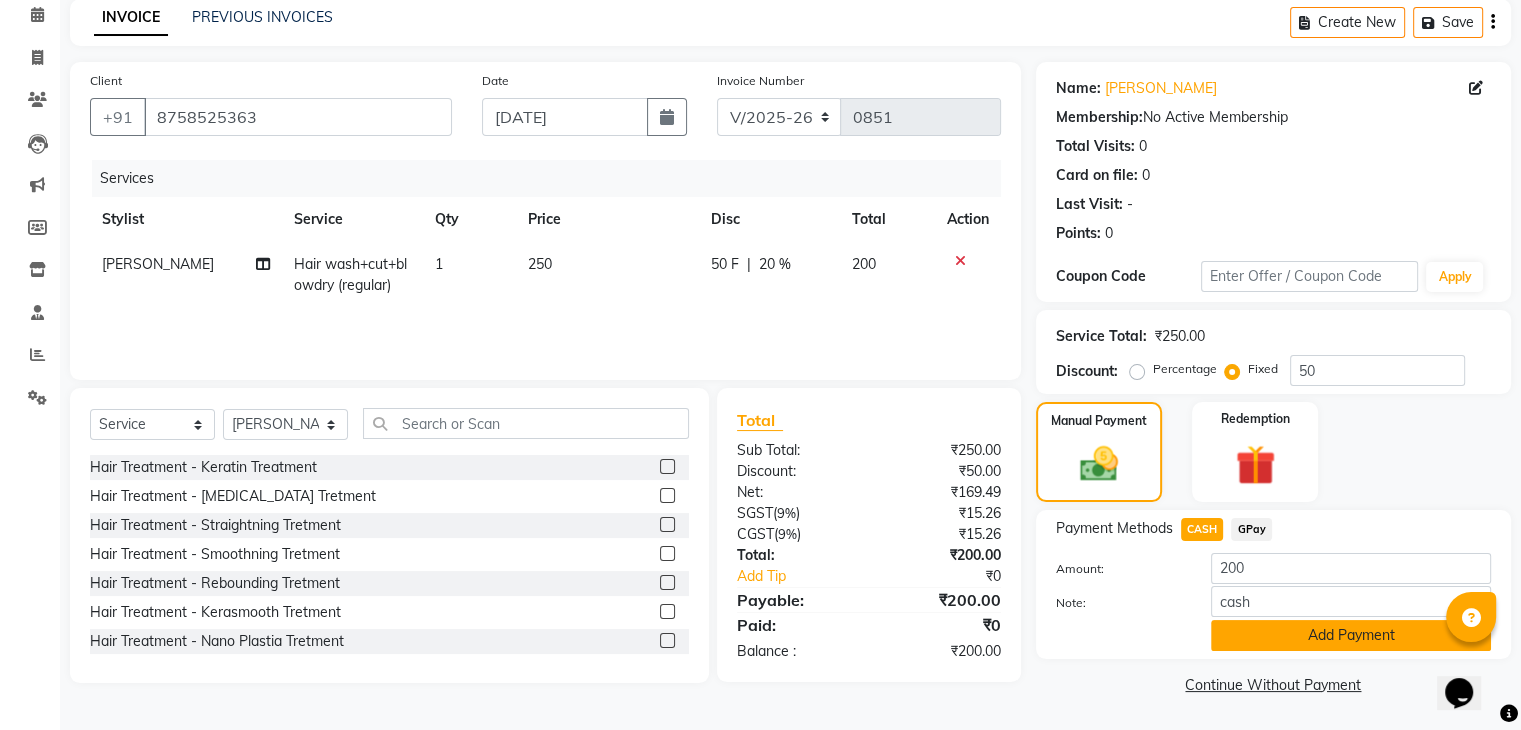 click on "Add Payment" 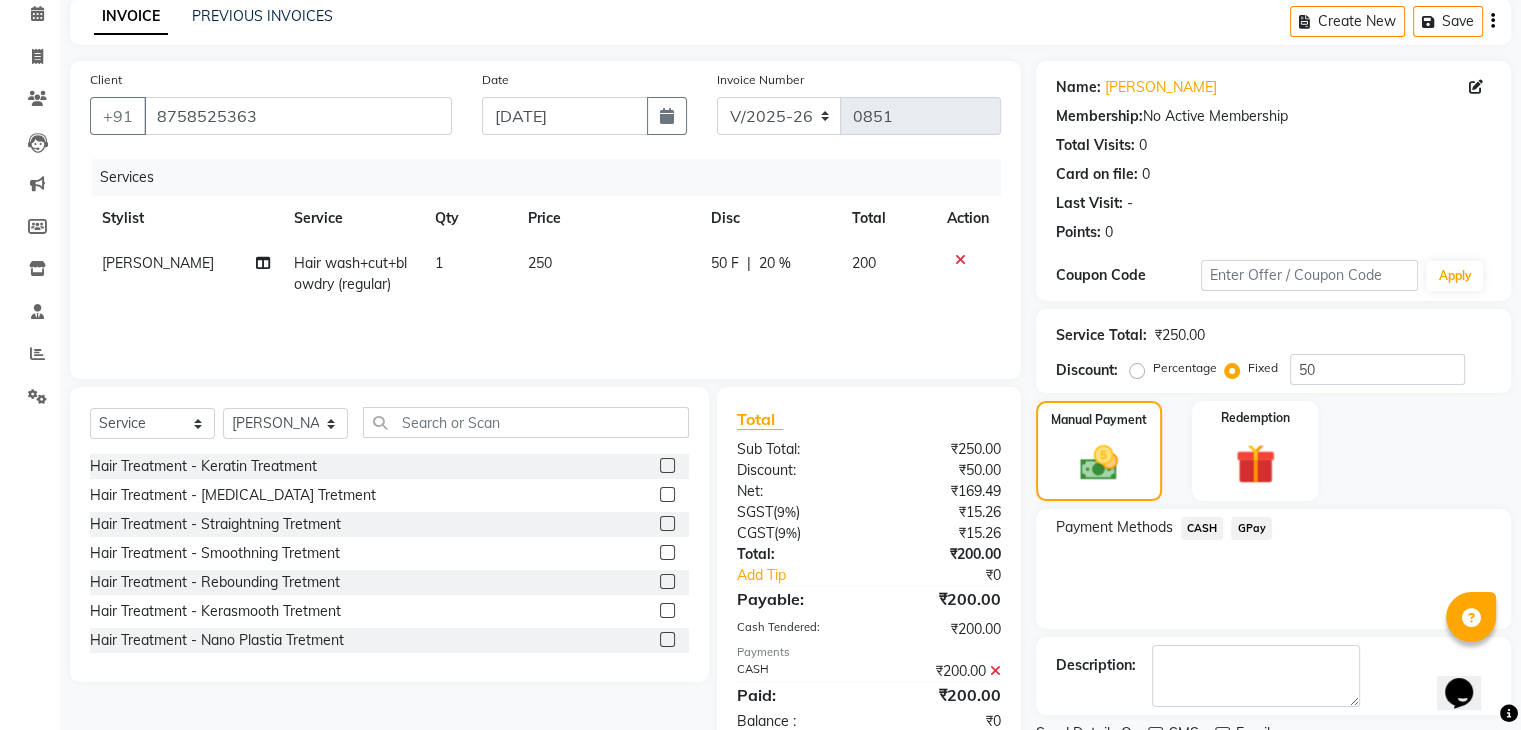 scroll, scrollTop: 171, scrollLeft: 0, axis: vertical 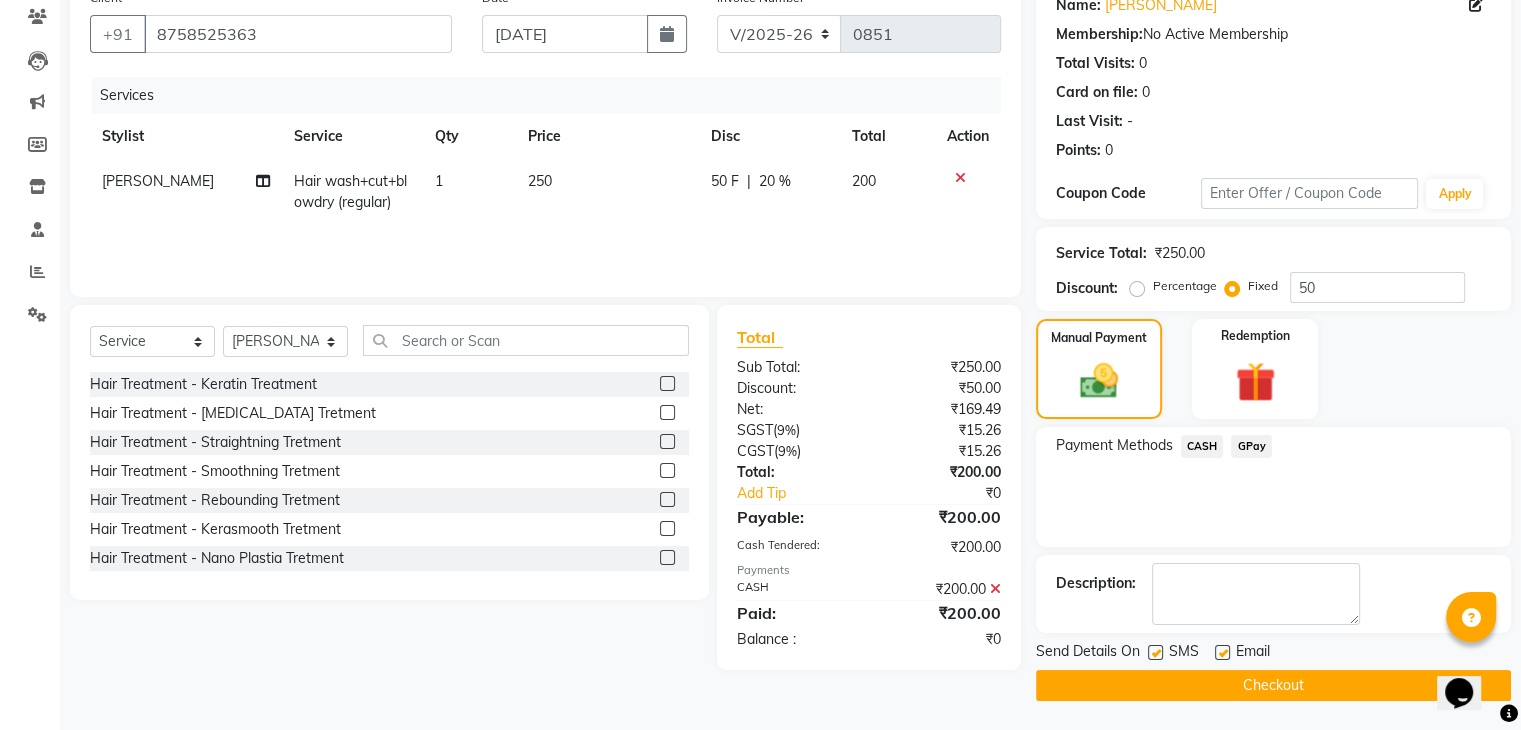 click 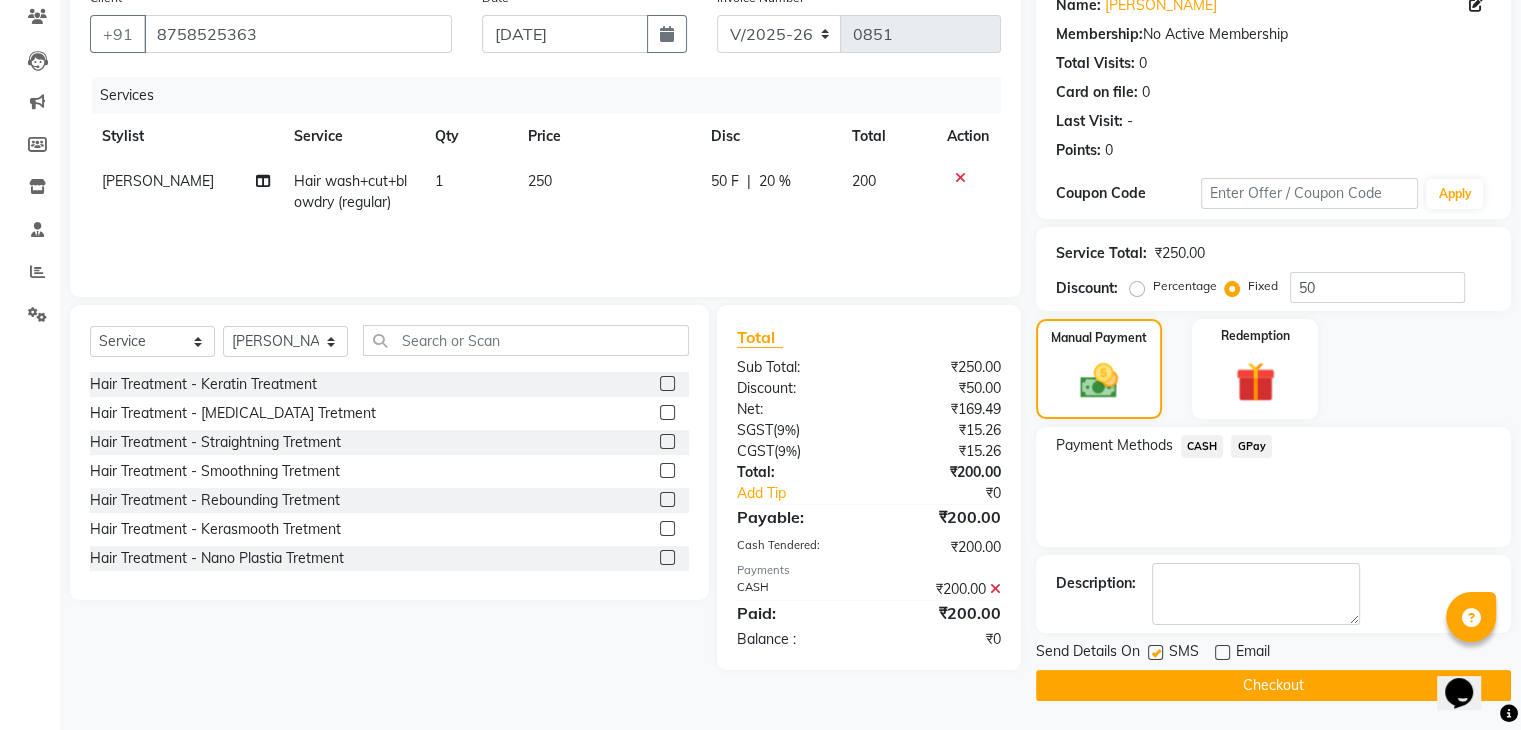 click 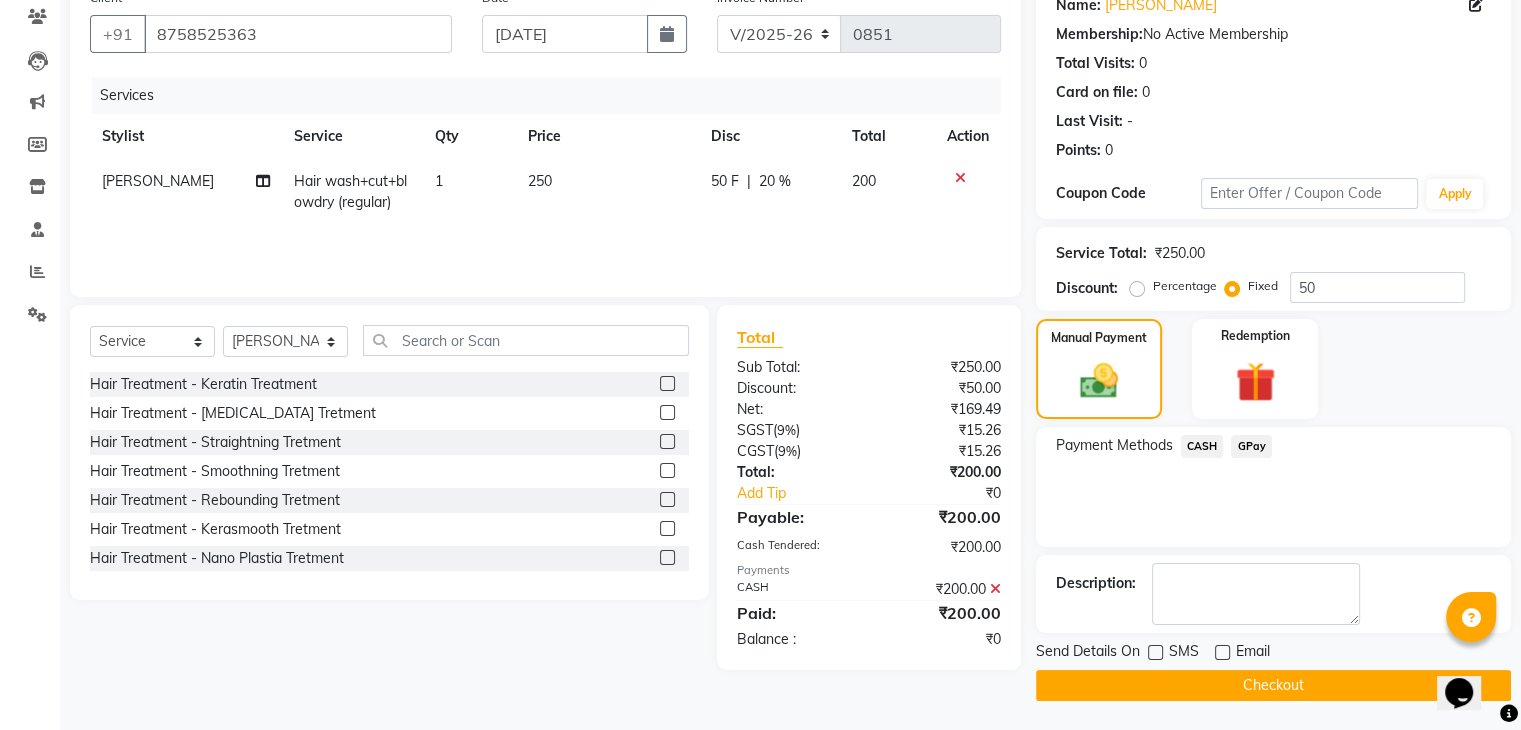 click on "Checkout" 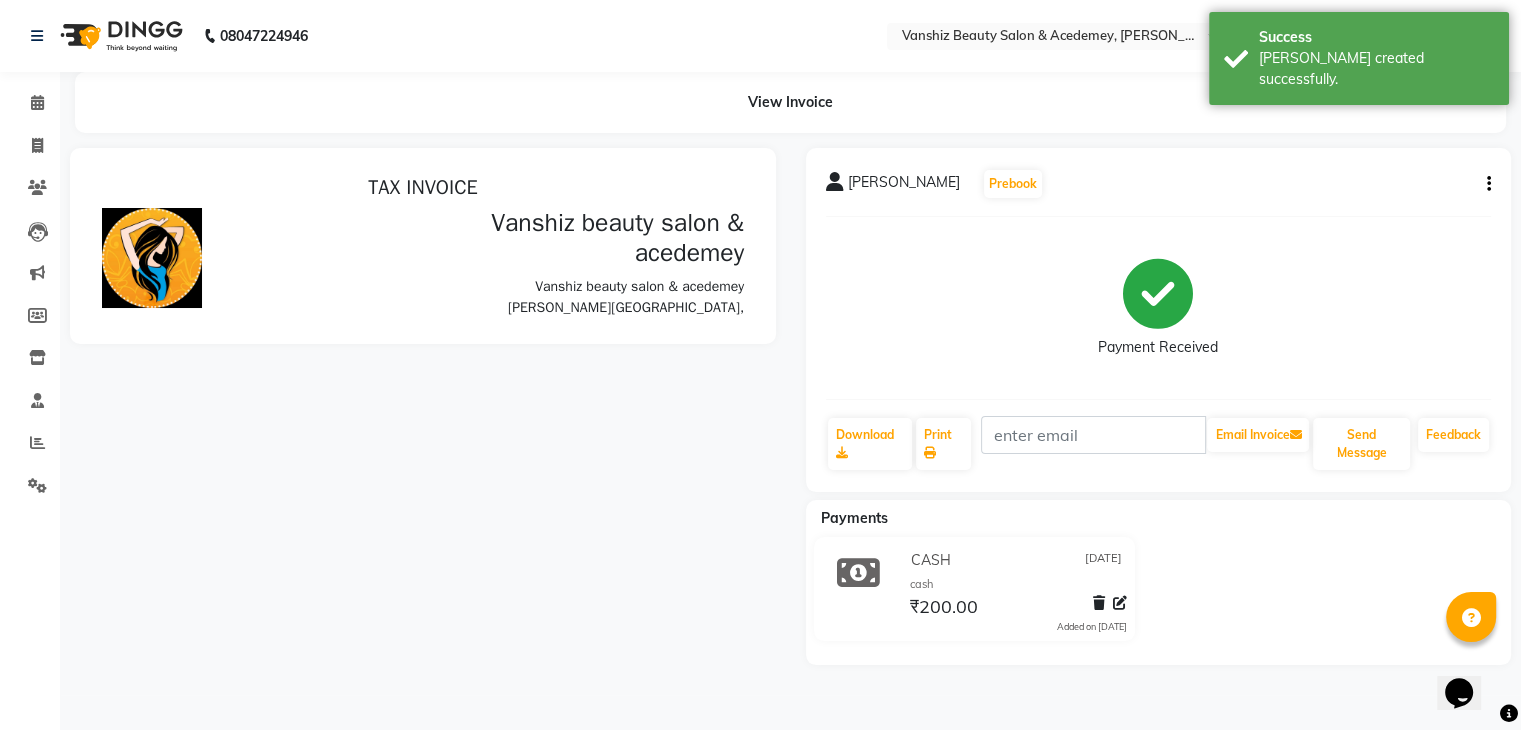 scroll, scrollTop: 0, scrollLeft: 0, axis: both 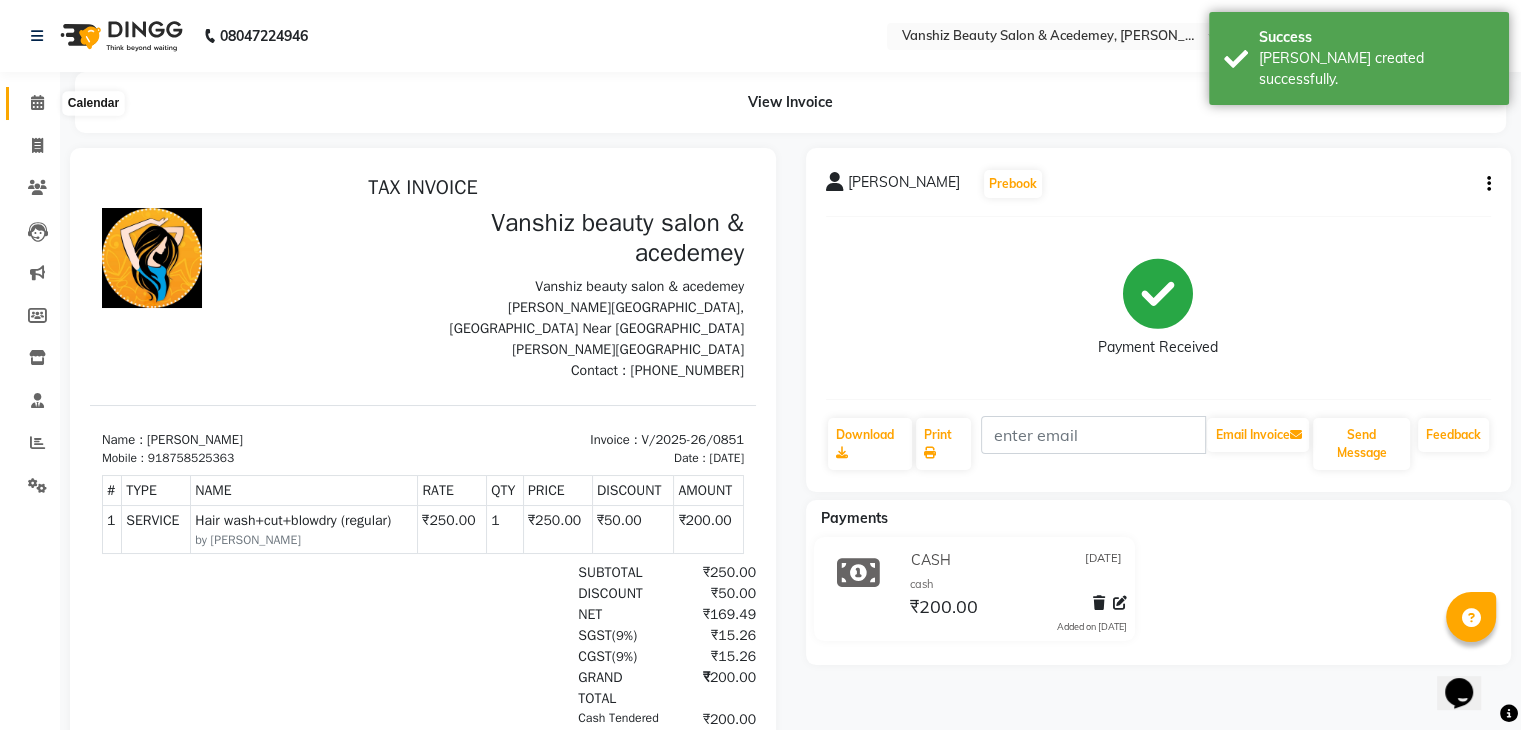 click 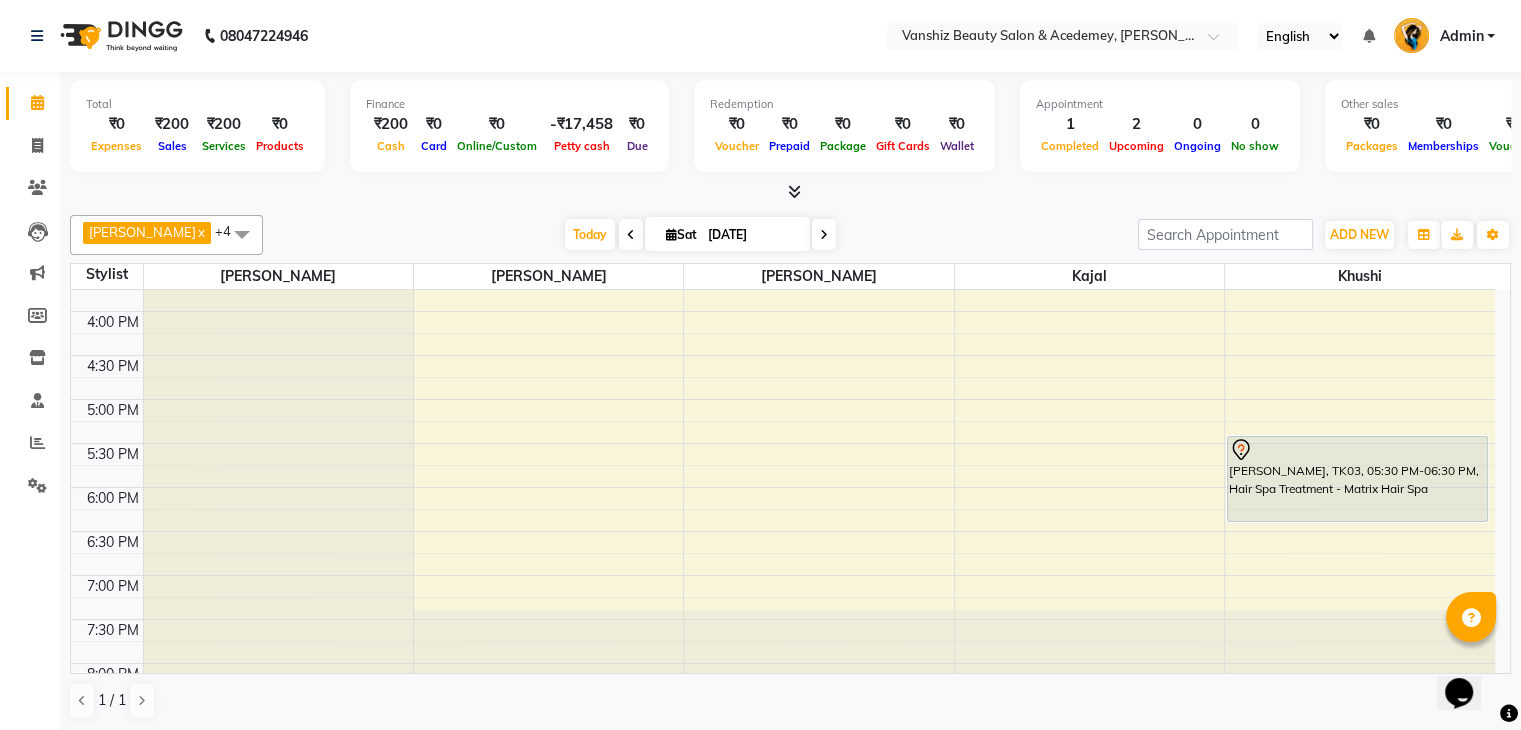 scroll, scrollTop: 683, scrollLeft: 0, axis: vertical 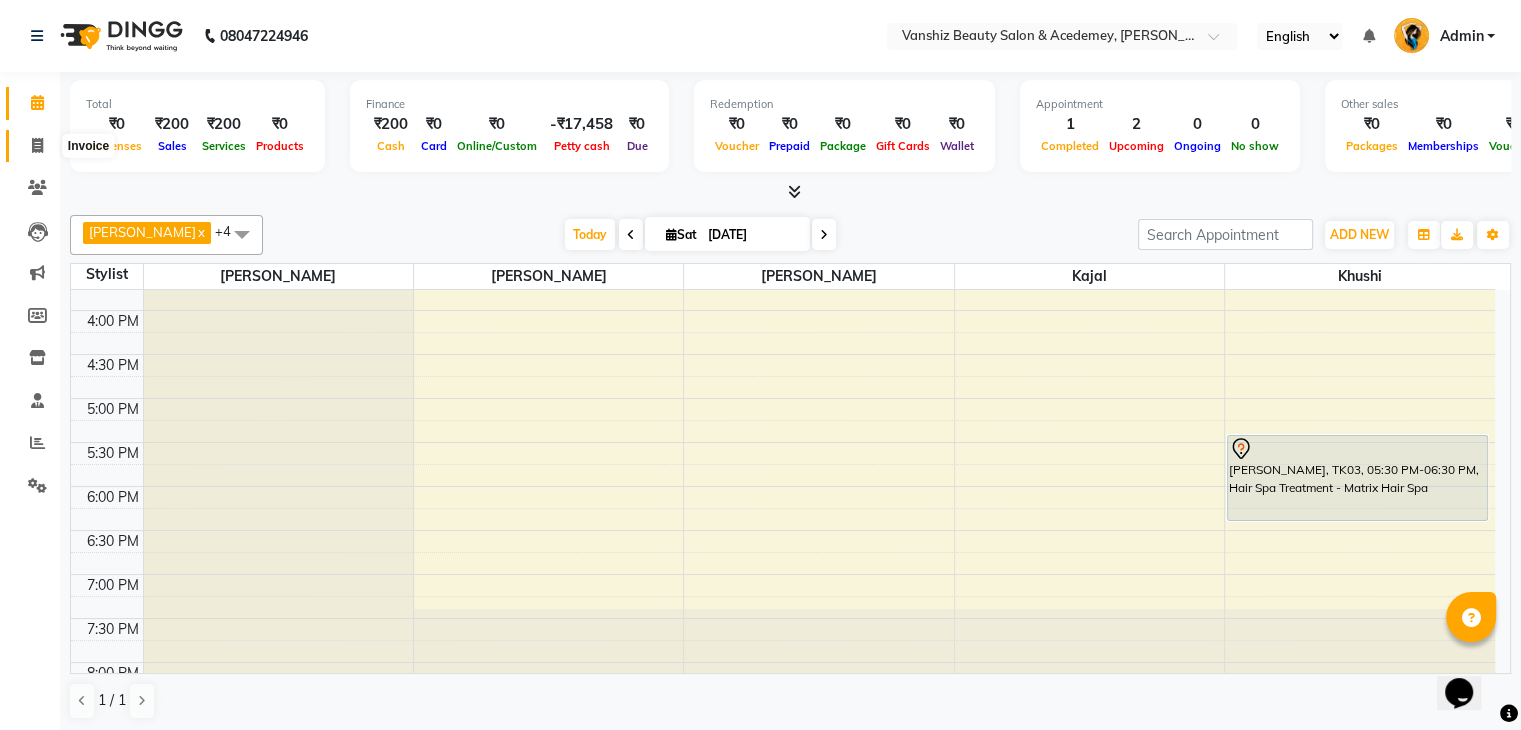 click 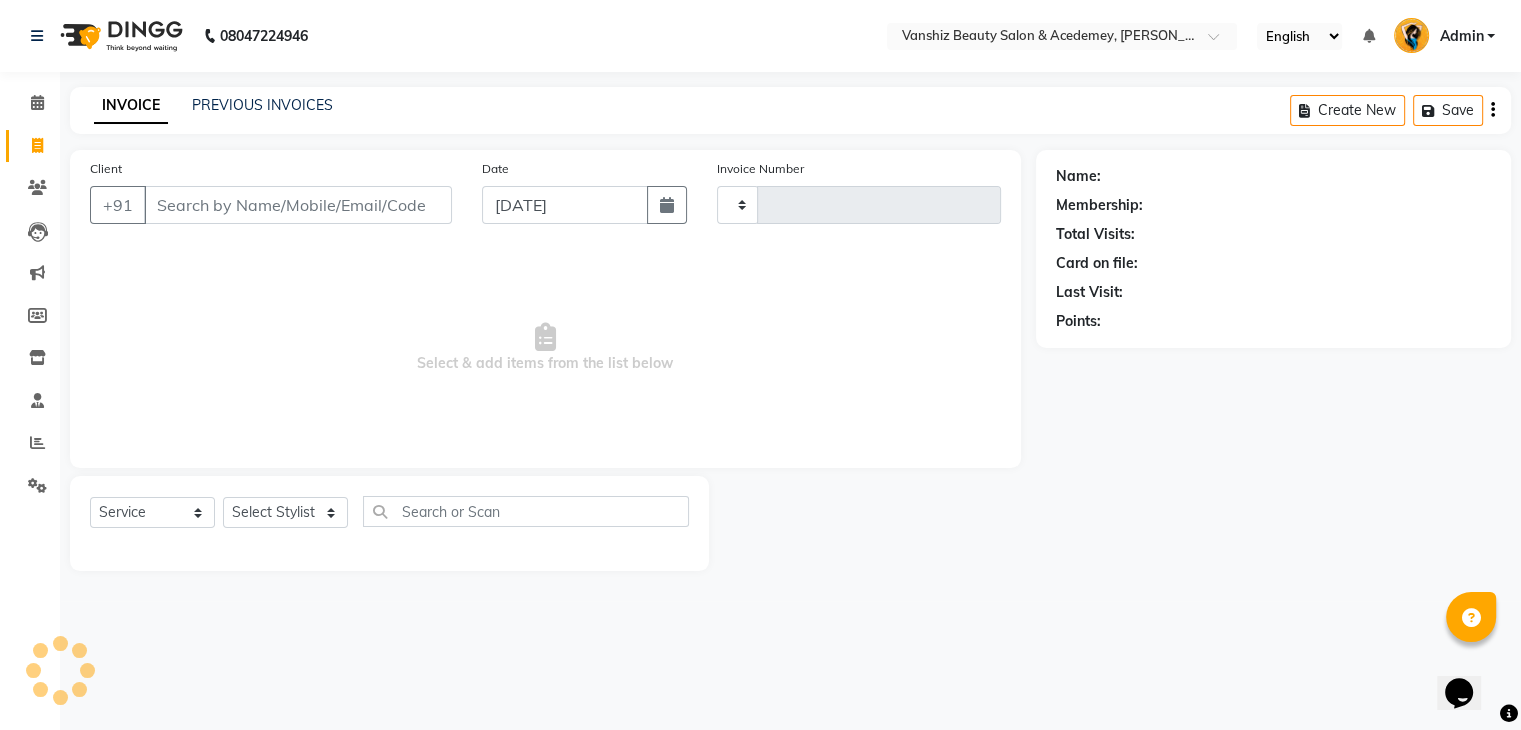 type on "0852" 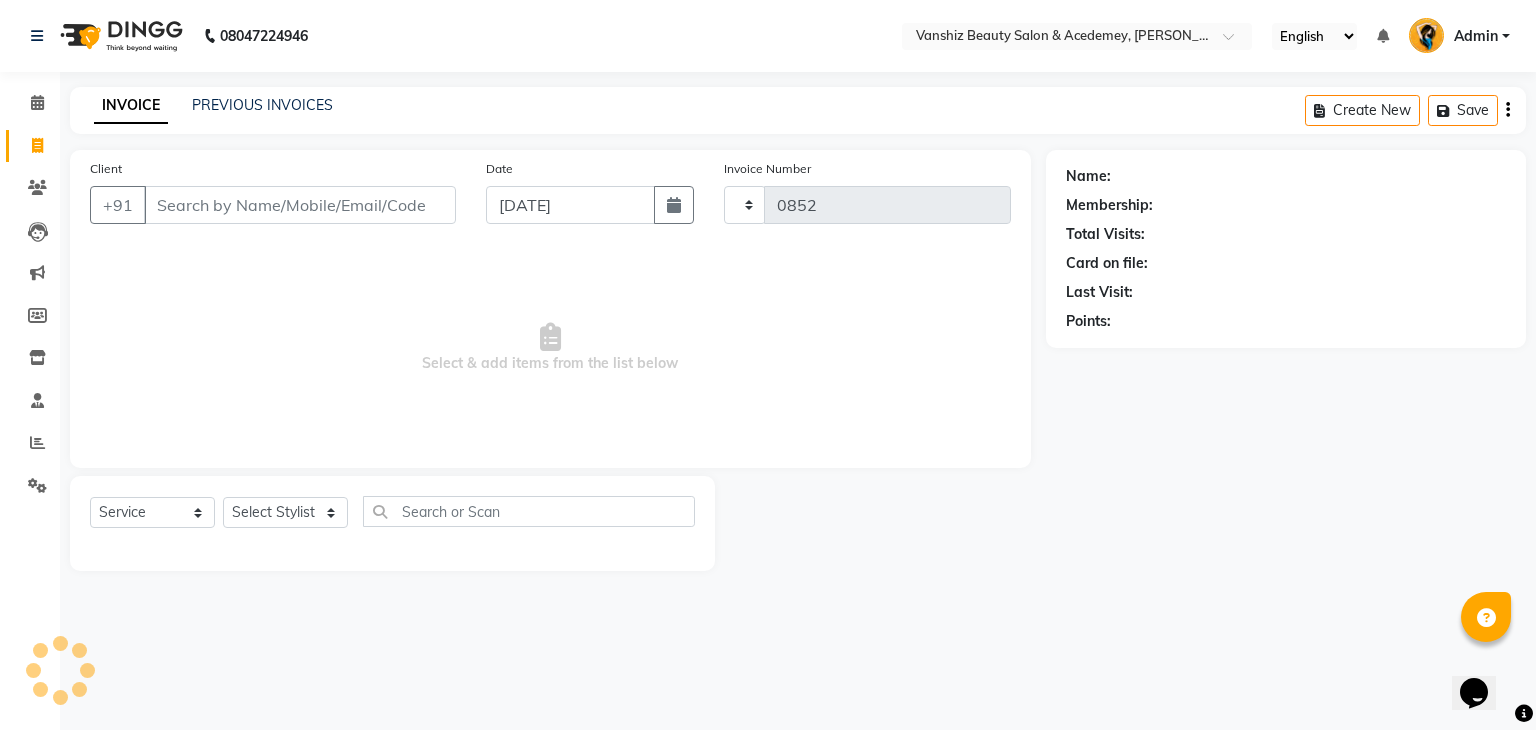 select on "5403" 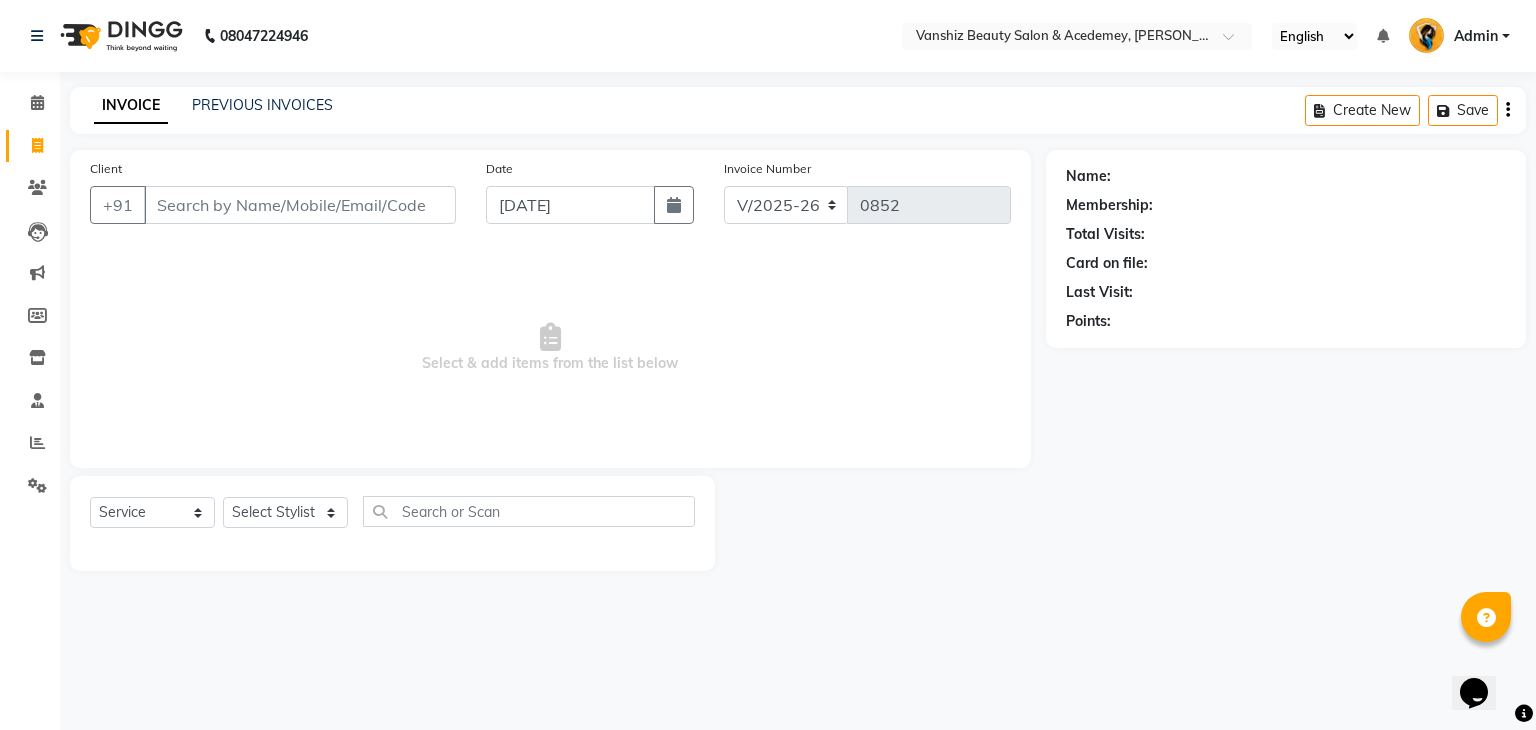 click on "Client" at bounding box center [300, 205] 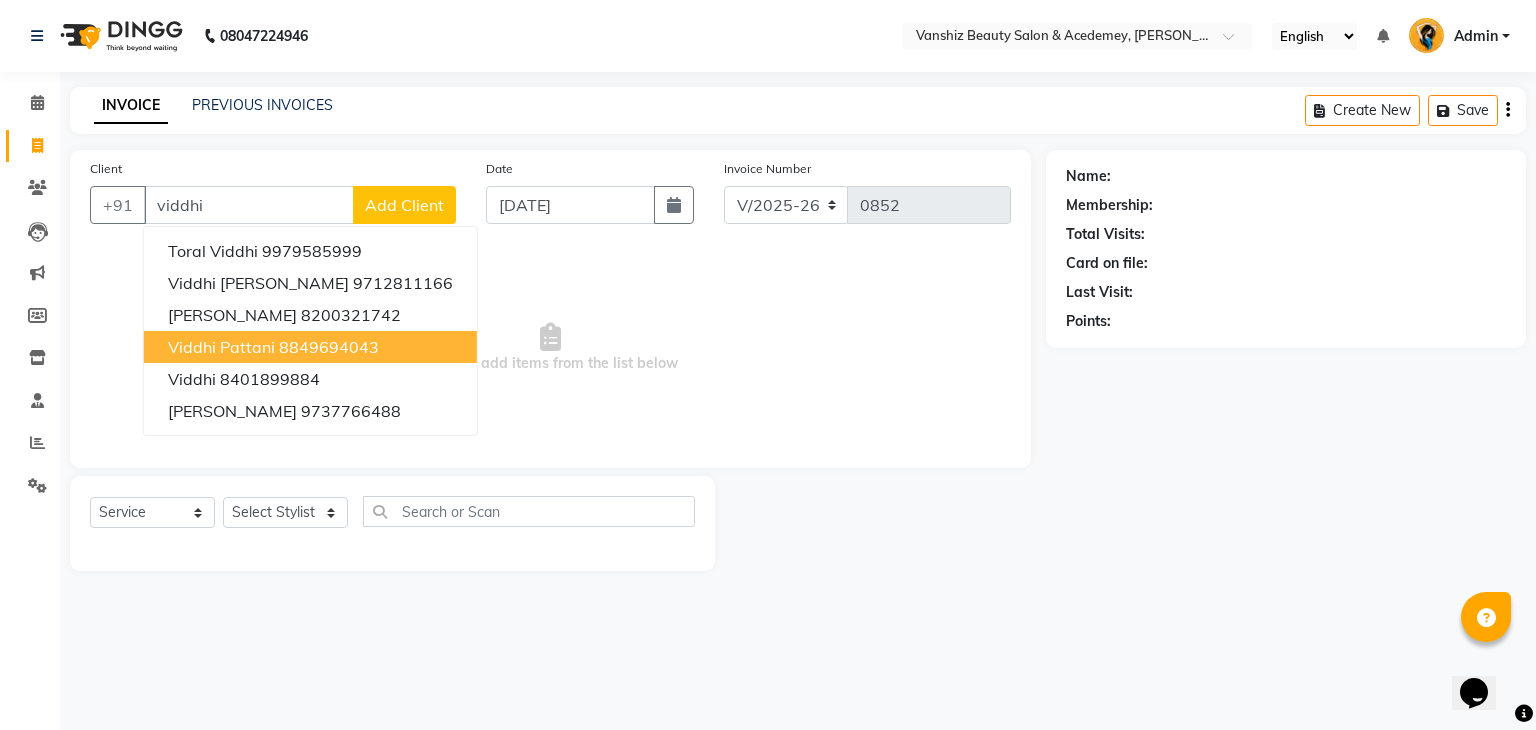 click on "viddhi Pattani" at bounding box center [221, 347] 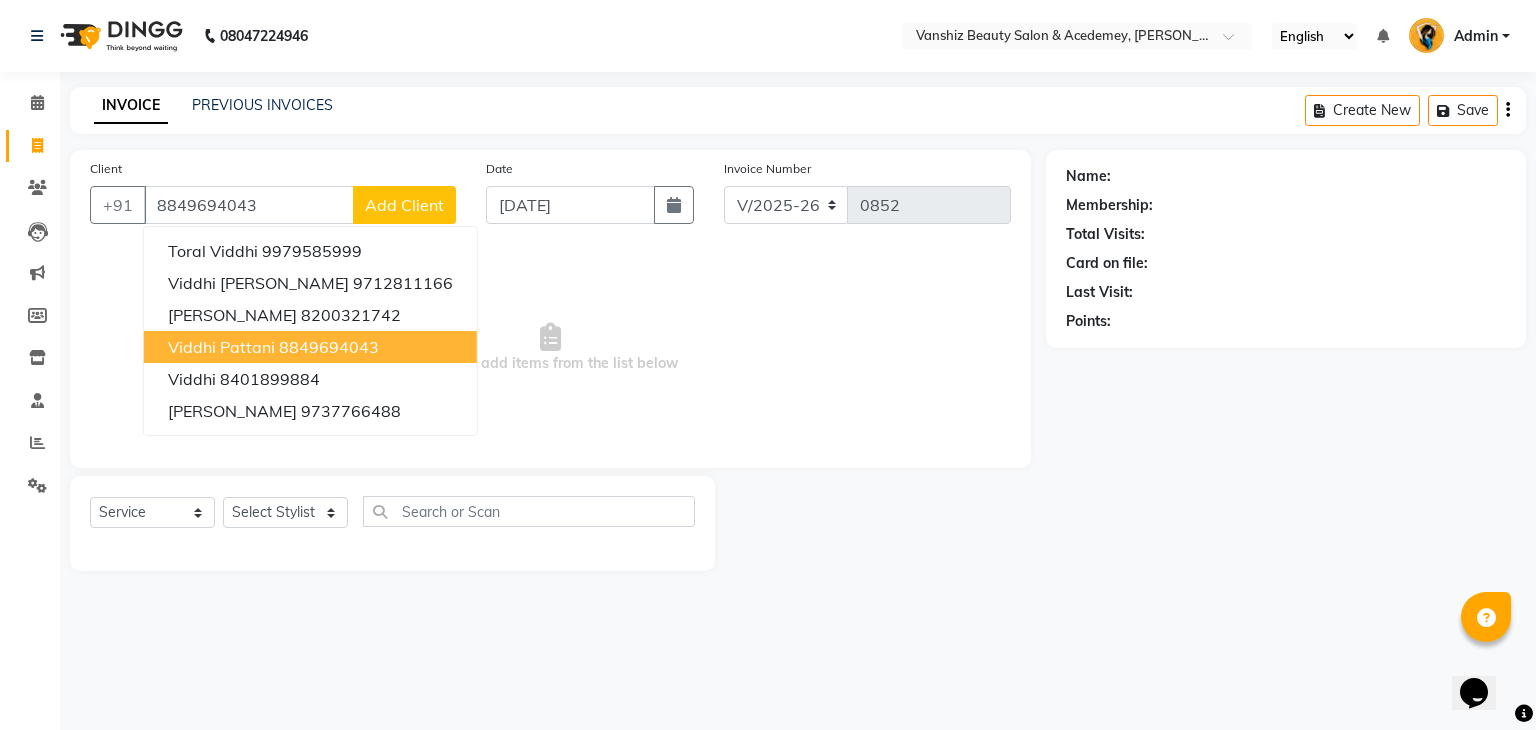 type on "8849694043" 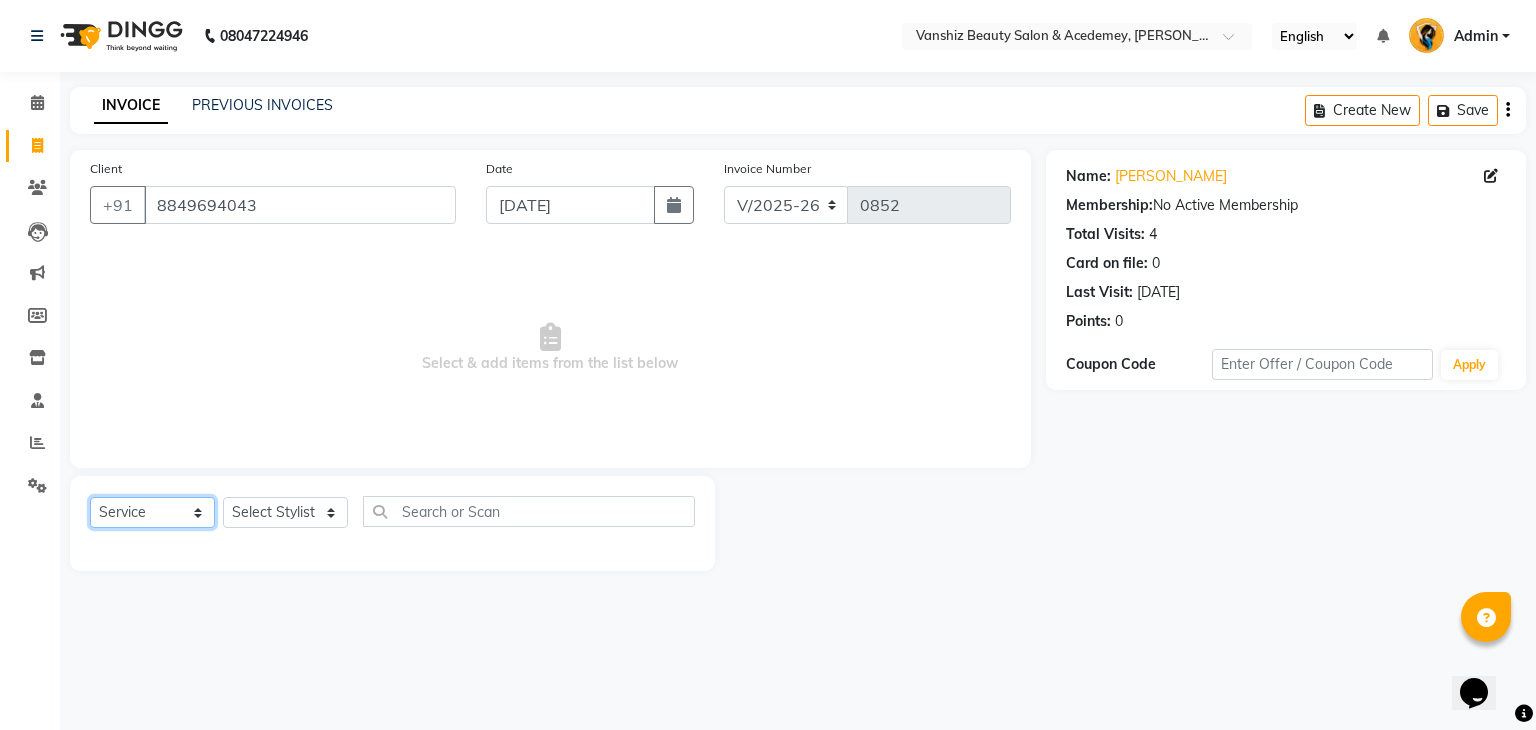 click on "Select  Service  Product  Membership  Package Voucher Prepaid Gift Card" 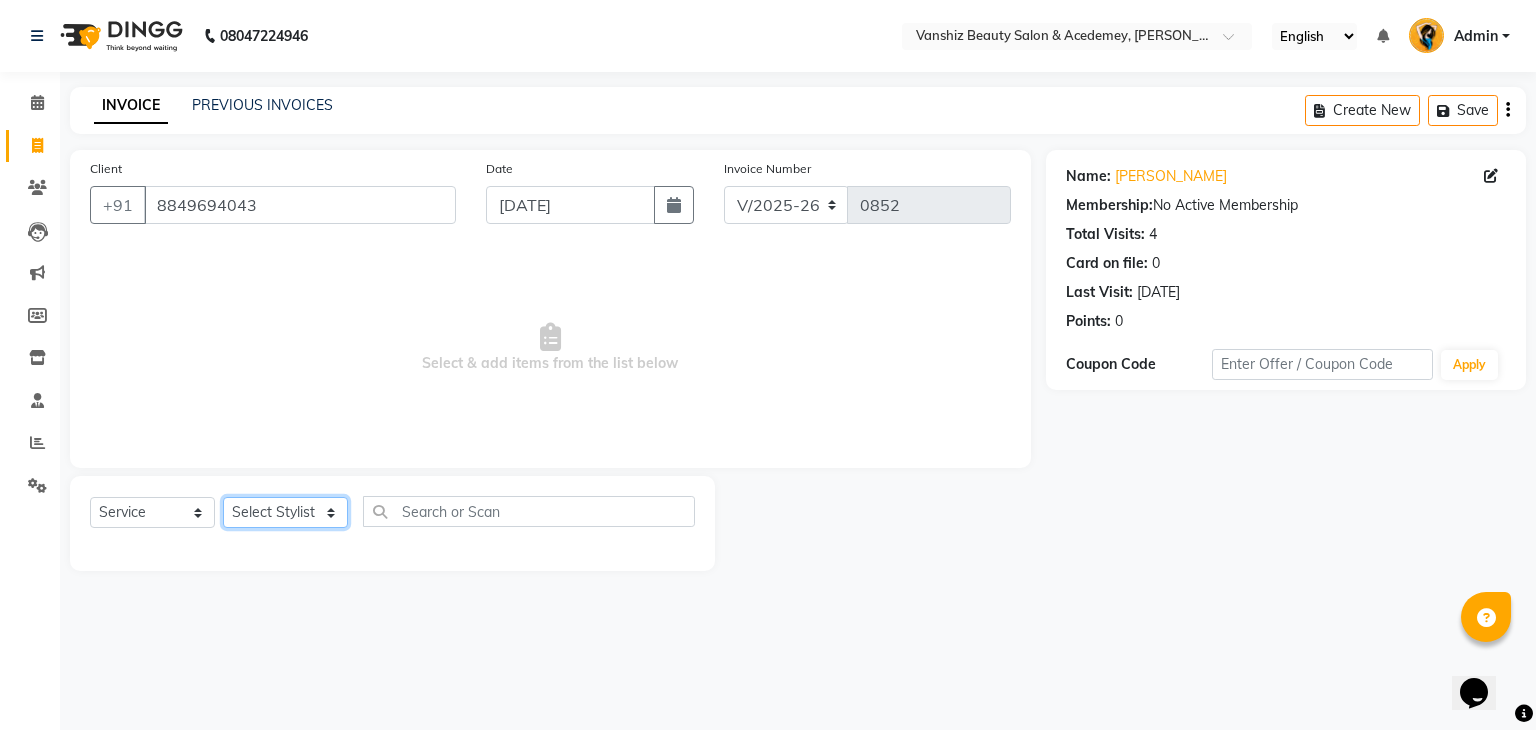click on "Select Stylist [PERSON_NAME] [PERSON_NAME] kajal khushi [PERSON_NAME] [PERSON_NAME] [PERSON_NAME] [PERSON_NAME] [PERSON_NAME]  Stuati" 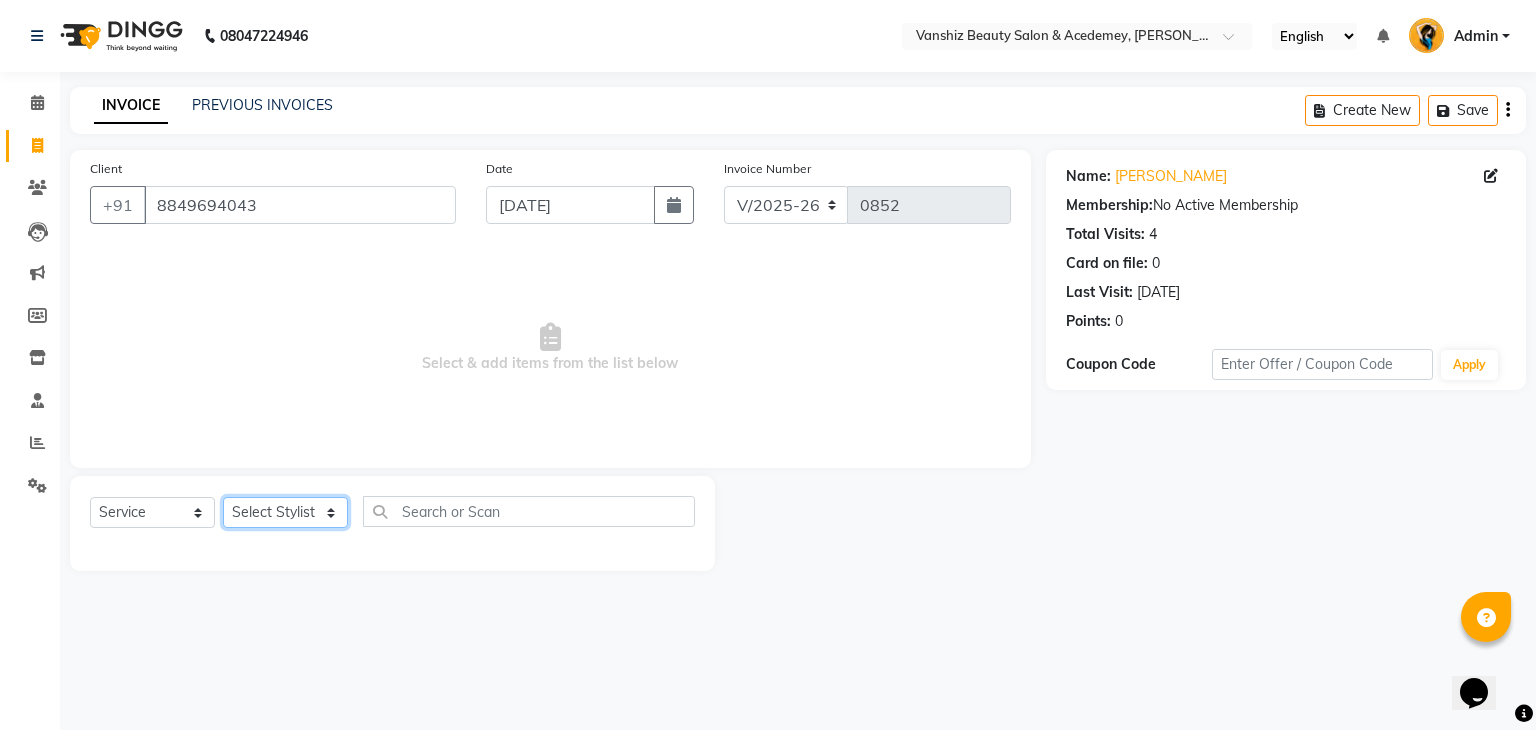 select on "68625" 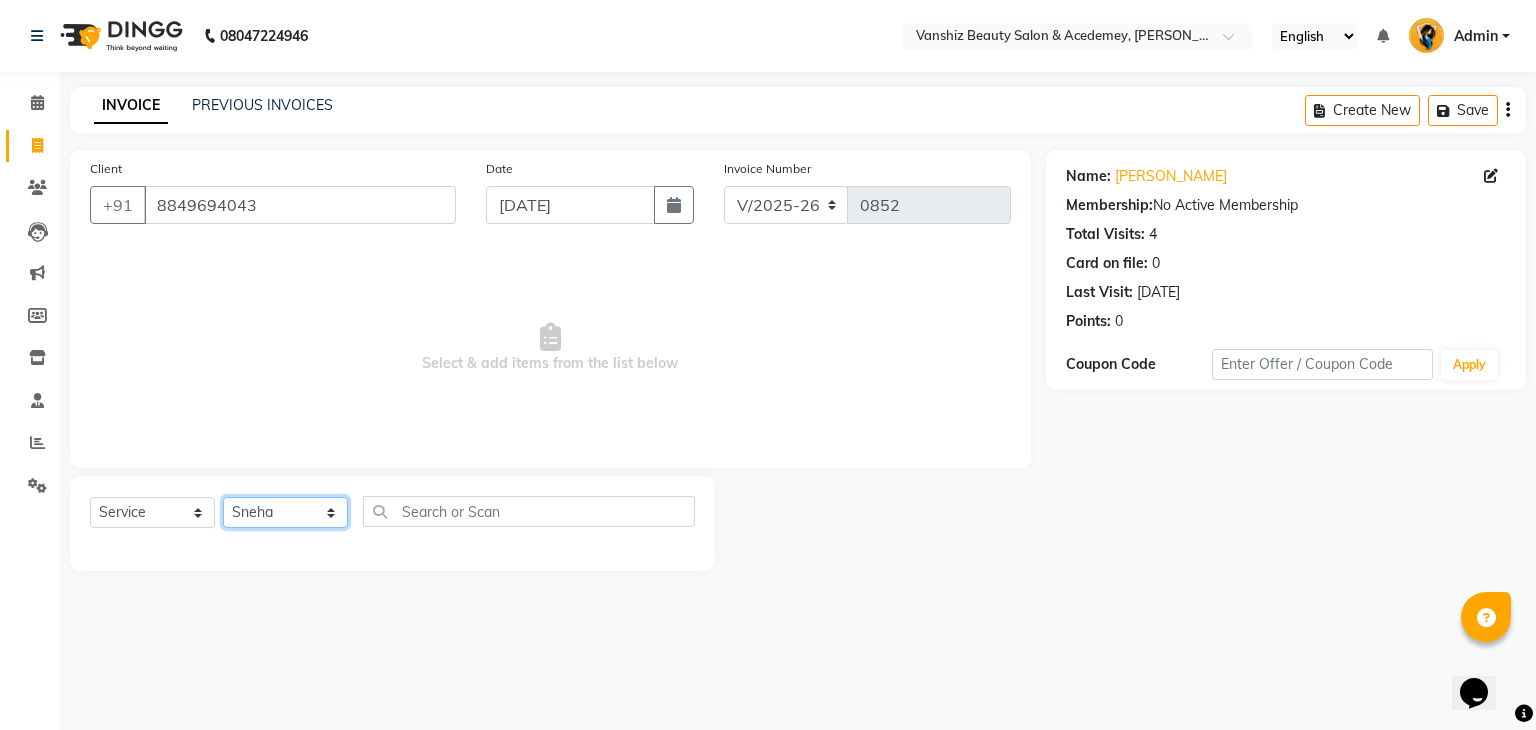 click on "Select Stylist [PERSON_NAME] [PERSON_NAME] kajal khushi [PERSON_NAME] [PERSON_NAME] [PERSON_NAME] [PERSON_NAME] [PERSON_NAME]  Stuati" 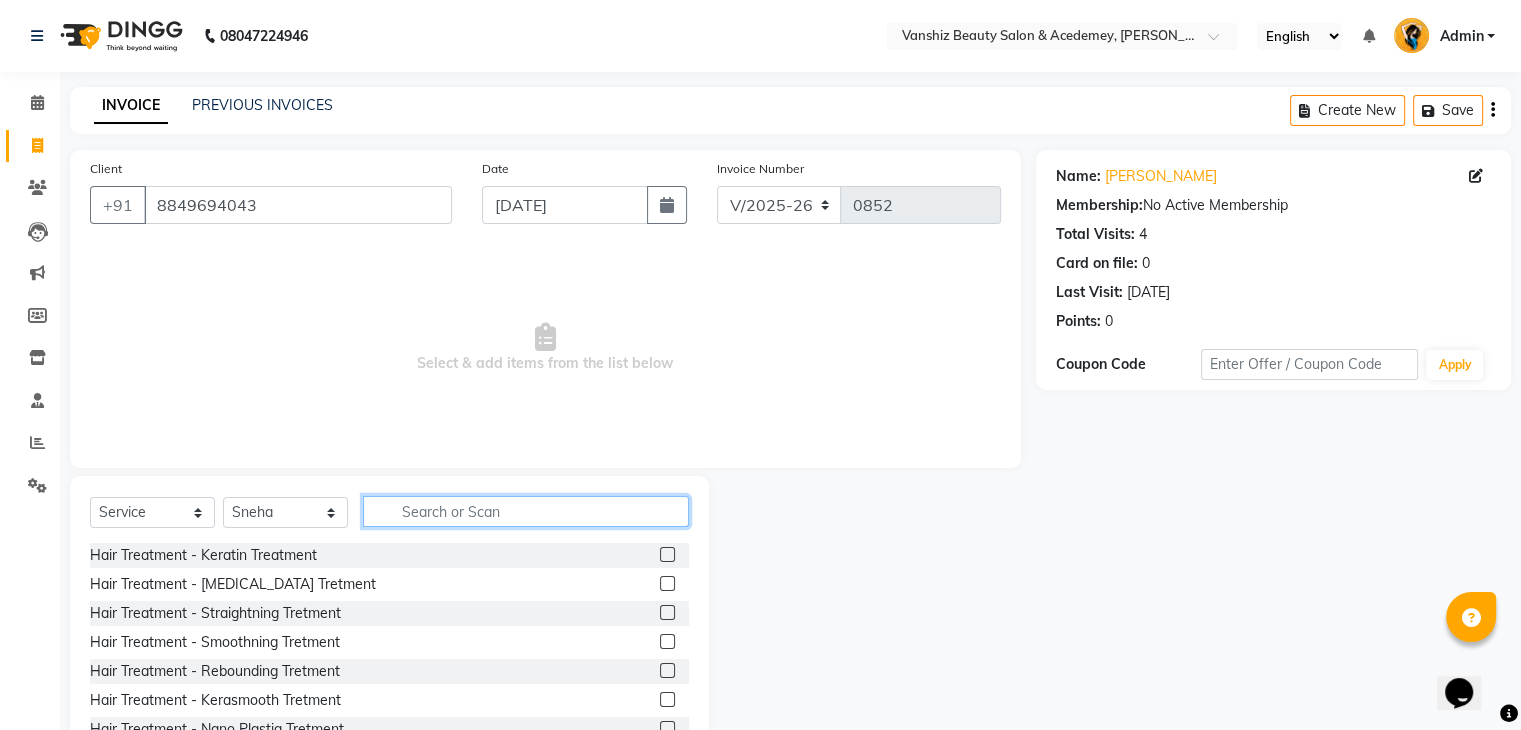 click 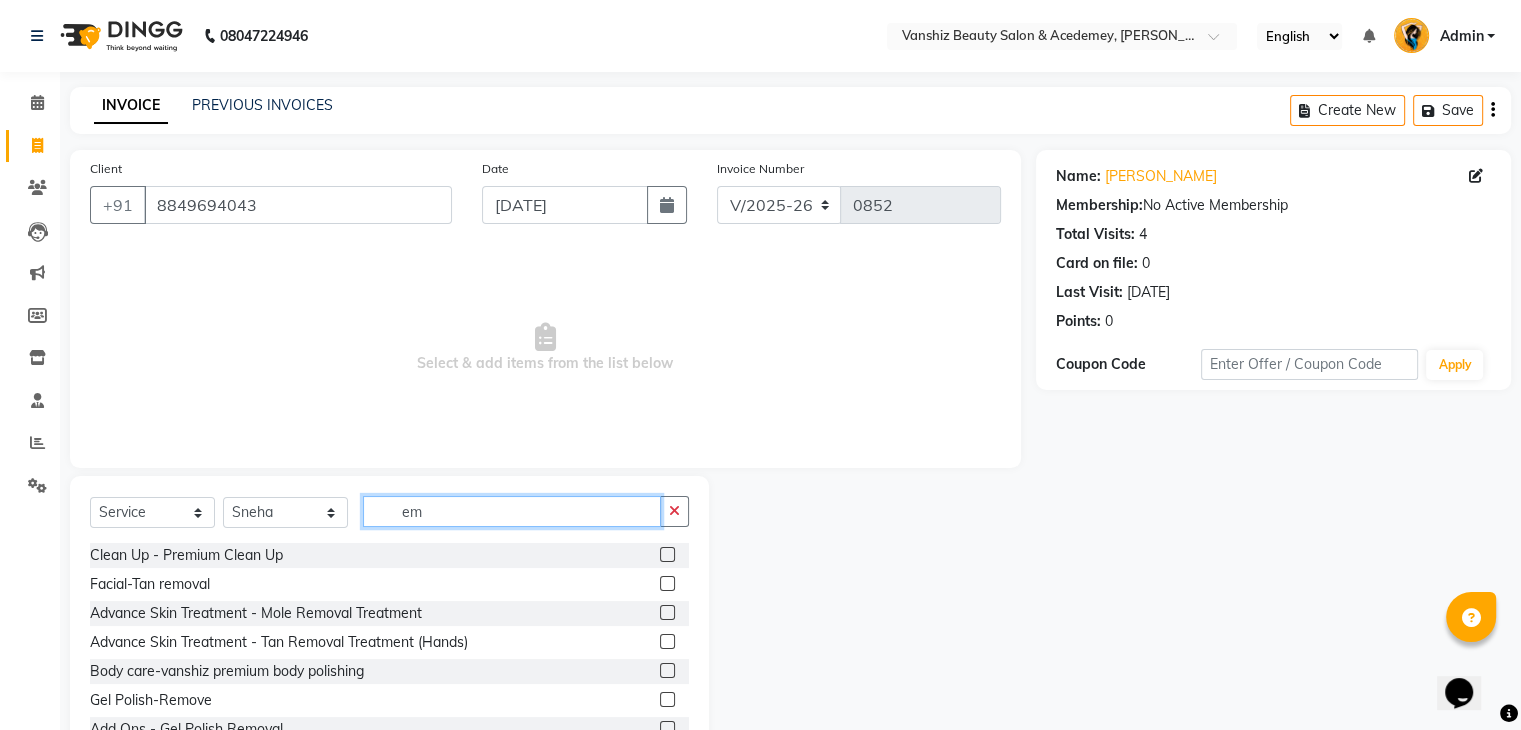 type on "e" 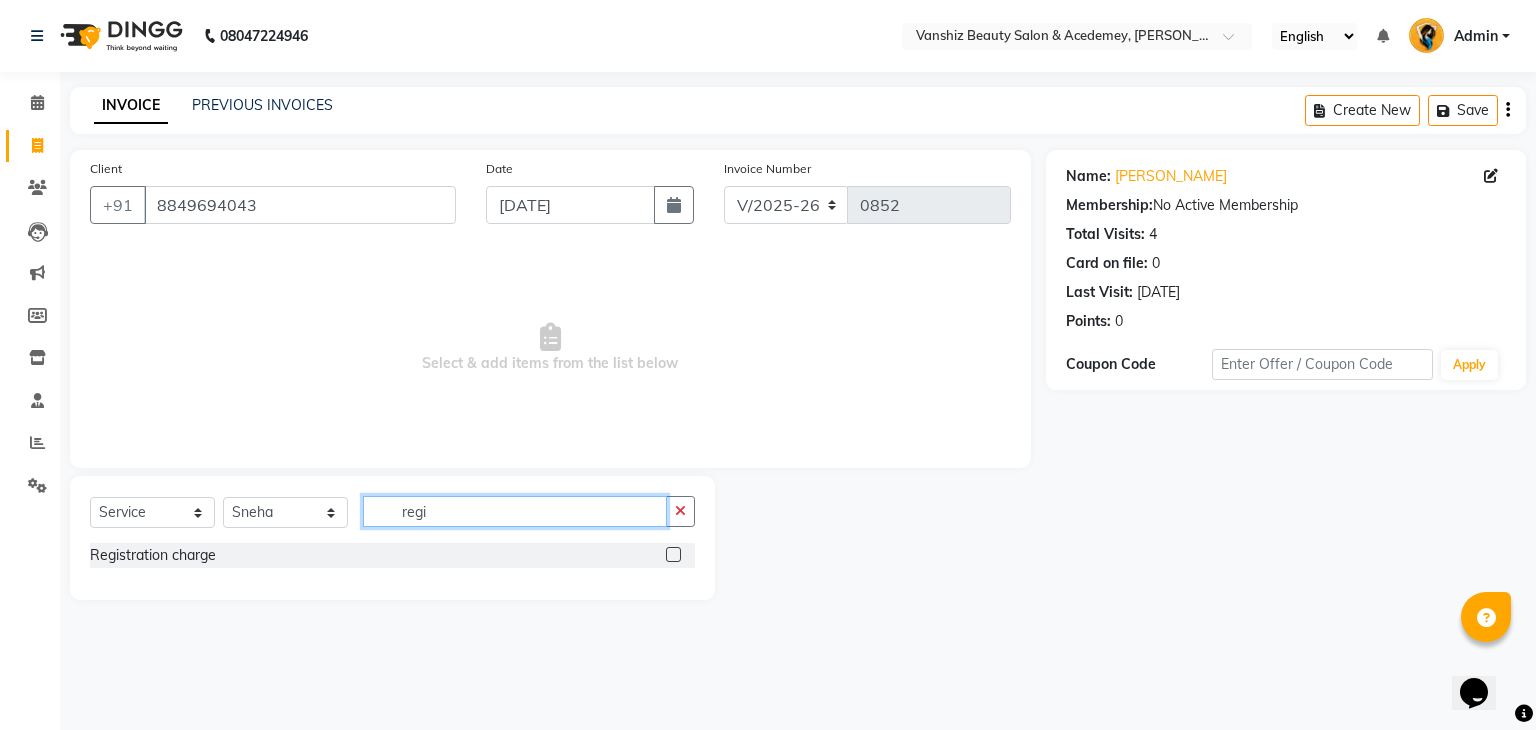 type on "regi" 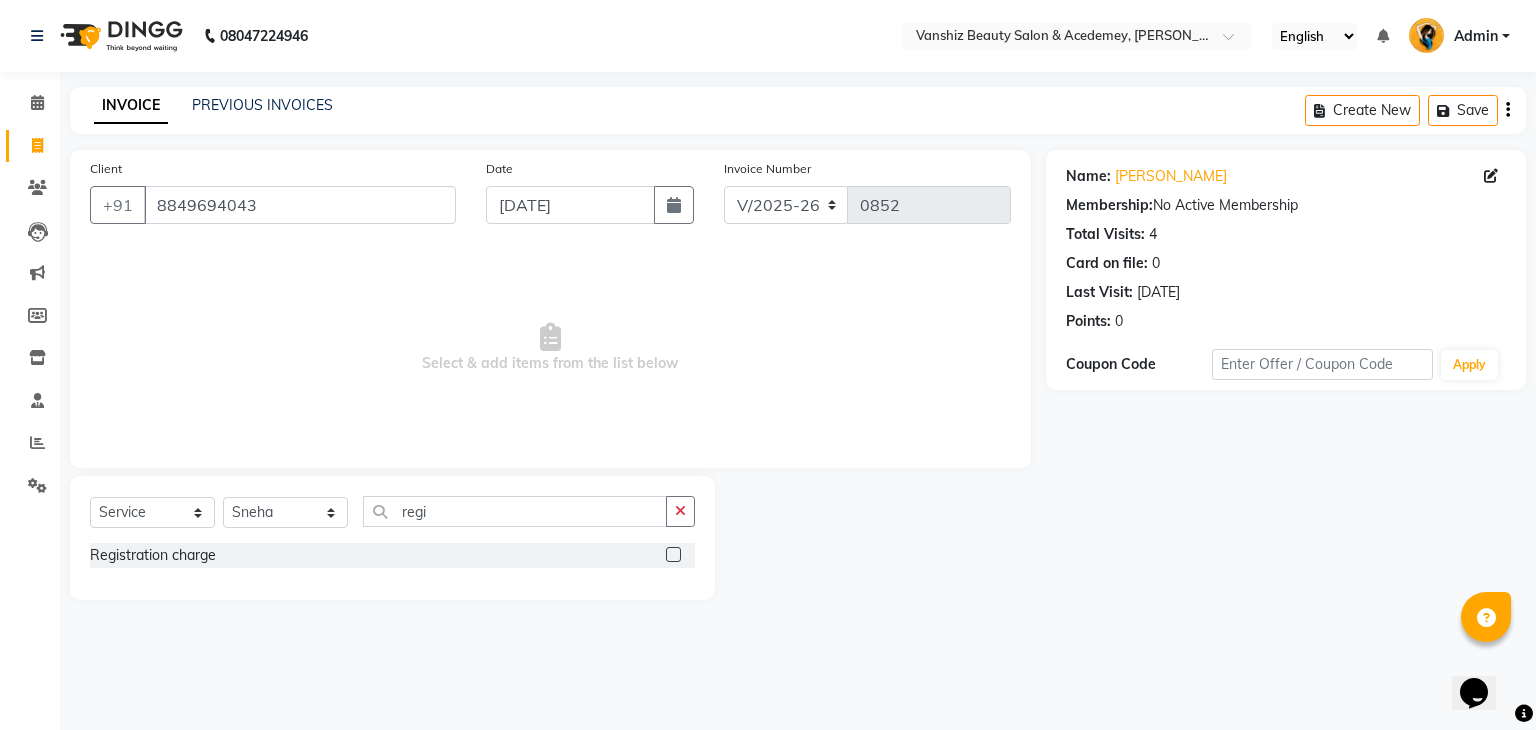click 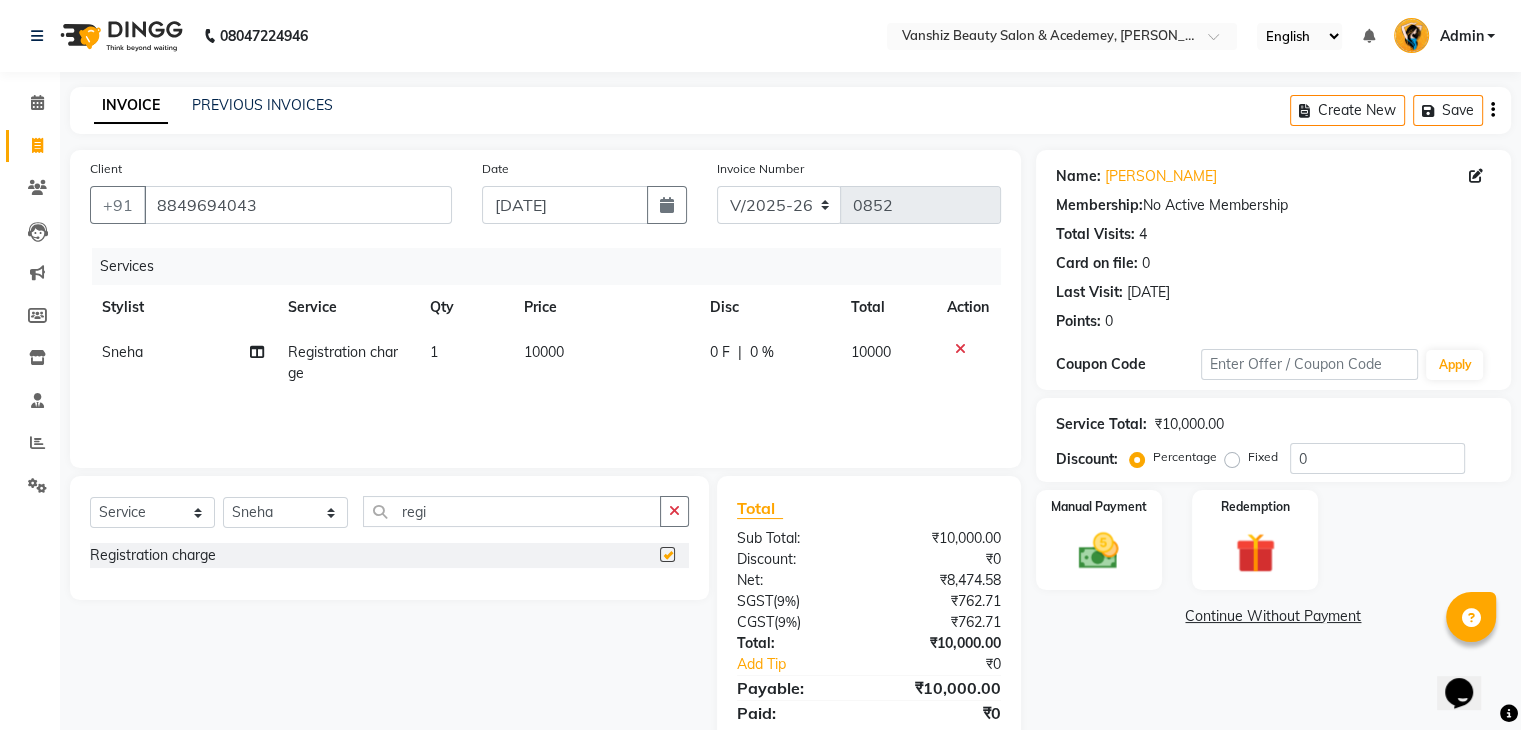 checkbox on "false" 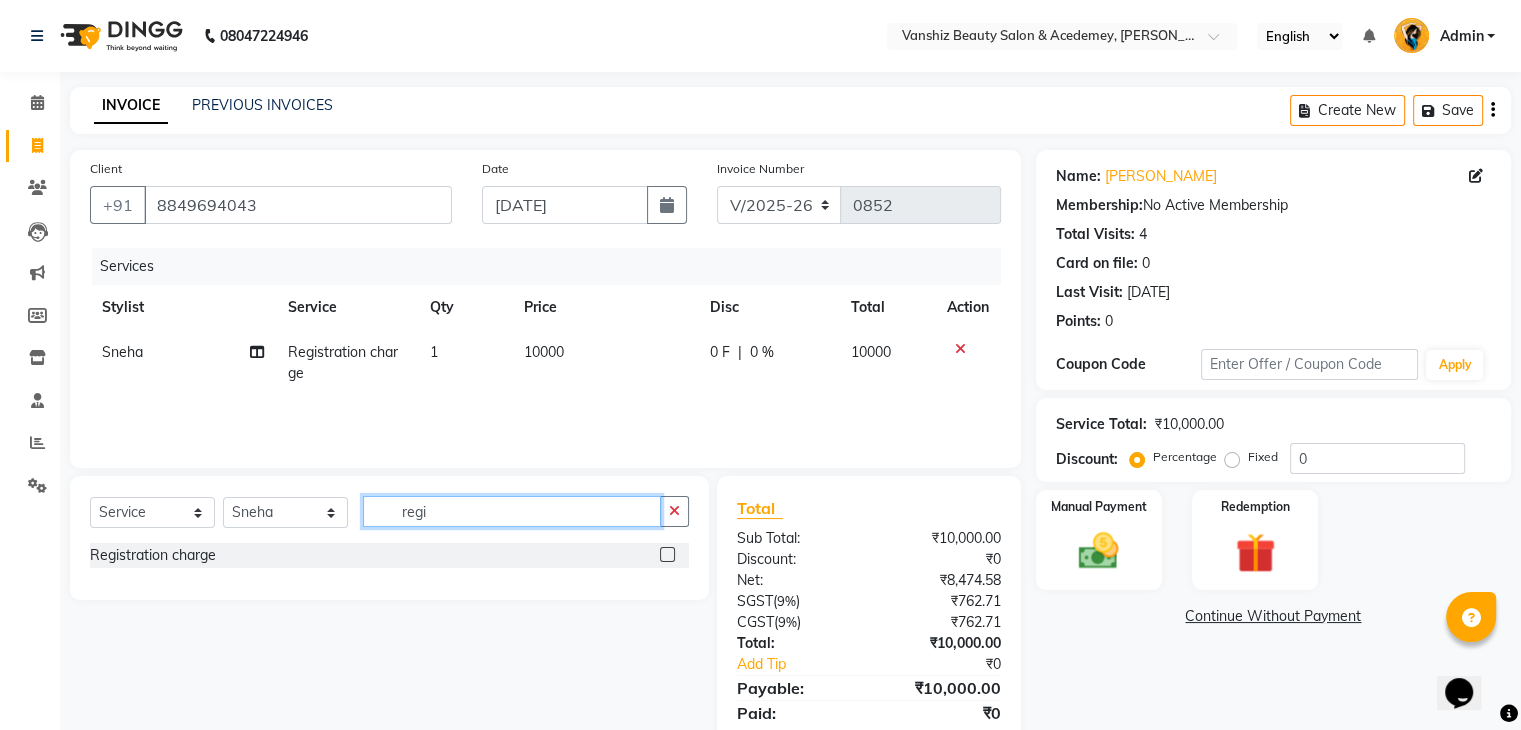 click on "regi" 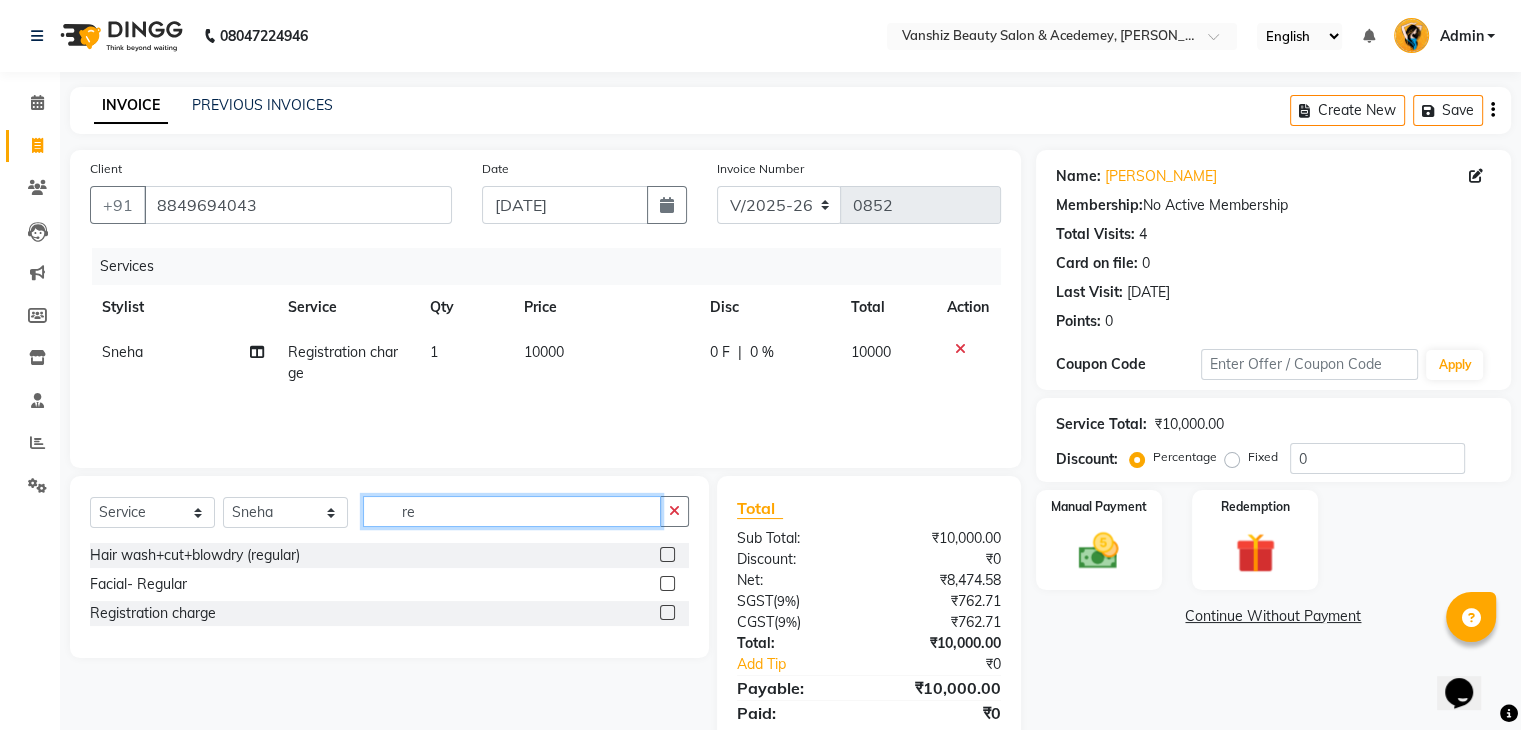 type on "r" 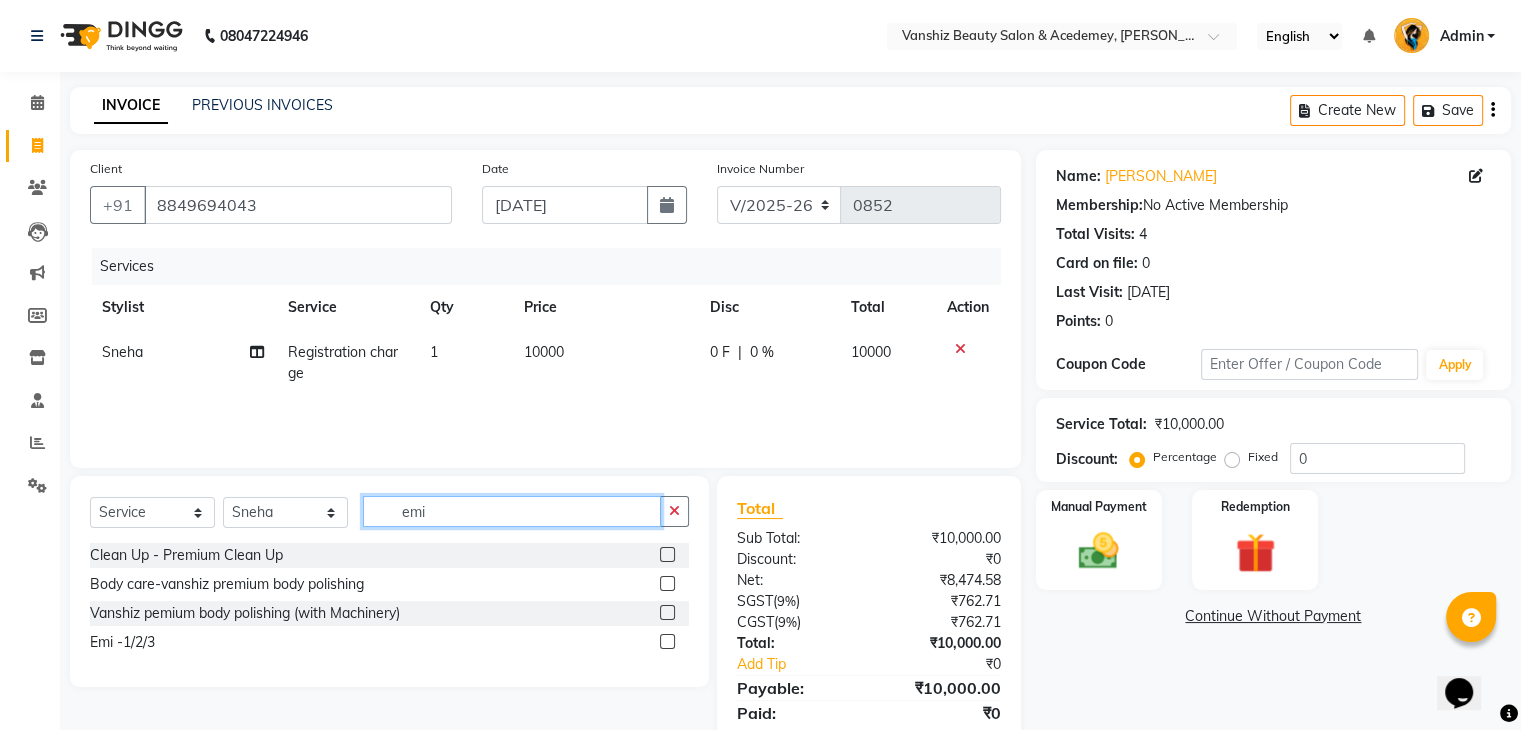 type on "emi" 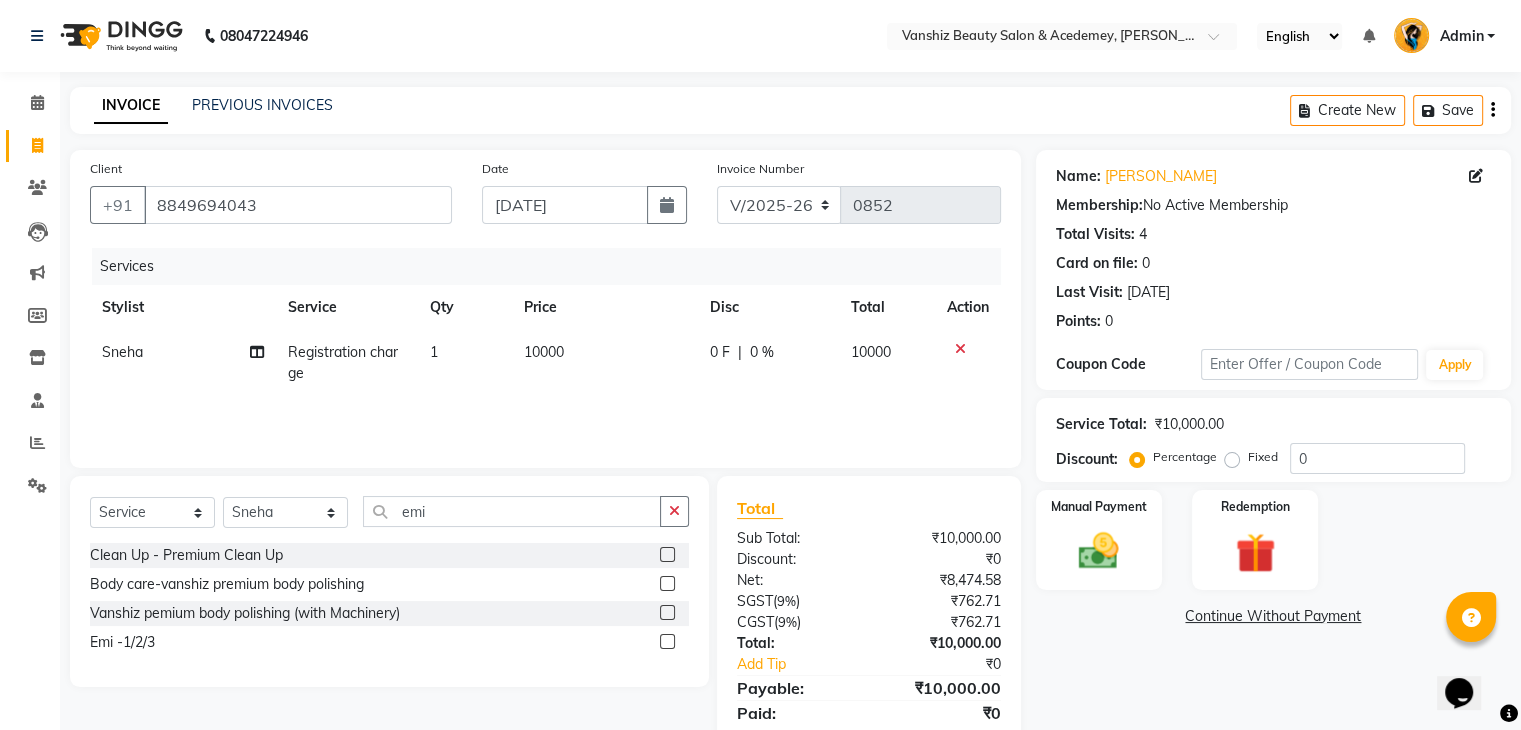 click 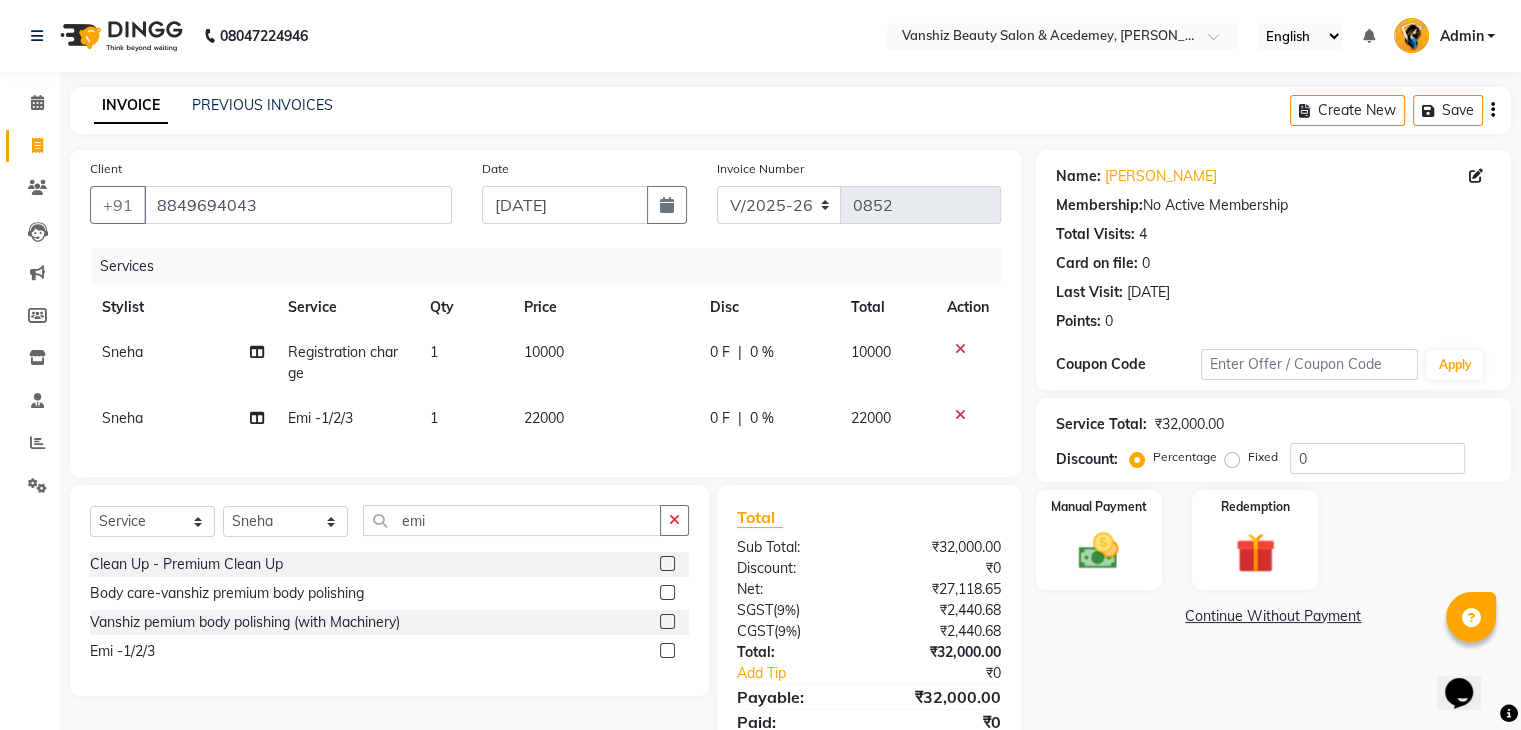 click 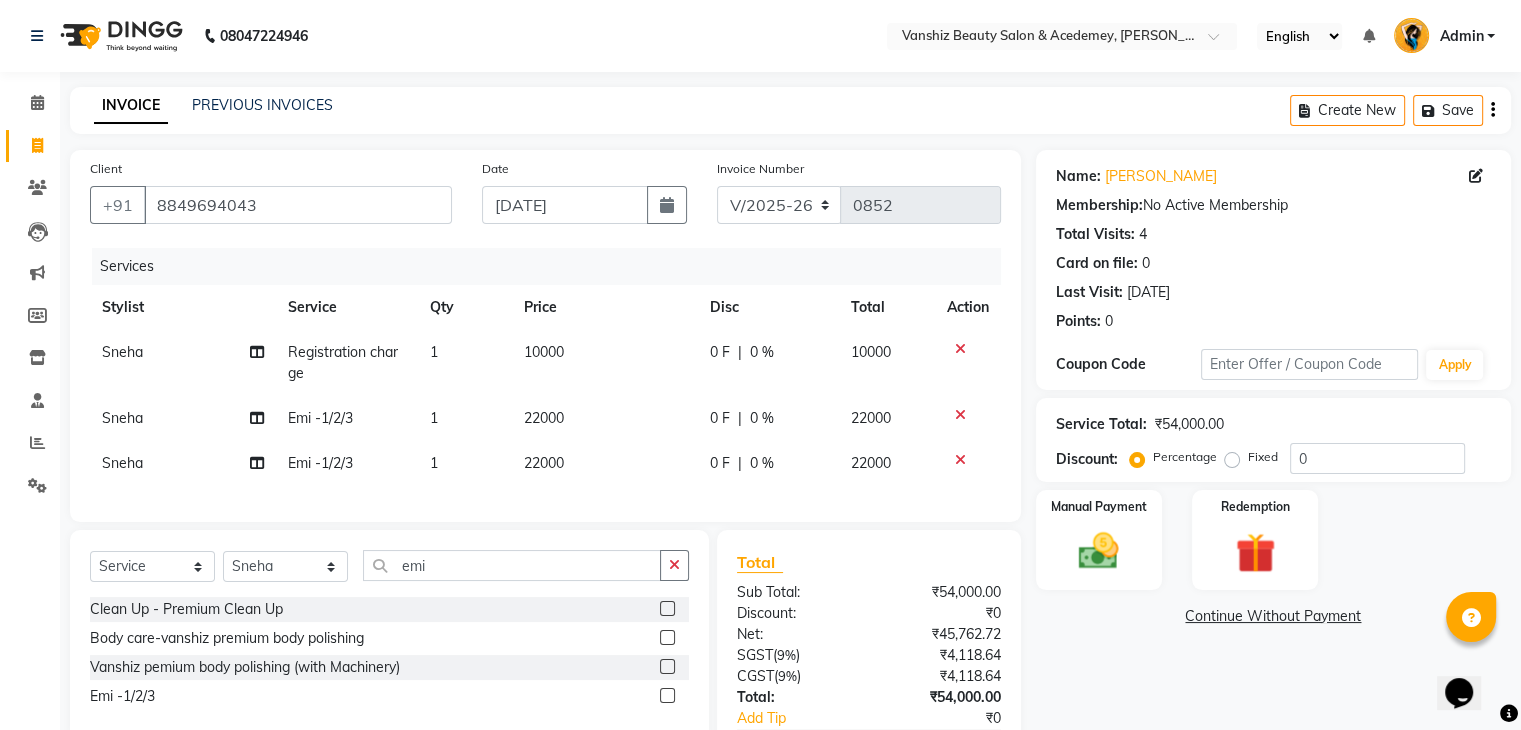 click 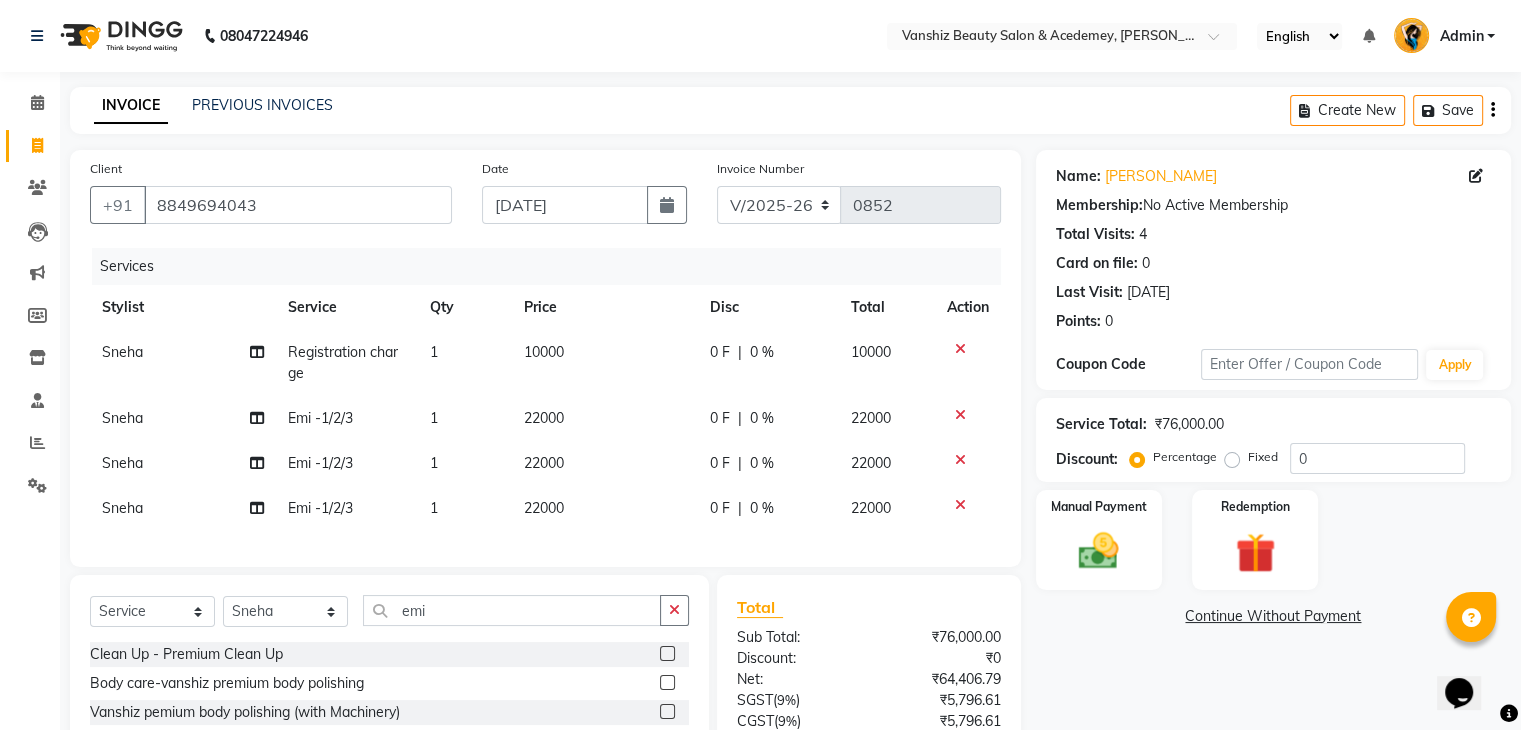 scroll, scrollTop: 185, scrollLeft: 0, axis: vertical 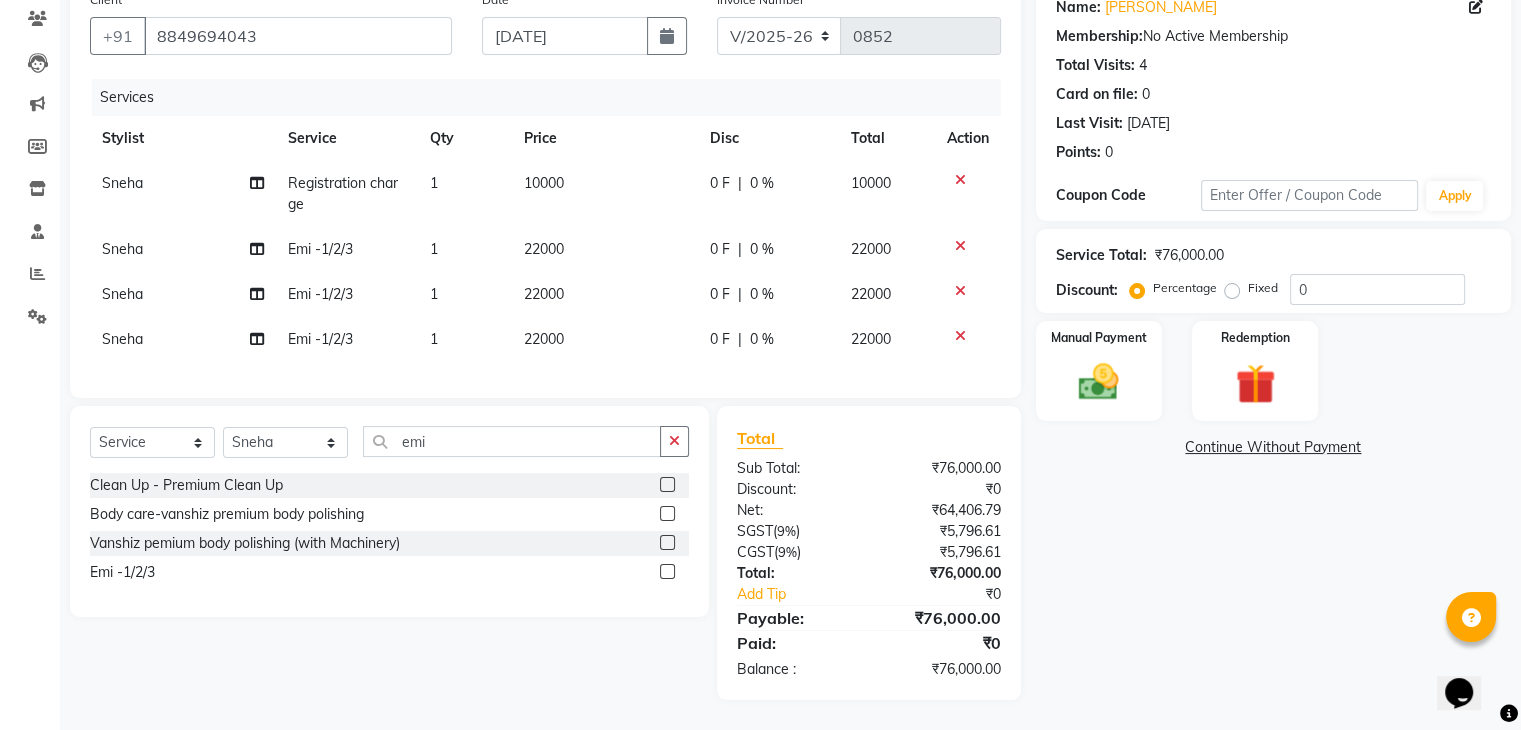 click 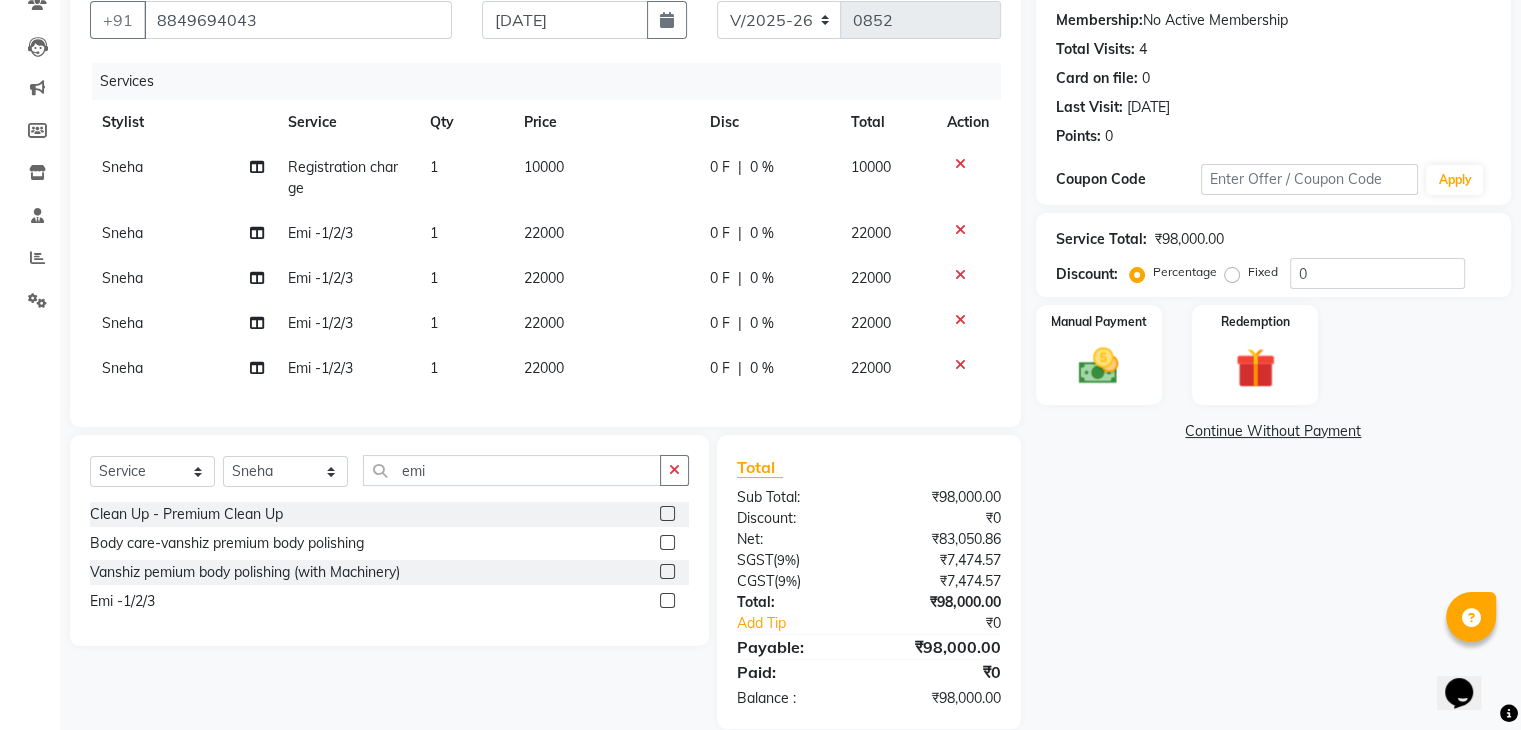 click 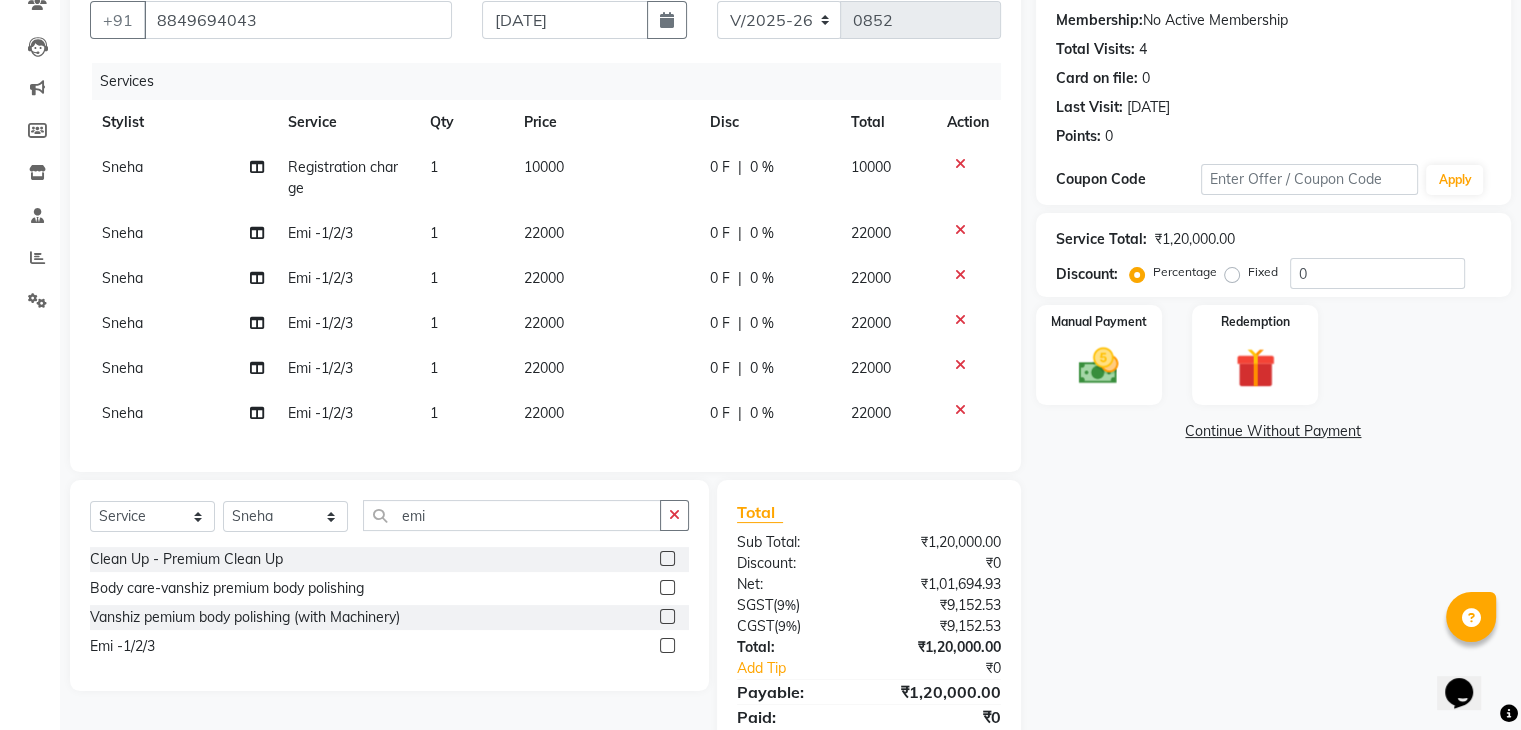 click 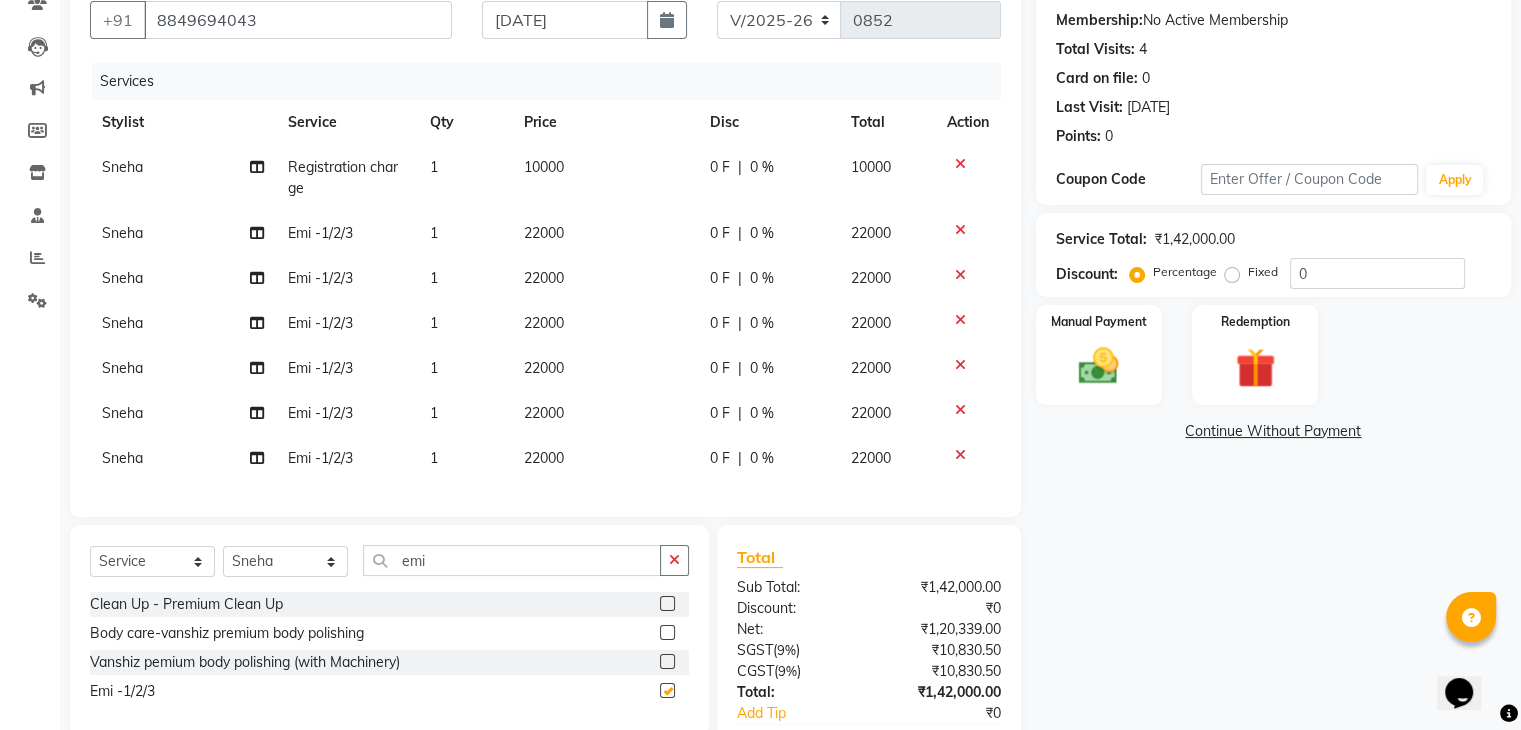 checkbox on "false" 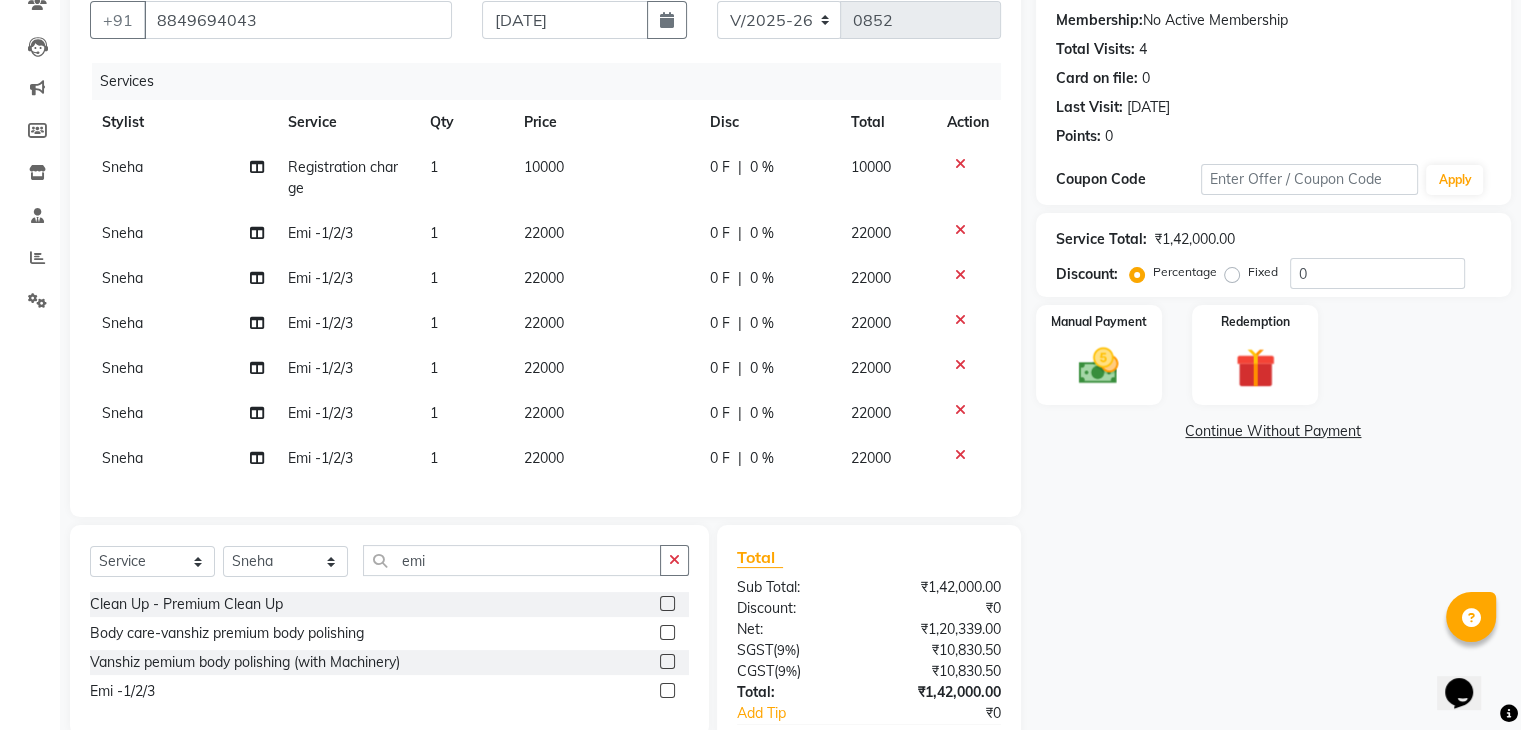 click on "10000" 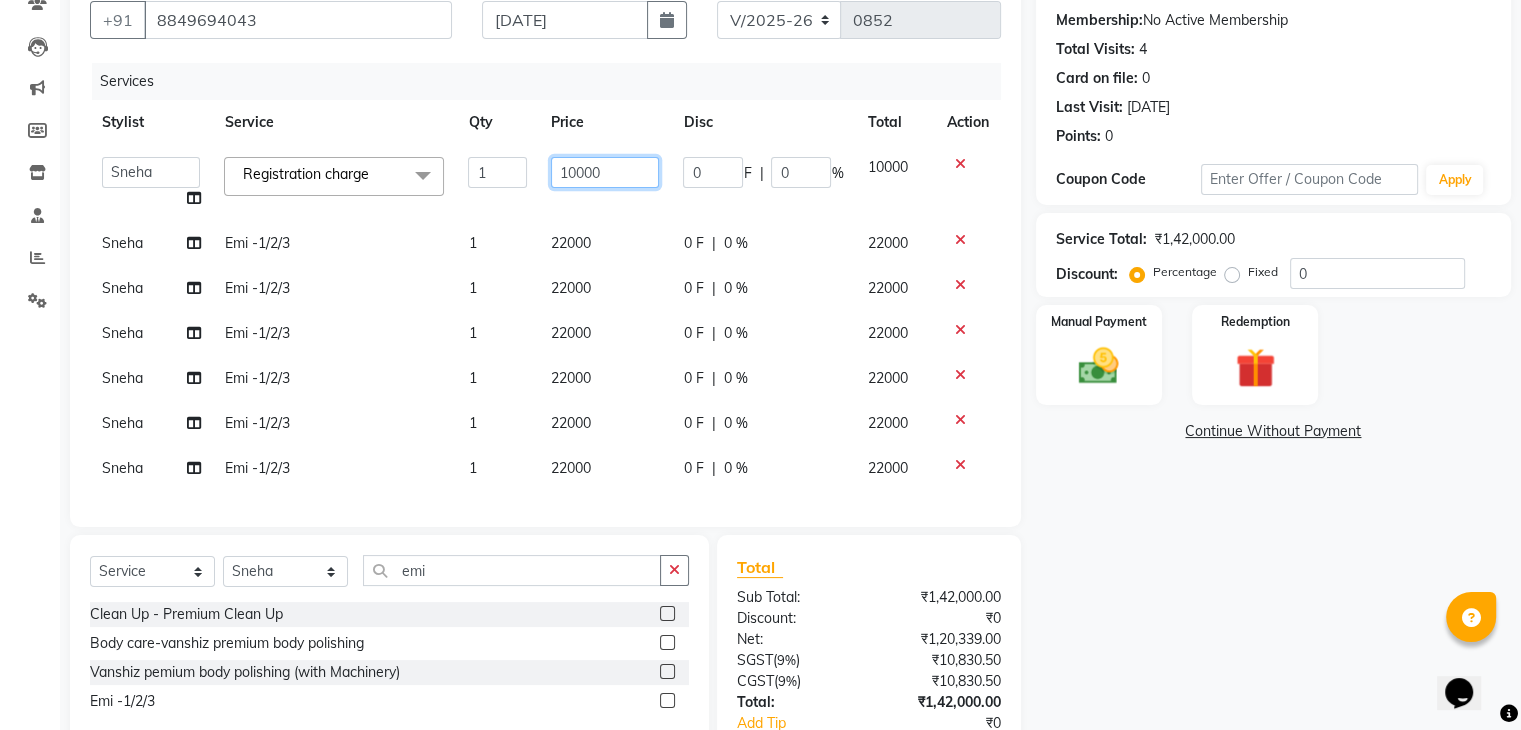 click on "10000" 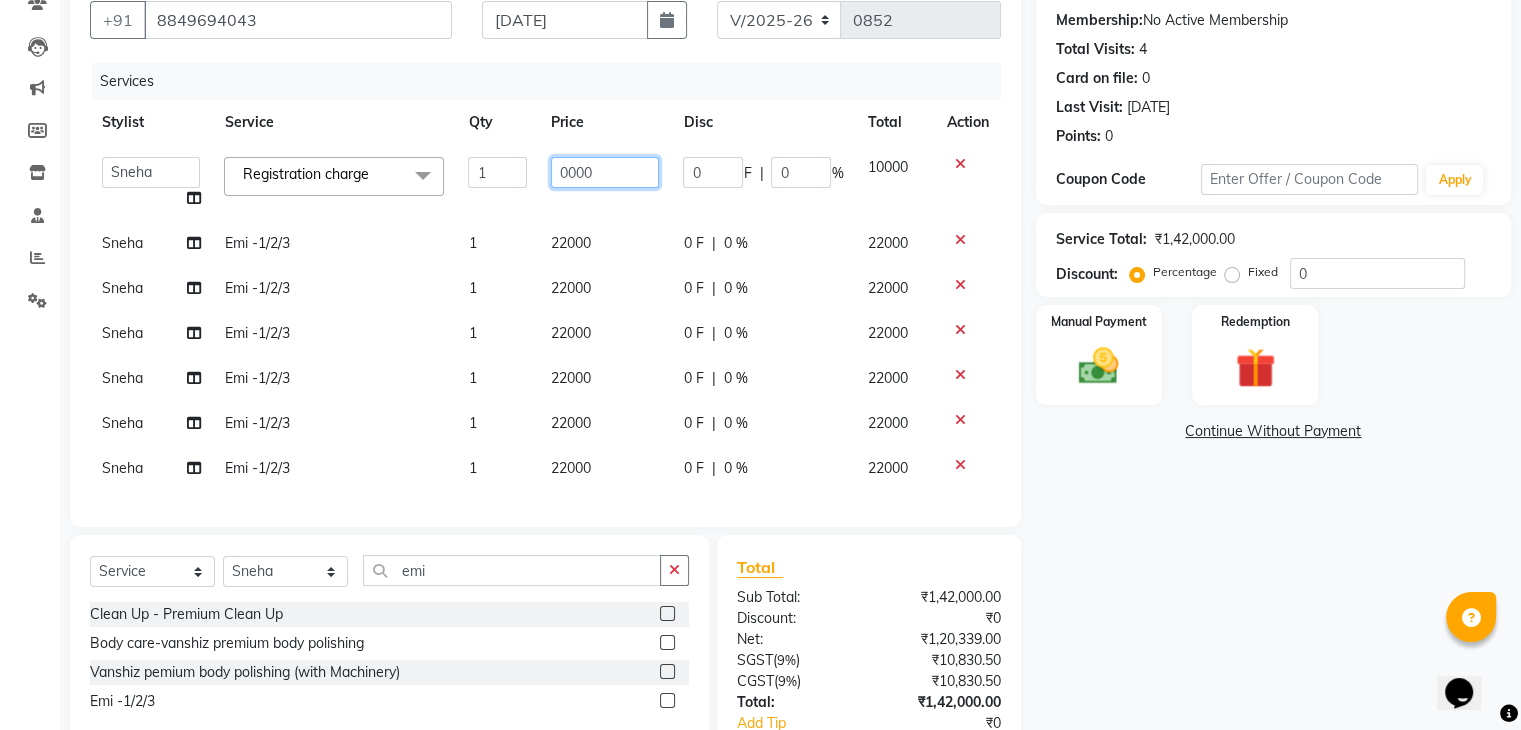 type on "20000" 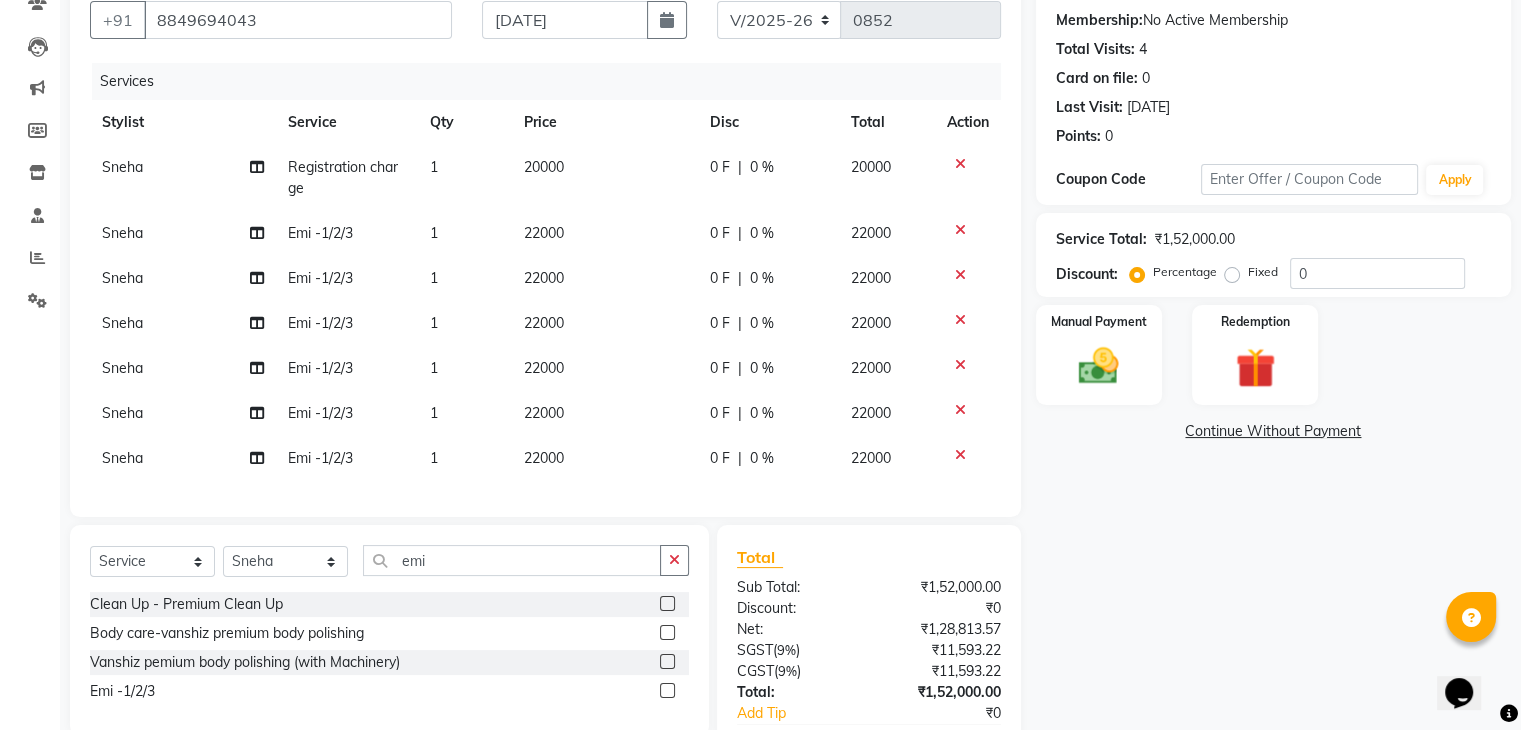 click on "22000" 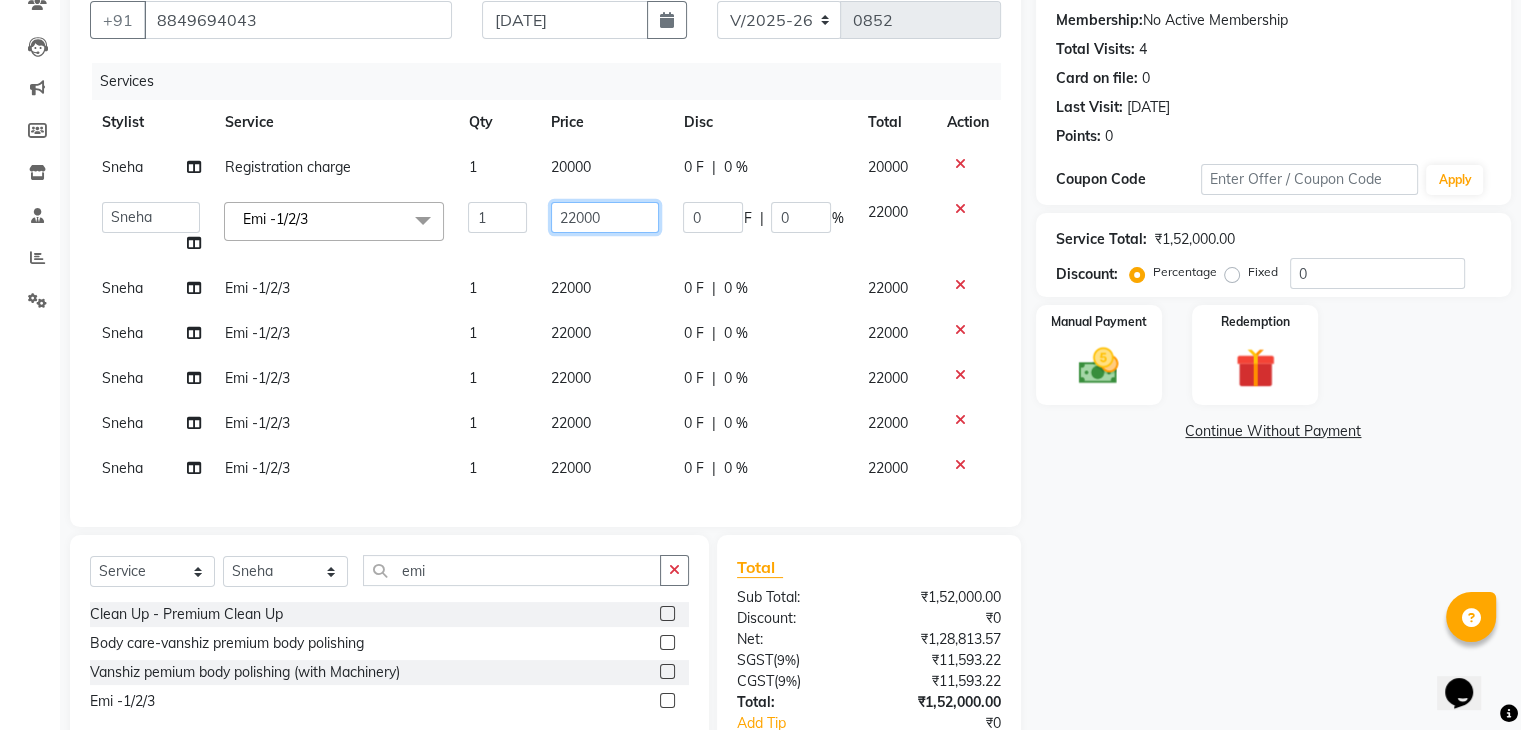 click on "22000" 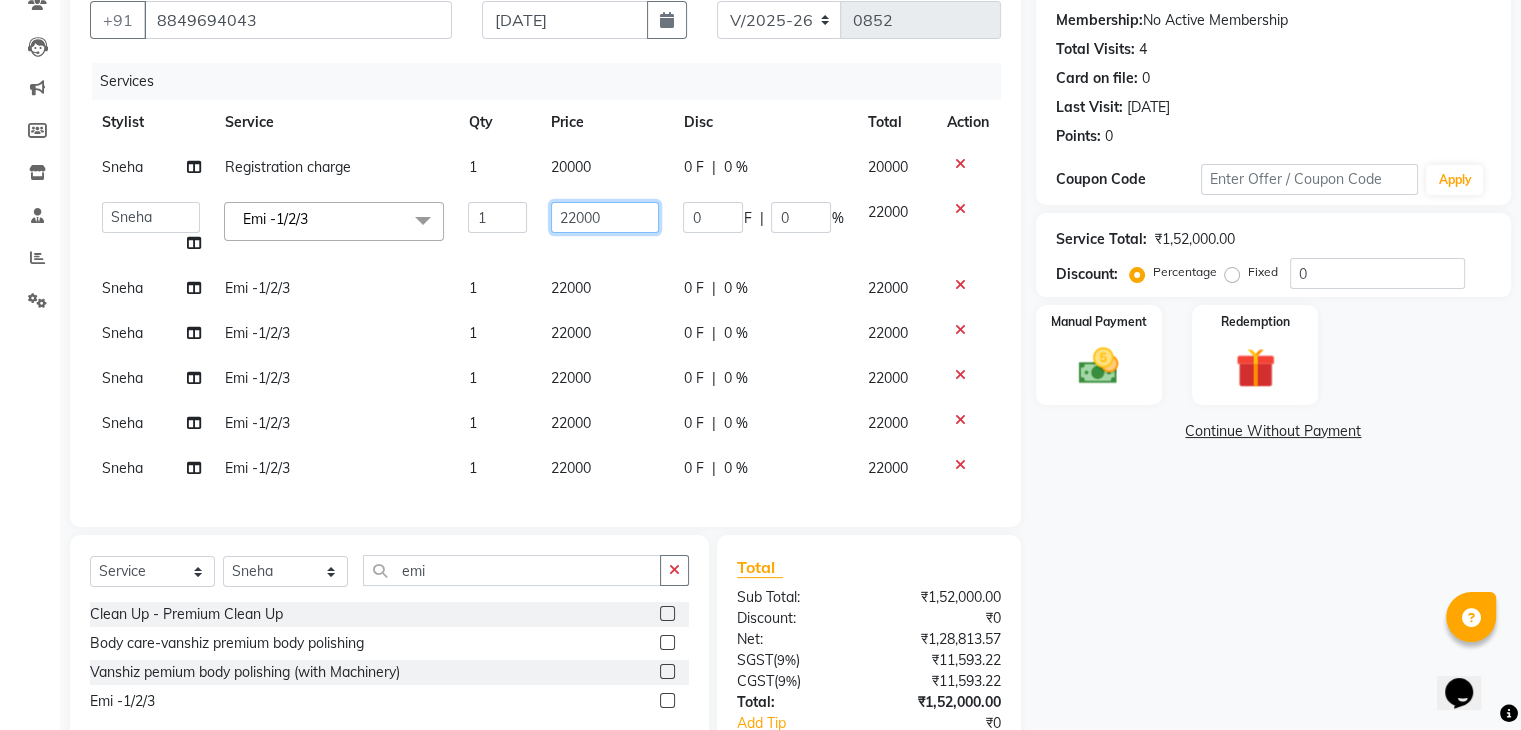 click on "22000" 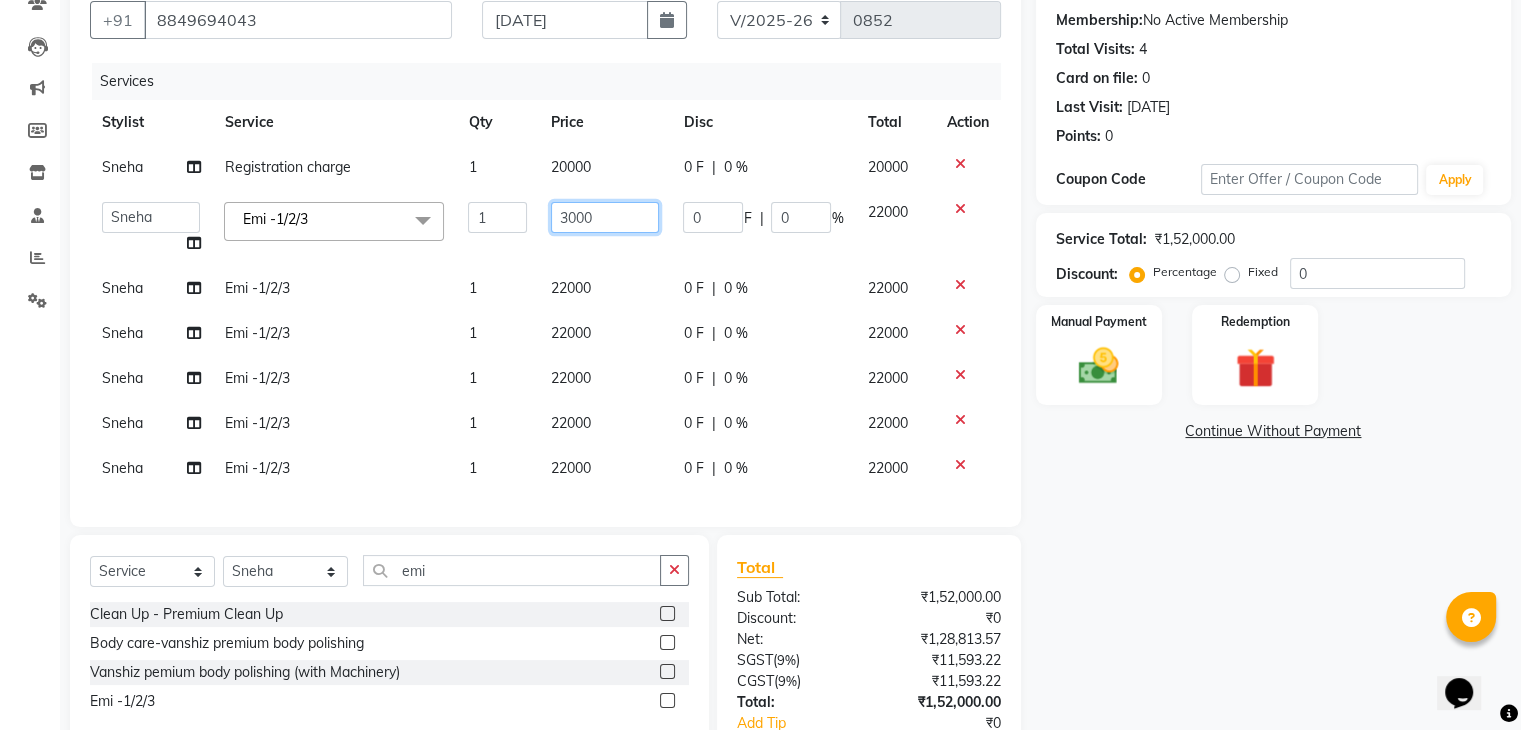 type on "30000" 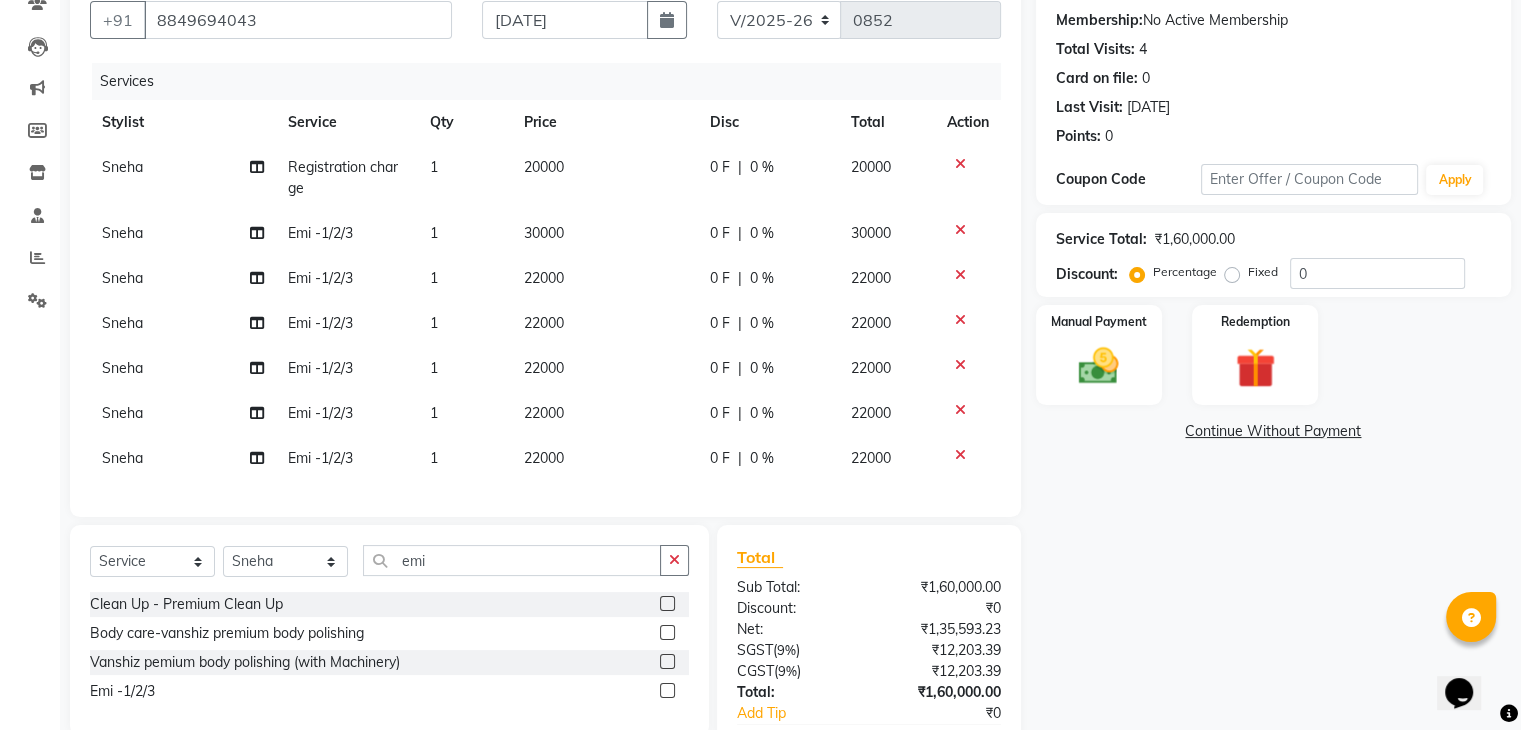 click on "22000" 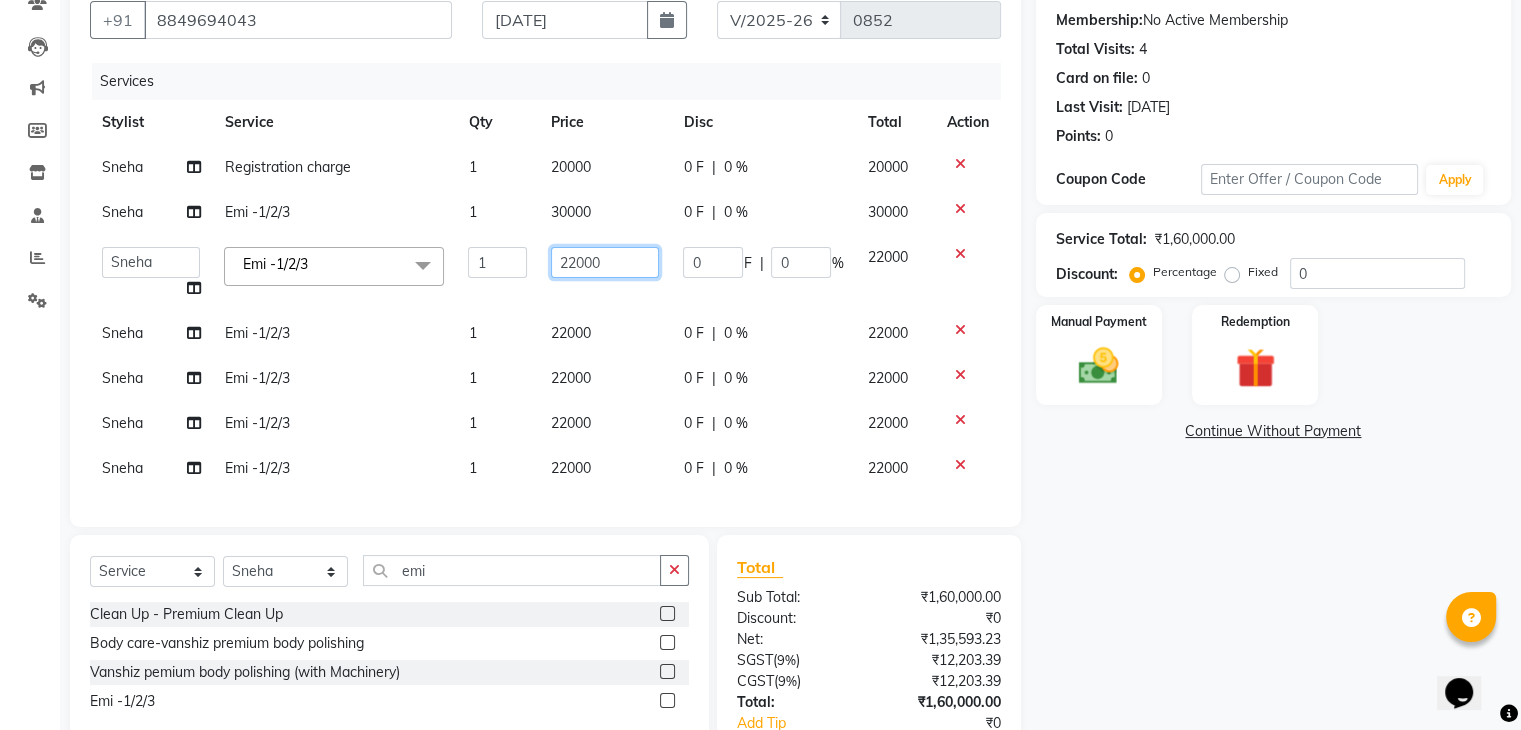 click on "22000" 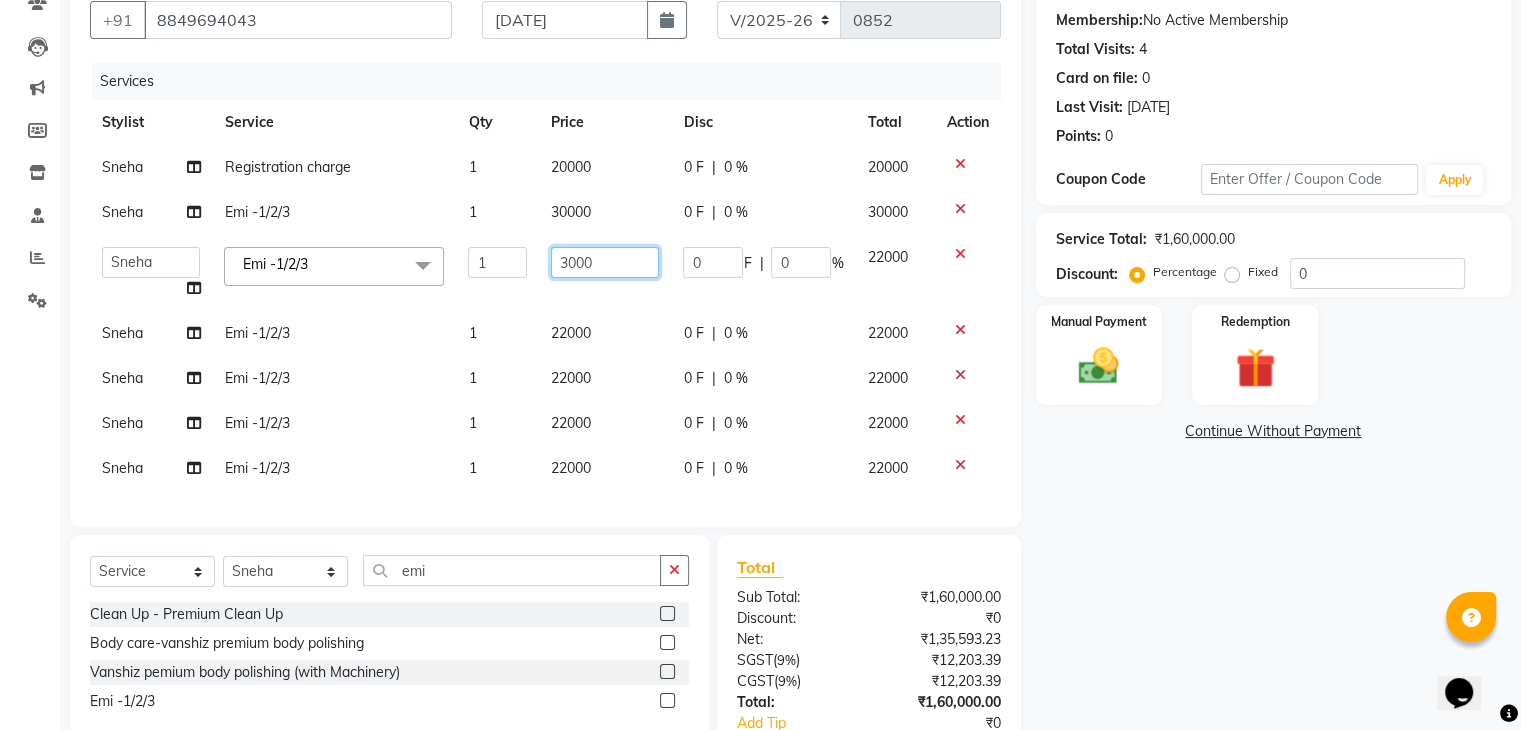 type on "30000" 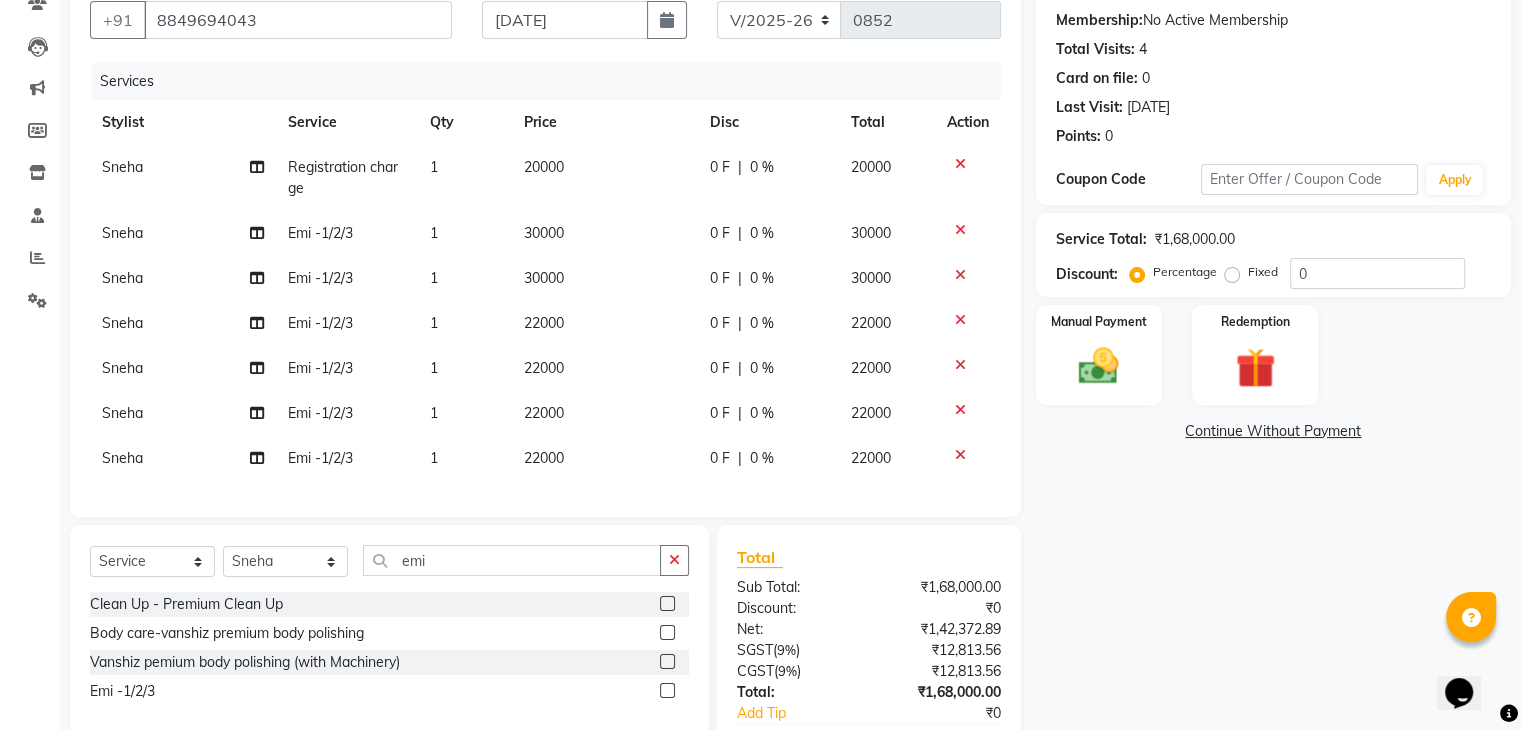 click on "22000" 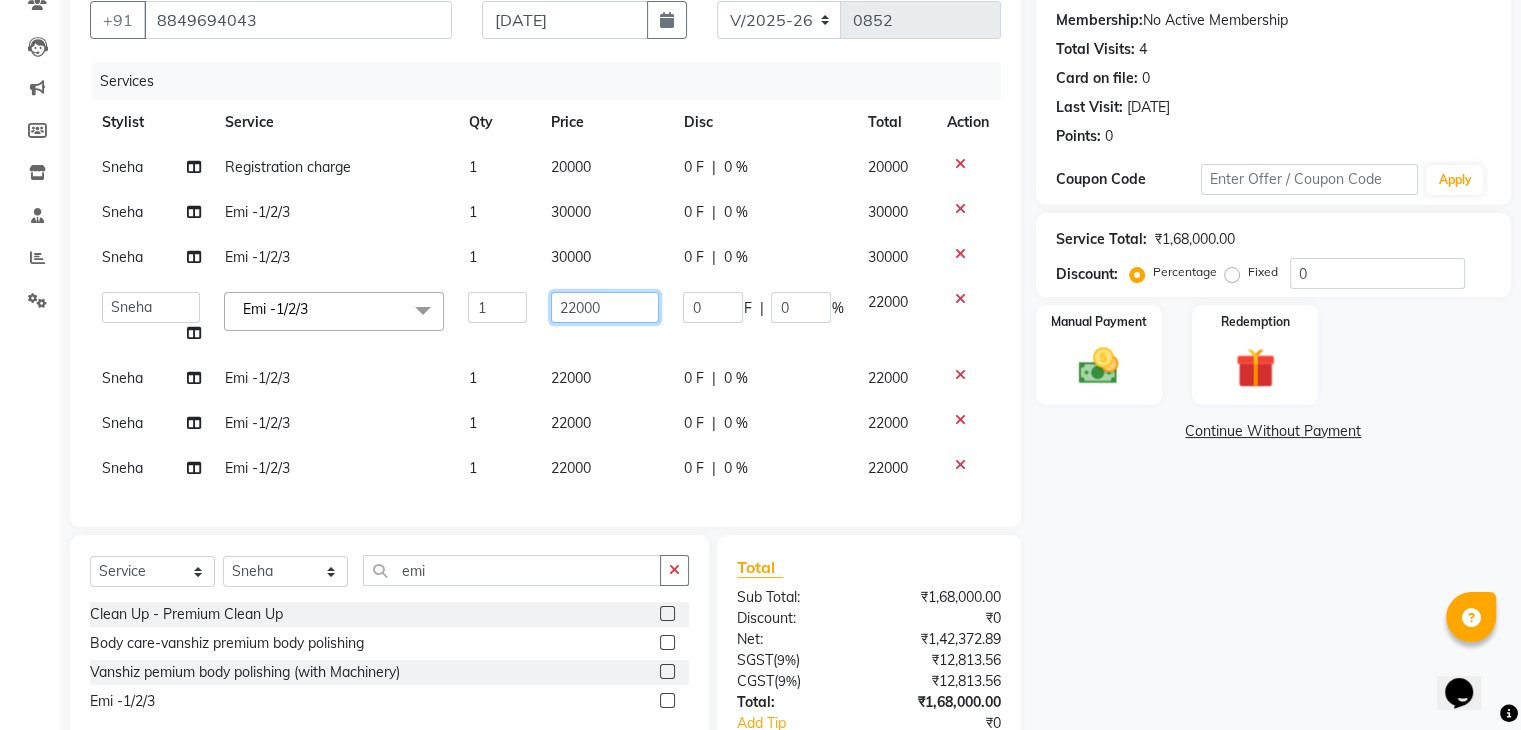 click on "22000" 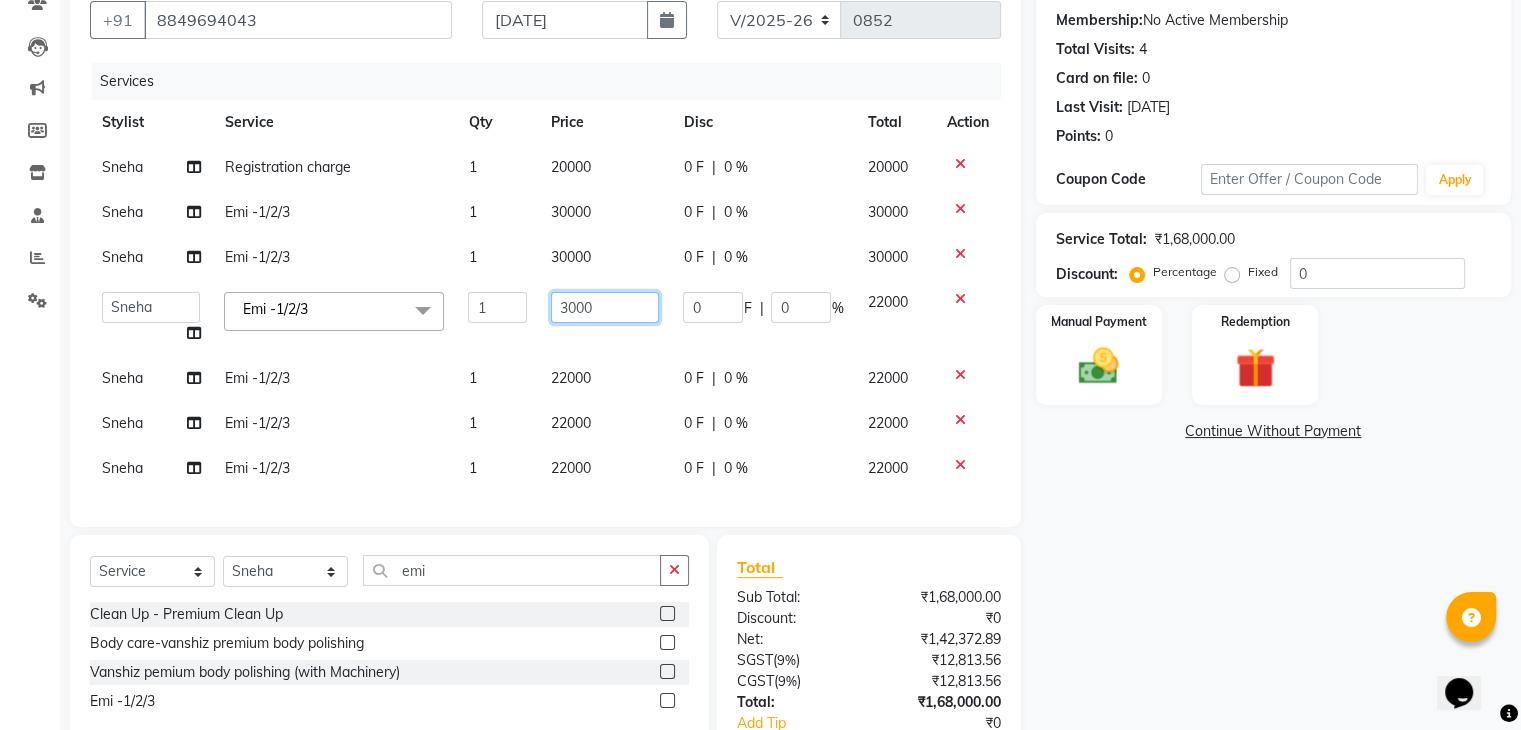 type on "30000" 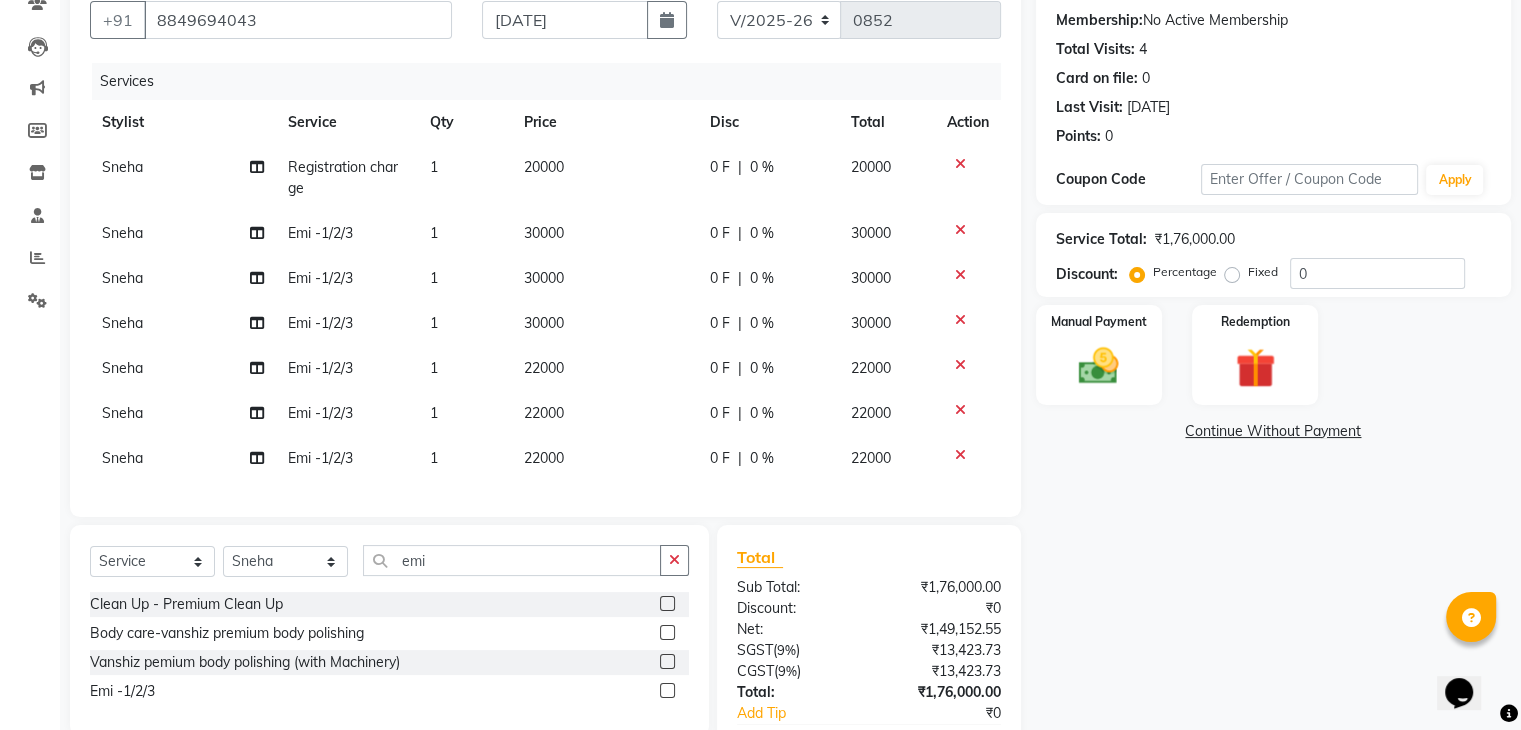 click on "22000" 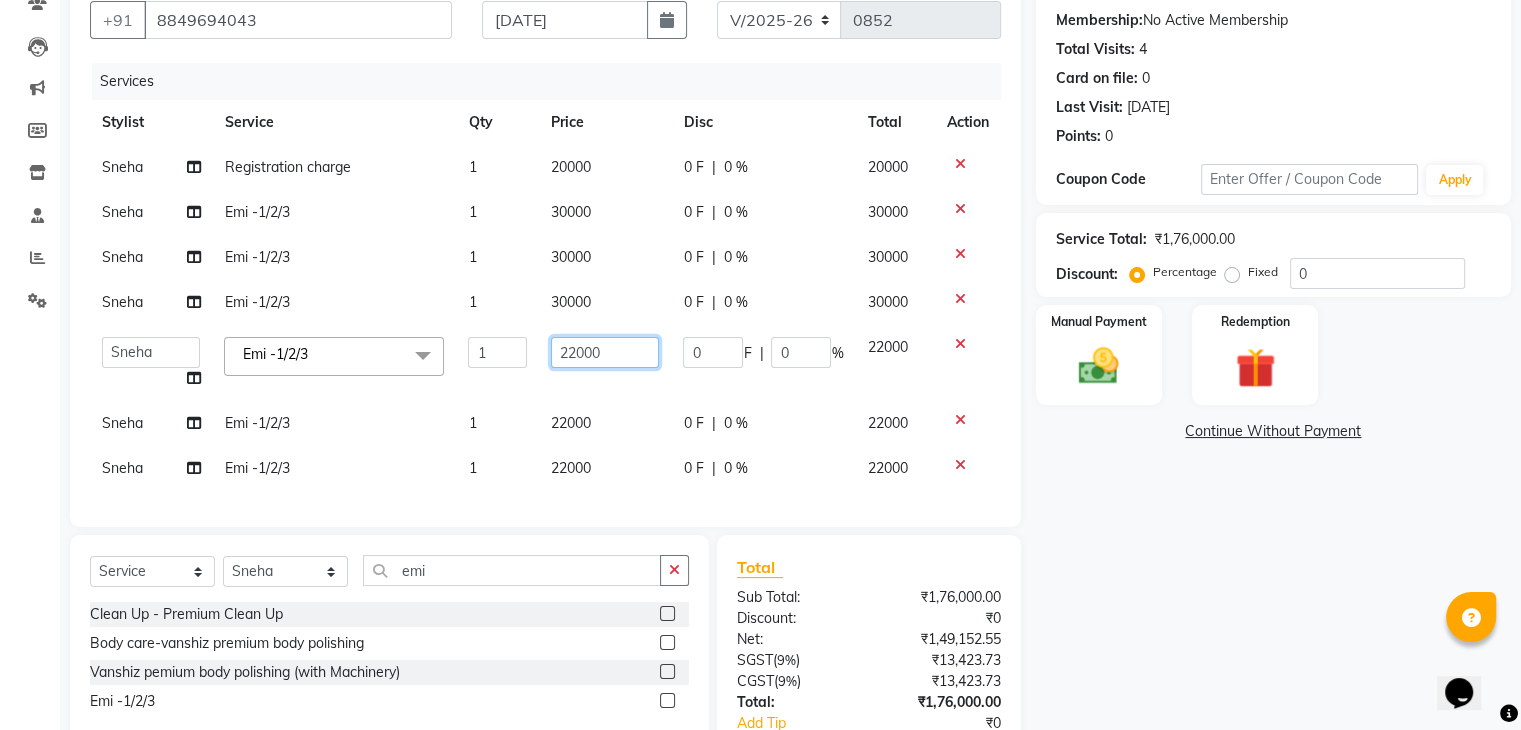 click on "22000" 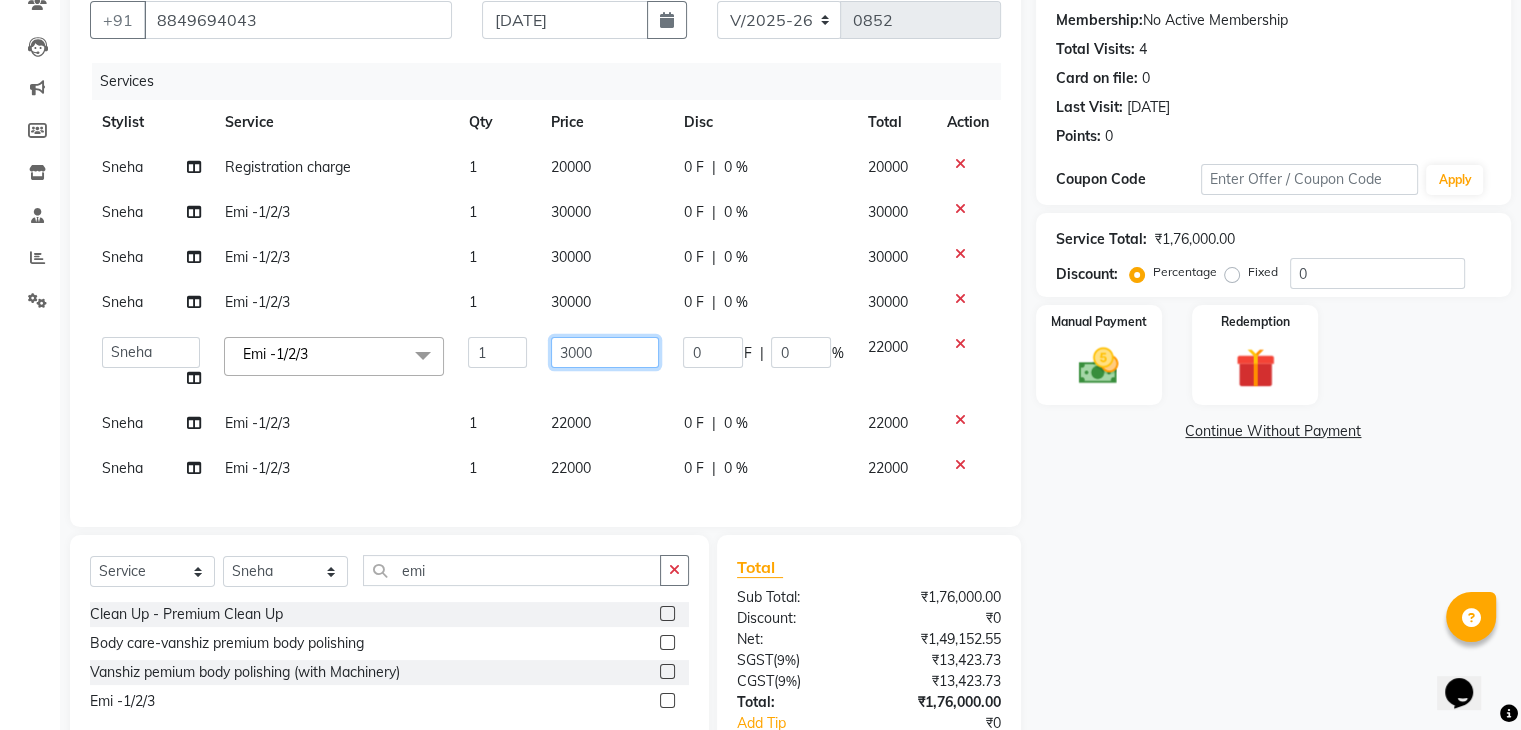 type on "30000" 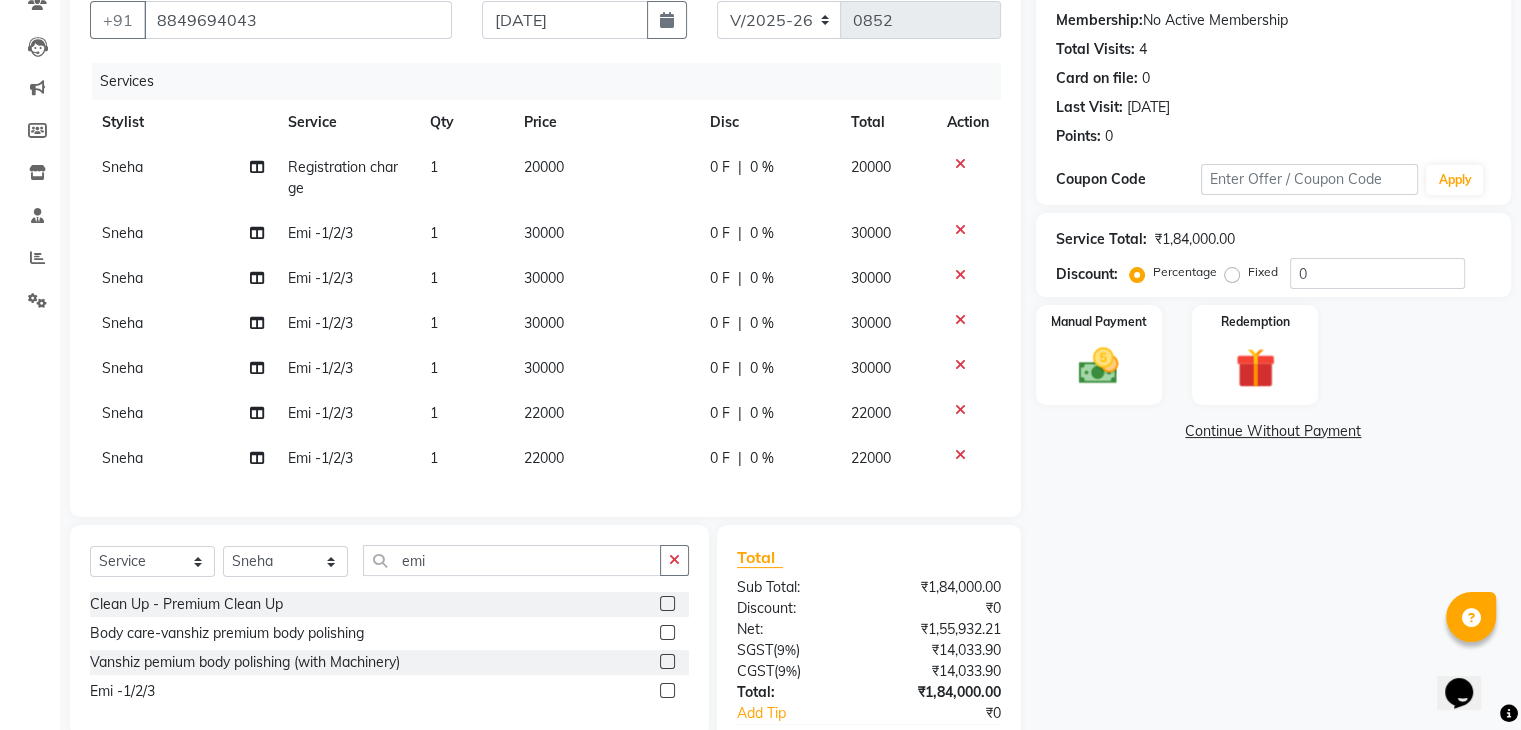 click on "22000" 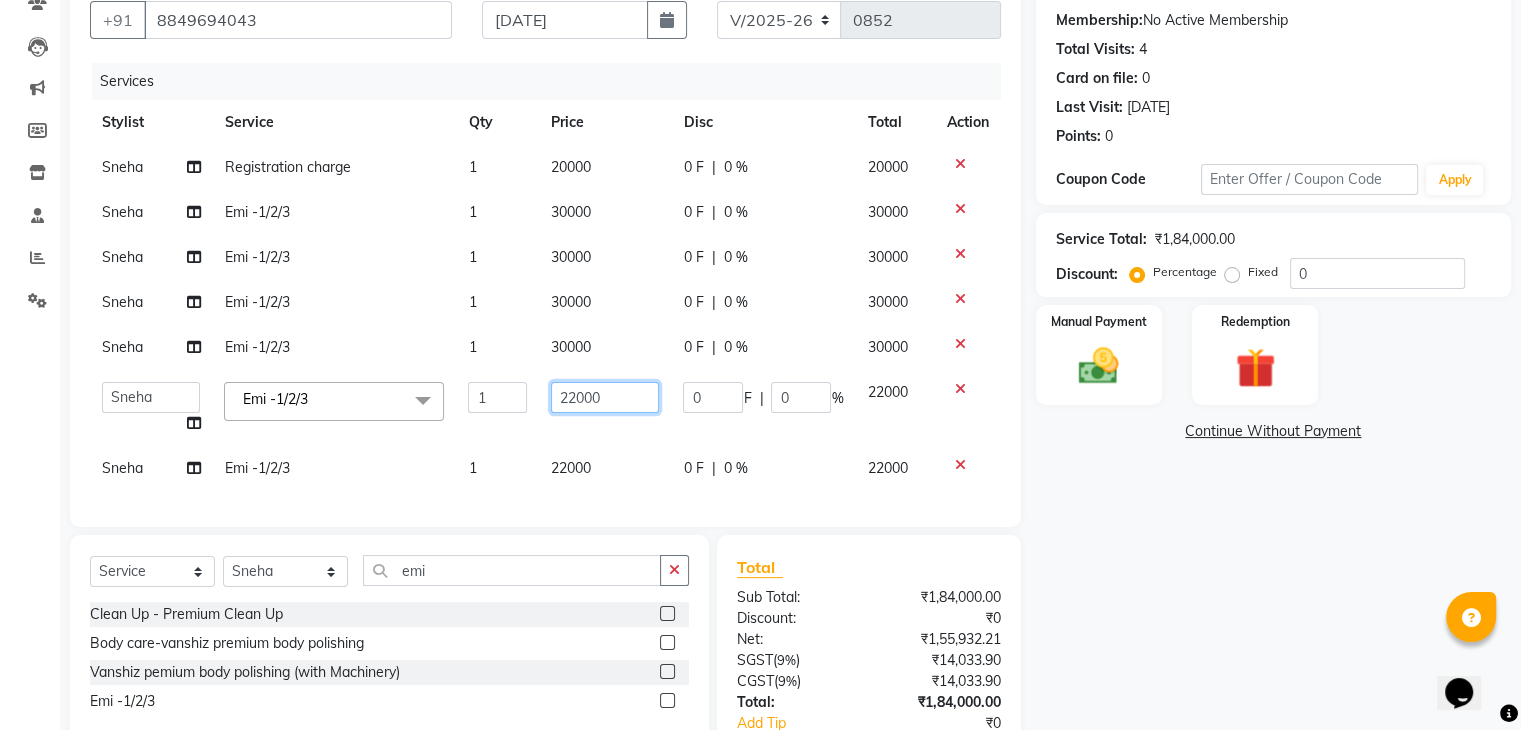 click on "22000" 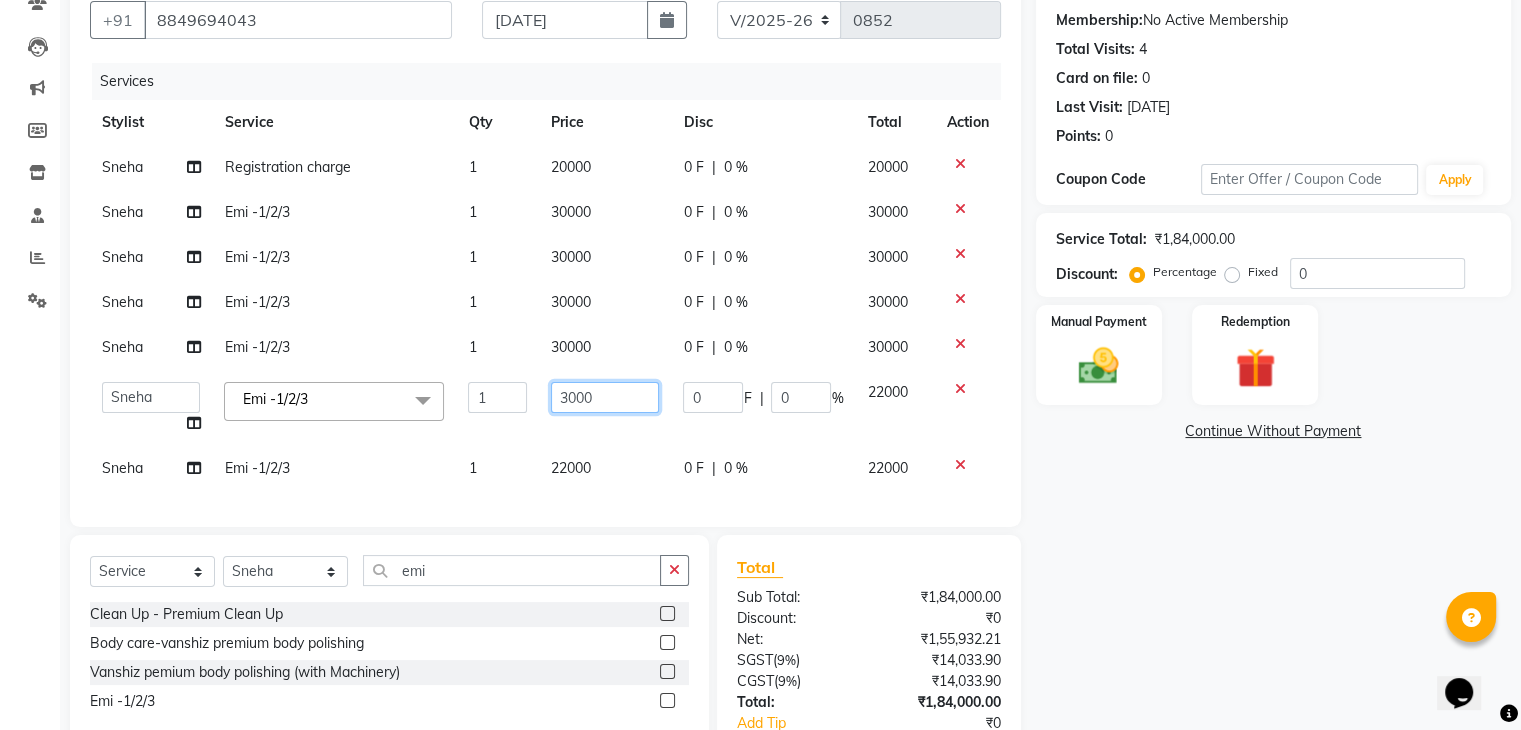 type on "30000" 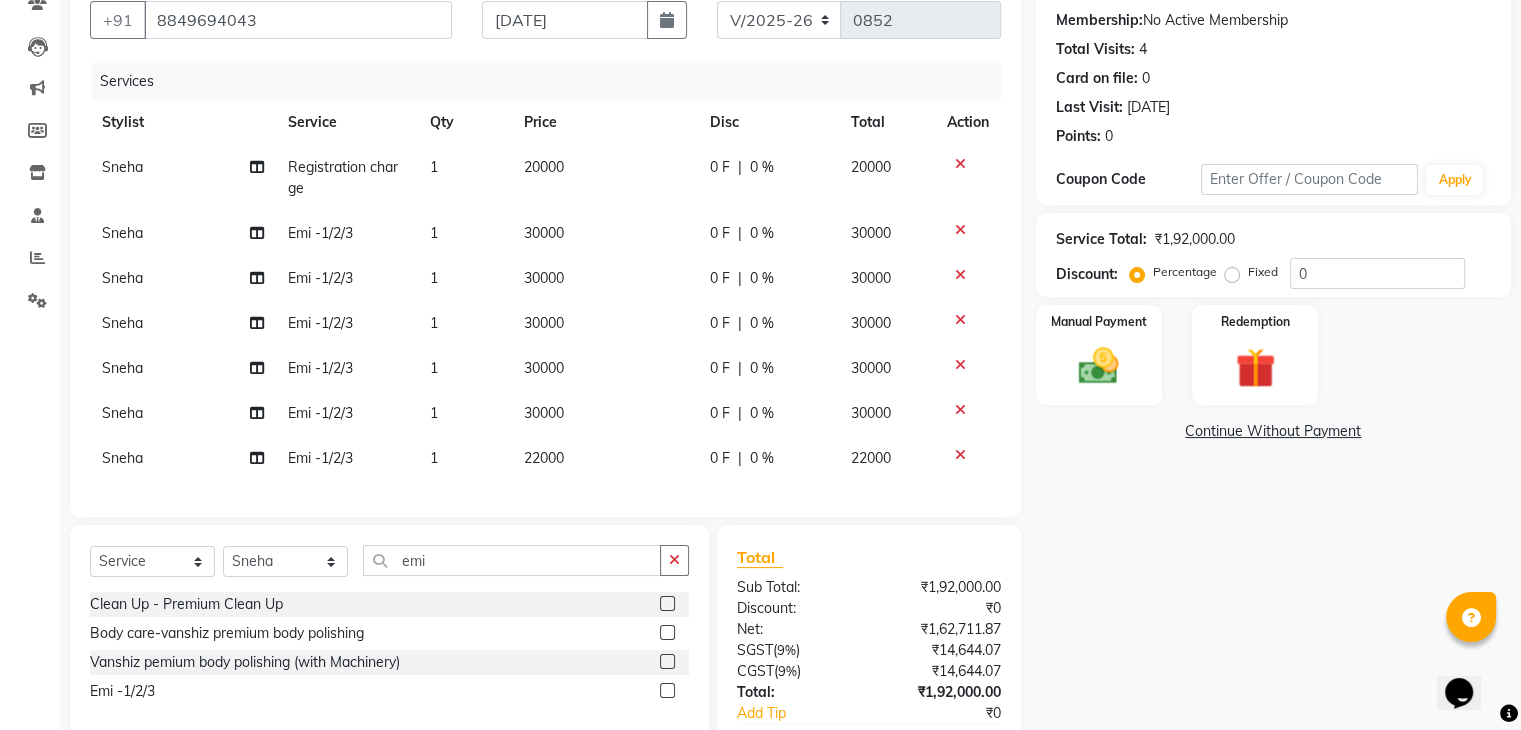click on "22000" 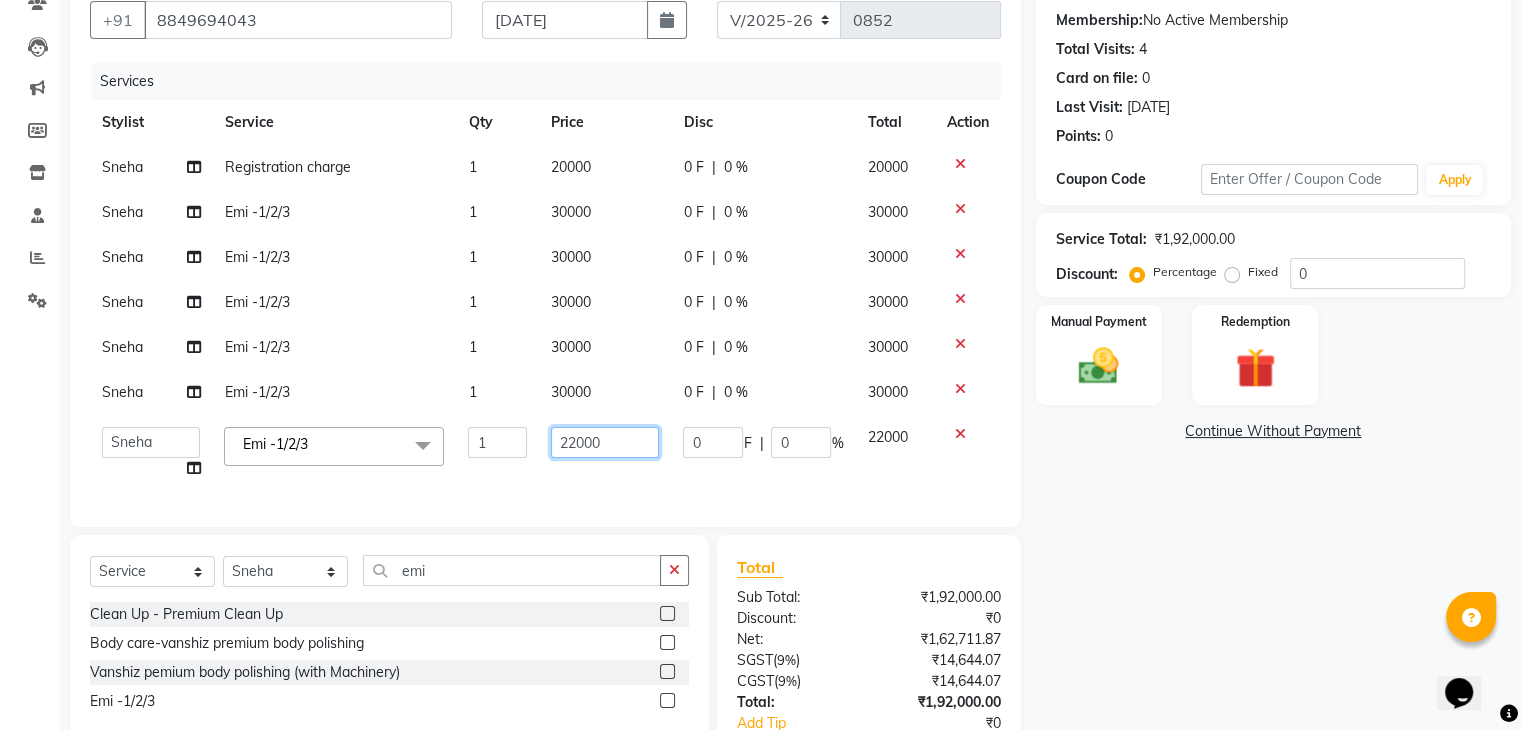 click on "22000" 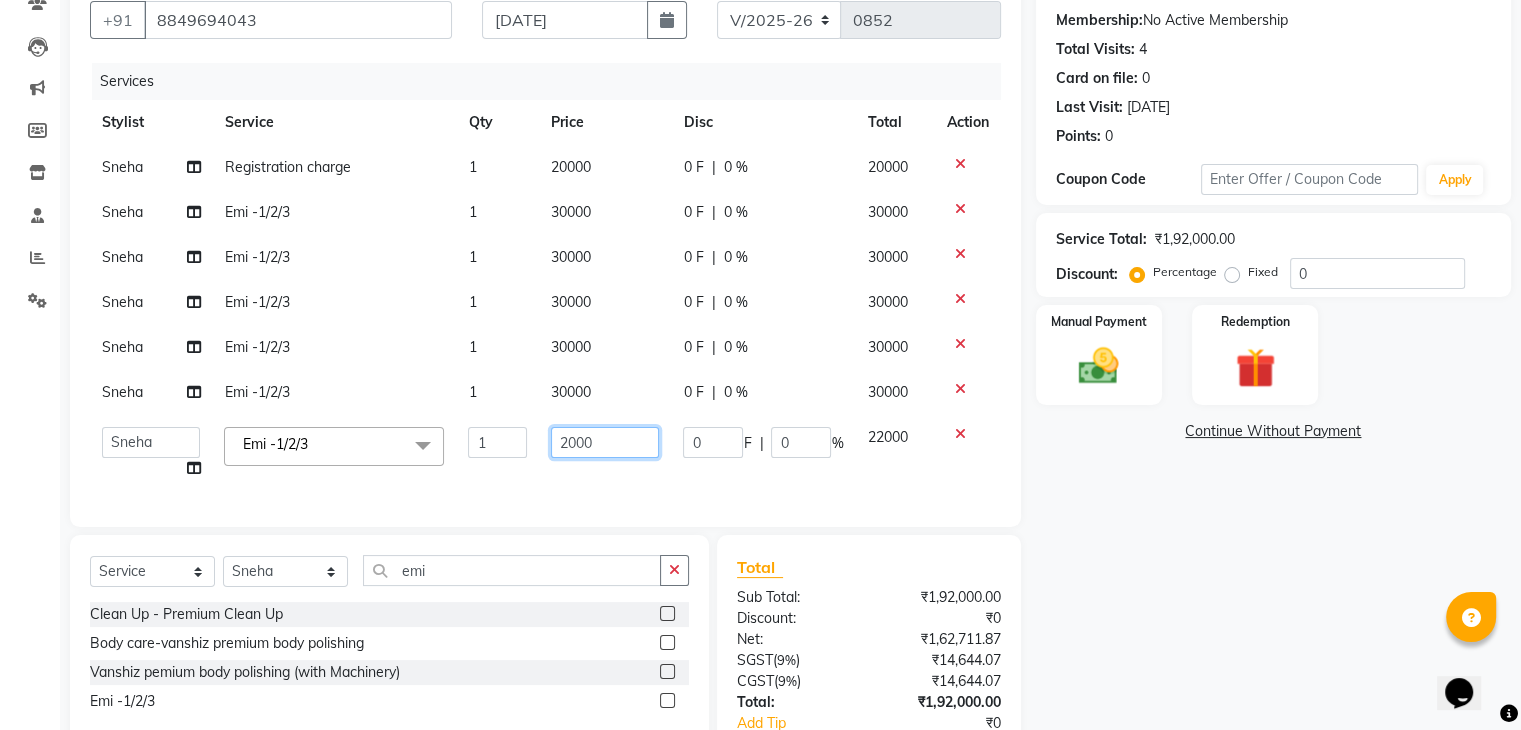 type on "25000" 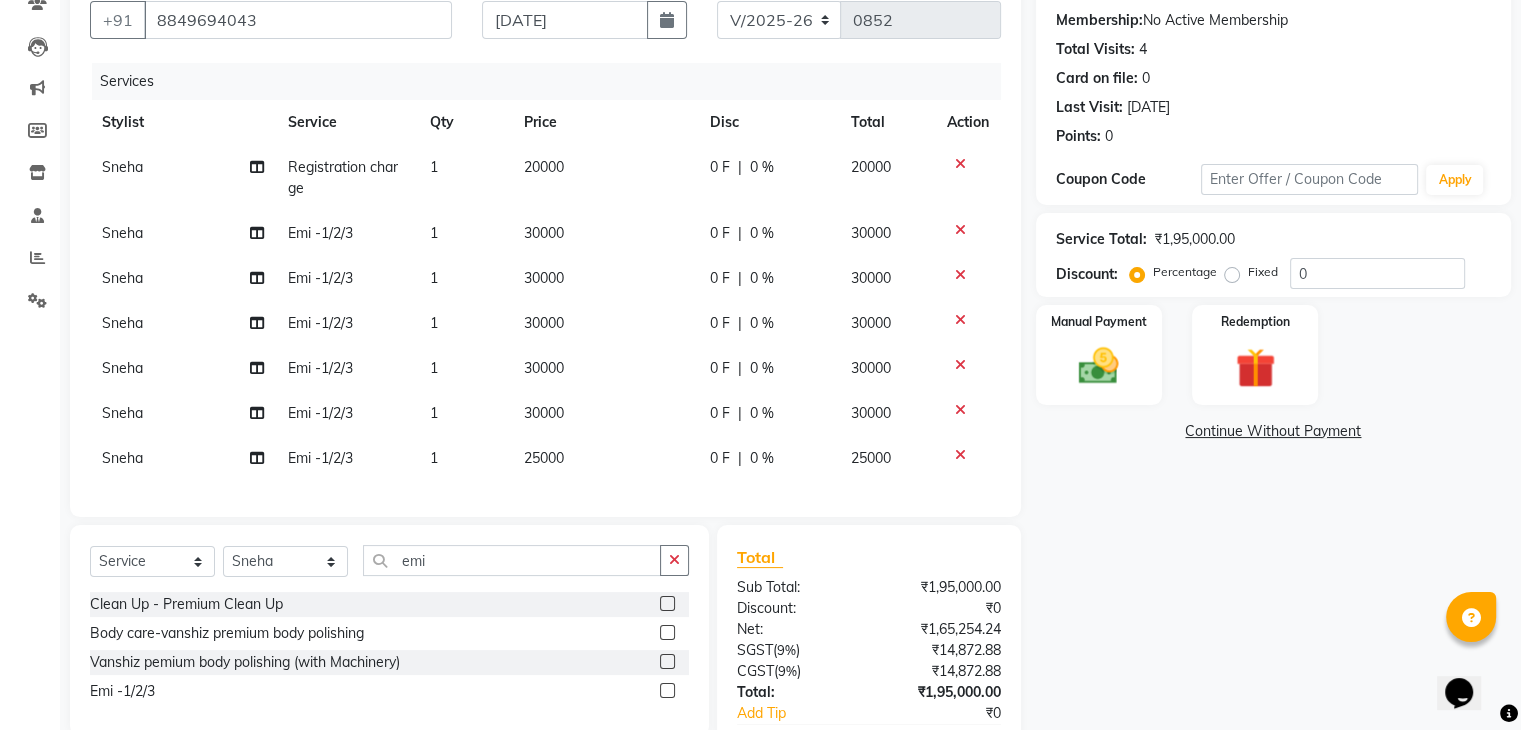 click on "0 F | 0 %" 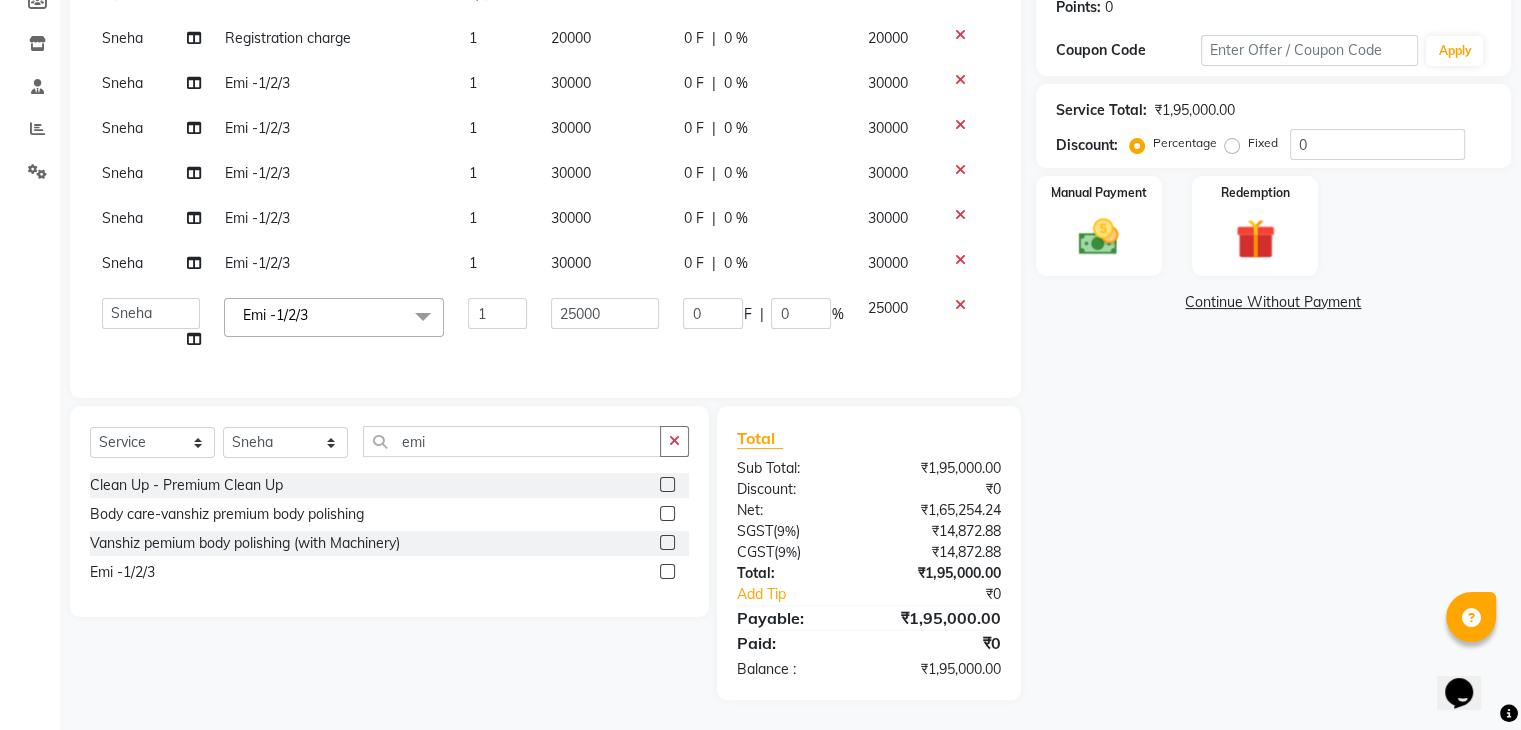 scroll, scrollTop: 0, scrollLeft: 0, axis: both 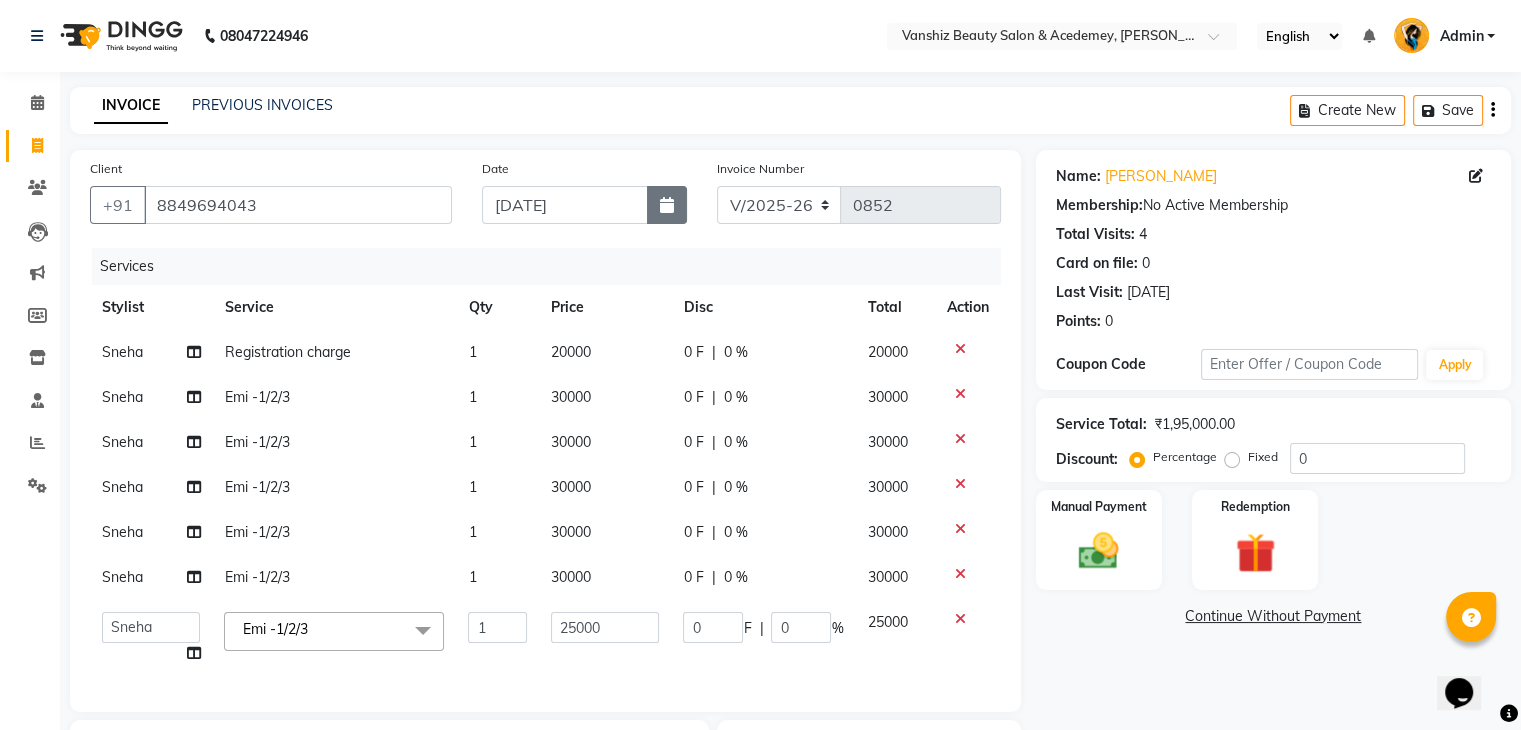 click 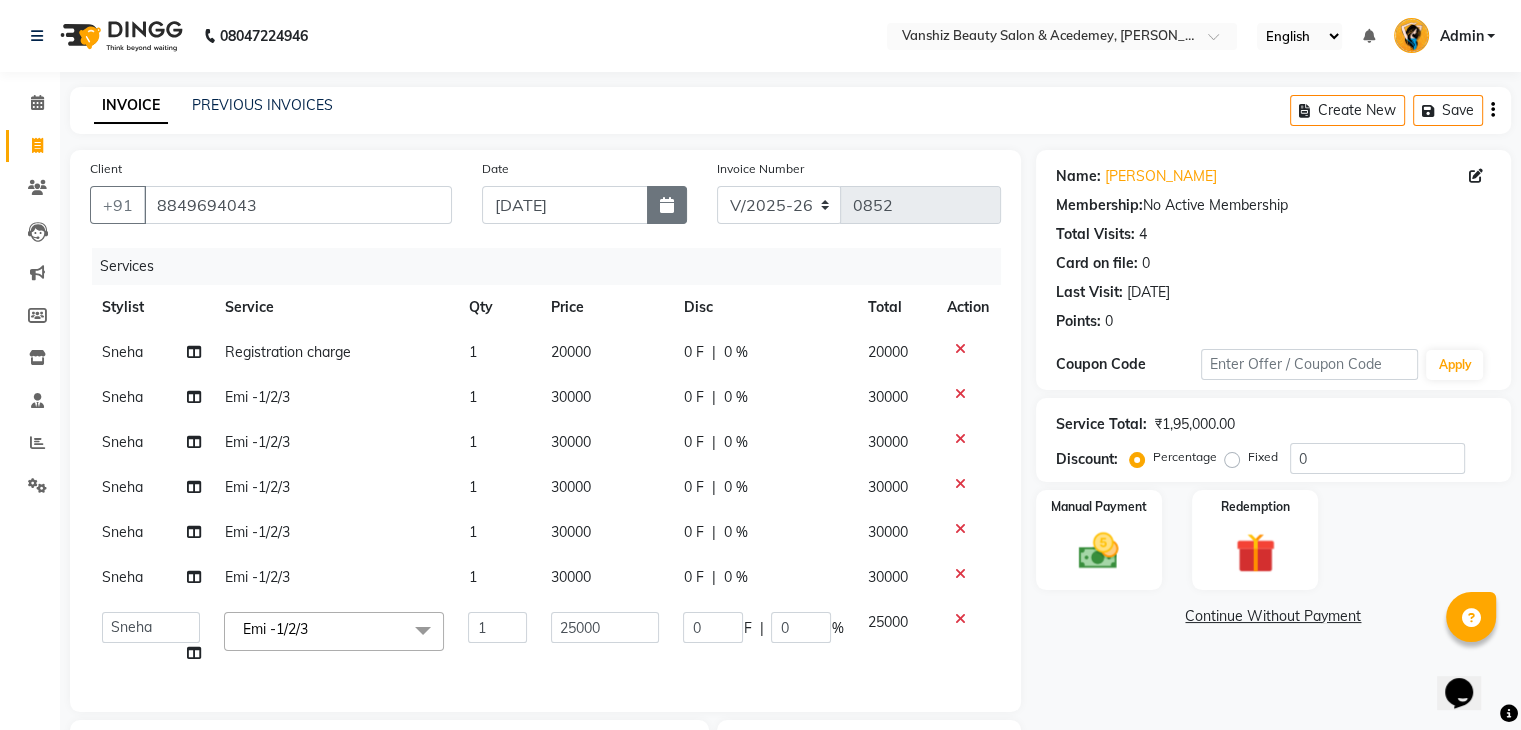 select on "7" 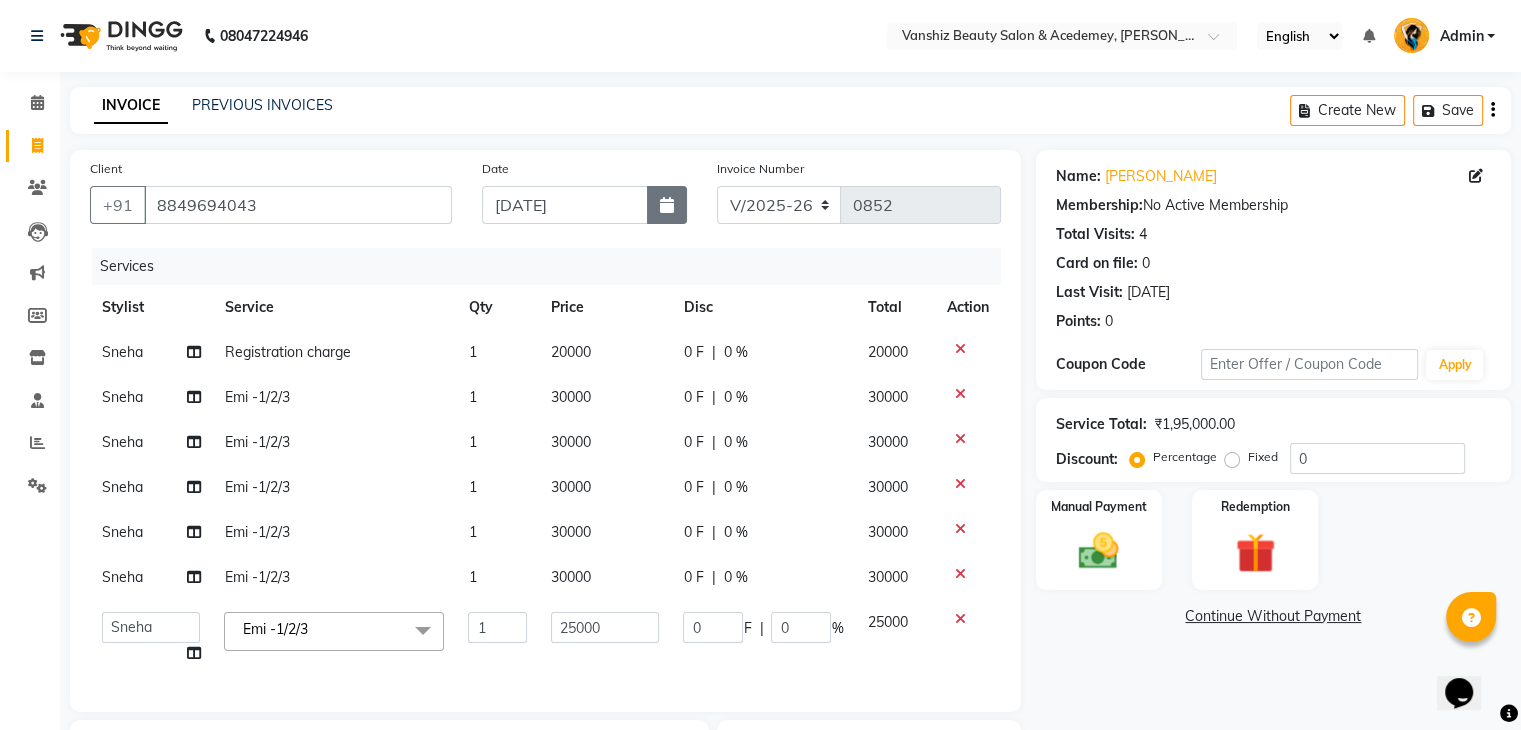 select on "2025" 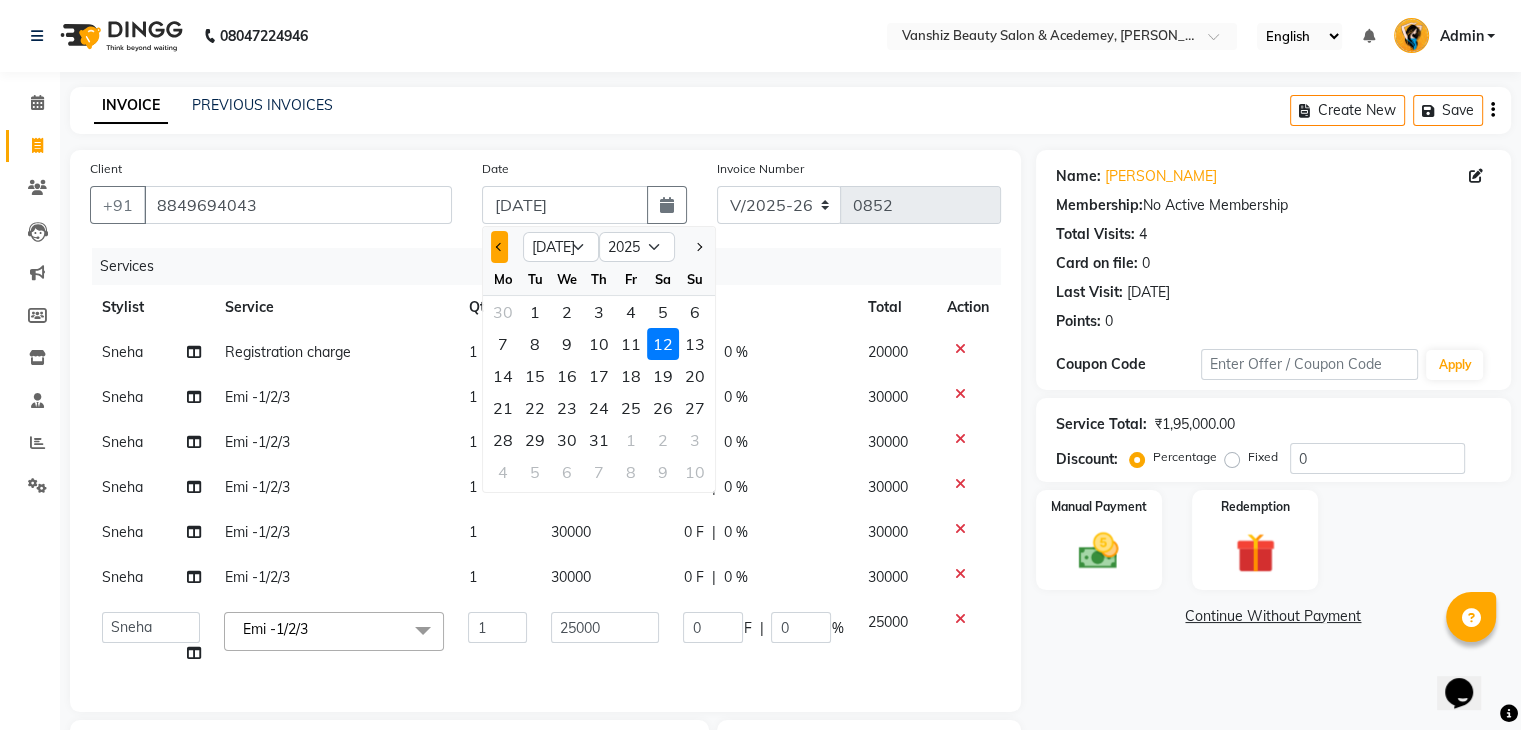 click 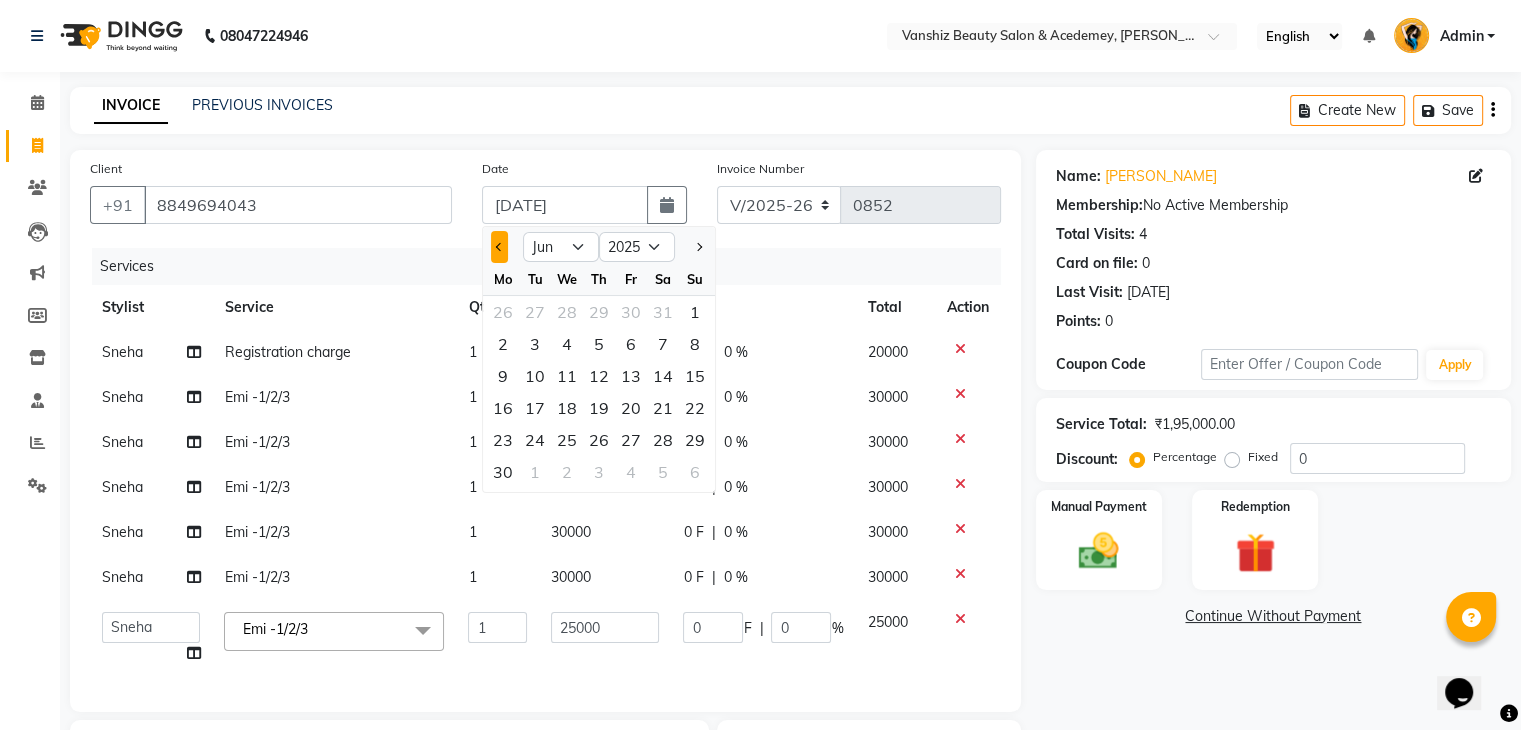 click 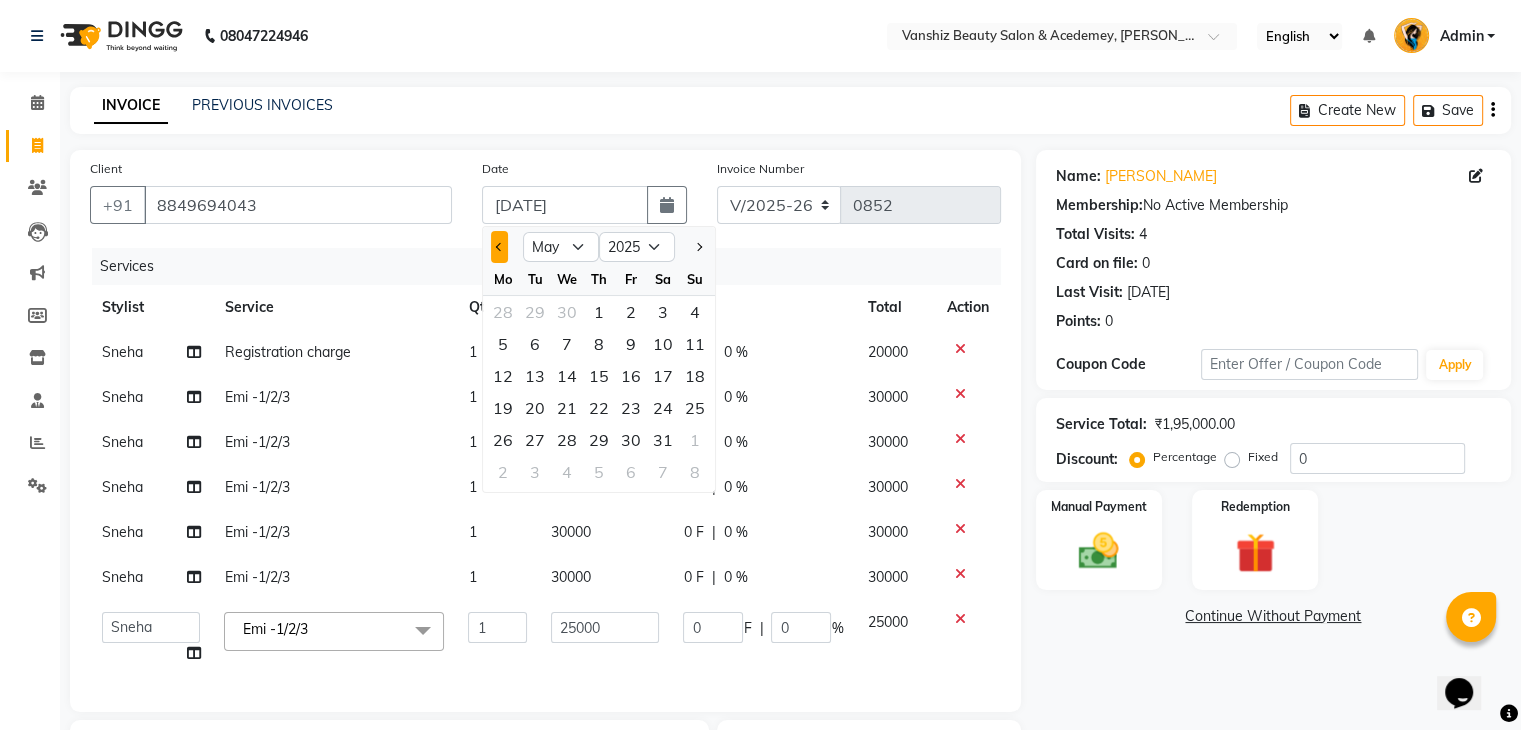 click 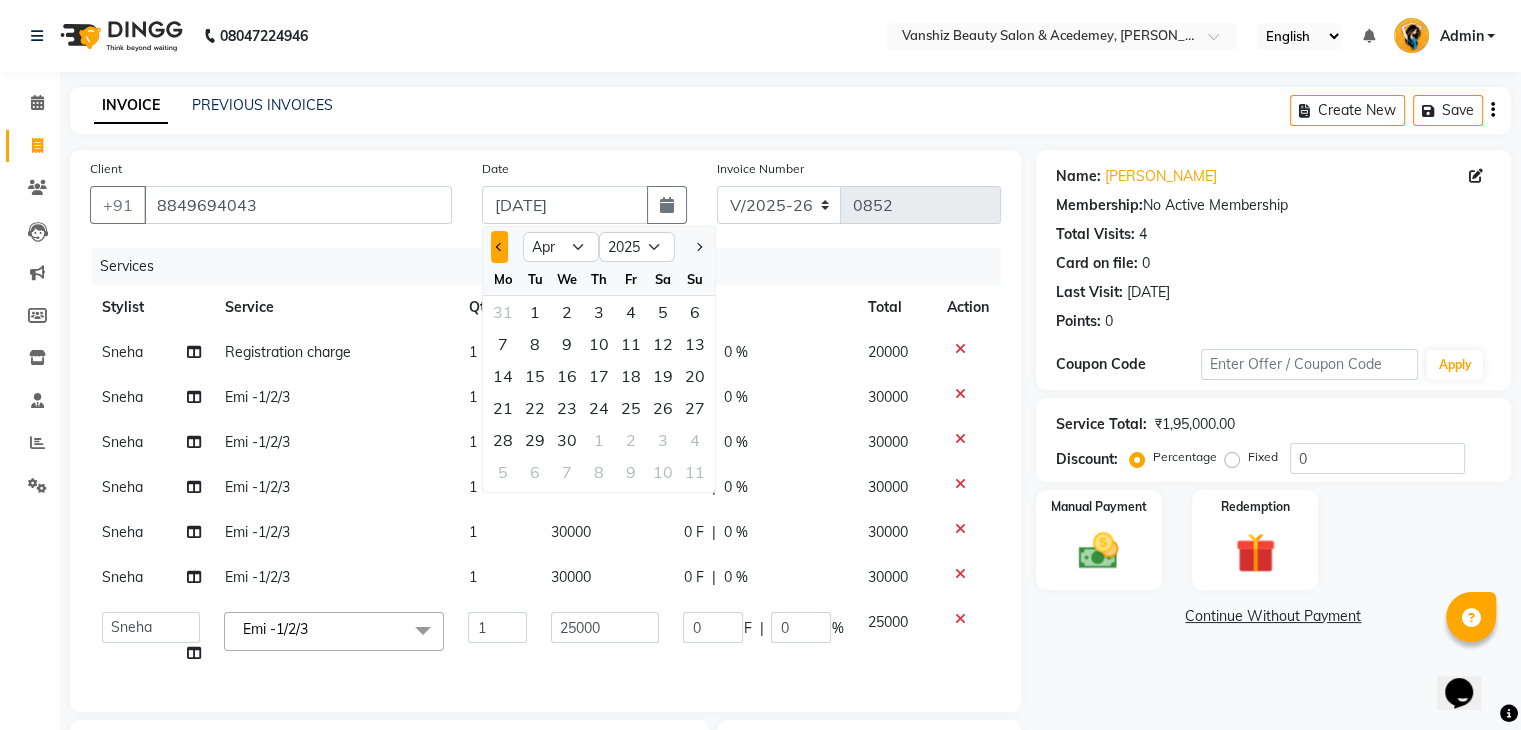 click 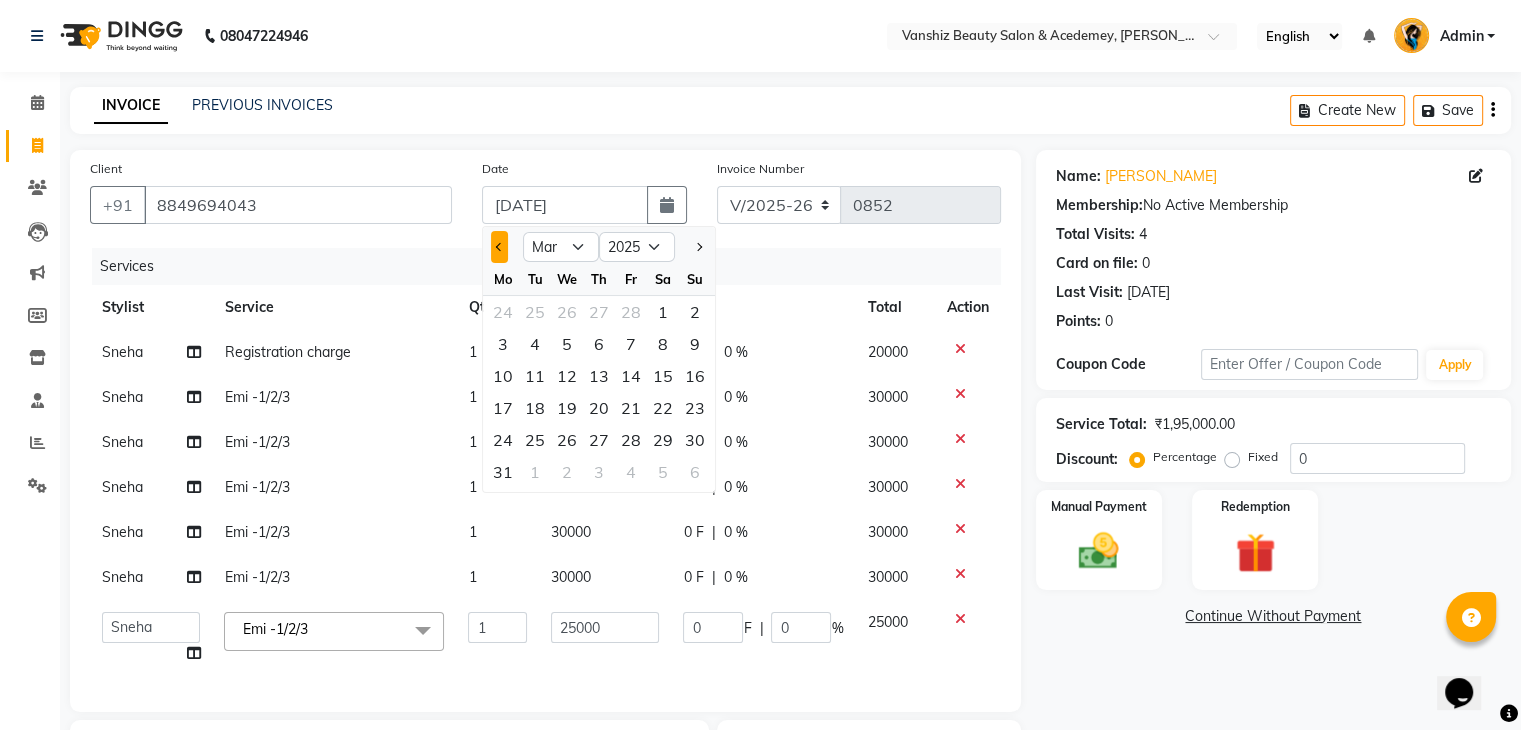 click 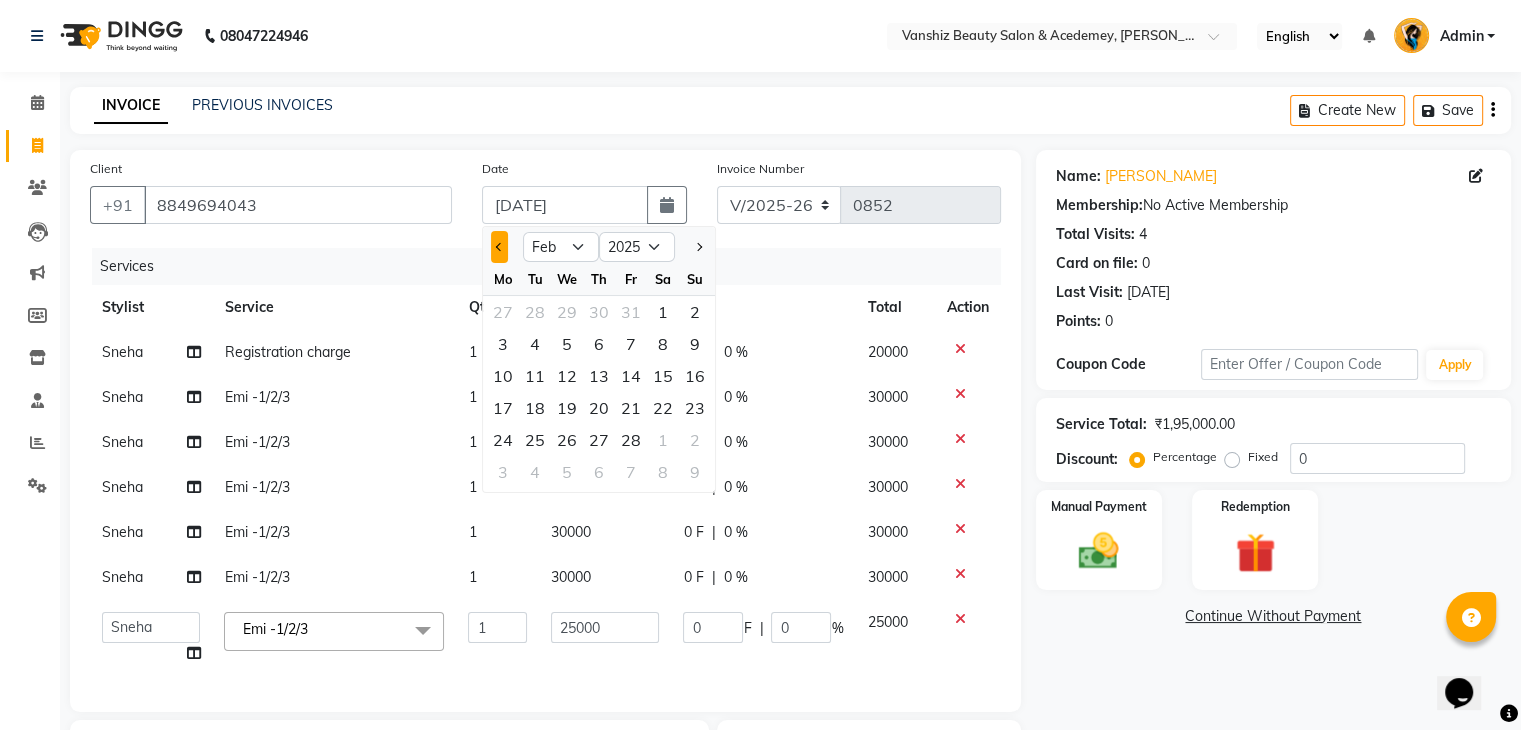 click 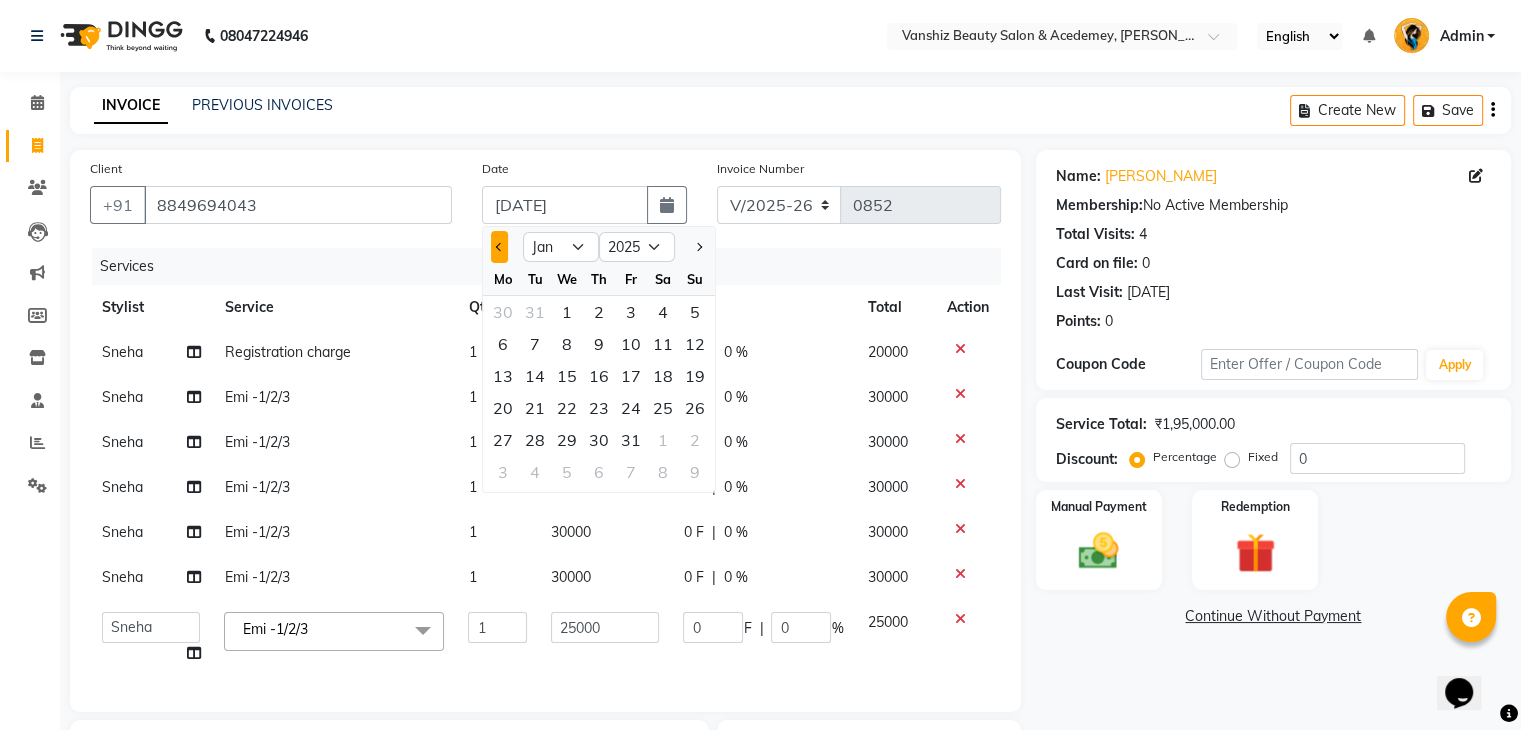 click 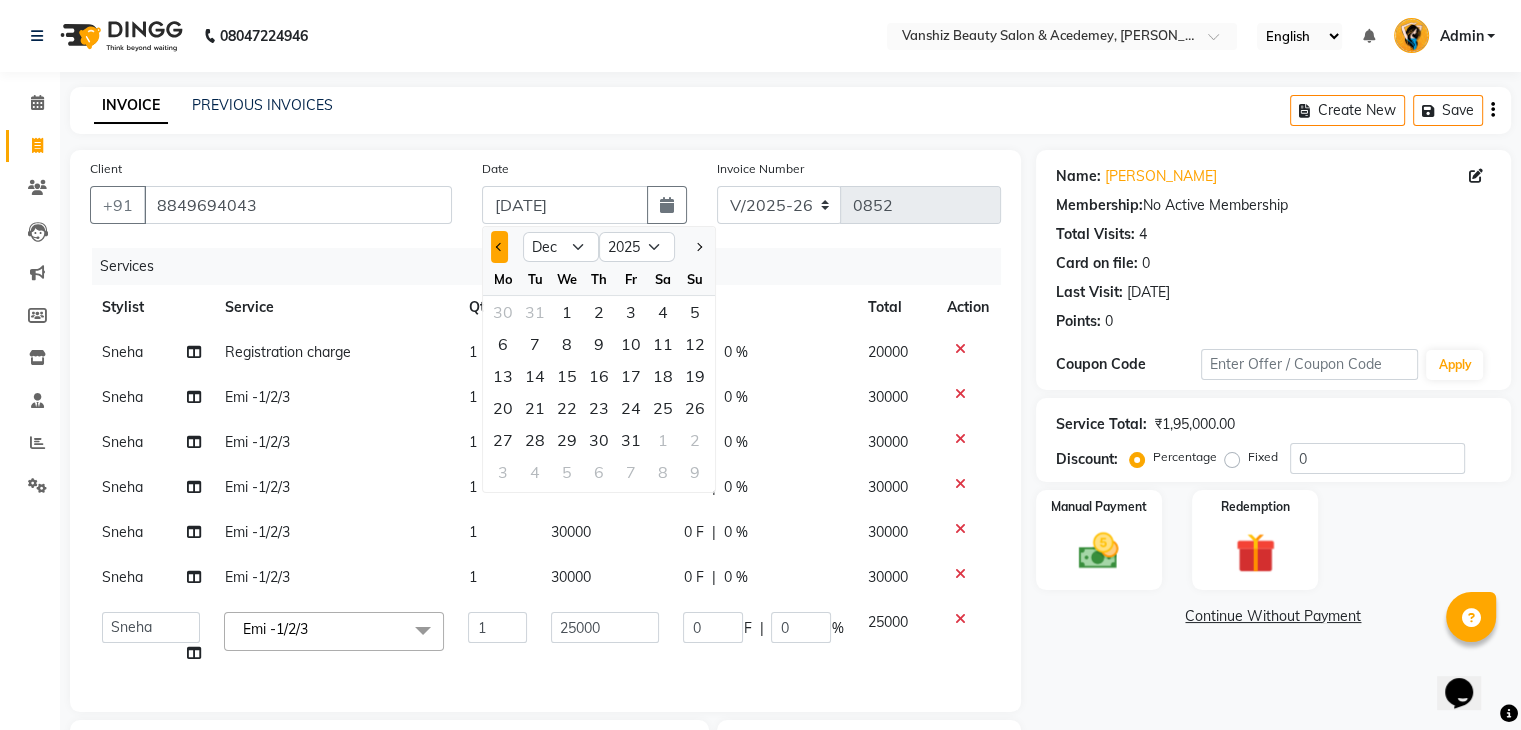 select on "2024" 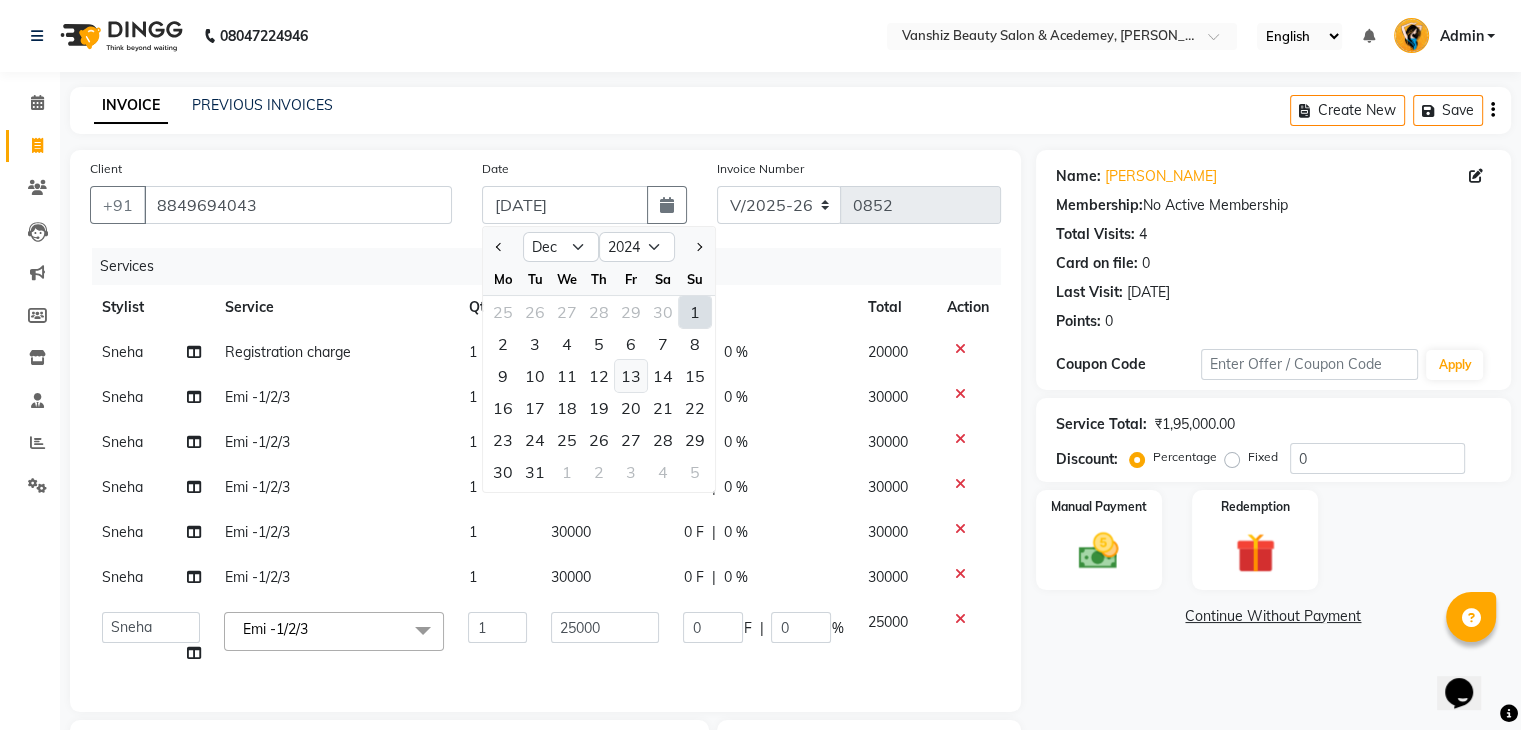 click on "13" 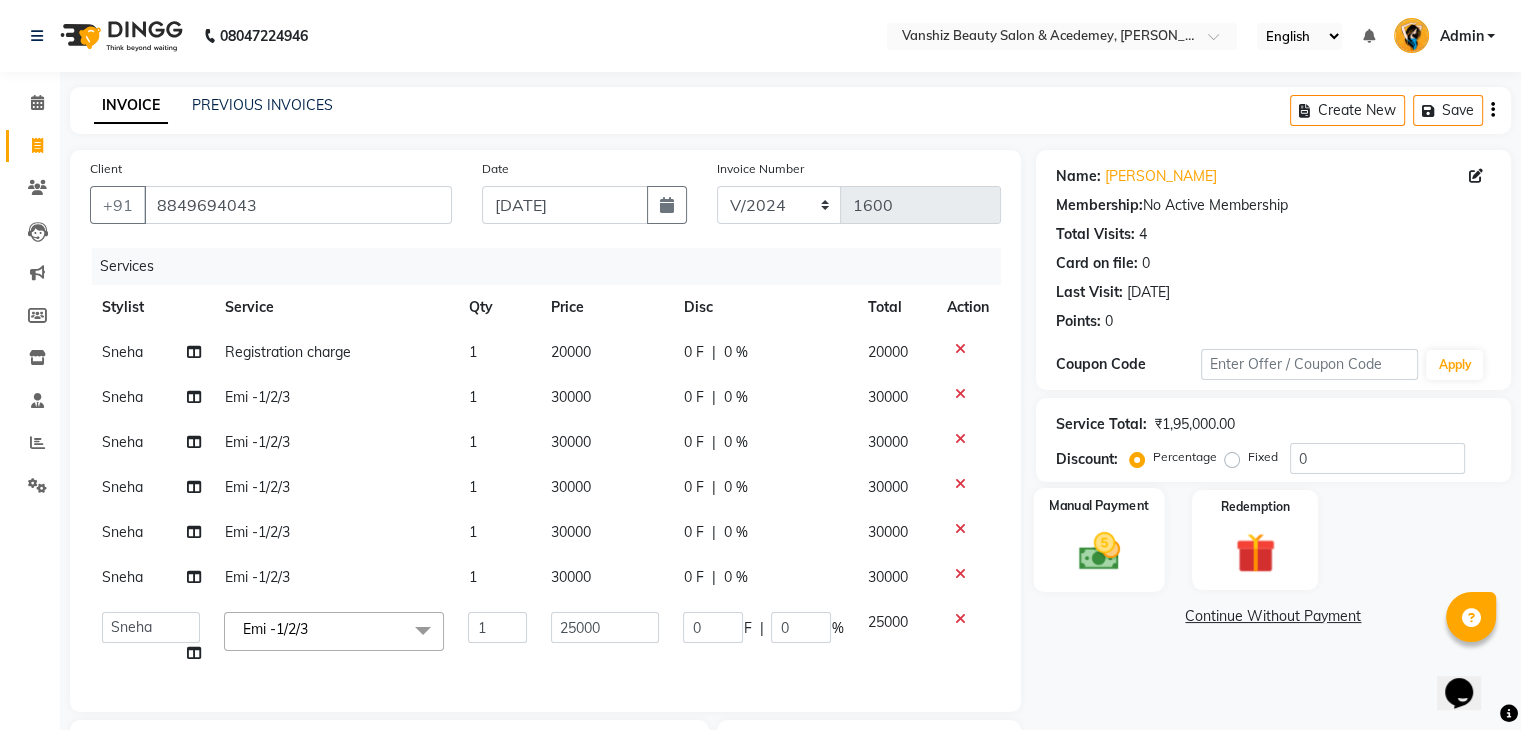 click 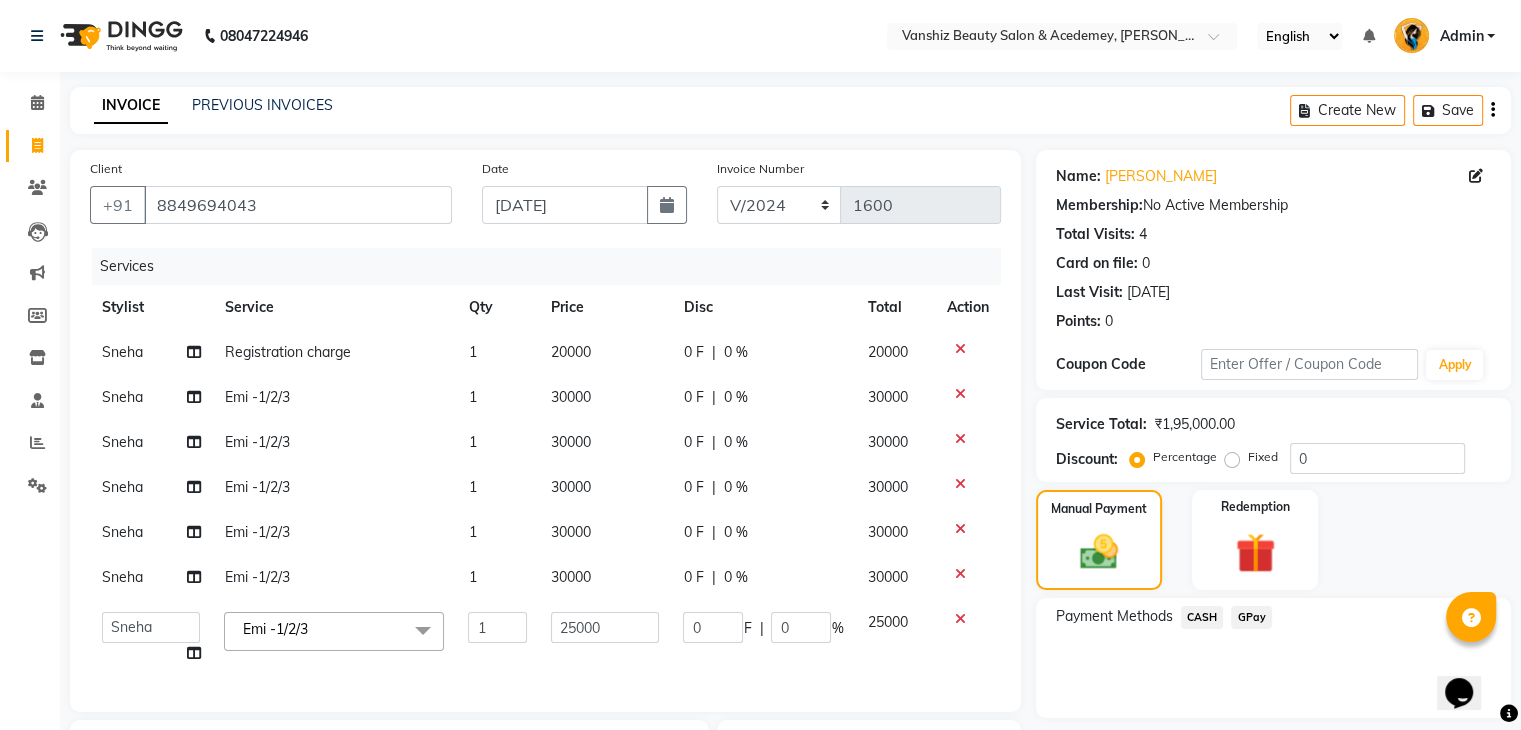 click on "GPay" 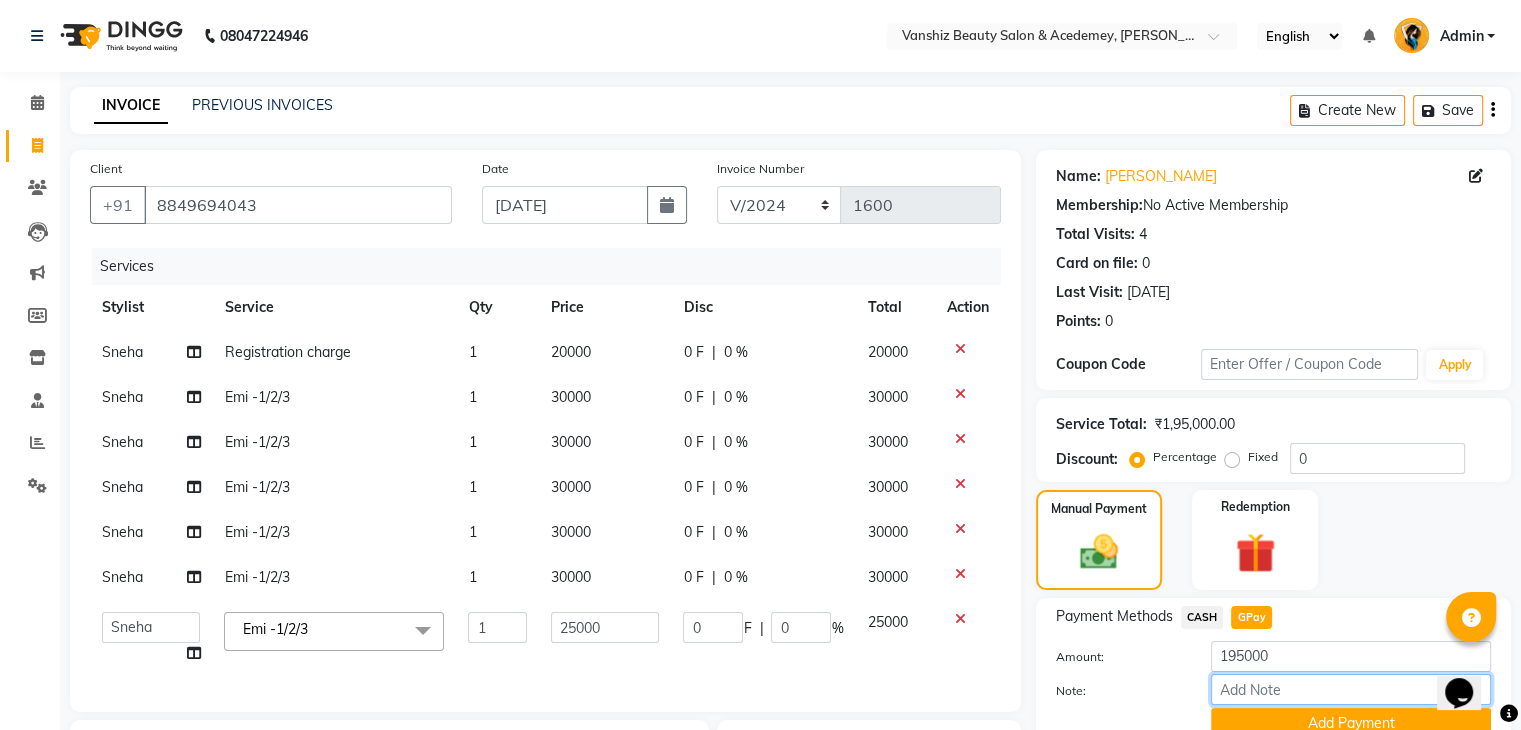 click on "Note:" at bounding box center (1351, 689) 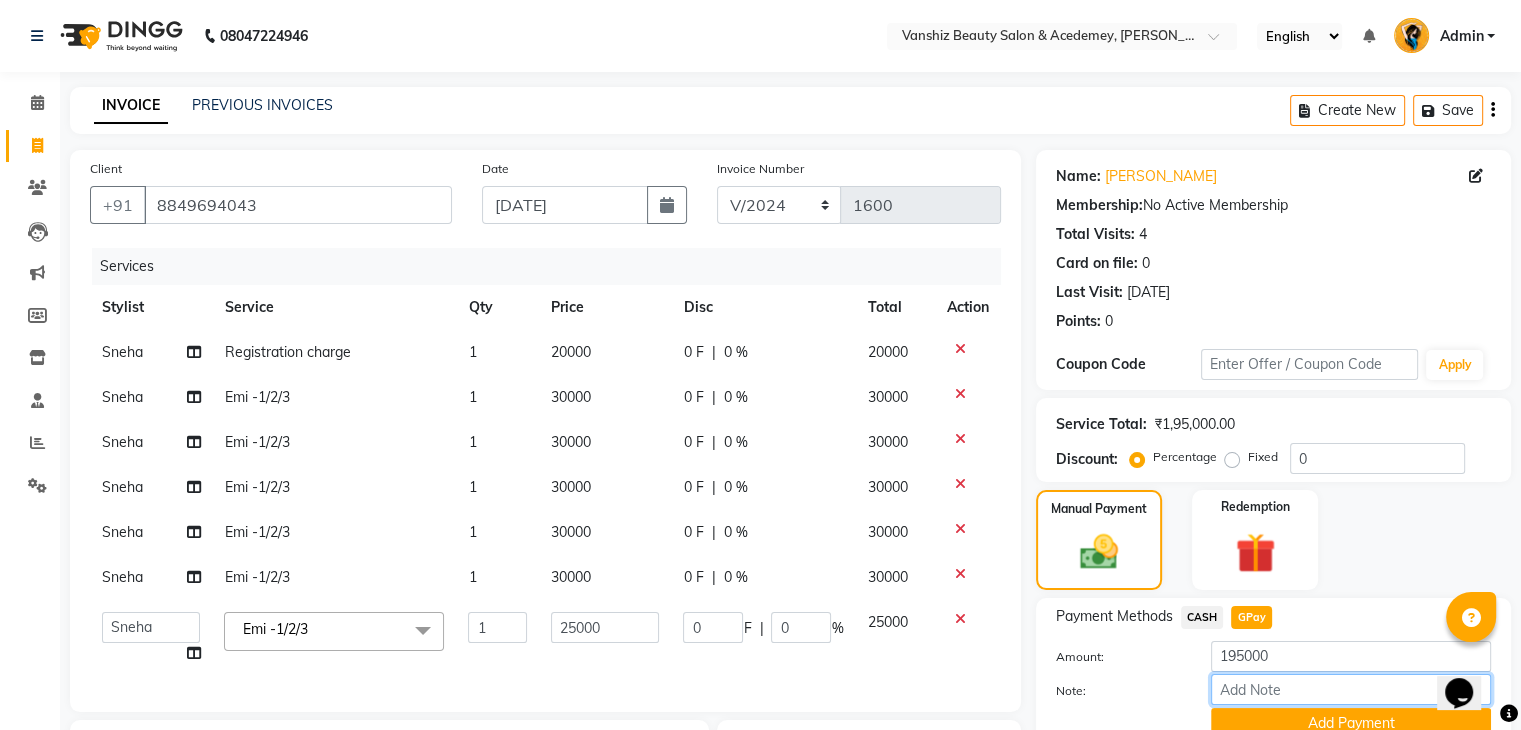 type on "gpay" 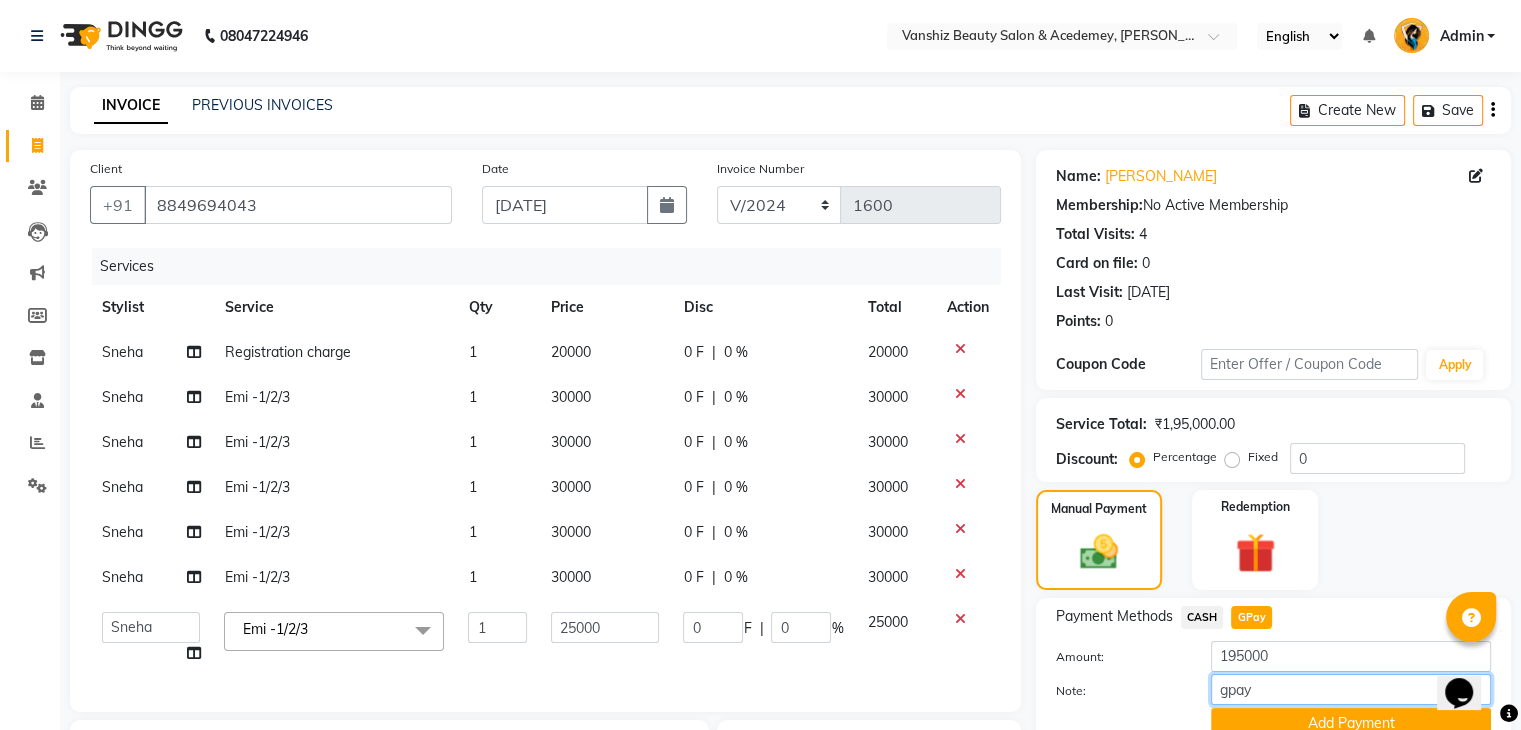 scroll, scrollTop: 316, scrollLeft: 0, axis: vertical 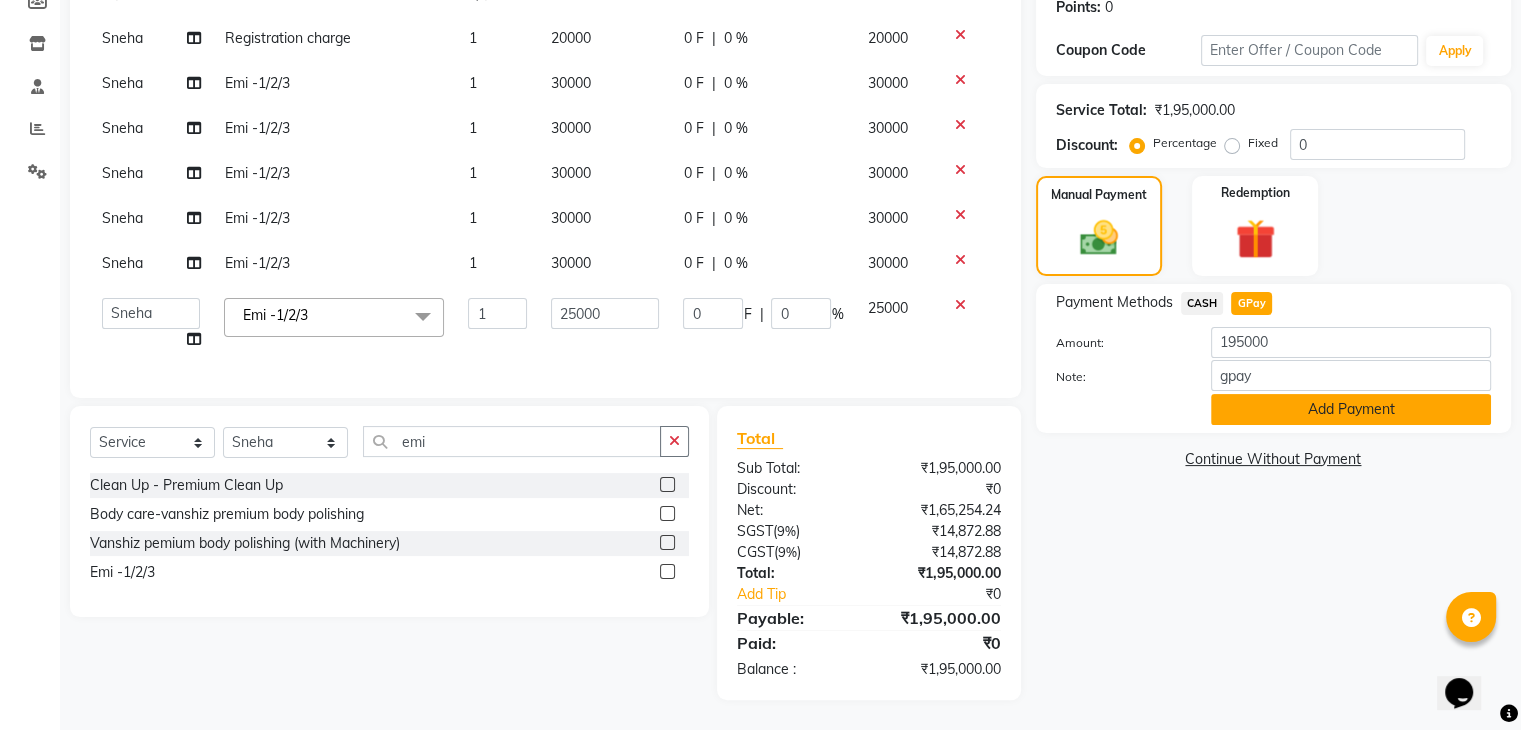 click on "Add Payment" 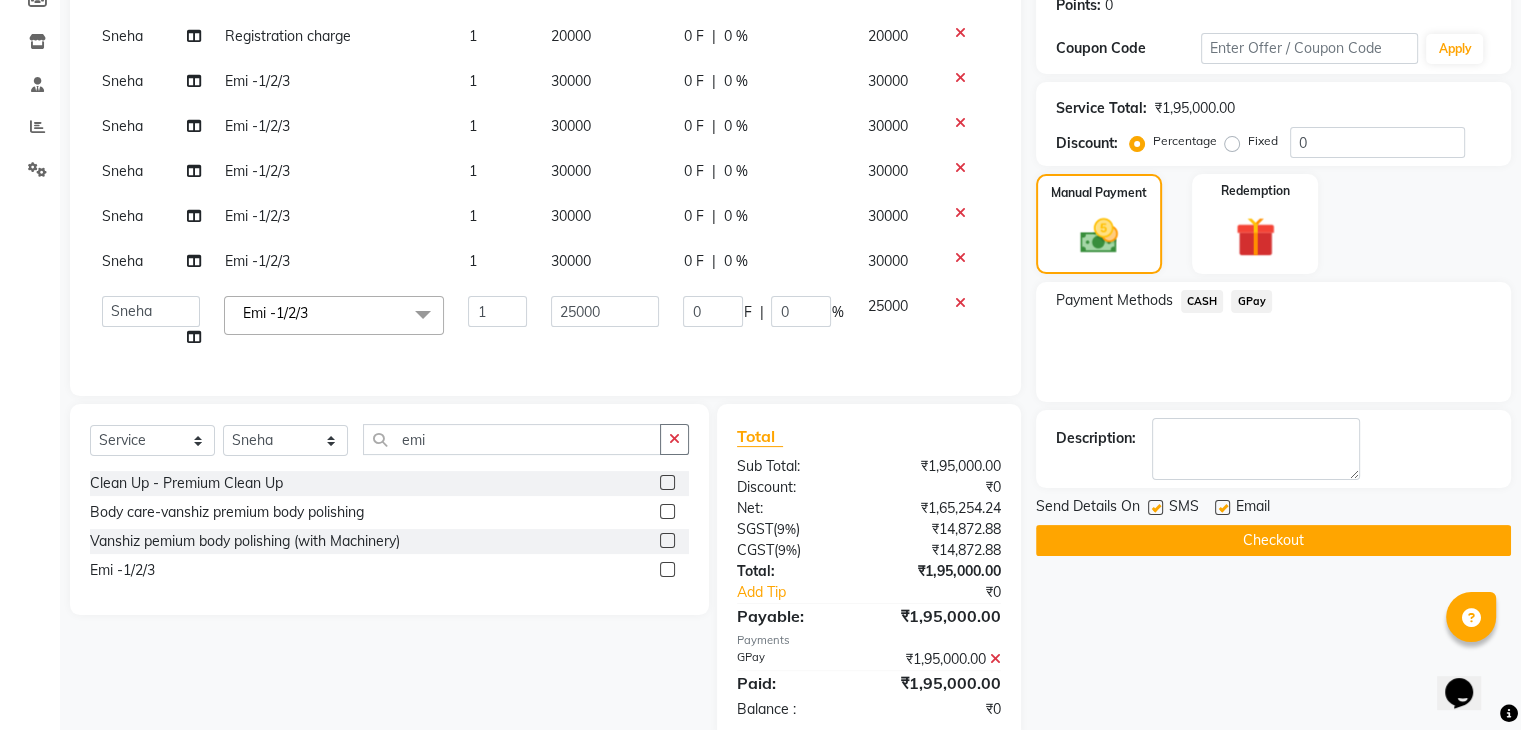 click 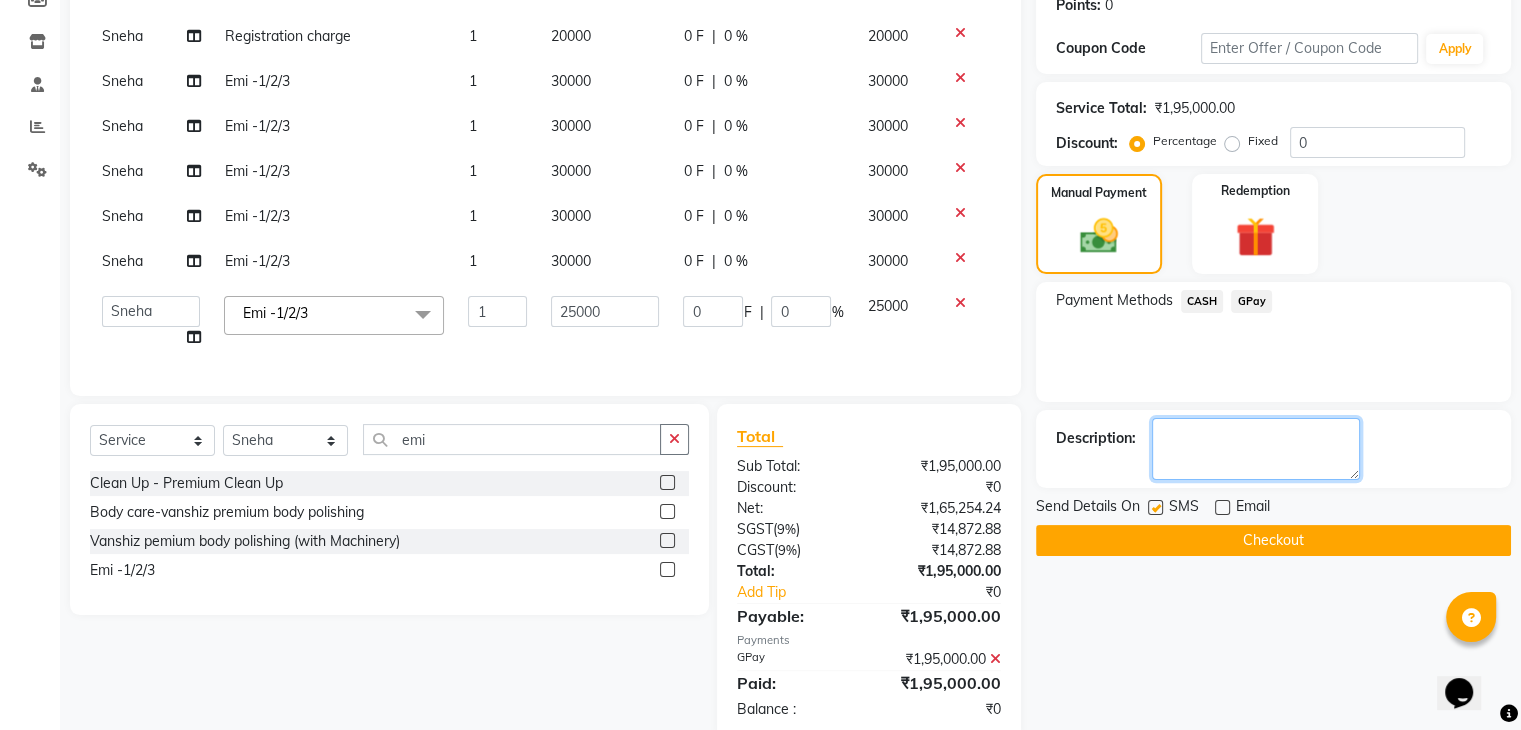 click 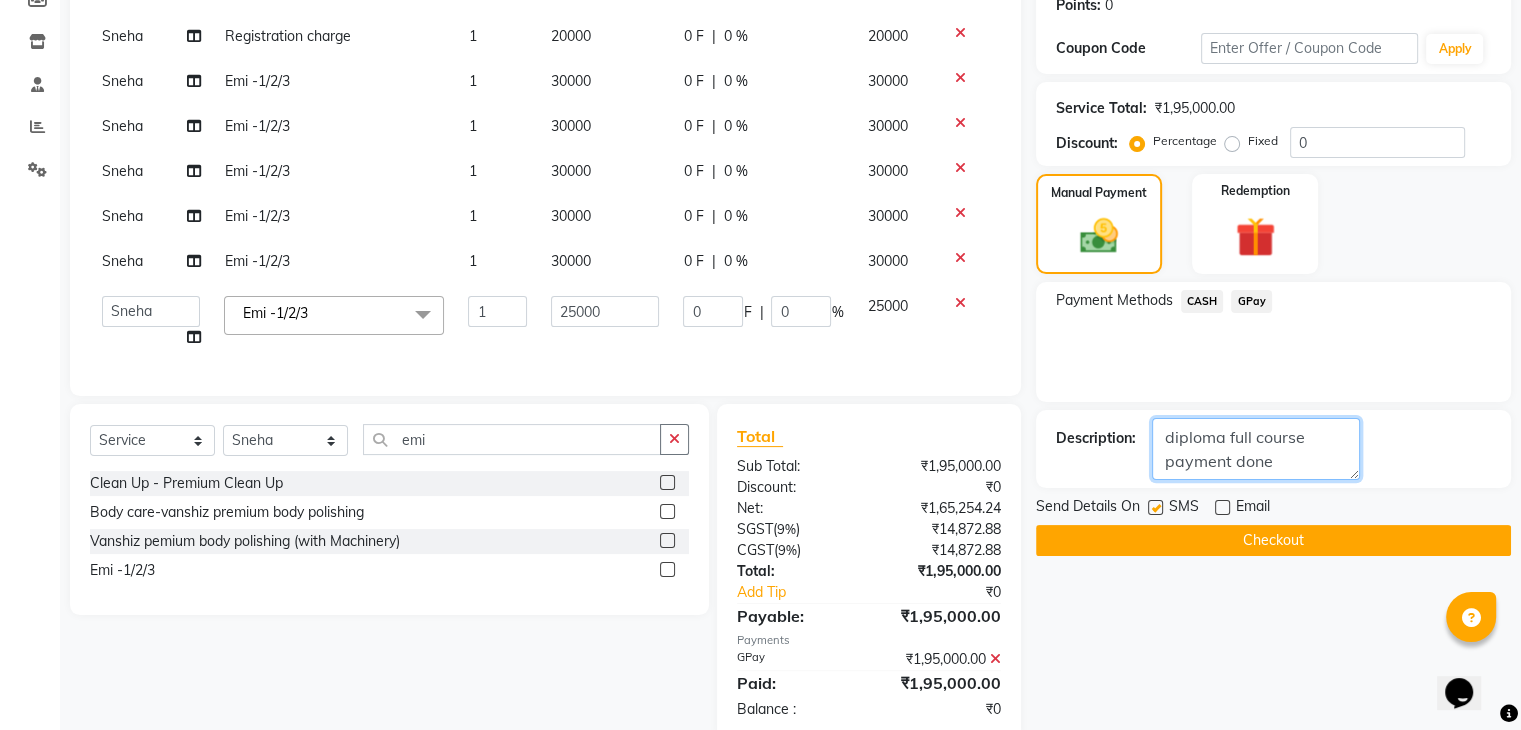 type on "diploma full course payment done" 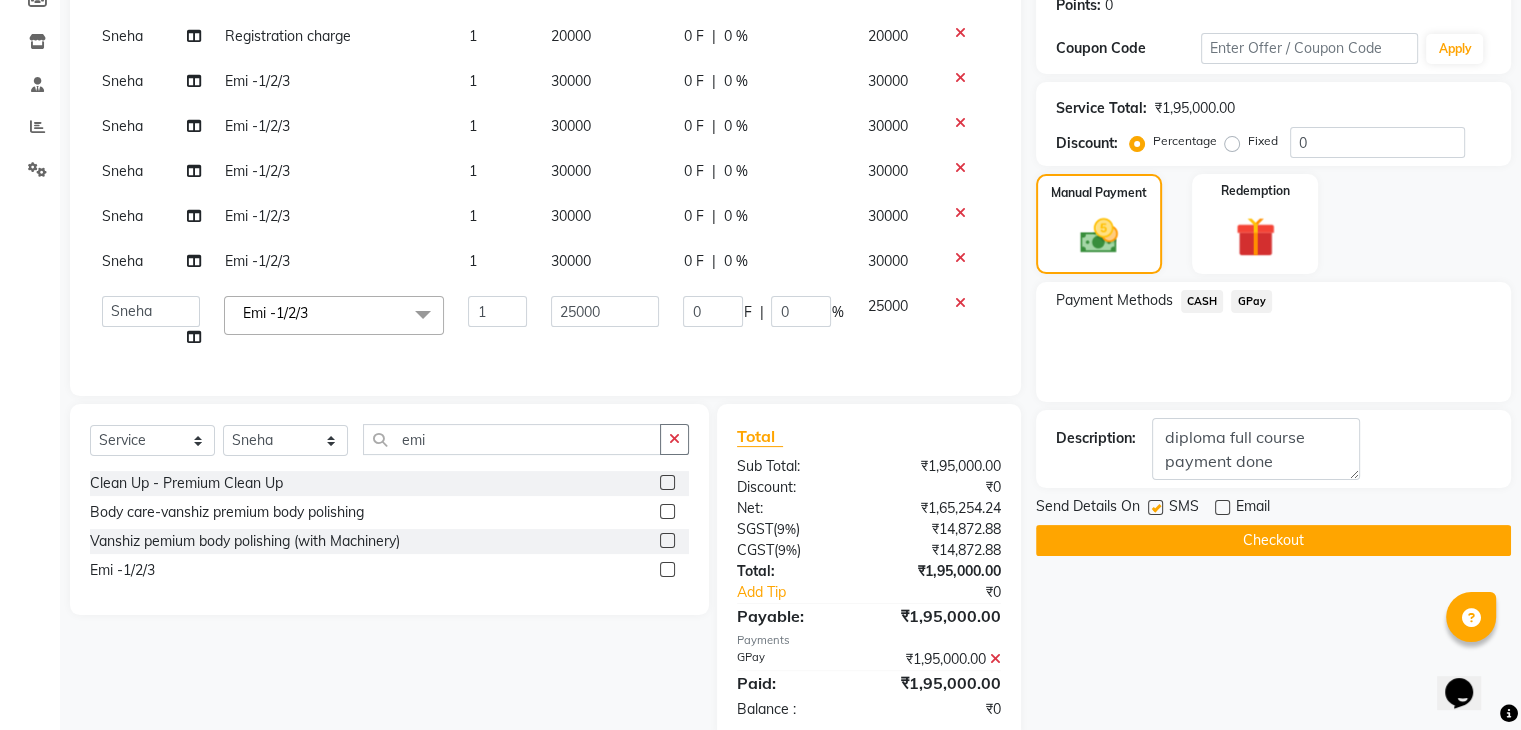 click on "Checkout" 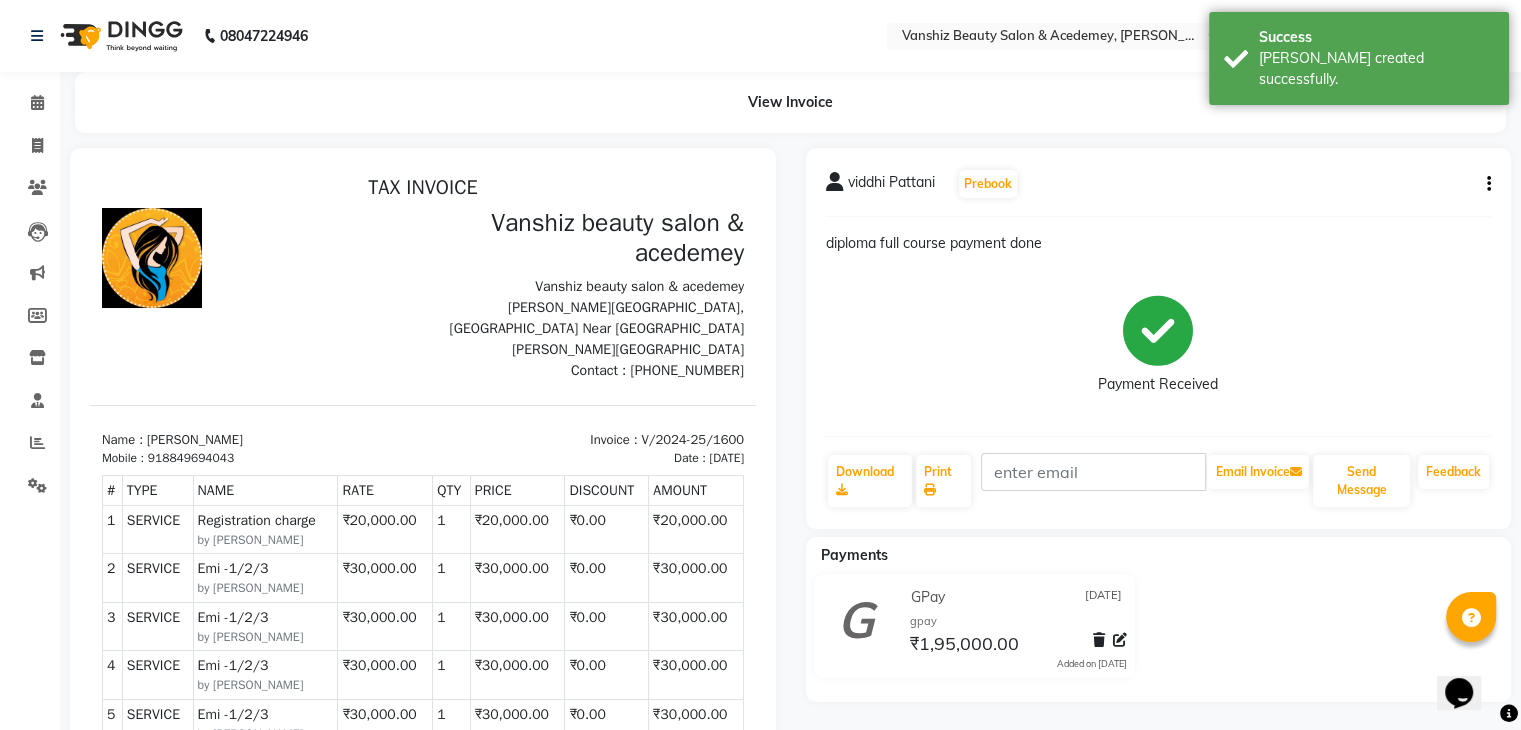 scroll, scrollTop: 0, scrollLeft: 0, axis: both 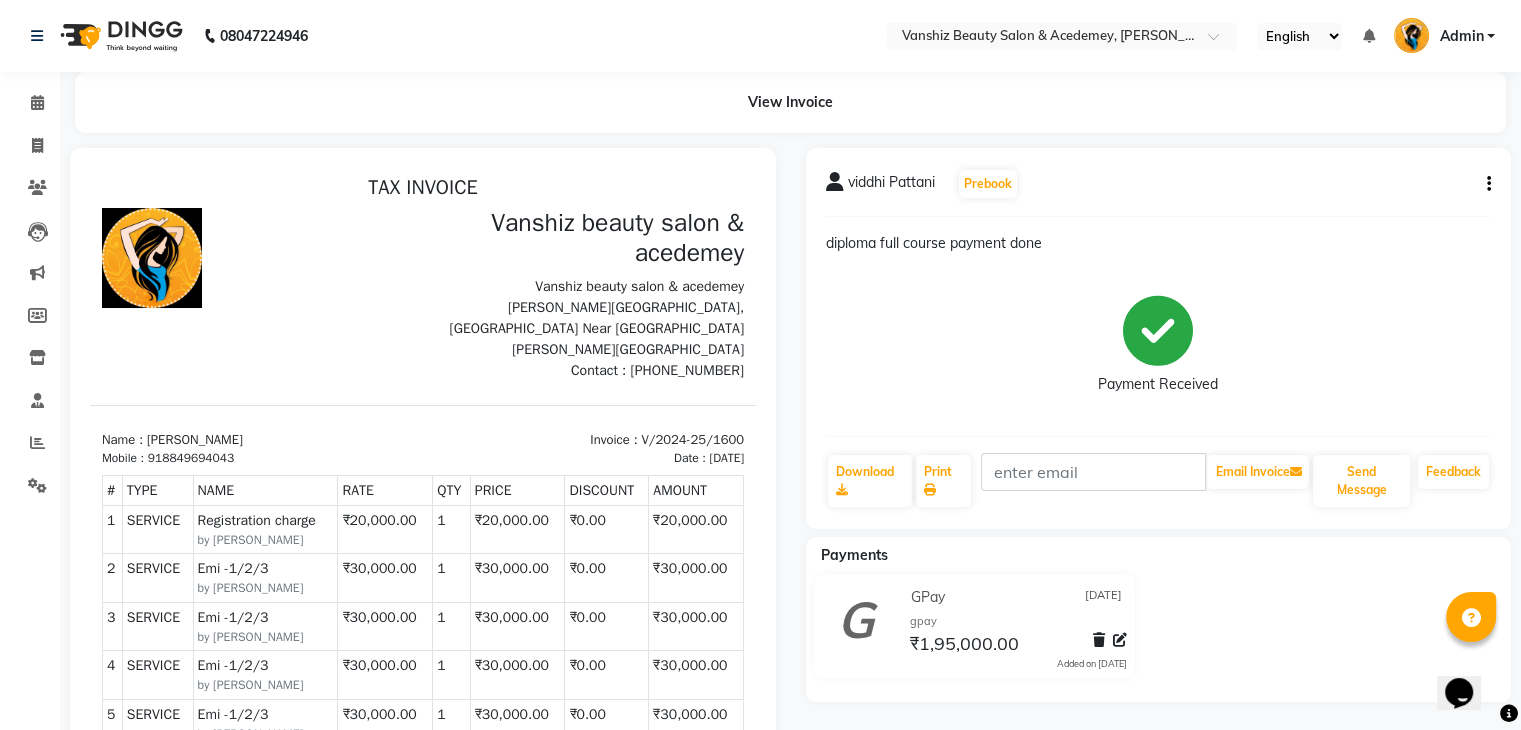 click 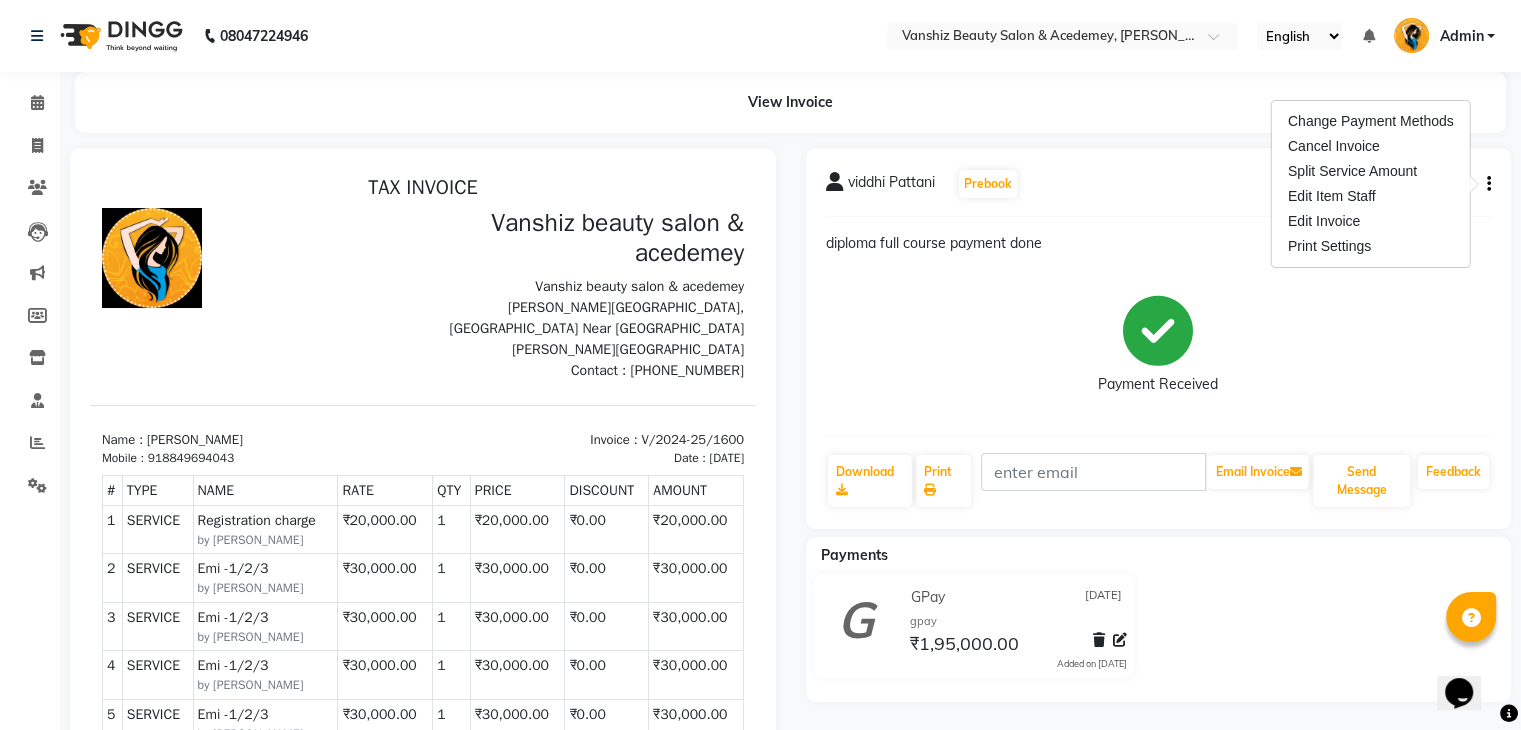 click on "diploma full course payment done" 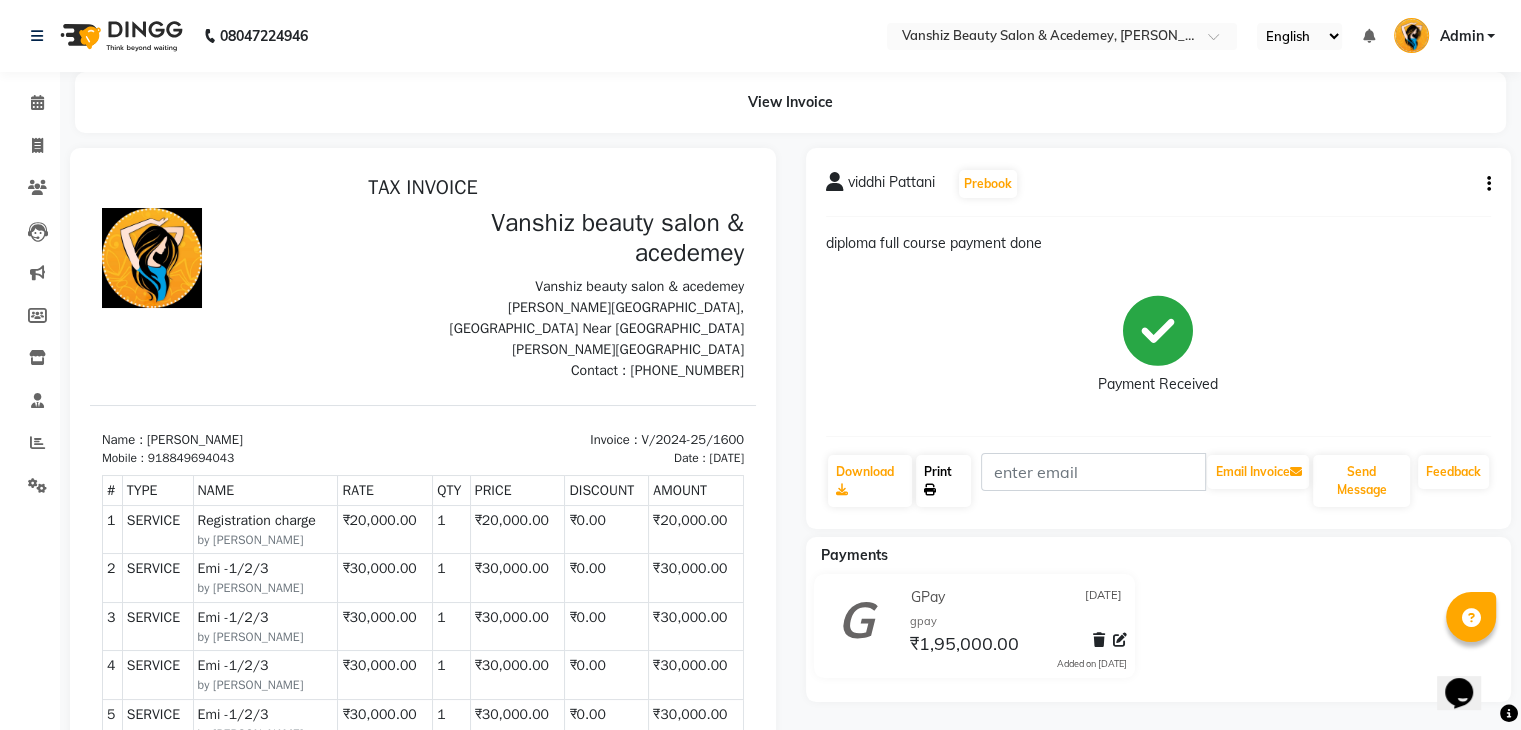 click on "Print" 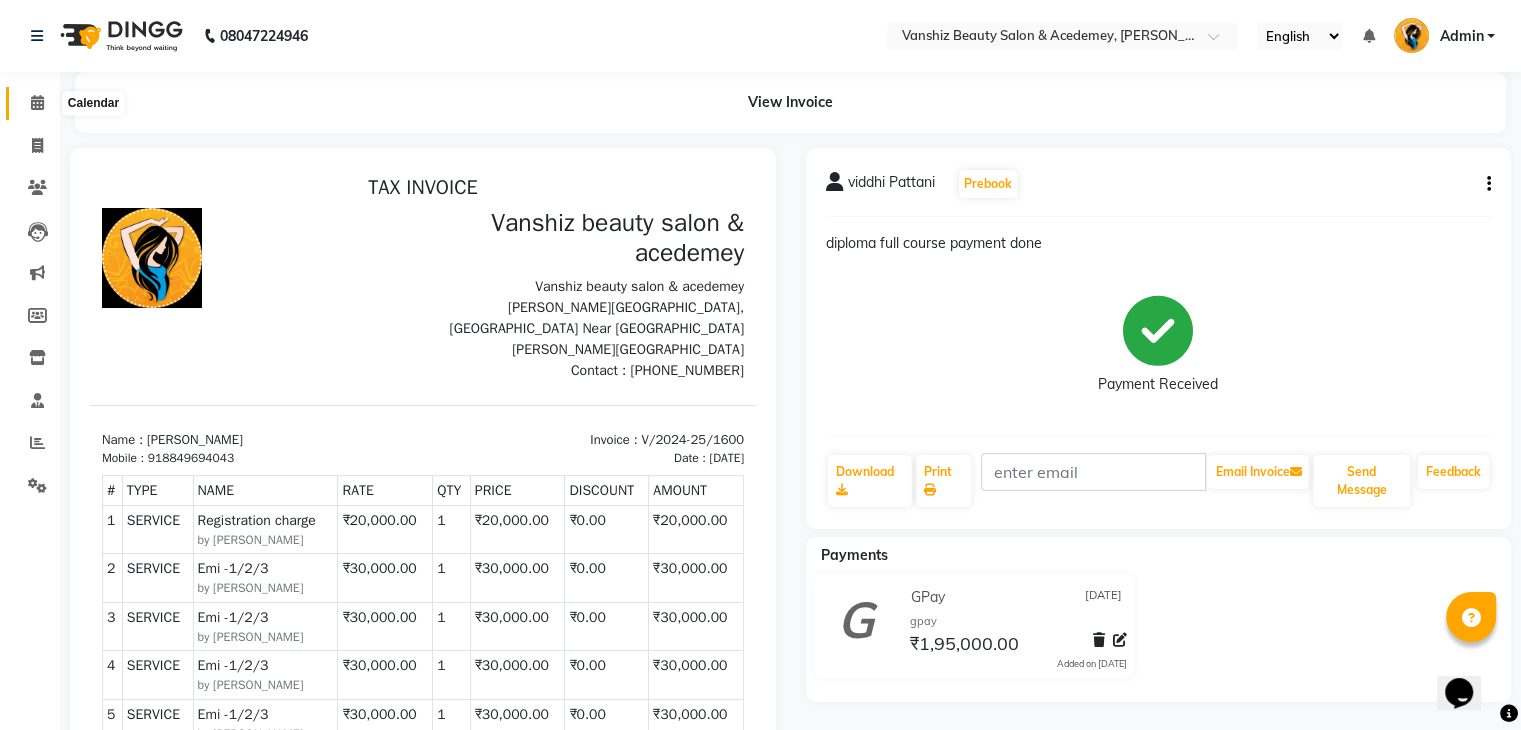 click 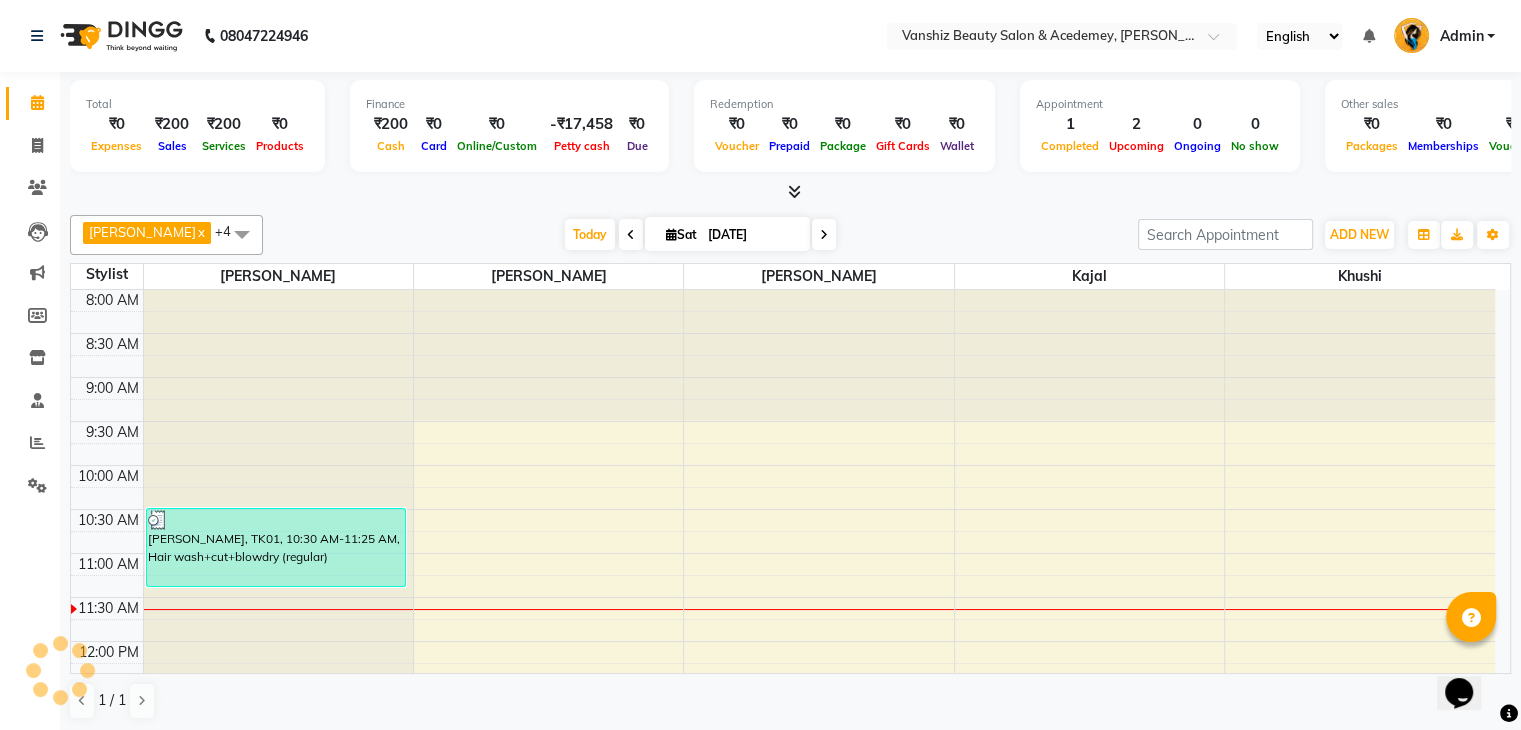 scroll, scrollTop: 0, scrollLeft: 0, axis: both 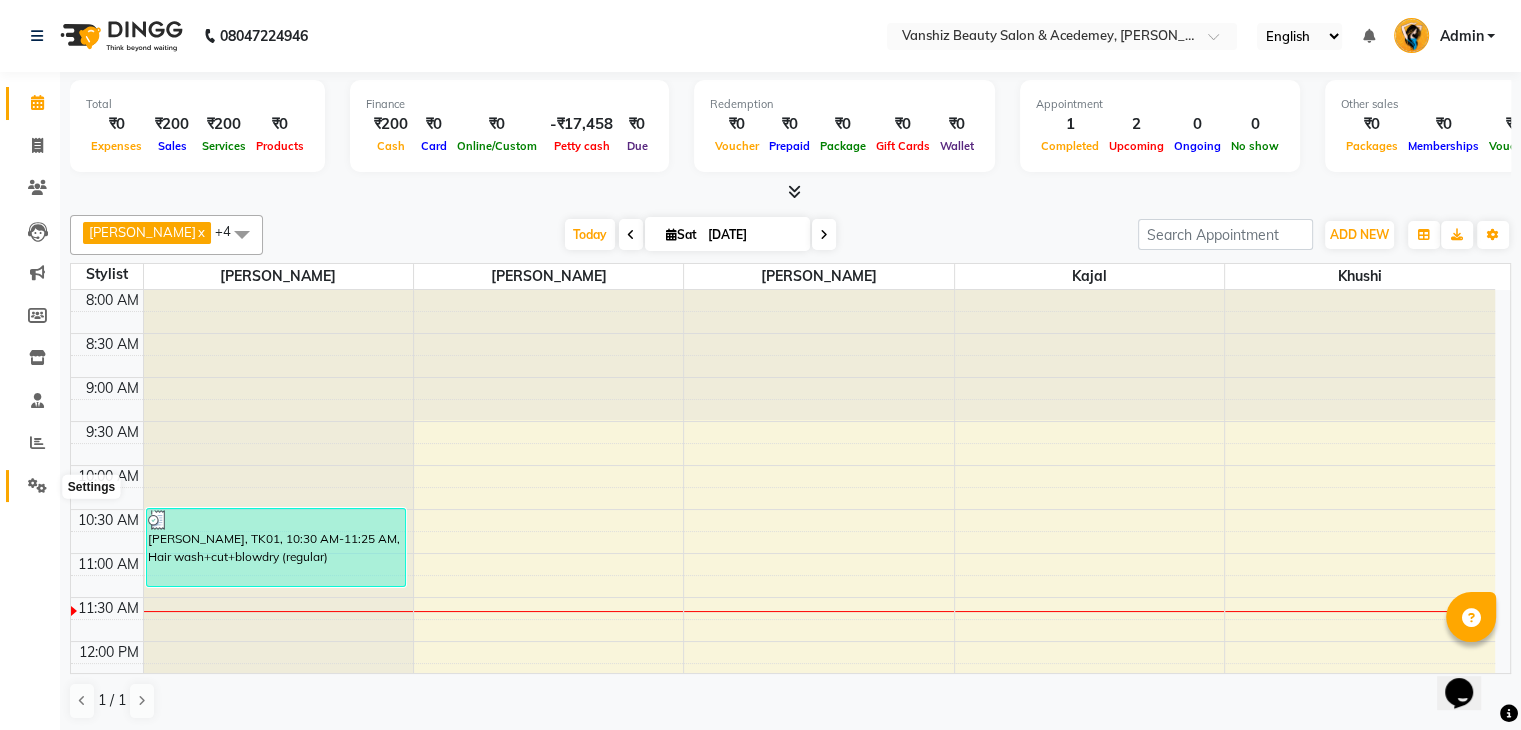 click 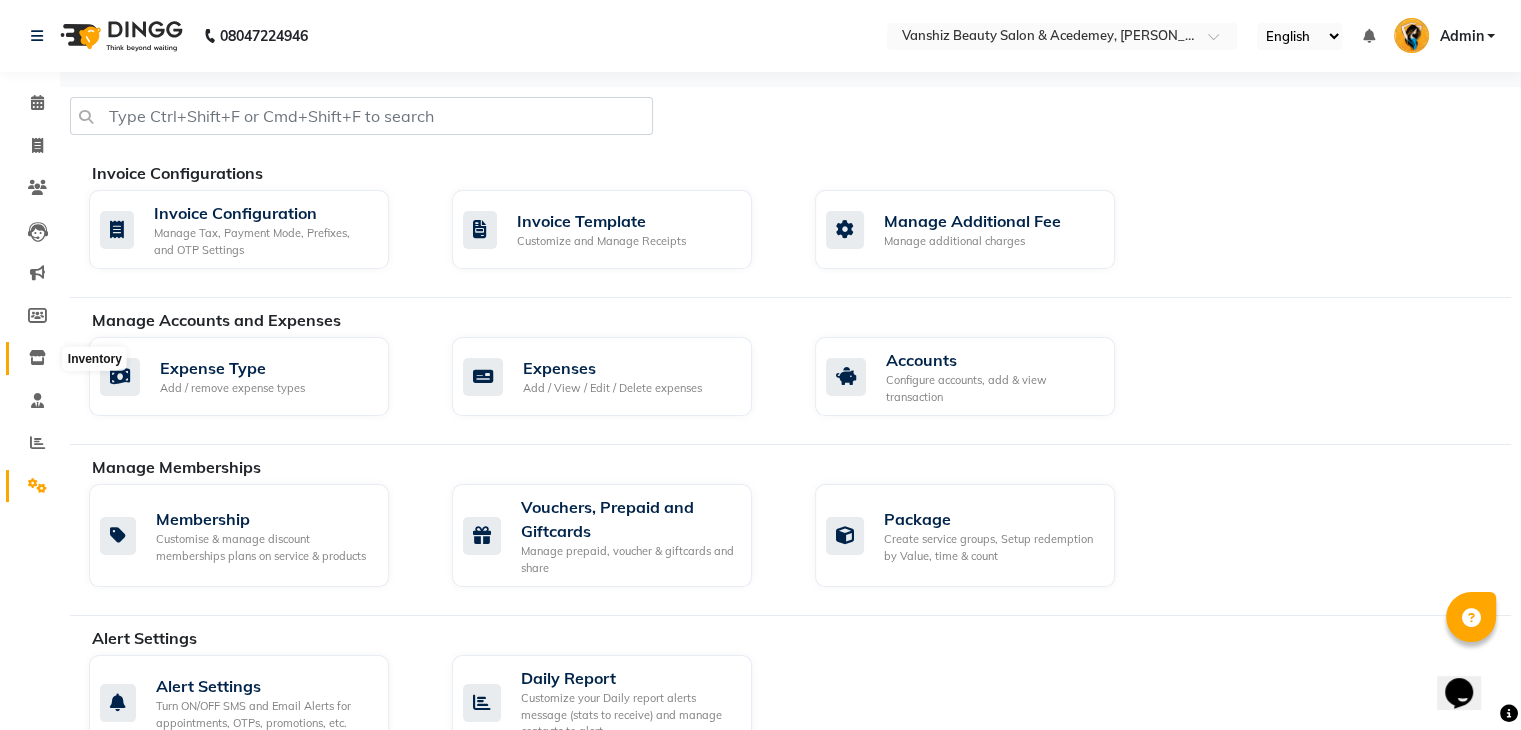 click 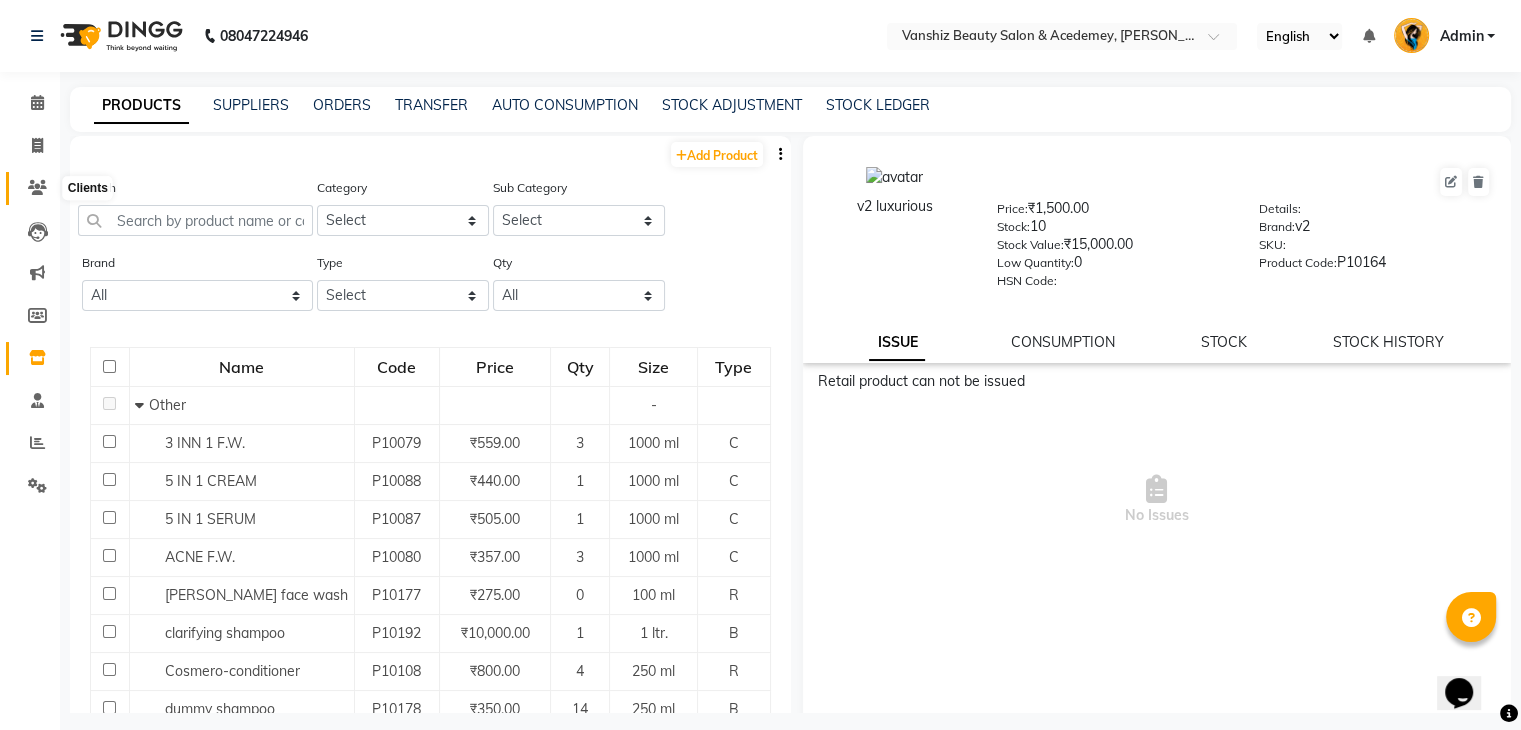 click 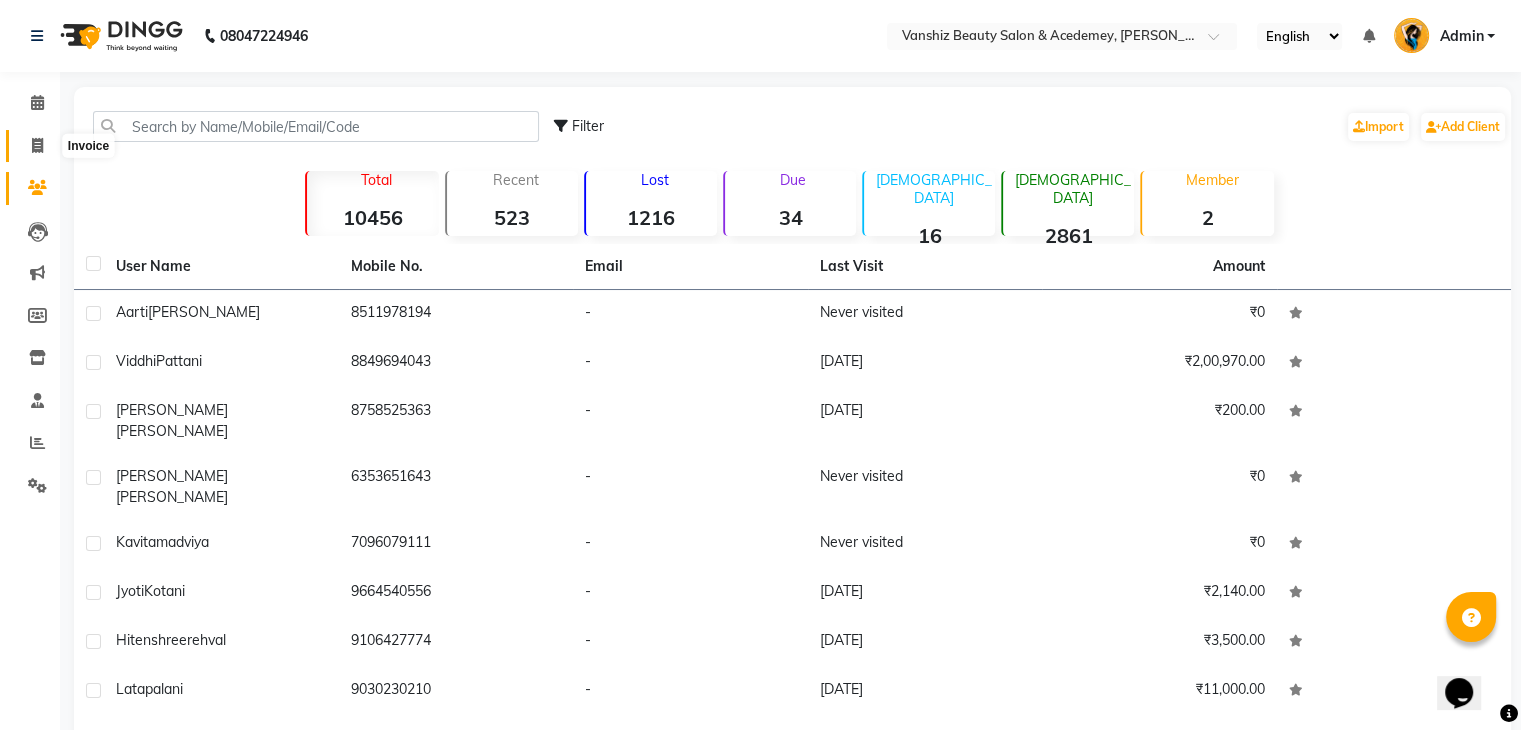 click 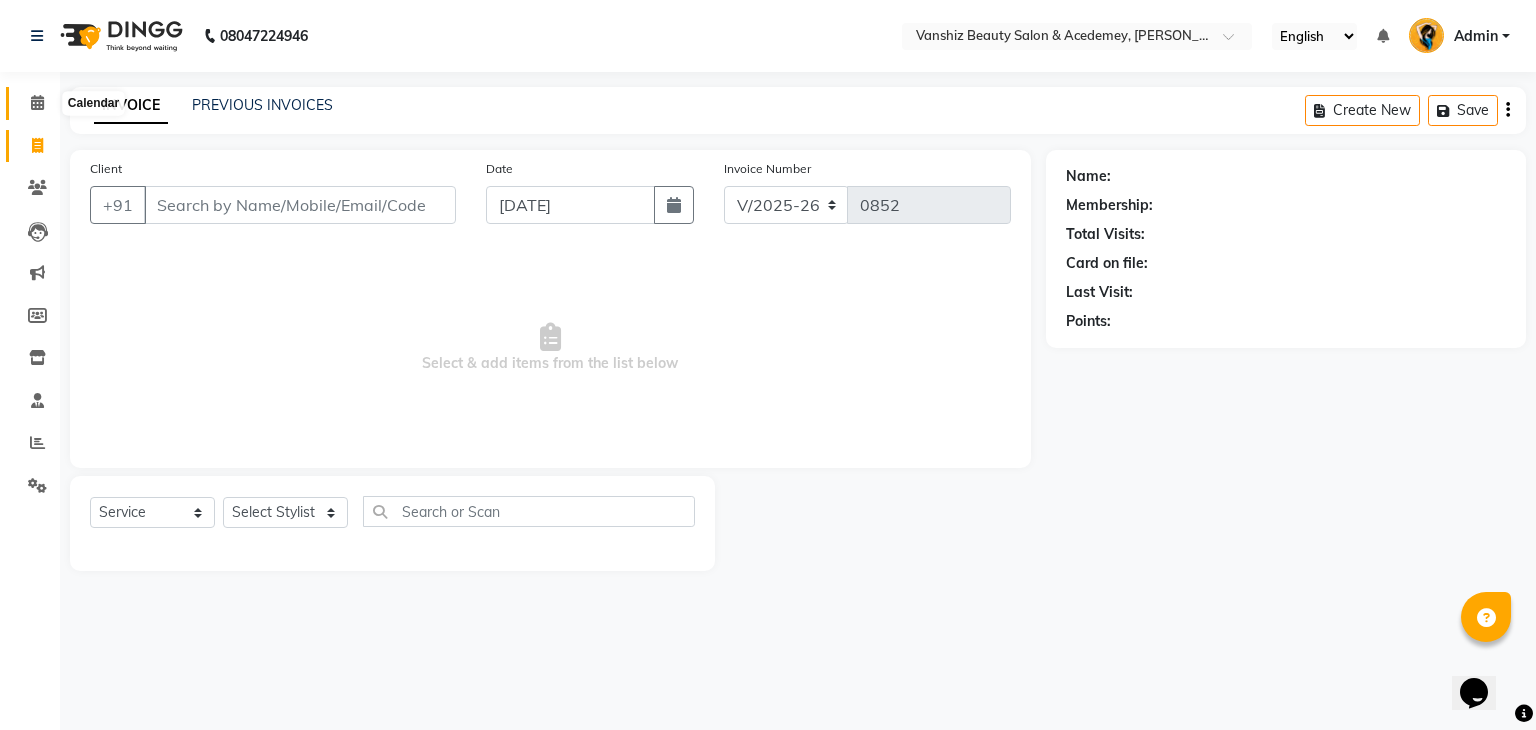 click 